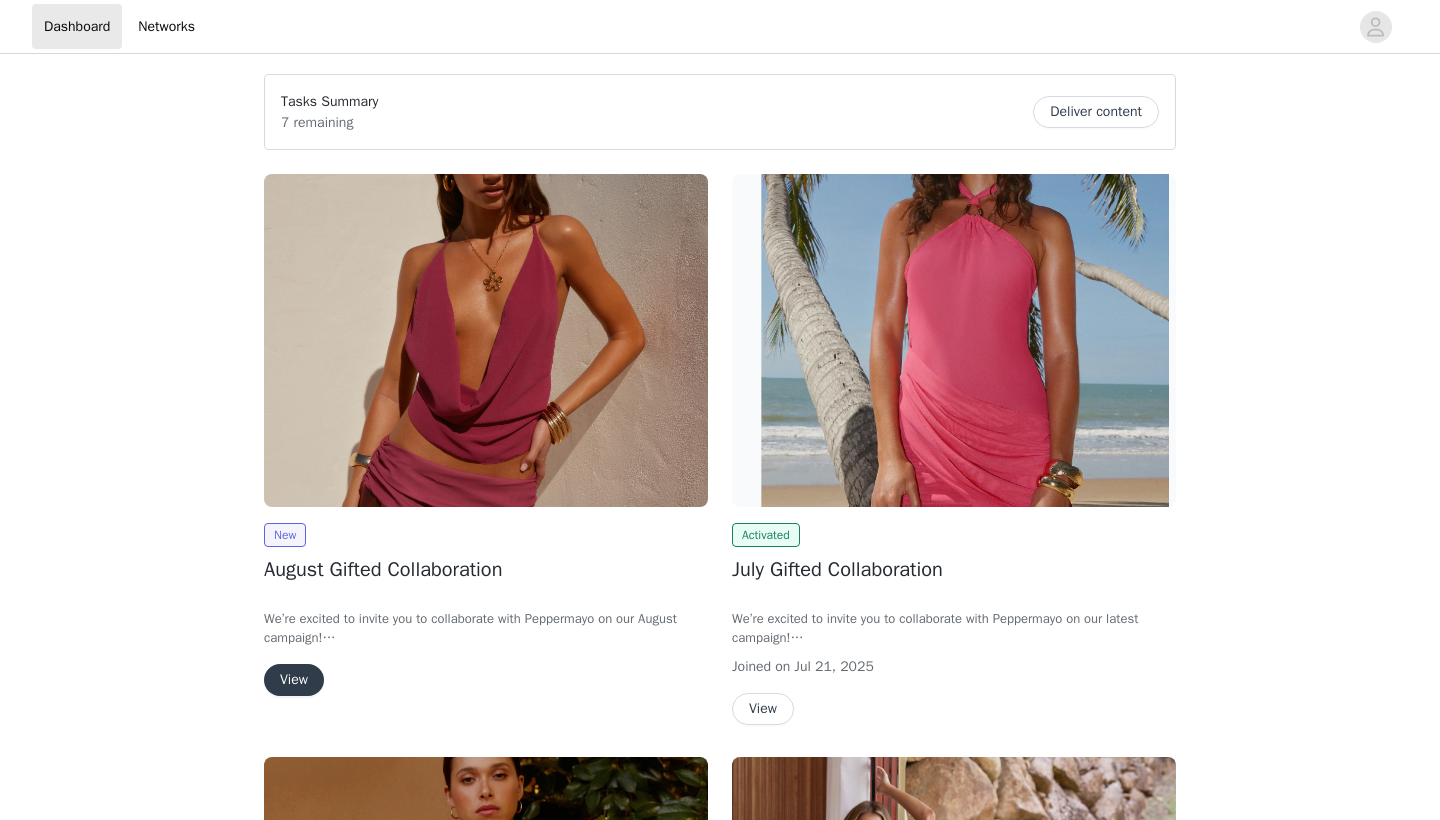 scroll, scrollTop: 0, scrollLeft: 0, axis: both 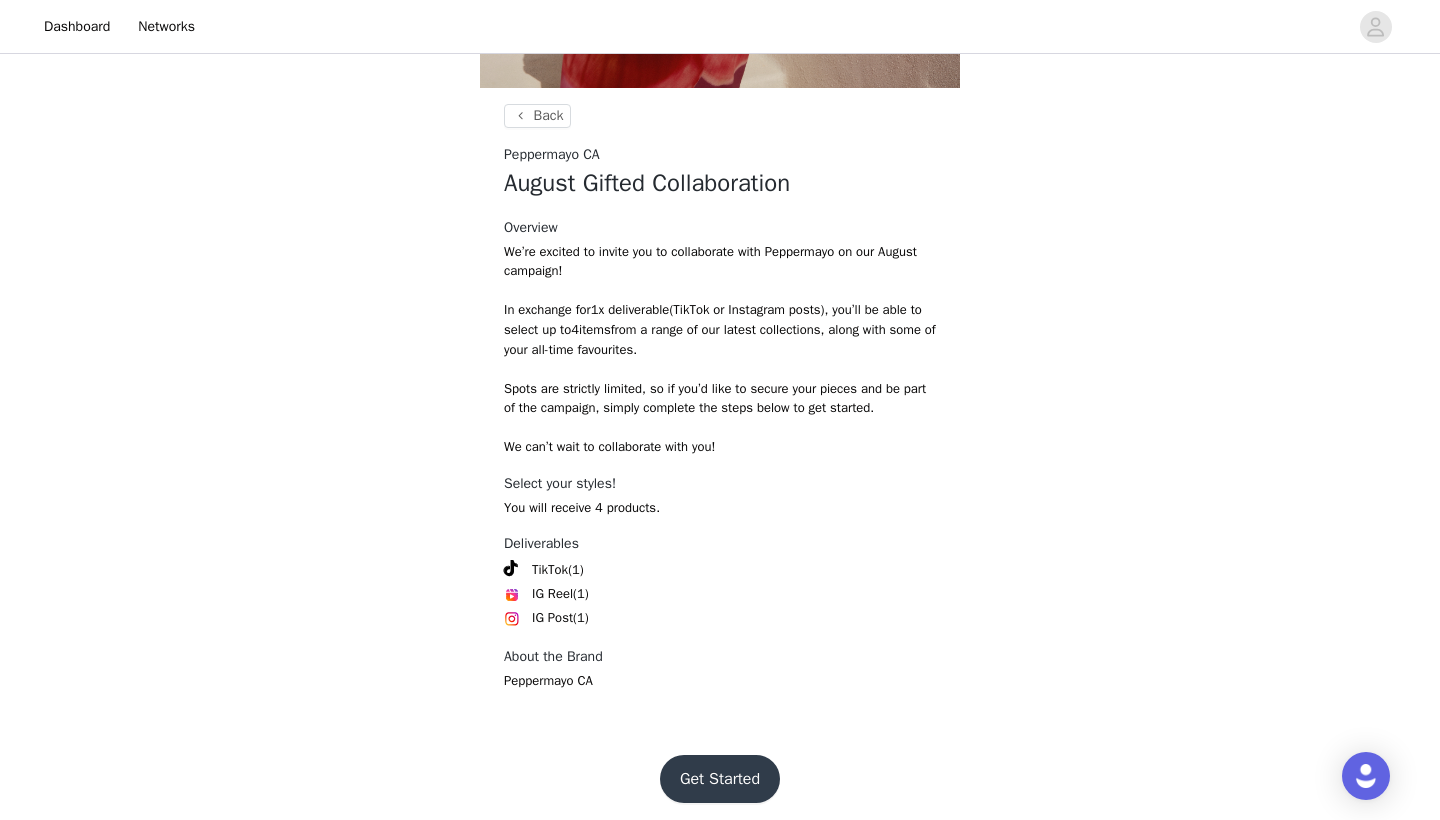 click on "Get Started" at bounding box center [720, 779] 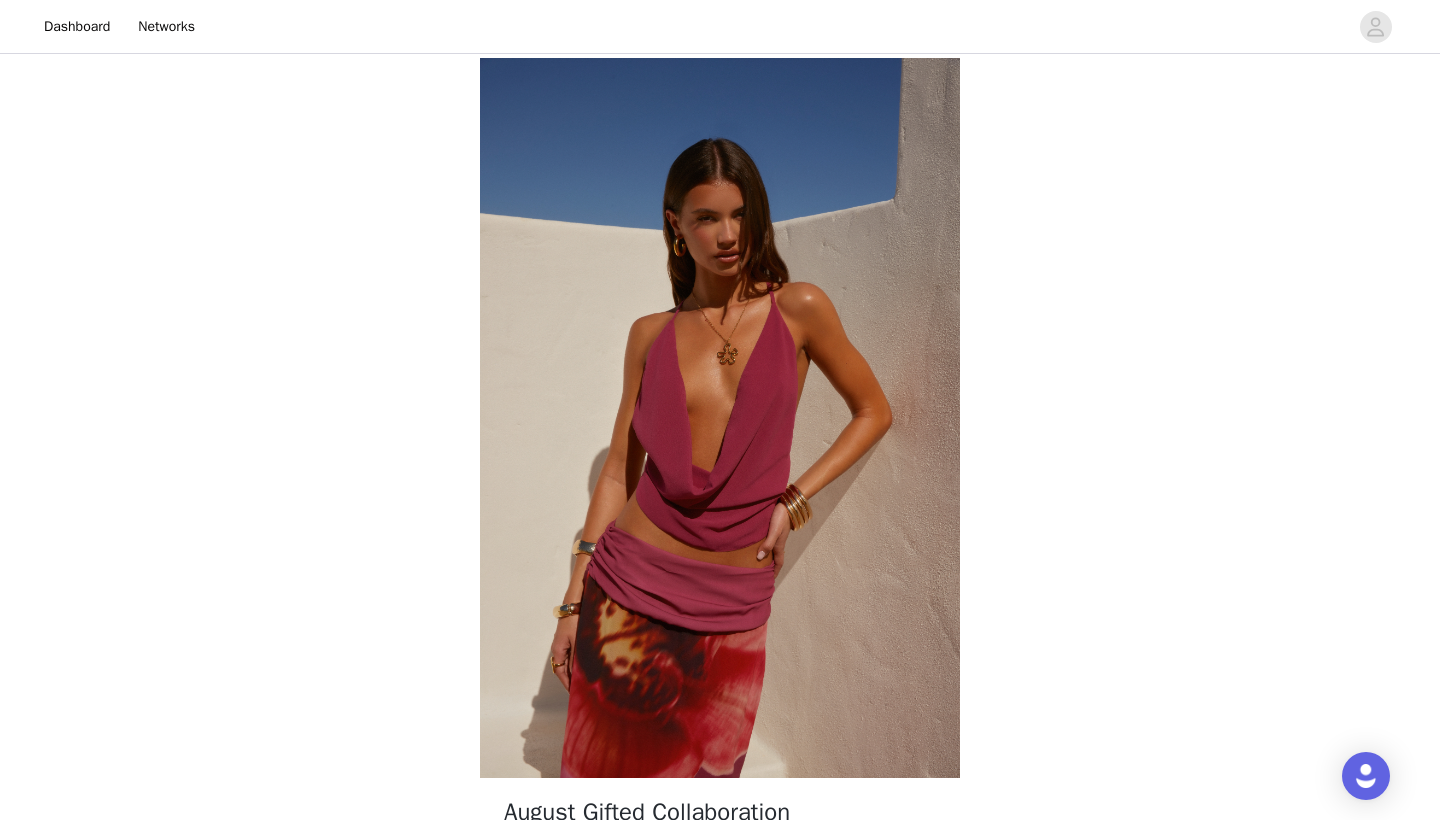 scroll, scrollTop: 541, scrollLeft: 0, axis: vertical 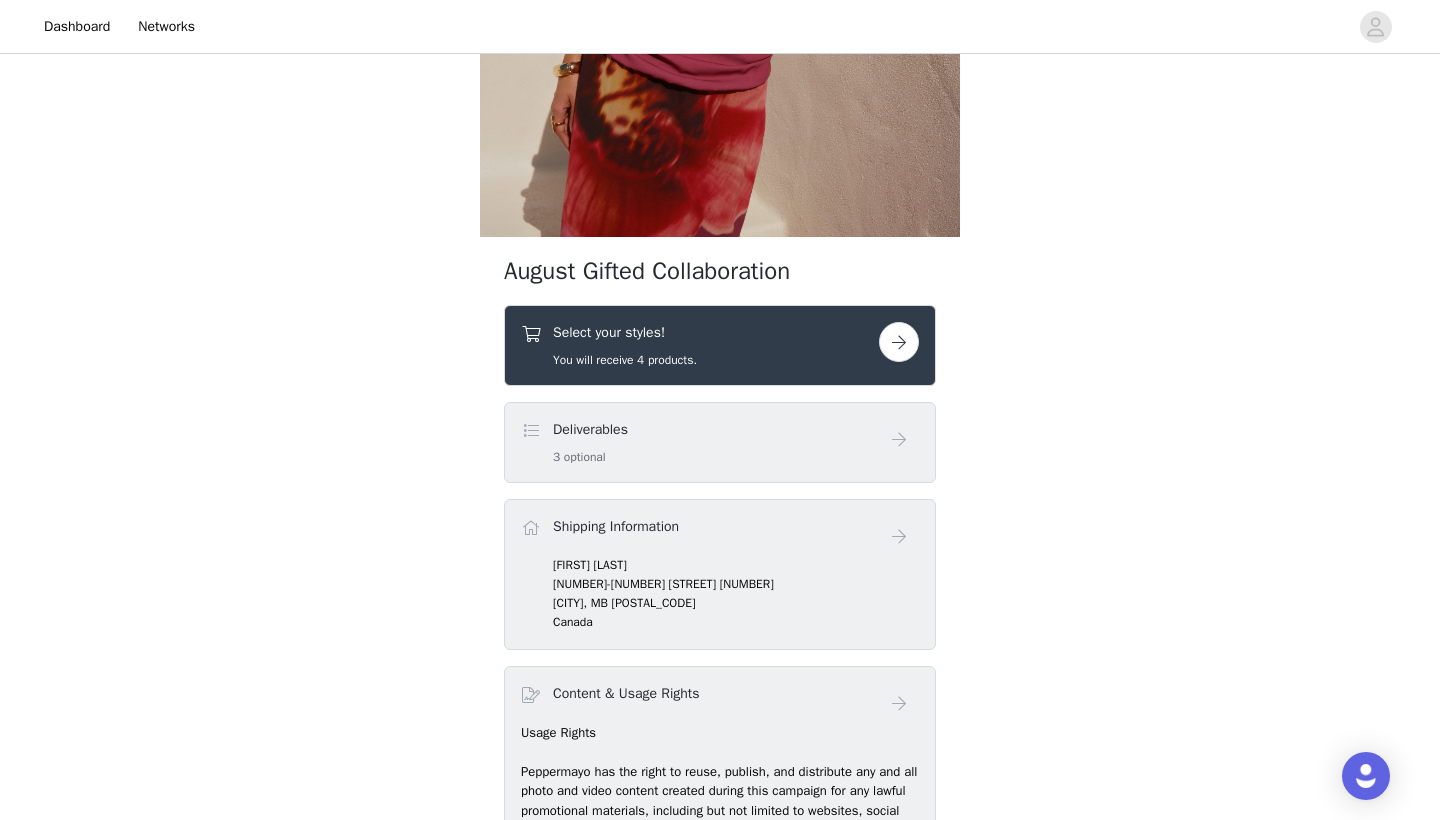 click on "Deliverables   3 optional" at bounding box center [700, 442] 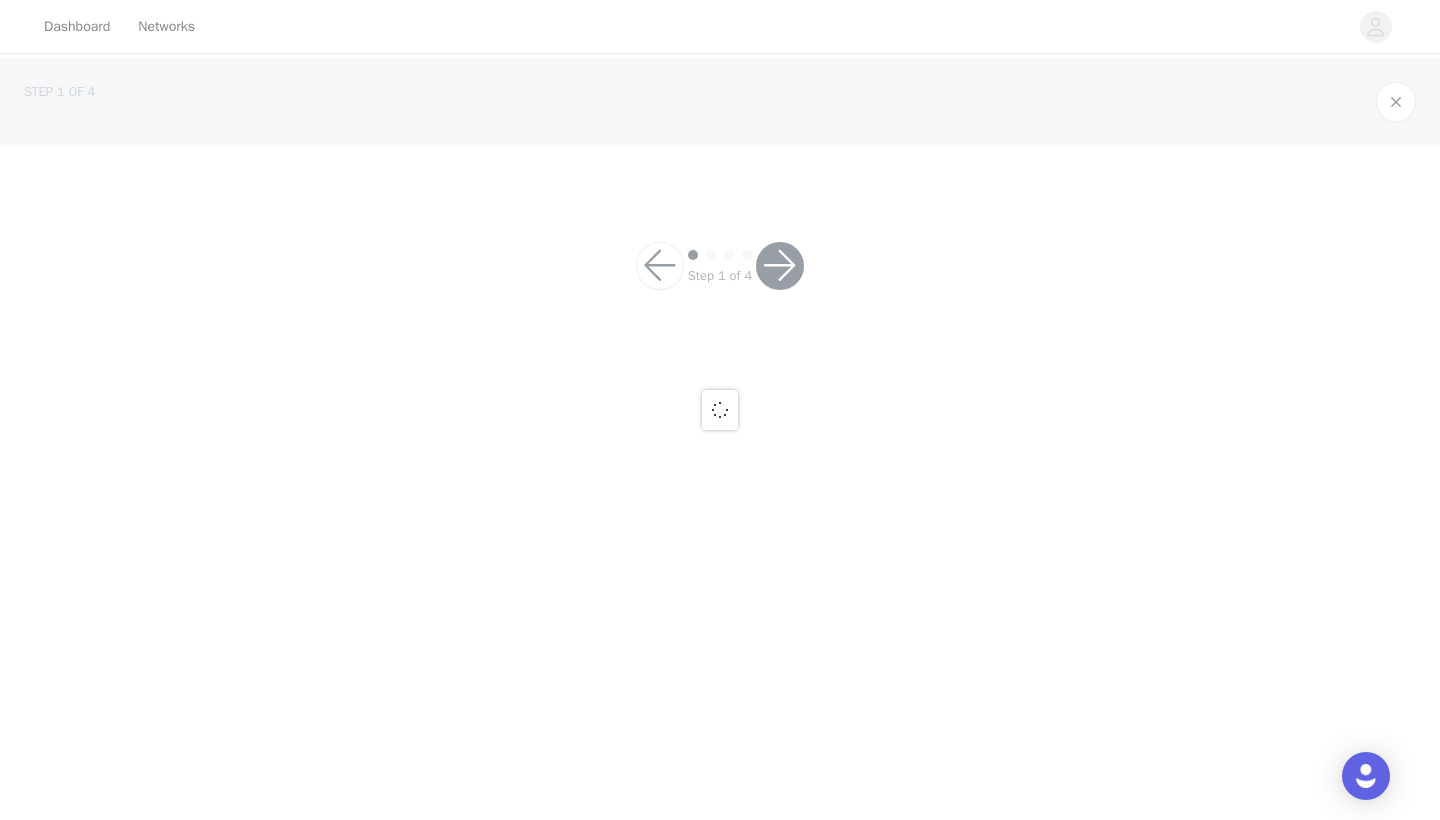 scroll, scrollTop: 0, scrollLeft: 0, axis: both 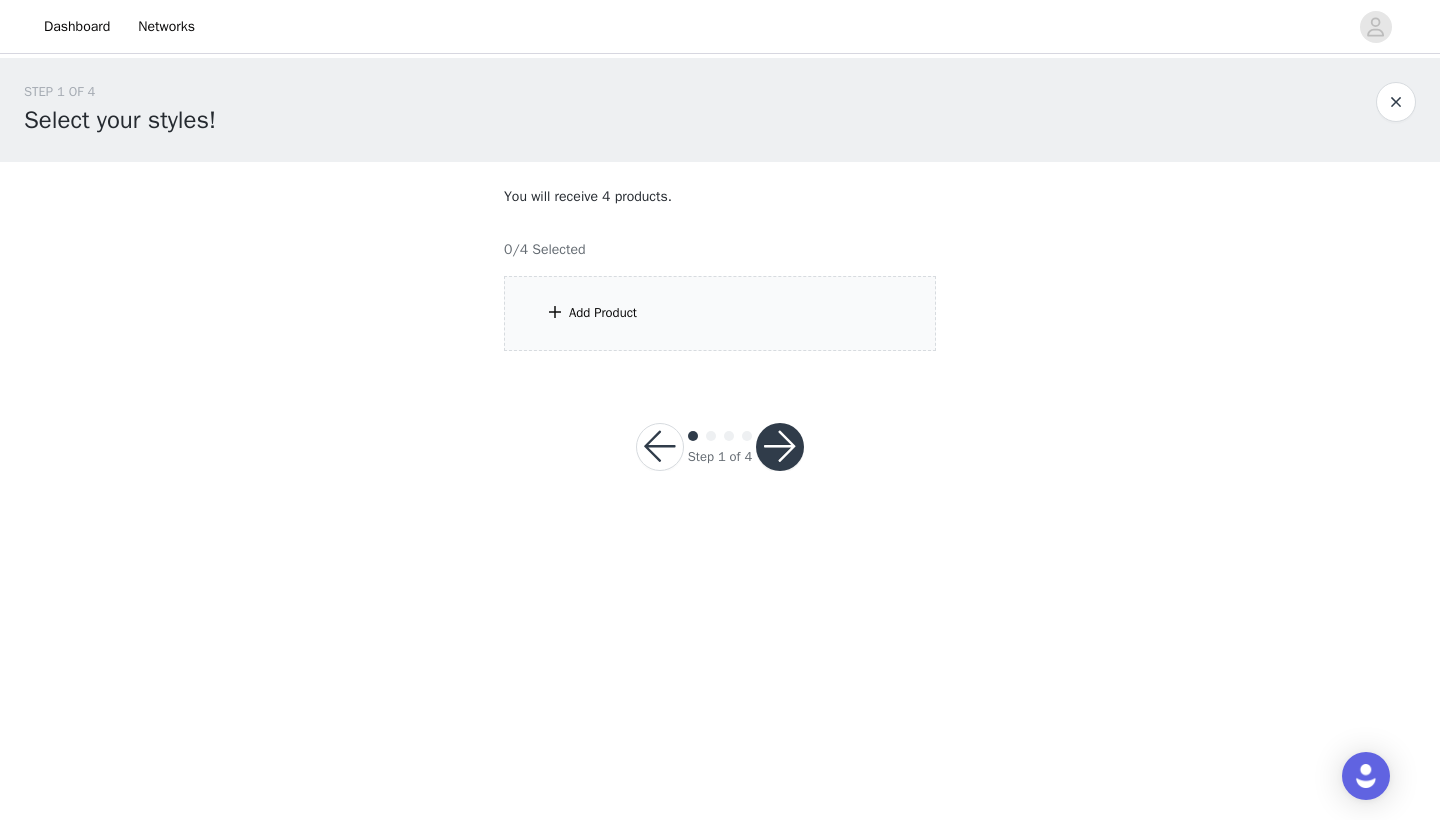 click on "Add Product" at bounding box center [603, 313] 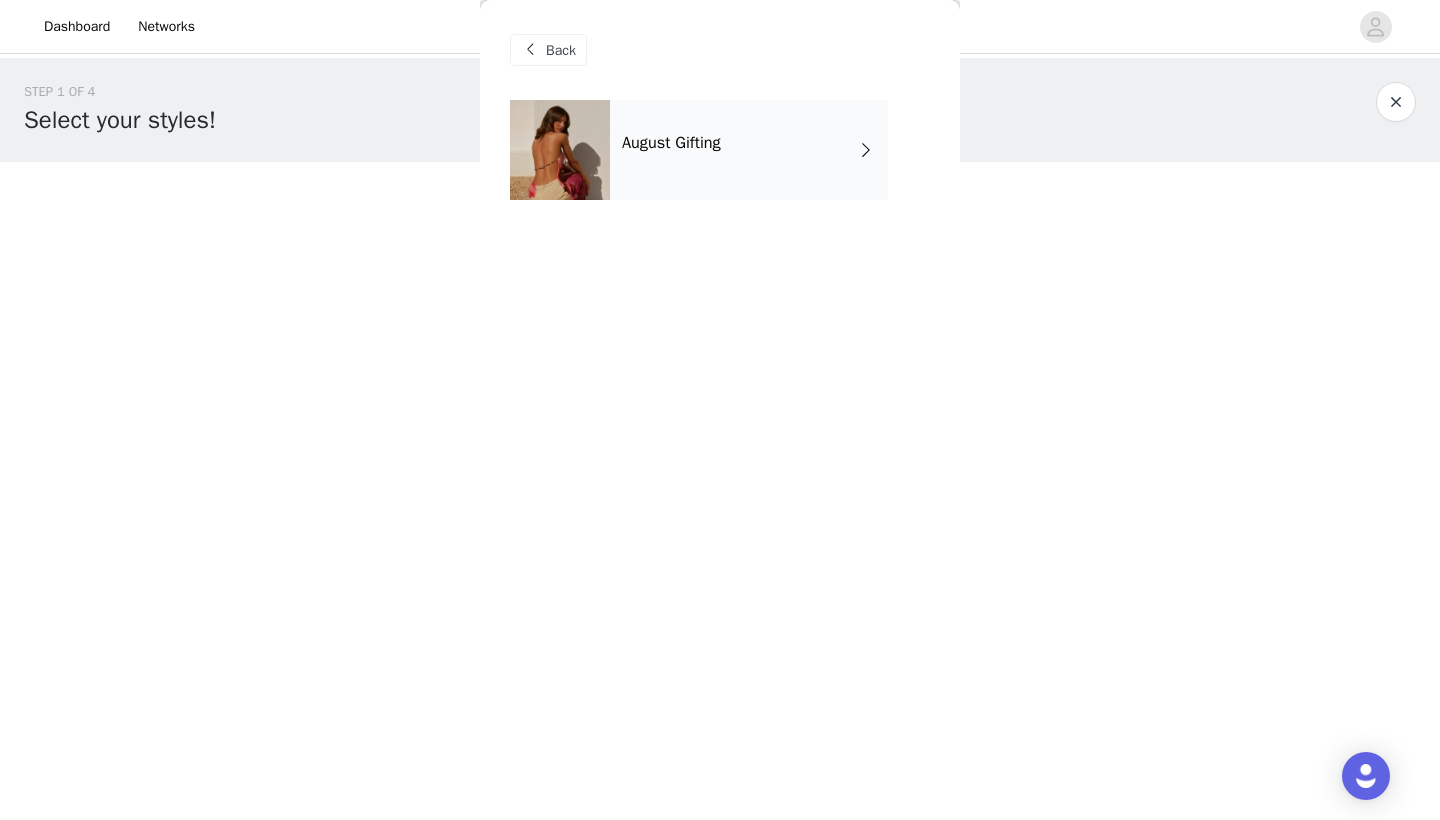 click on "August Gifting" at bounding box center (749, 150) 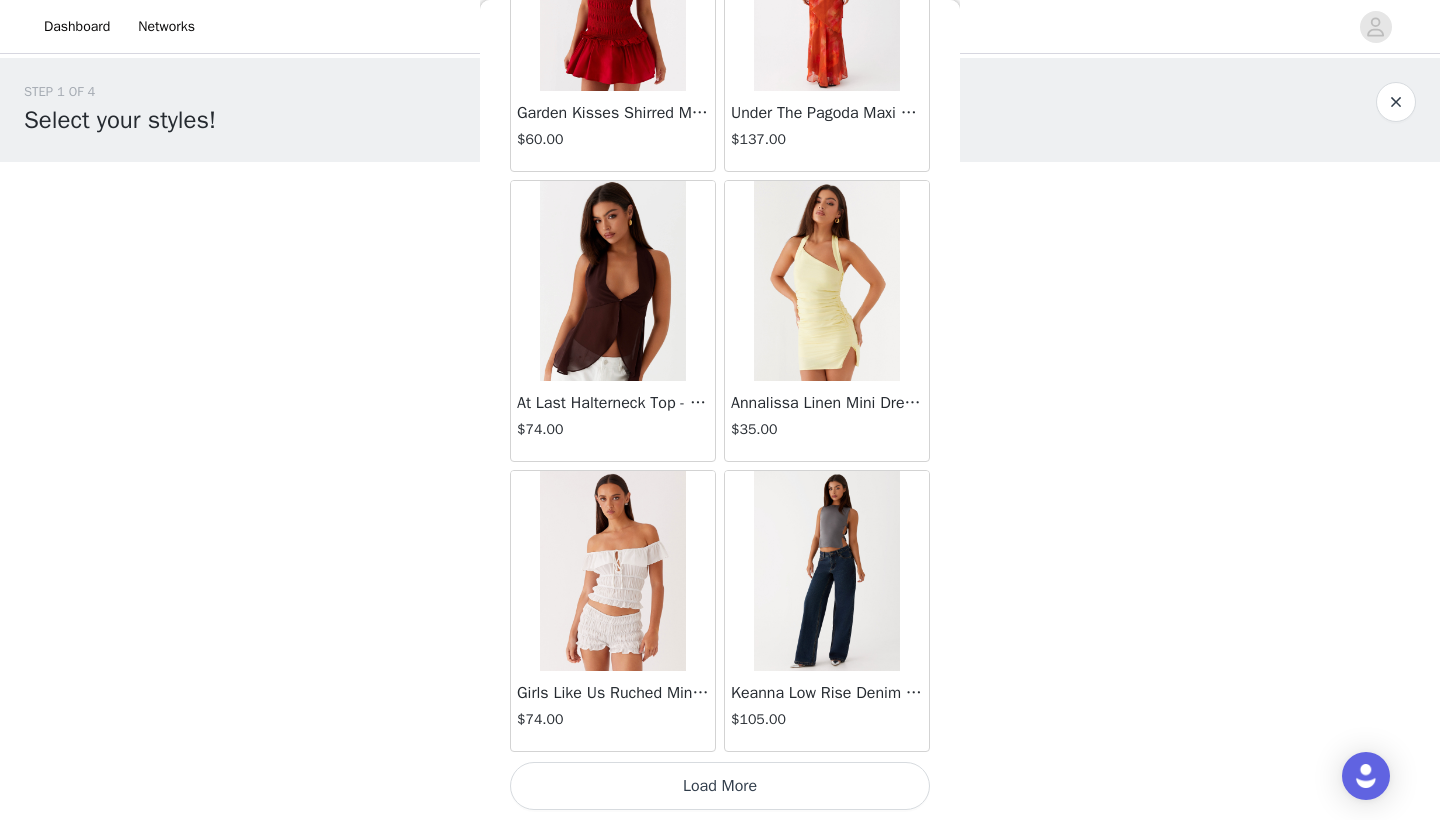 scroll, scrollTop: 2240, scrollLeft: 0, axis: vertical 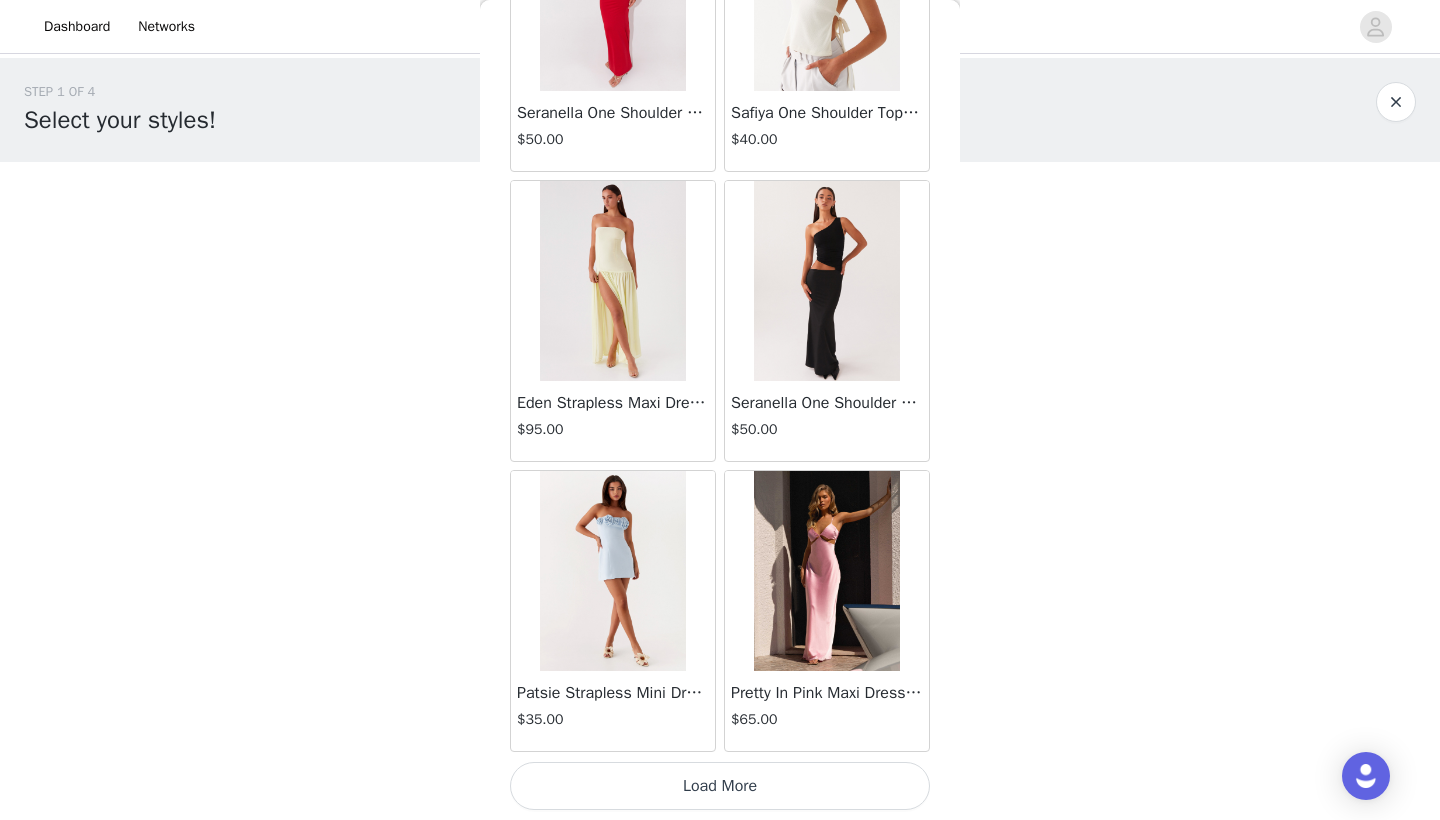 click on "Load More" at bounding box center (720, 786) 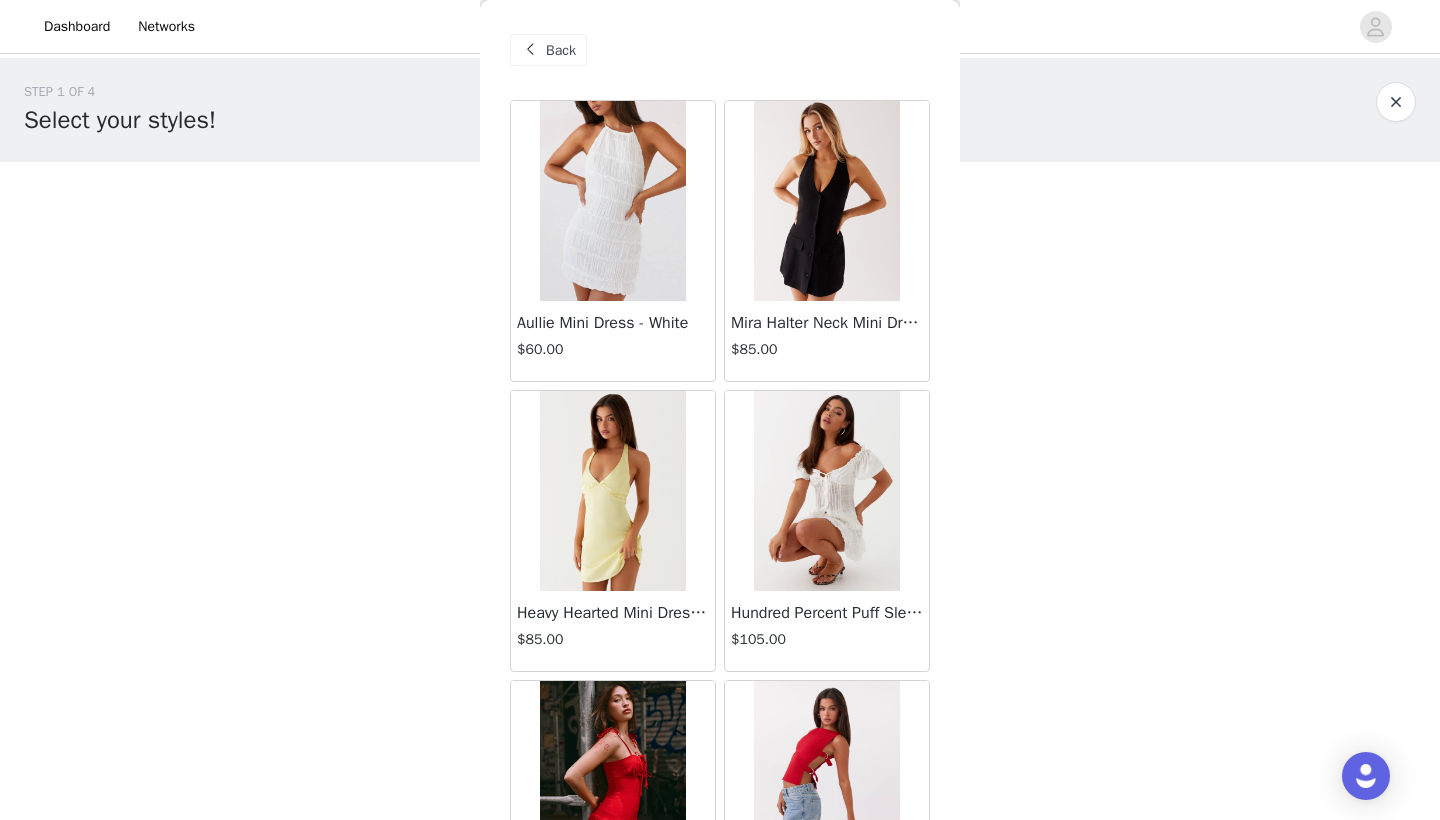 scroll, scrollTop: 0, scrollLeft: 0, axis: both 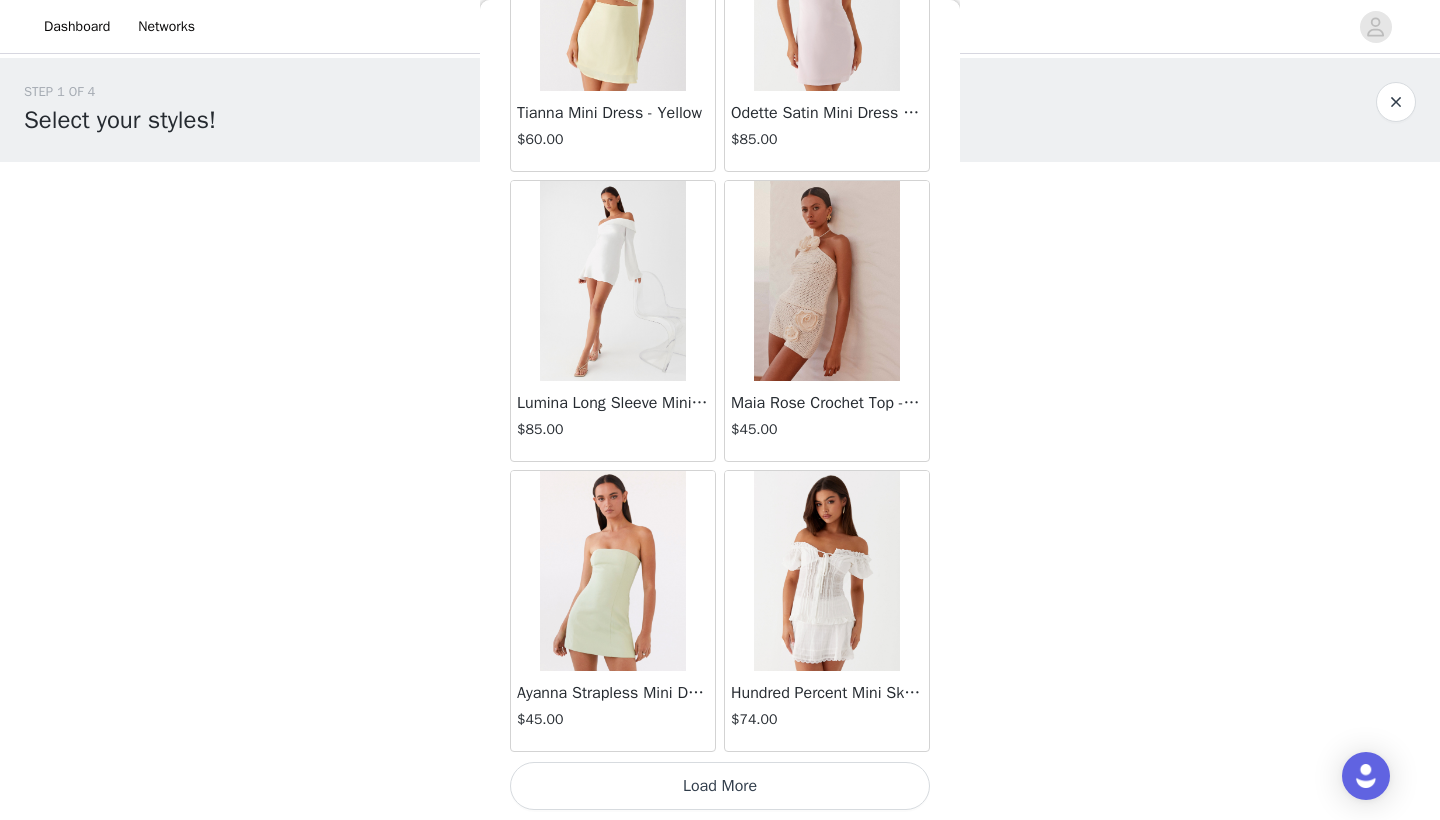 click on "Load More" at bounding box center (720, 786) 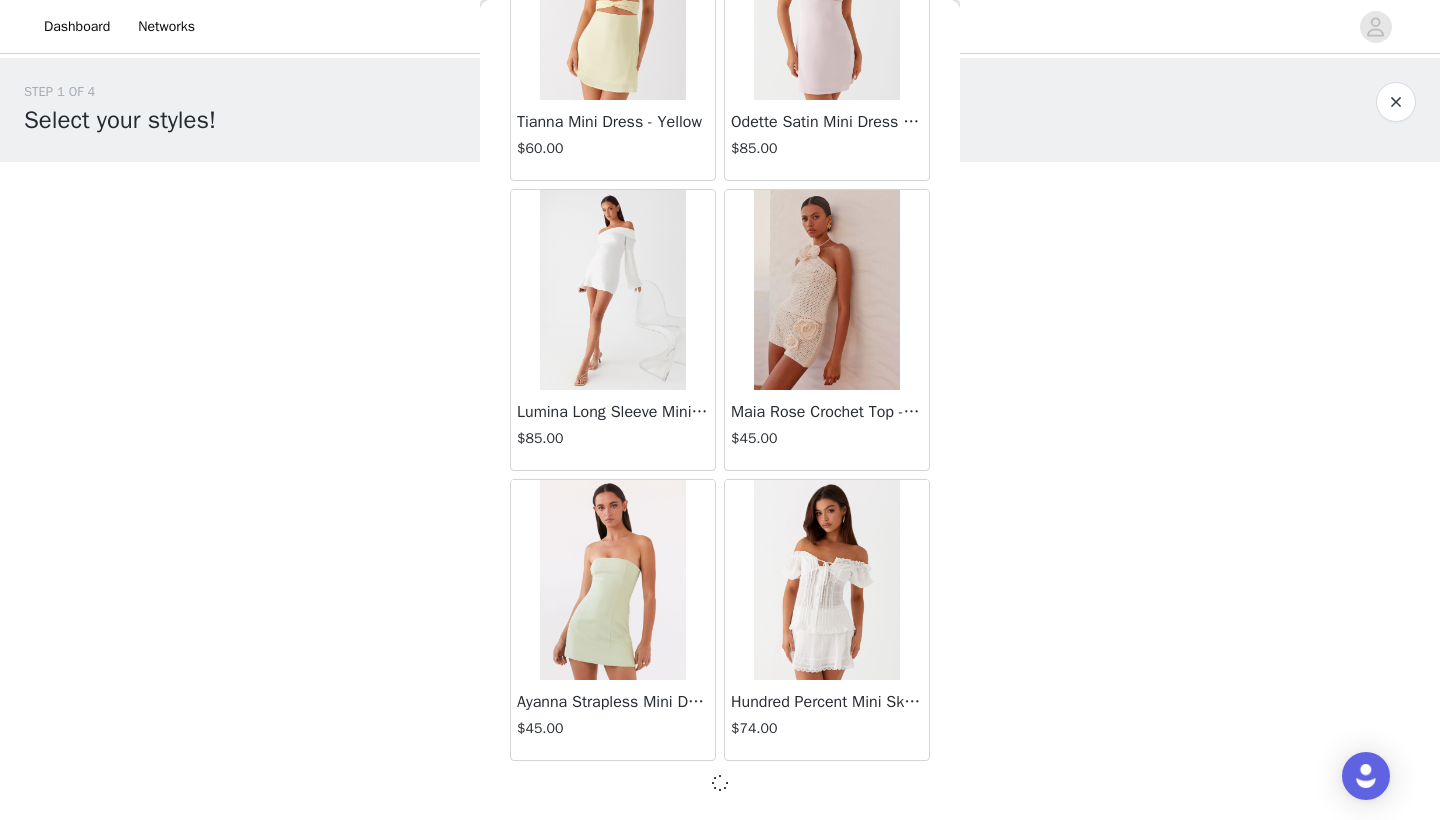 scroll, scrollTop: 8031, scrollLeft: 0, axis: vertical 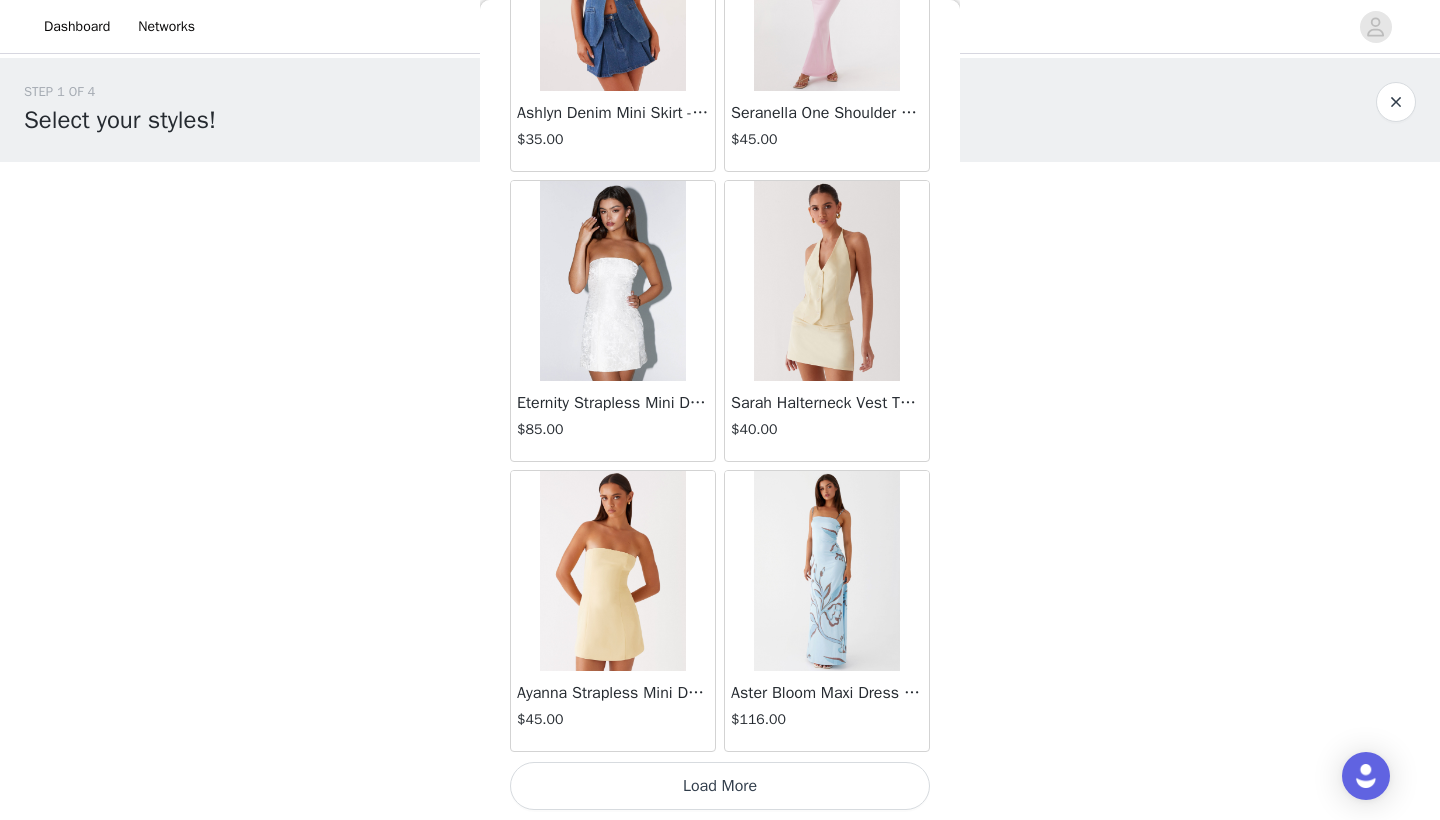 click on "Load More" at bounding box center [720, 786] 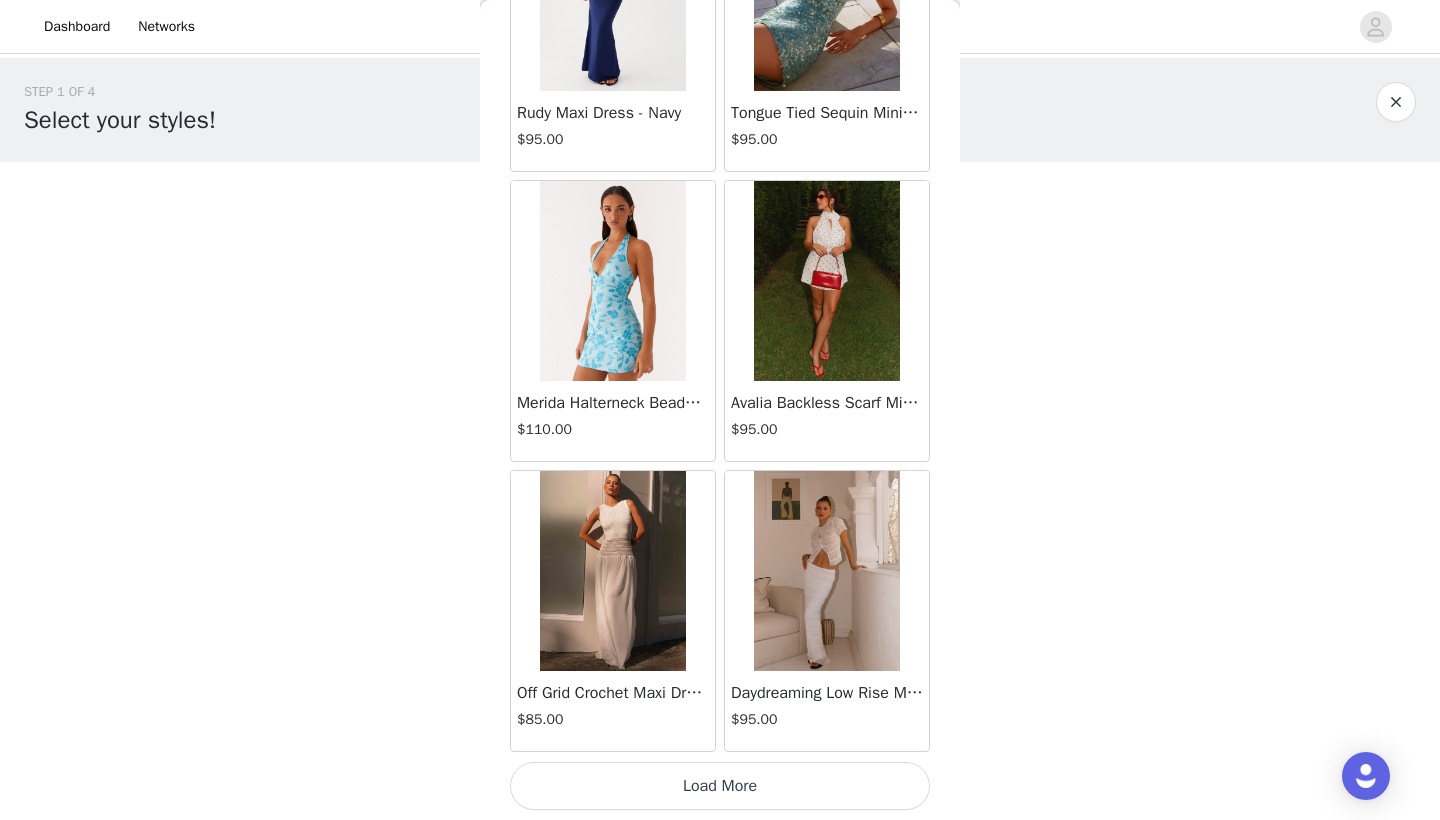 scroll, scrollTop: 13840, scrollLeft: 0, axis: vertical 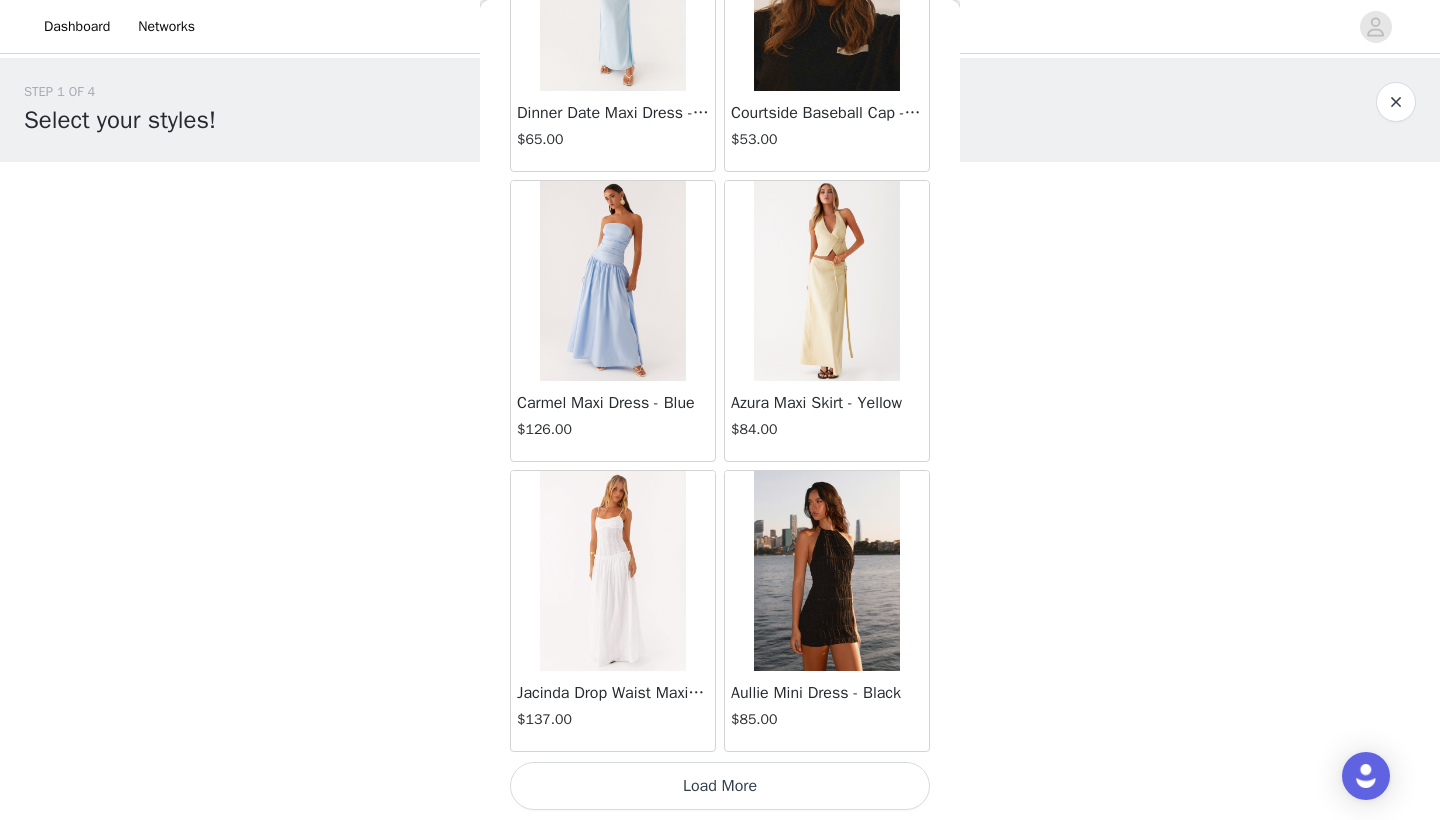 click on "Load More" at bounding box center [720, 786] 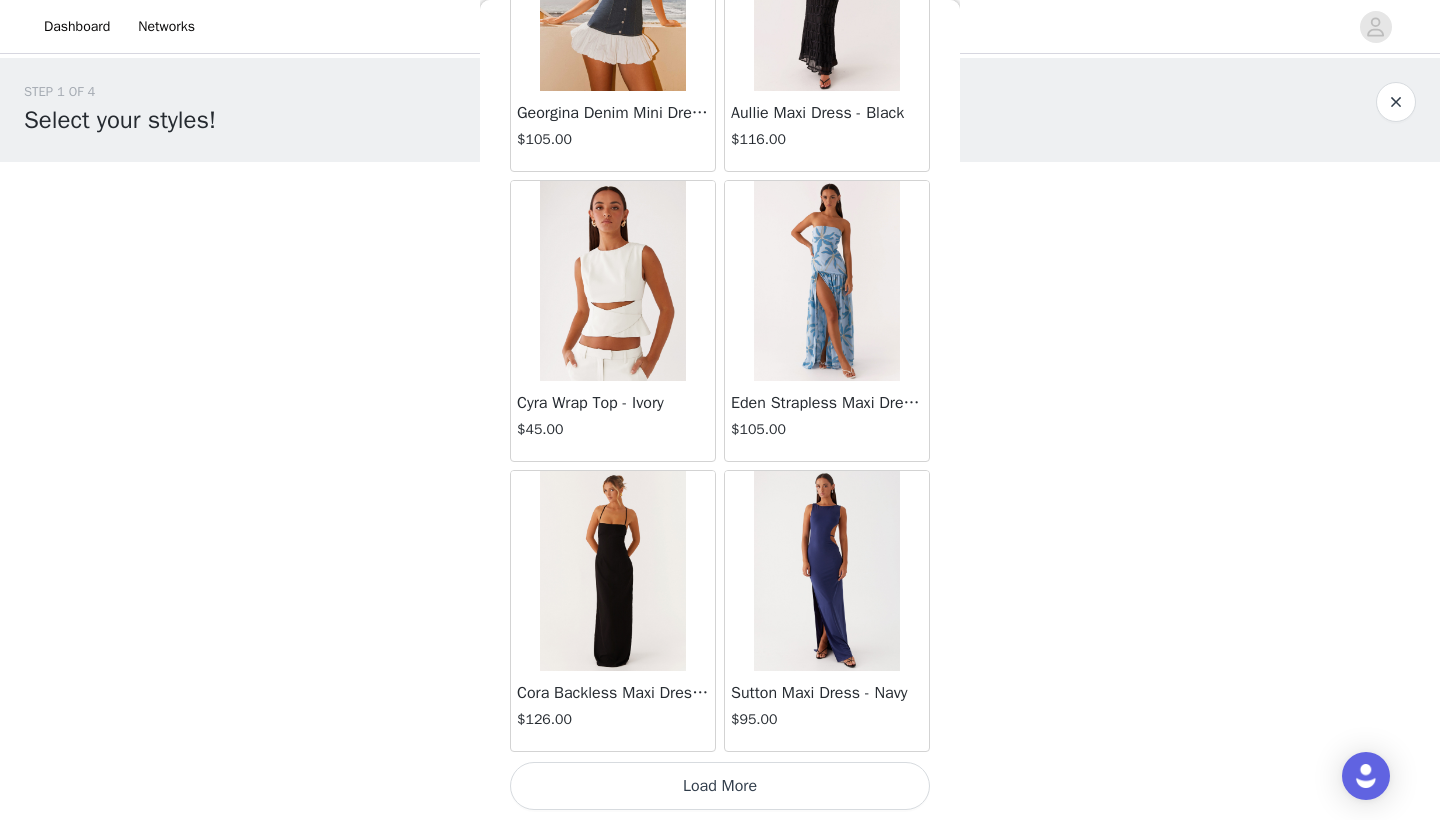 scroll, scrollTop: 19640, scrollLeft: 0, axis: vertical 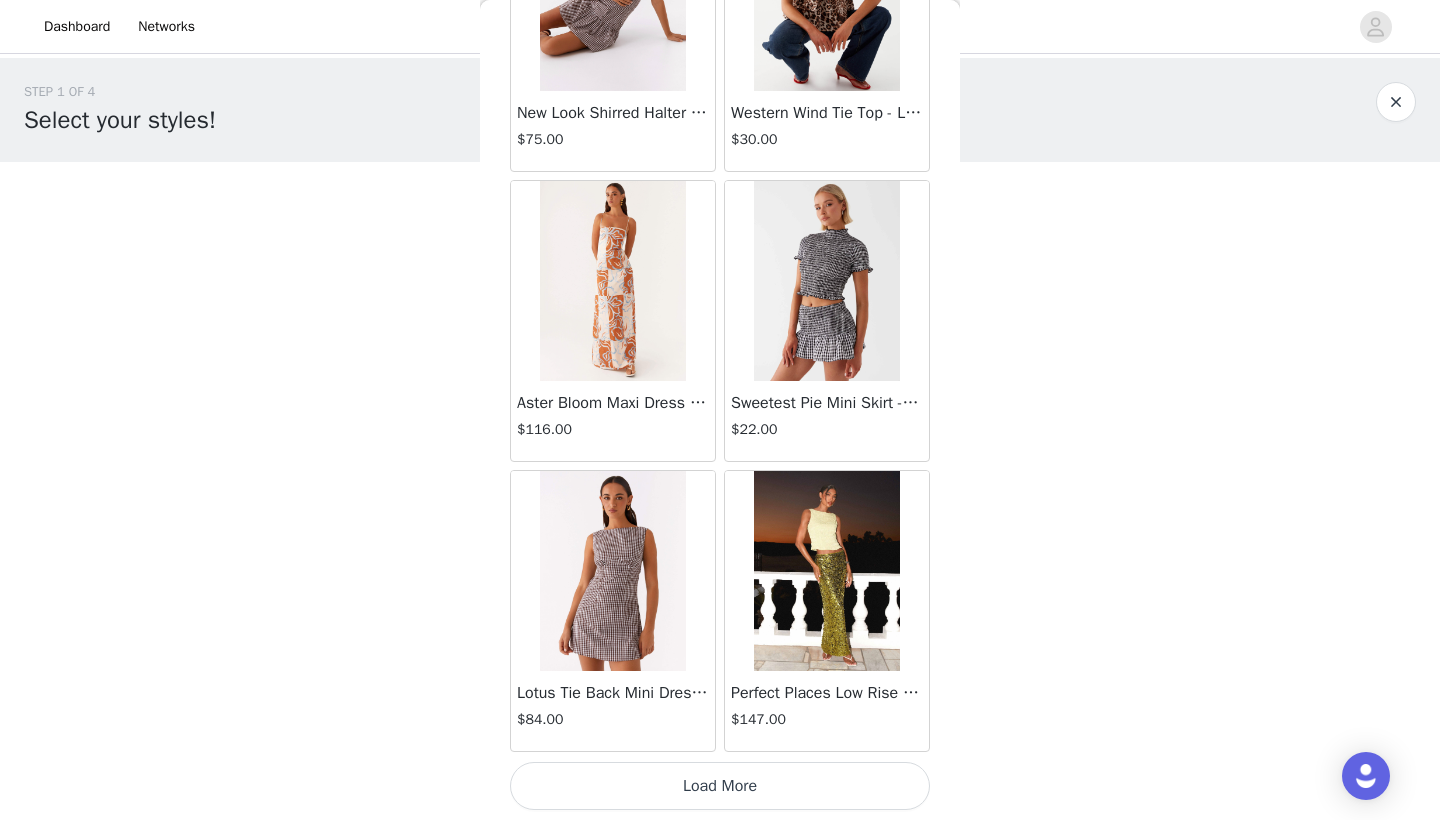 click on "Load More" at bounding box center (720, 786) 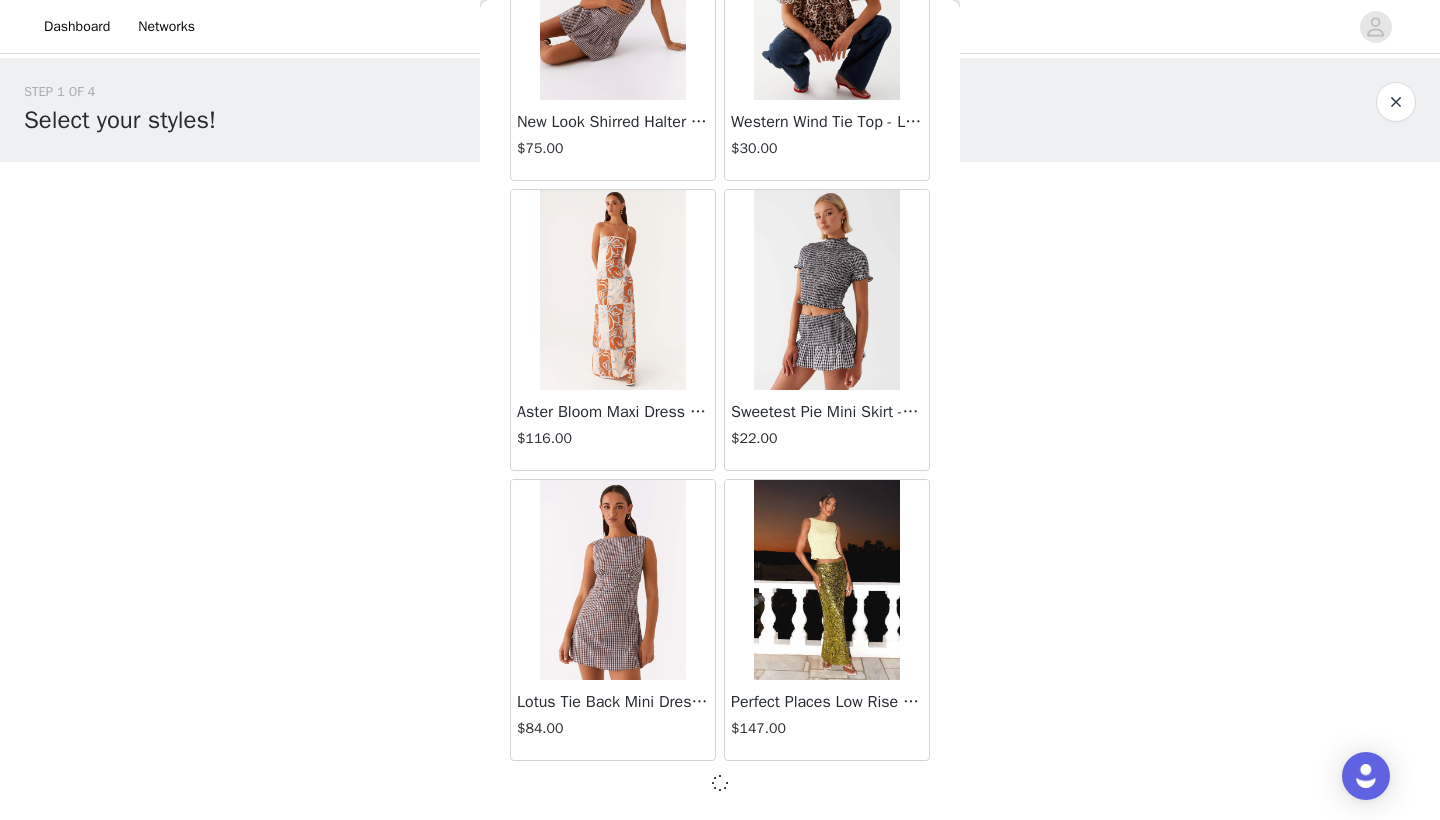 scroll, scrollTop: 22531, scrollLeft: 0, axis: vertical 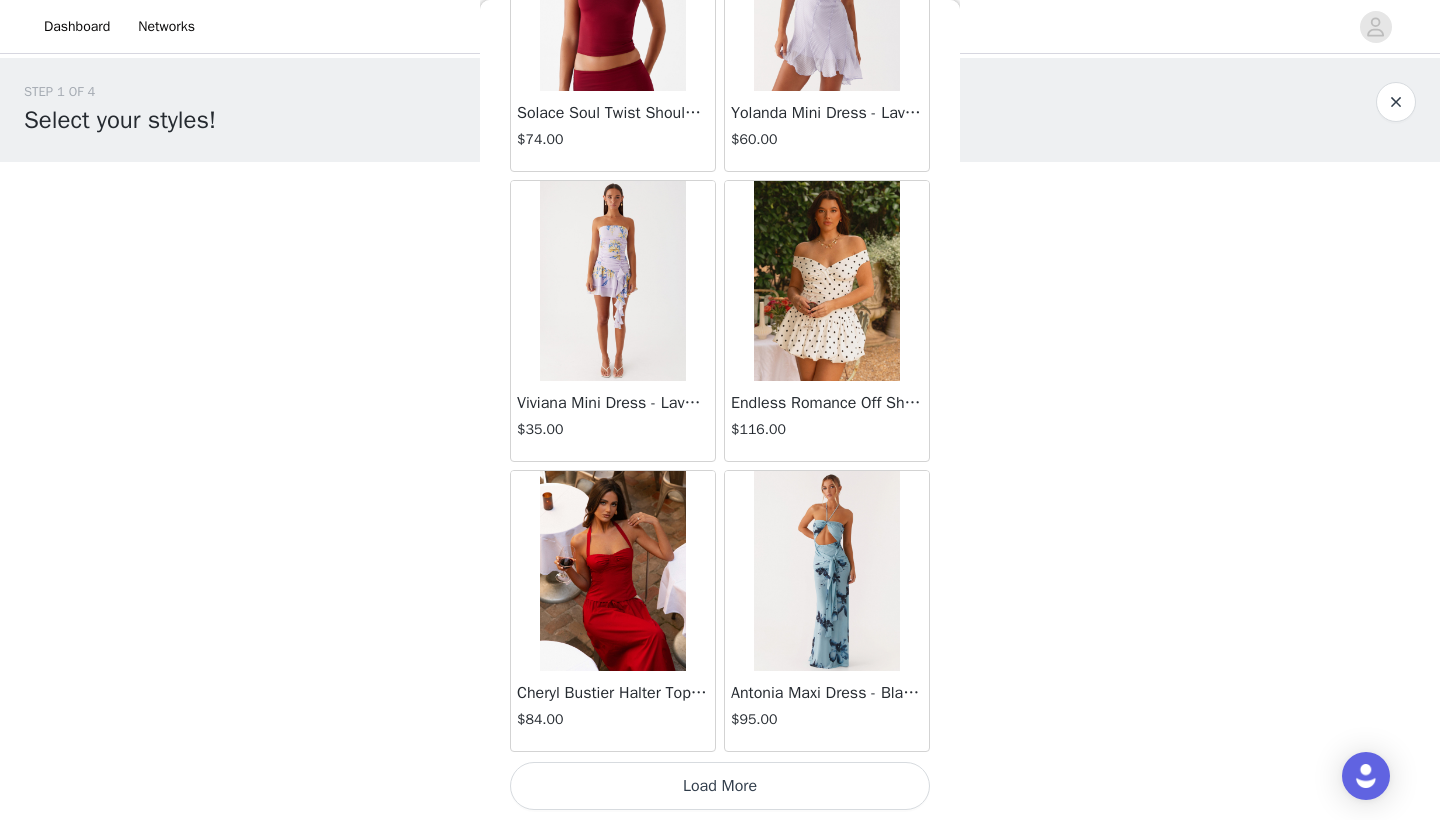 click on "Load More" at bounding box center [720, 786] 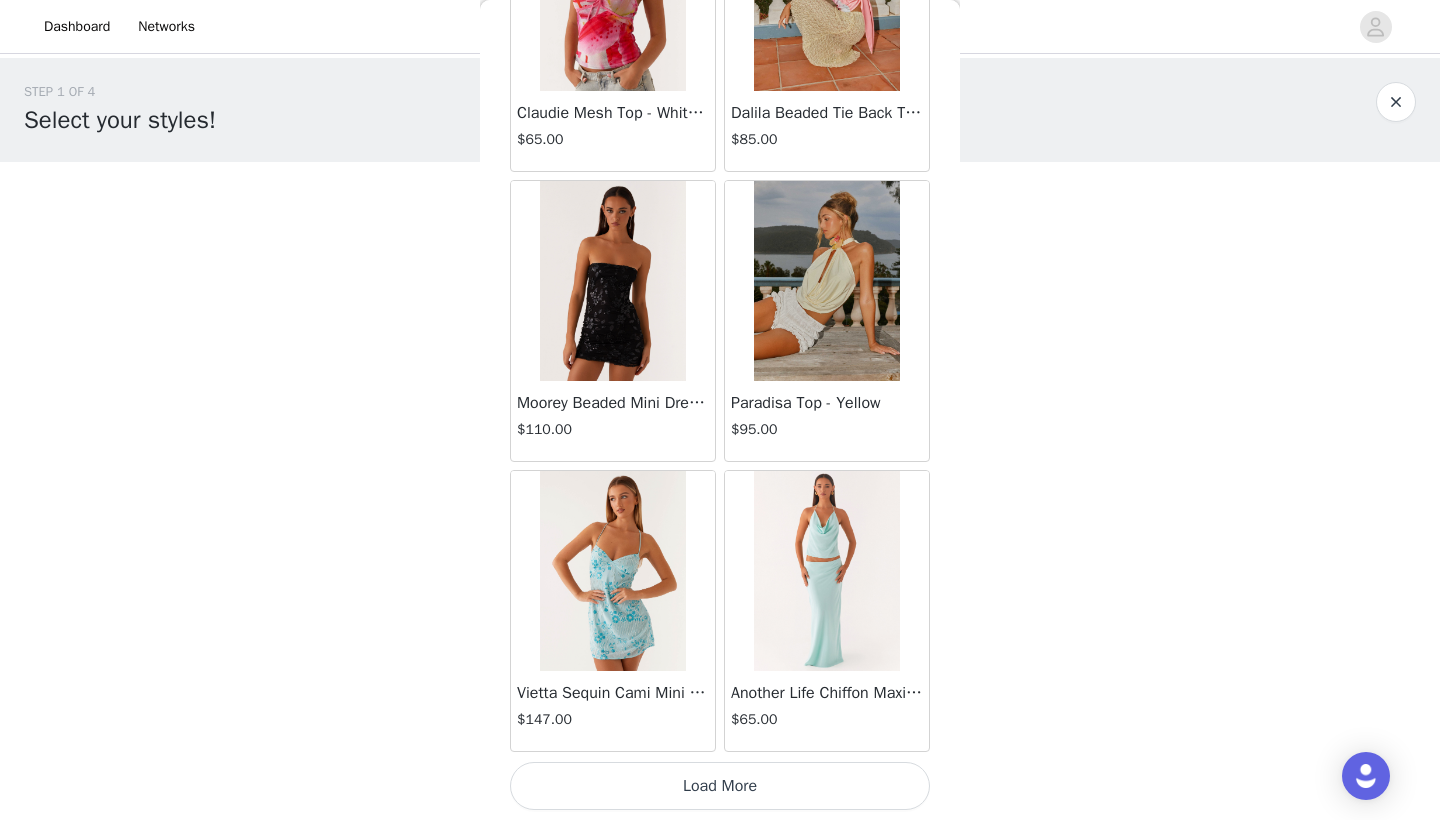 scroll, scrollTop: 28340, scrollLeft: 0, axis: vertical 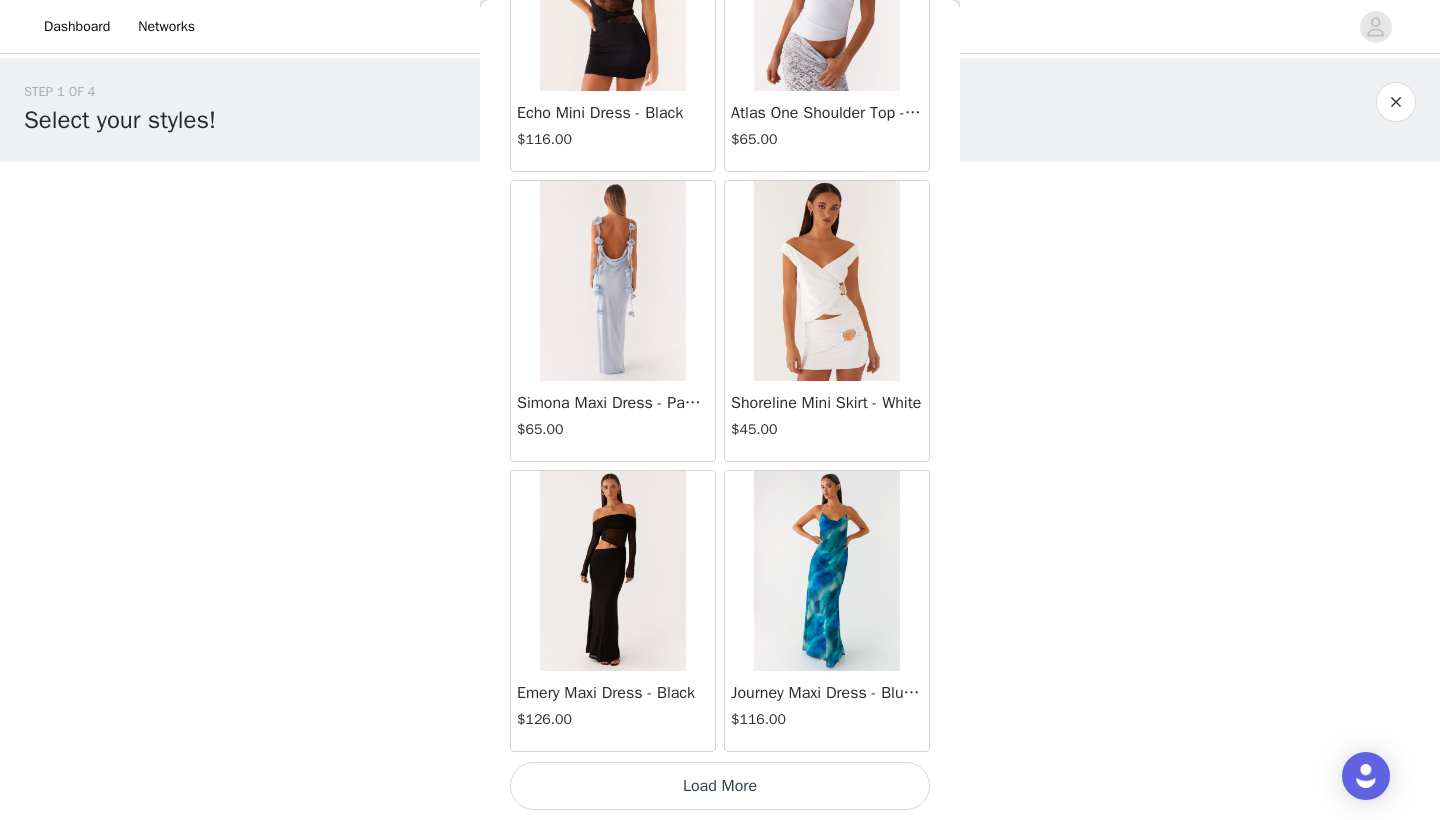 click on "Load More" at bounding box center [720, 786] 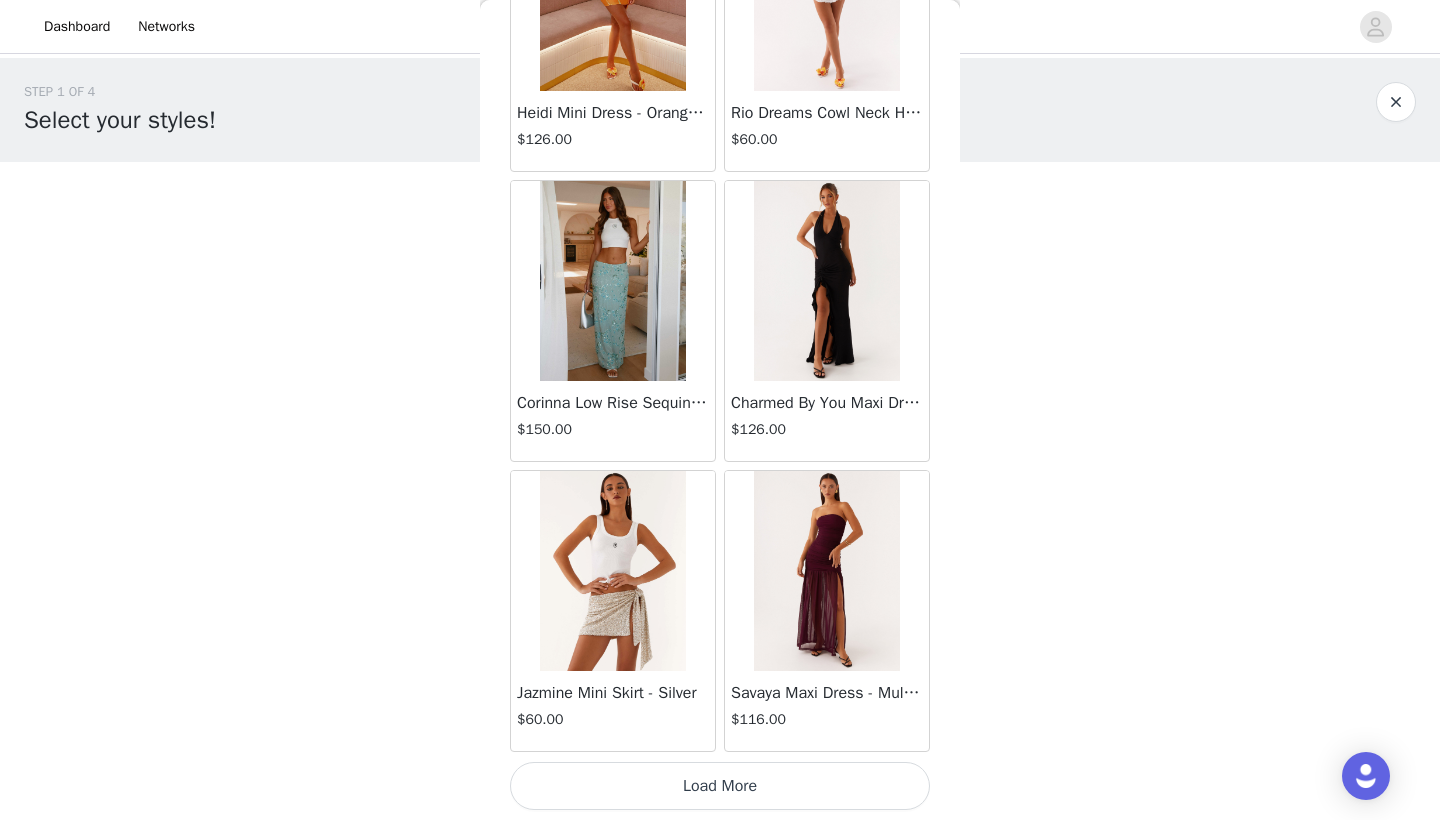 scroll, scrollTop: 34140, scrollLeft: 0, axis: vertical 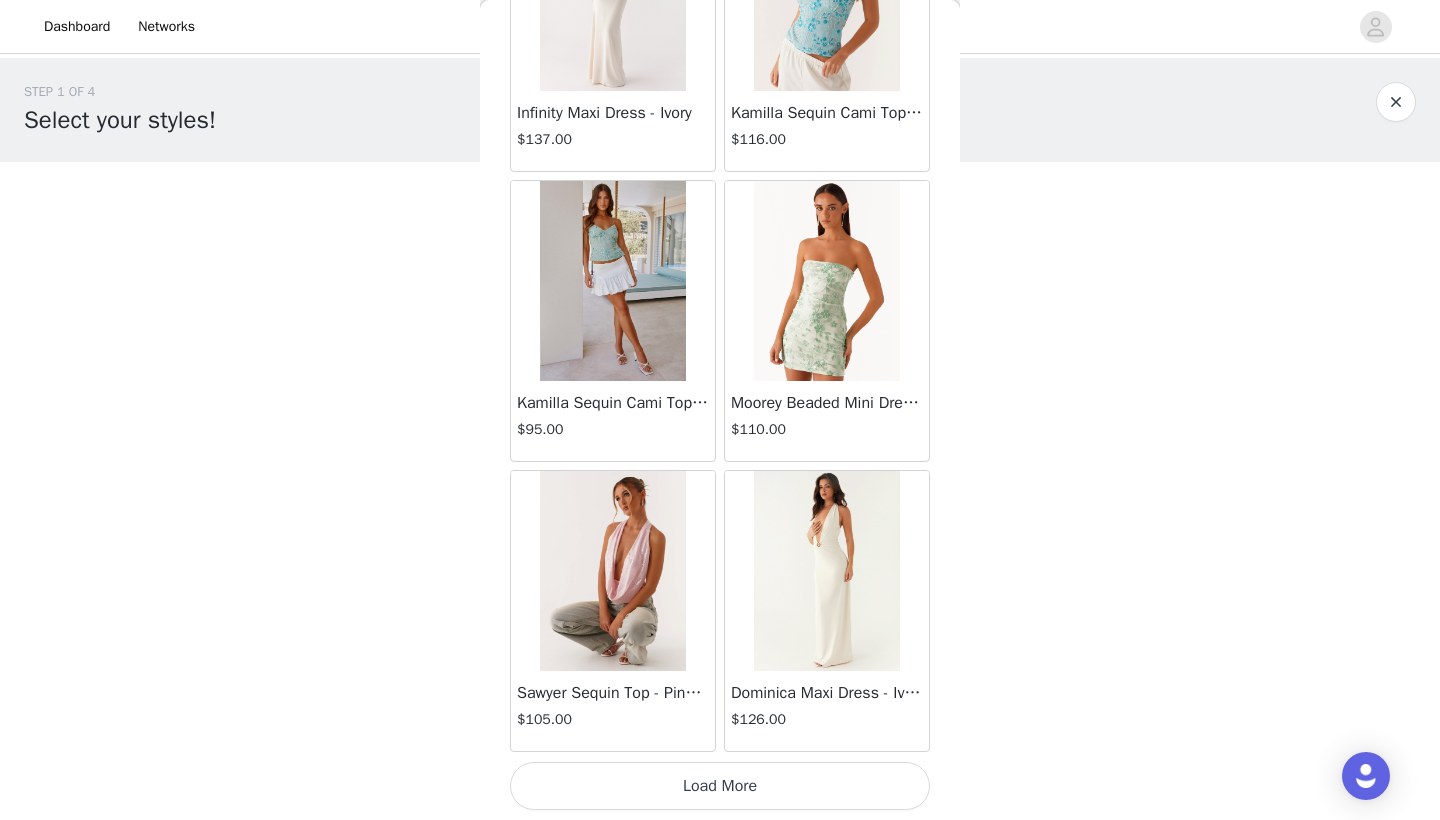 click on "Load More" at bounding box center [720, 786] 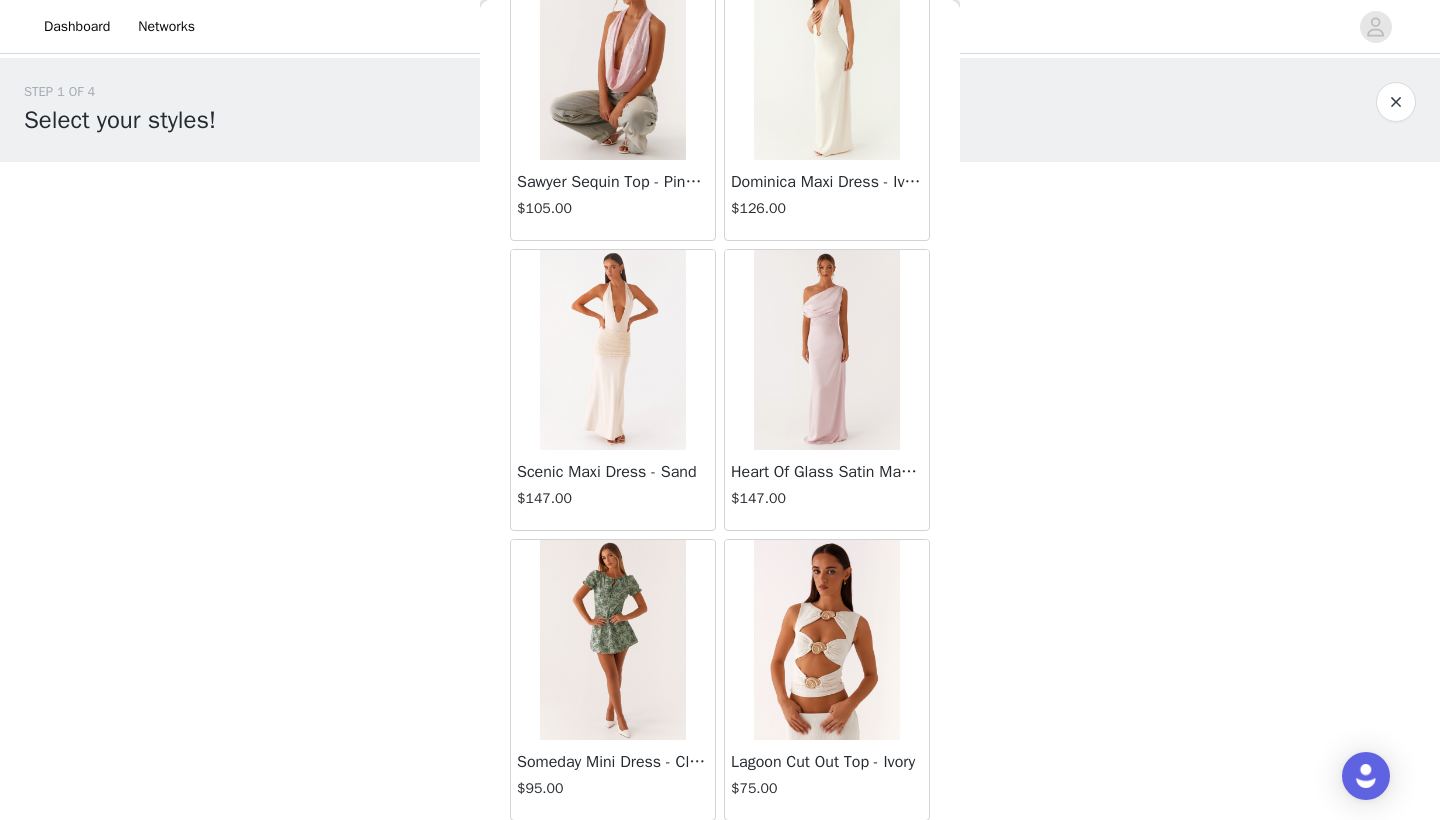scroll, scrollTop: 37556, scrollLeft: 0, axis: vertical 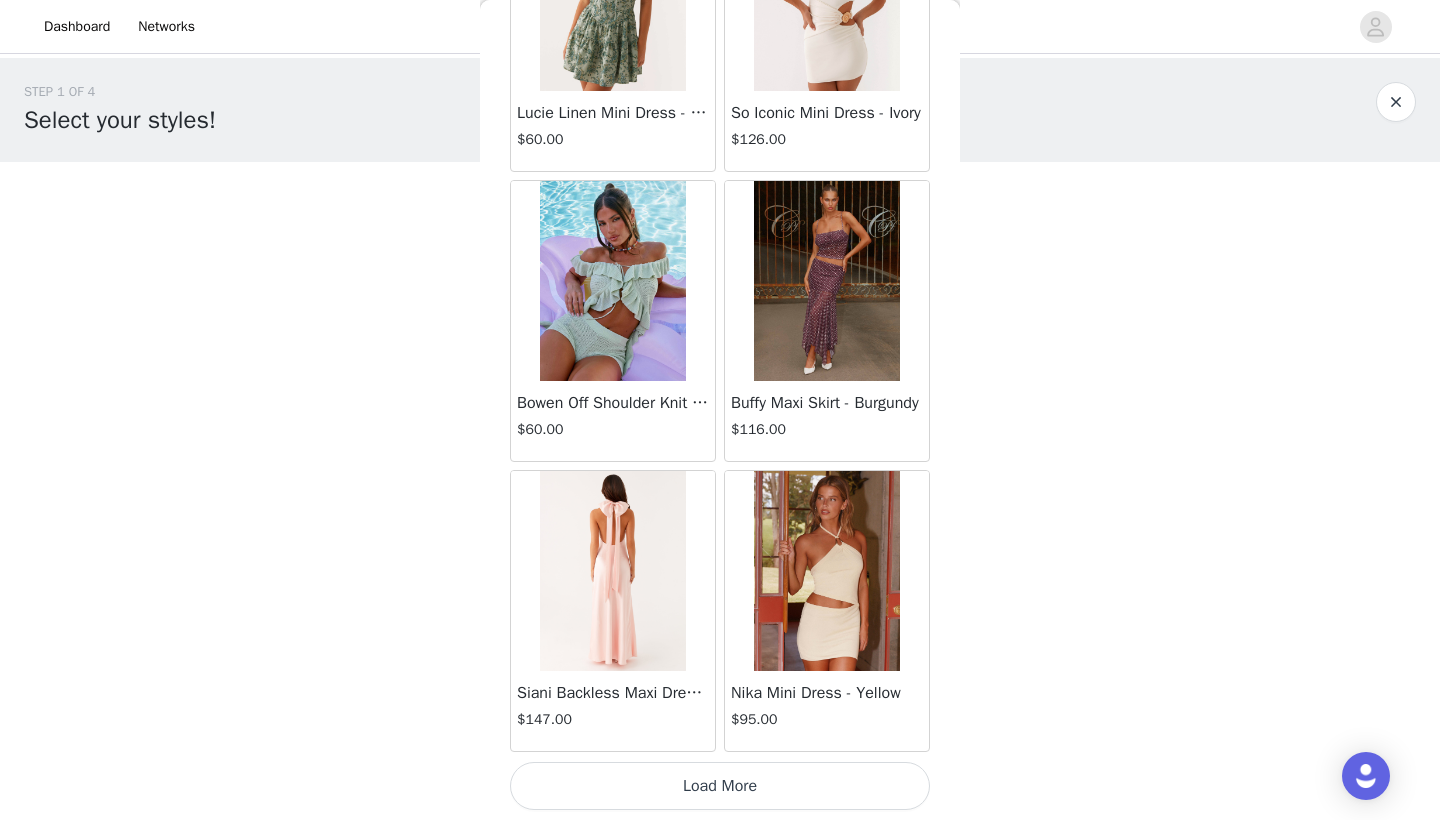 click on "Load More" at bounding box center (720, 786) 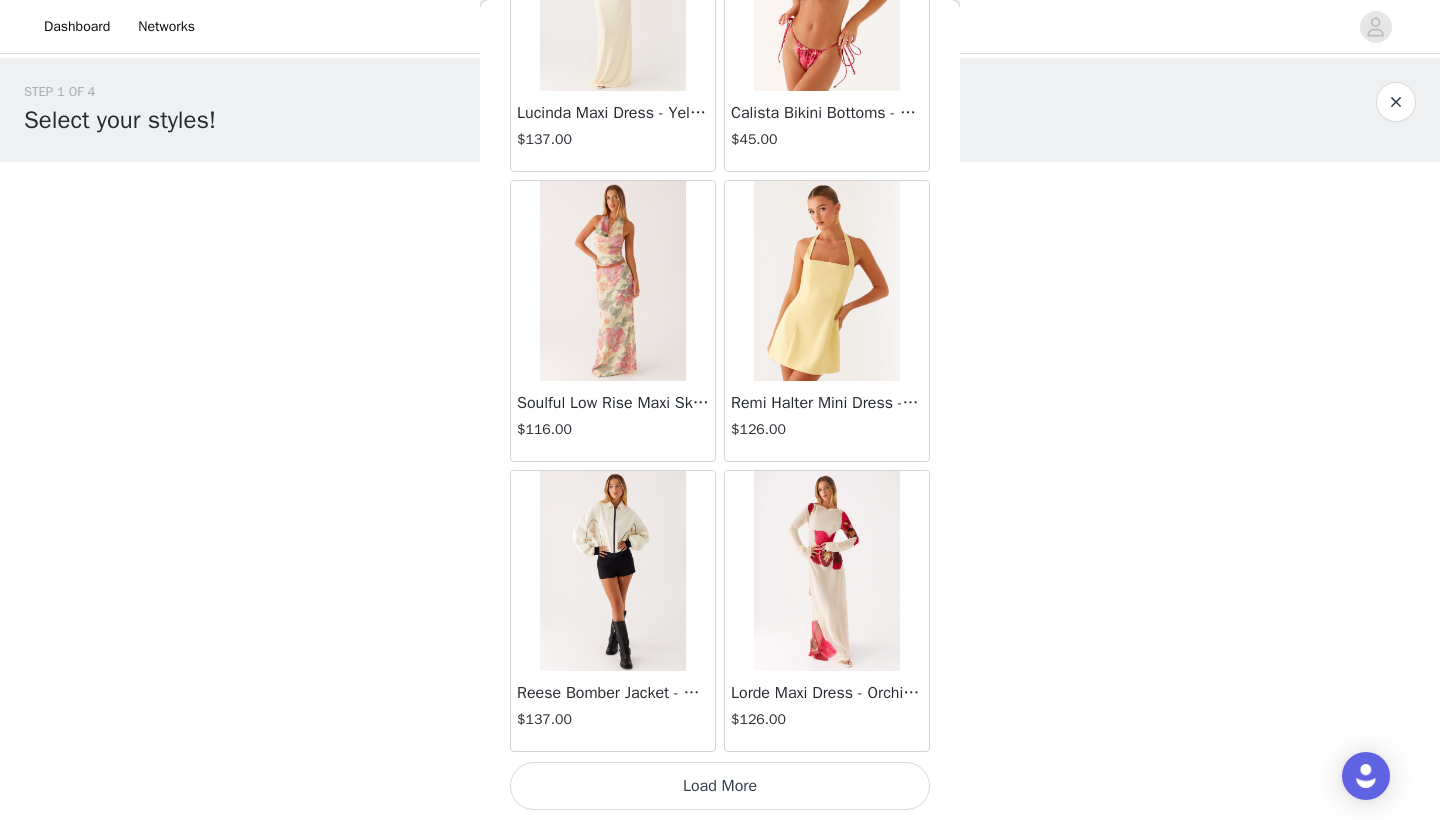 scroll, scrollTop: 42840, scrollLeft: 0, axis: vertical 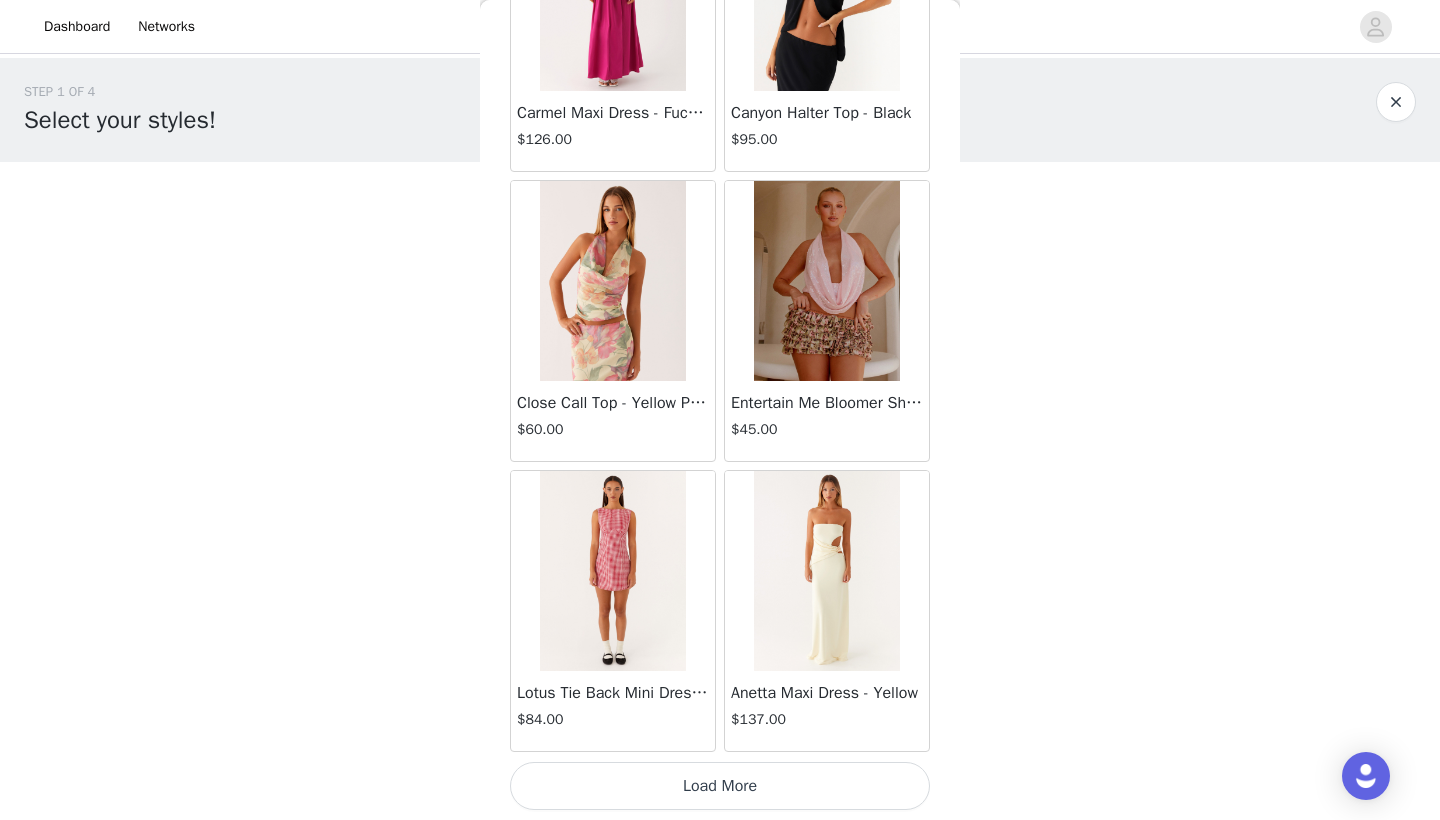 click on "Load More" at bounding box center (720, 786) 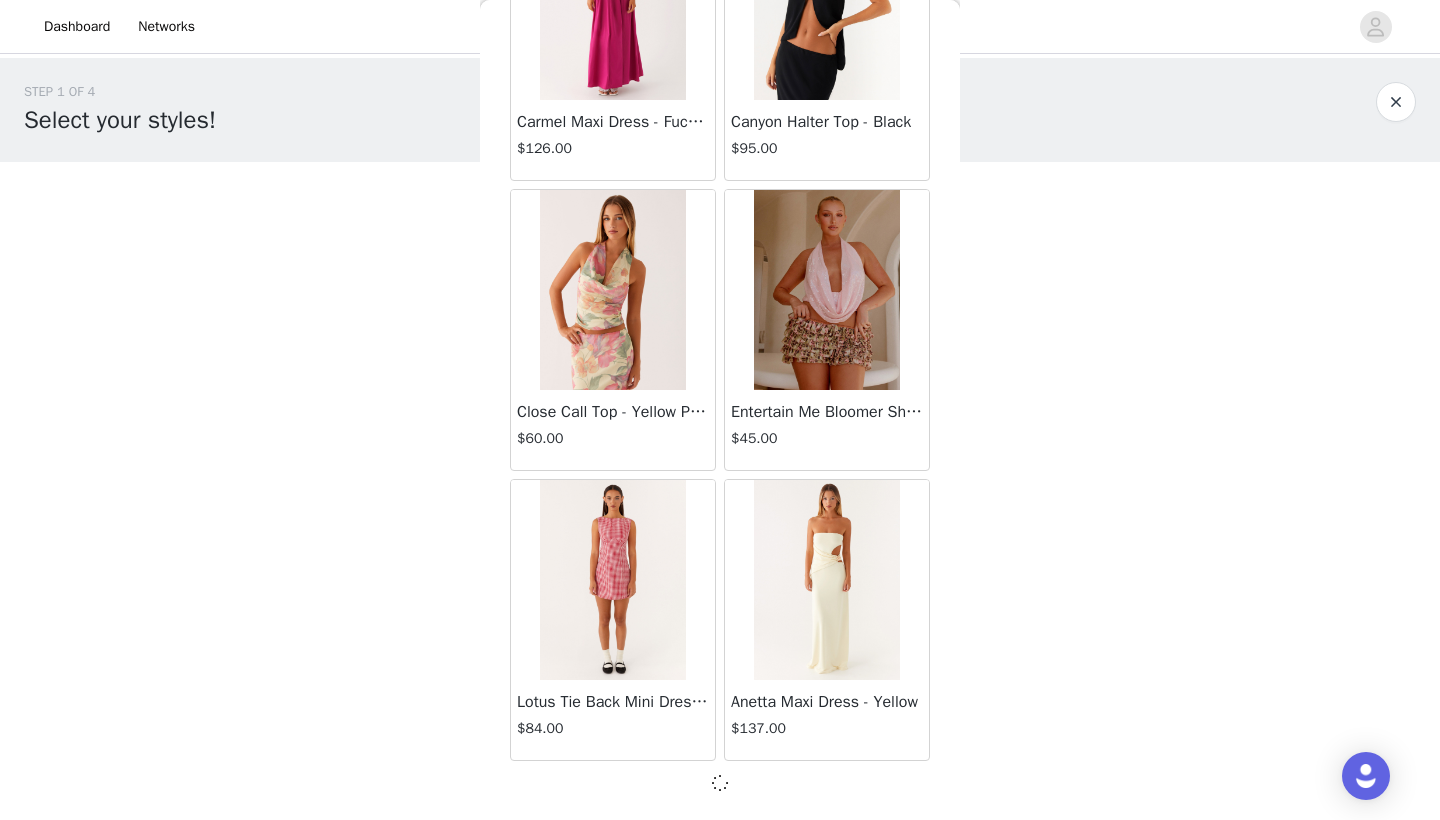 scroll, scrollTop: 45731, scrollLeft: 0, axis: vertical 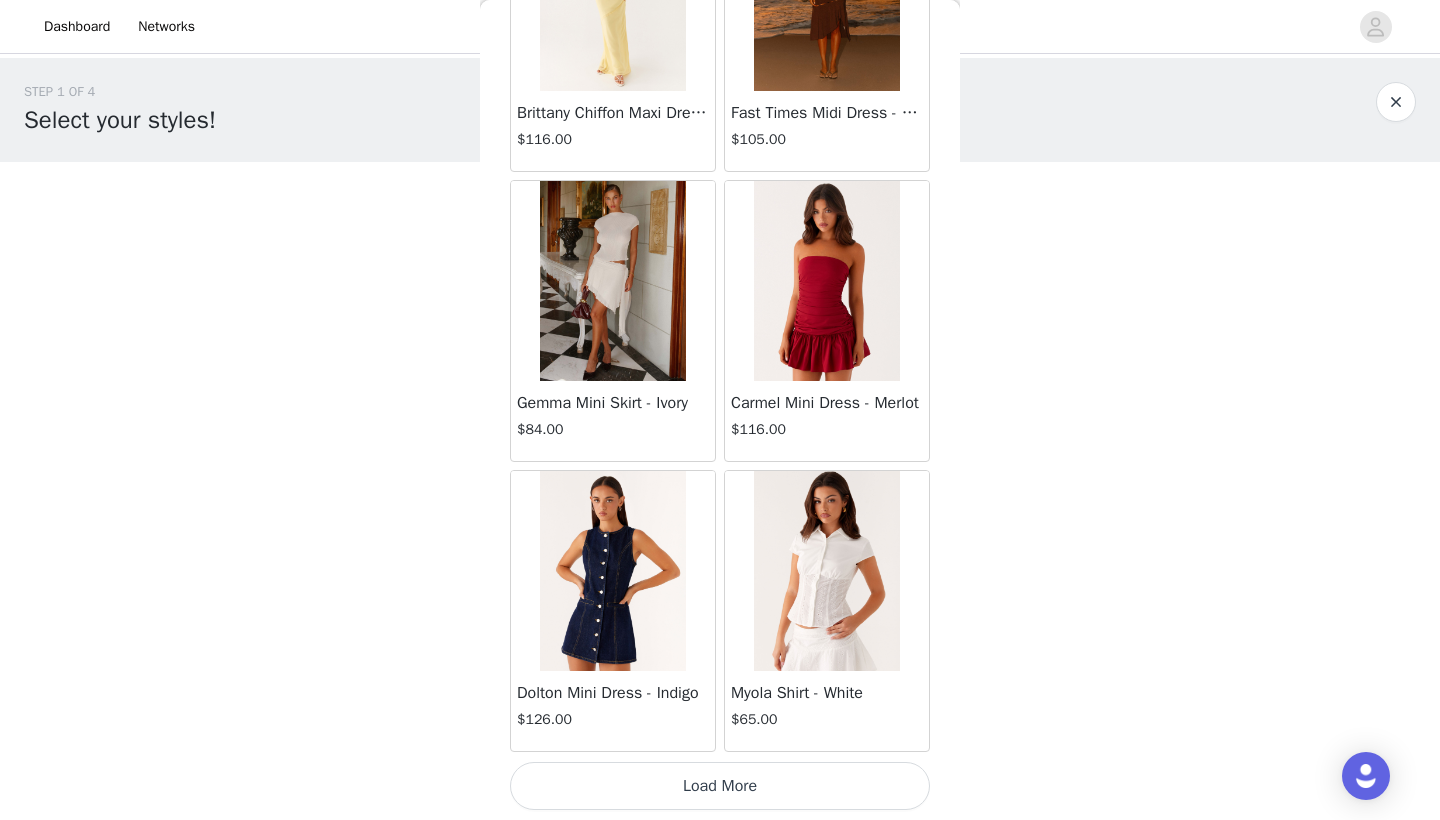 click on "Load More" at bounding box center (720, 786) 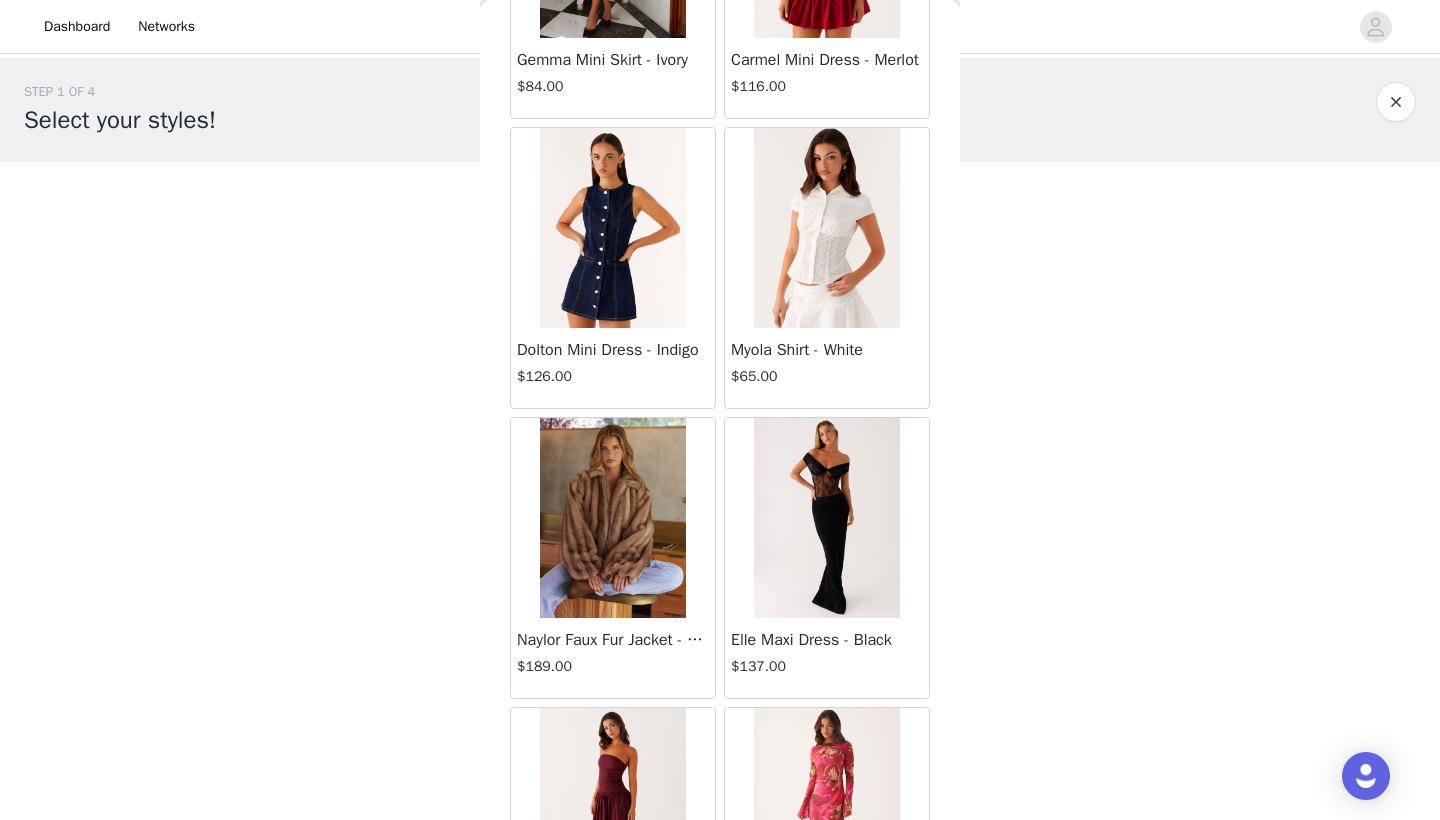 scroll, scrollTop: 48985, scrollLeft: 0, axis: vertical 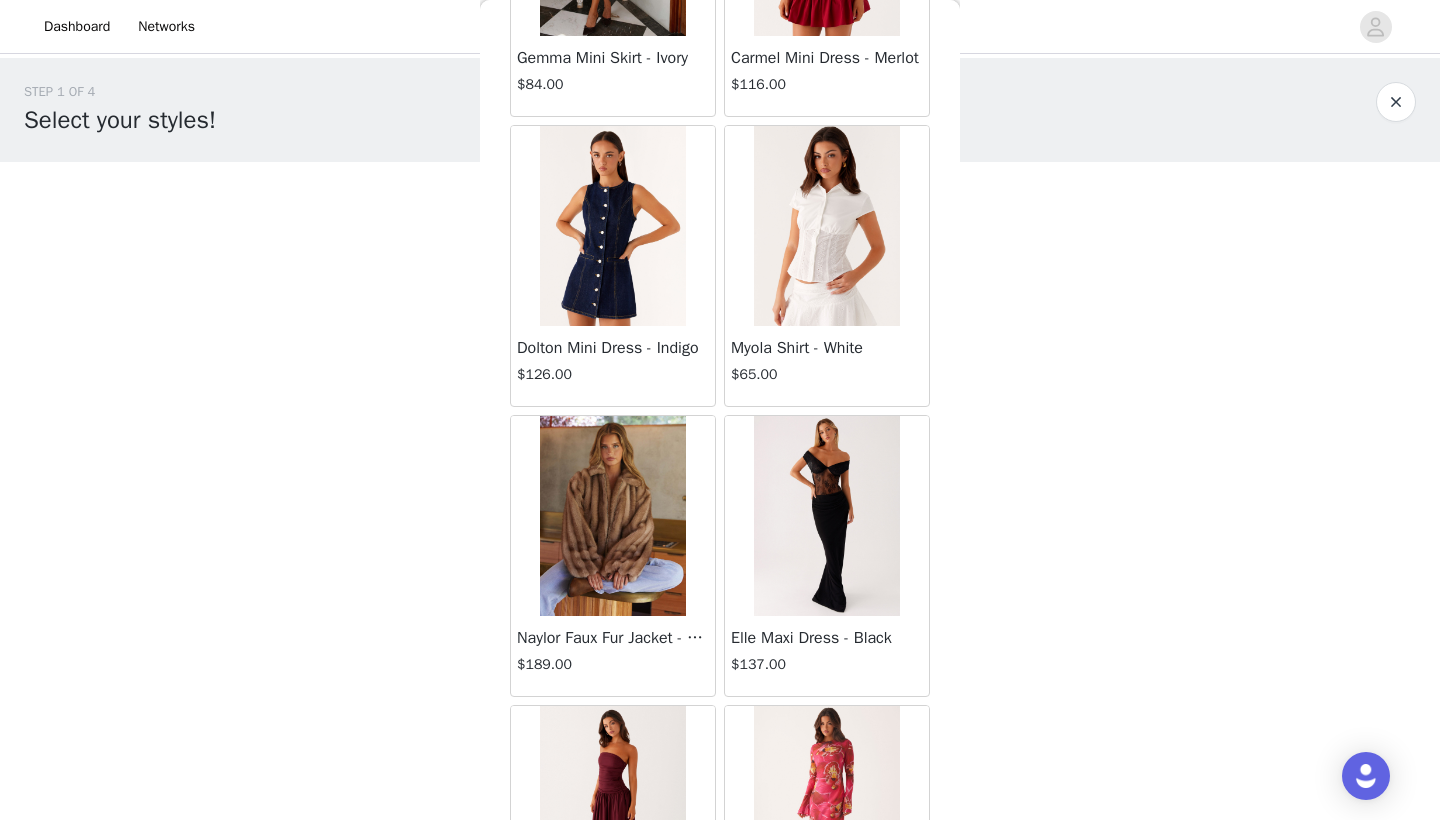 click at bounding box center (612, 516) 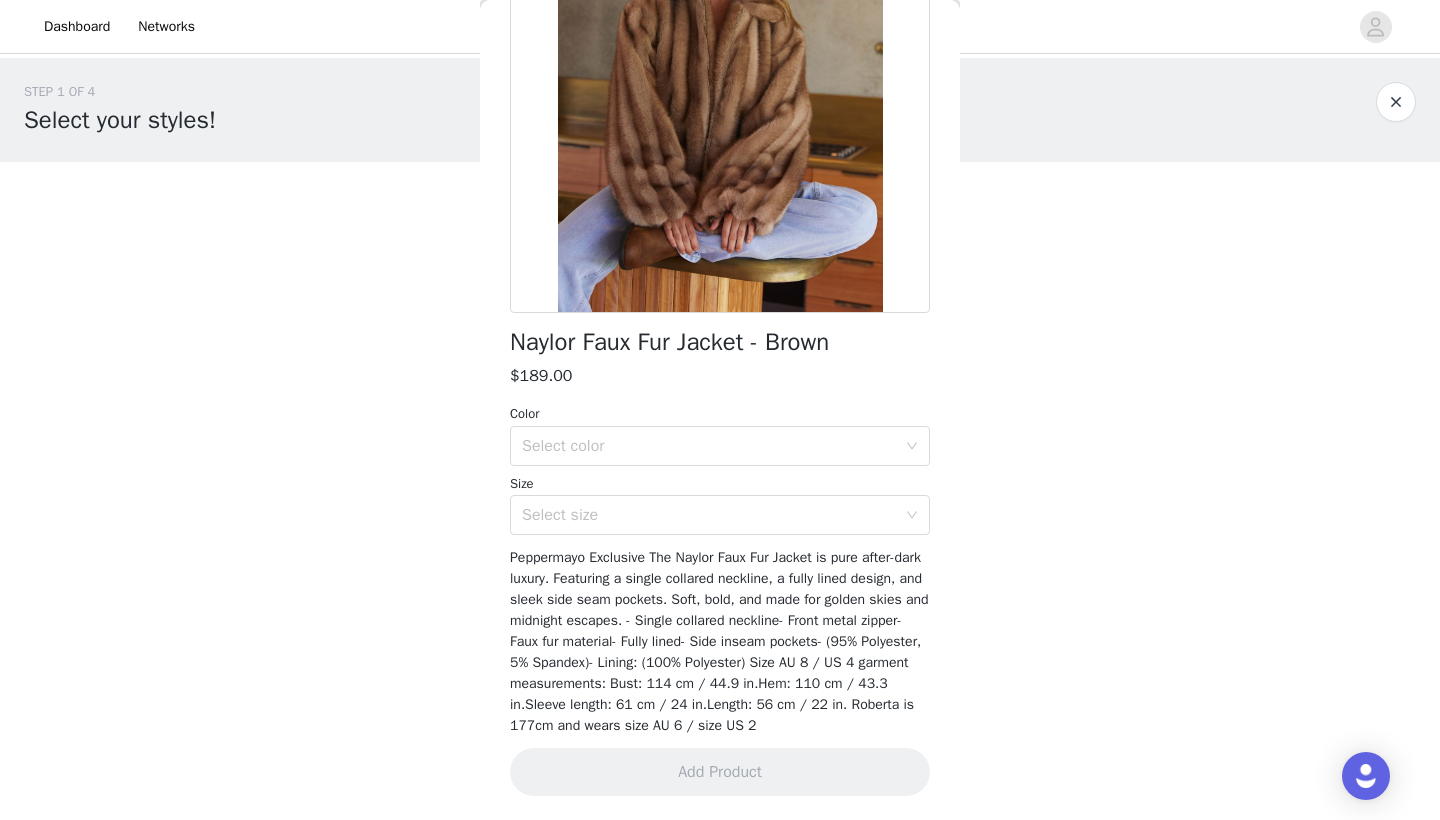 scroll, scrollTop: 257, scrollLeft: 0, axis: vertical 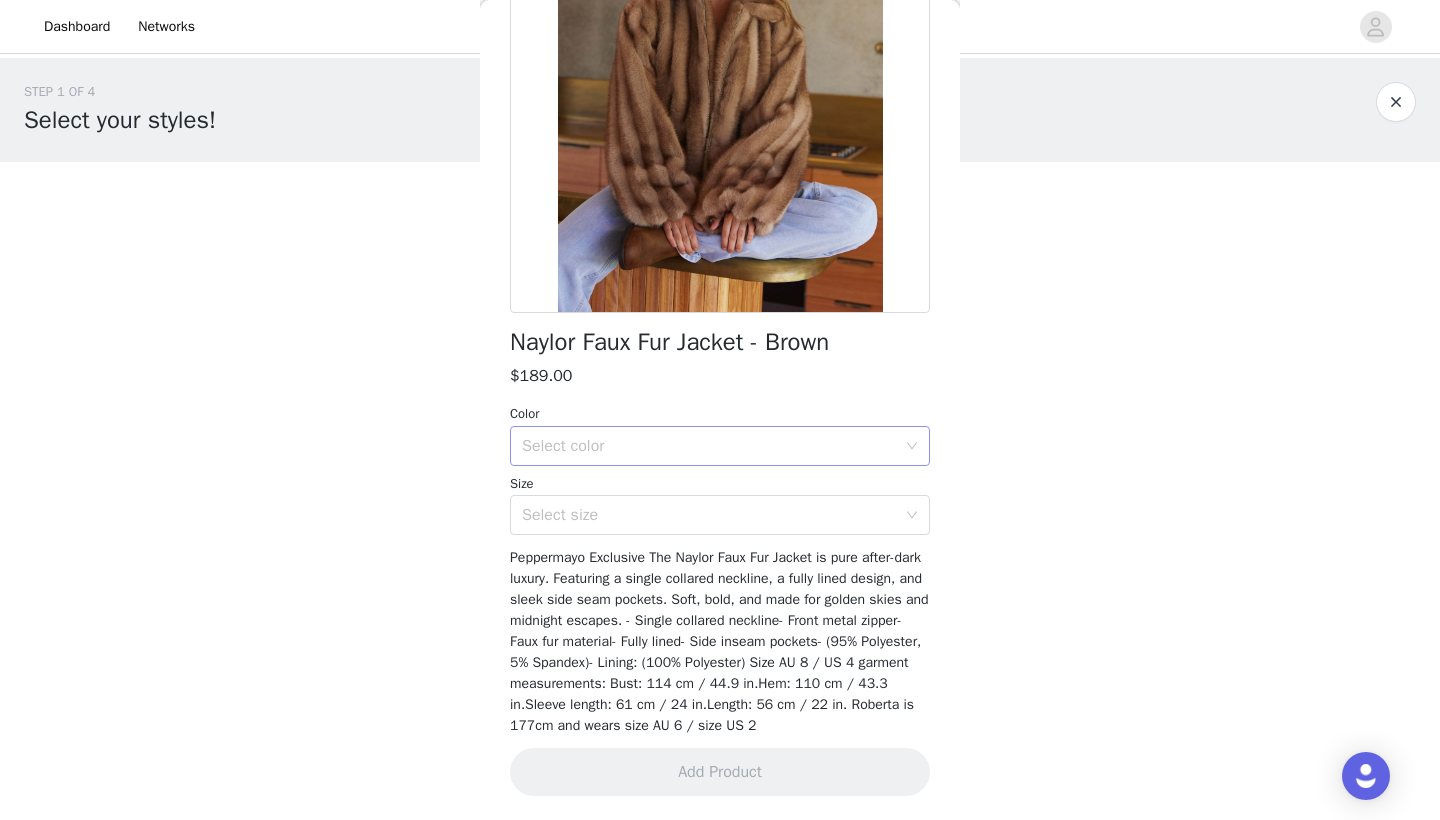 click on "Select color" at bounding box center (709, 446) 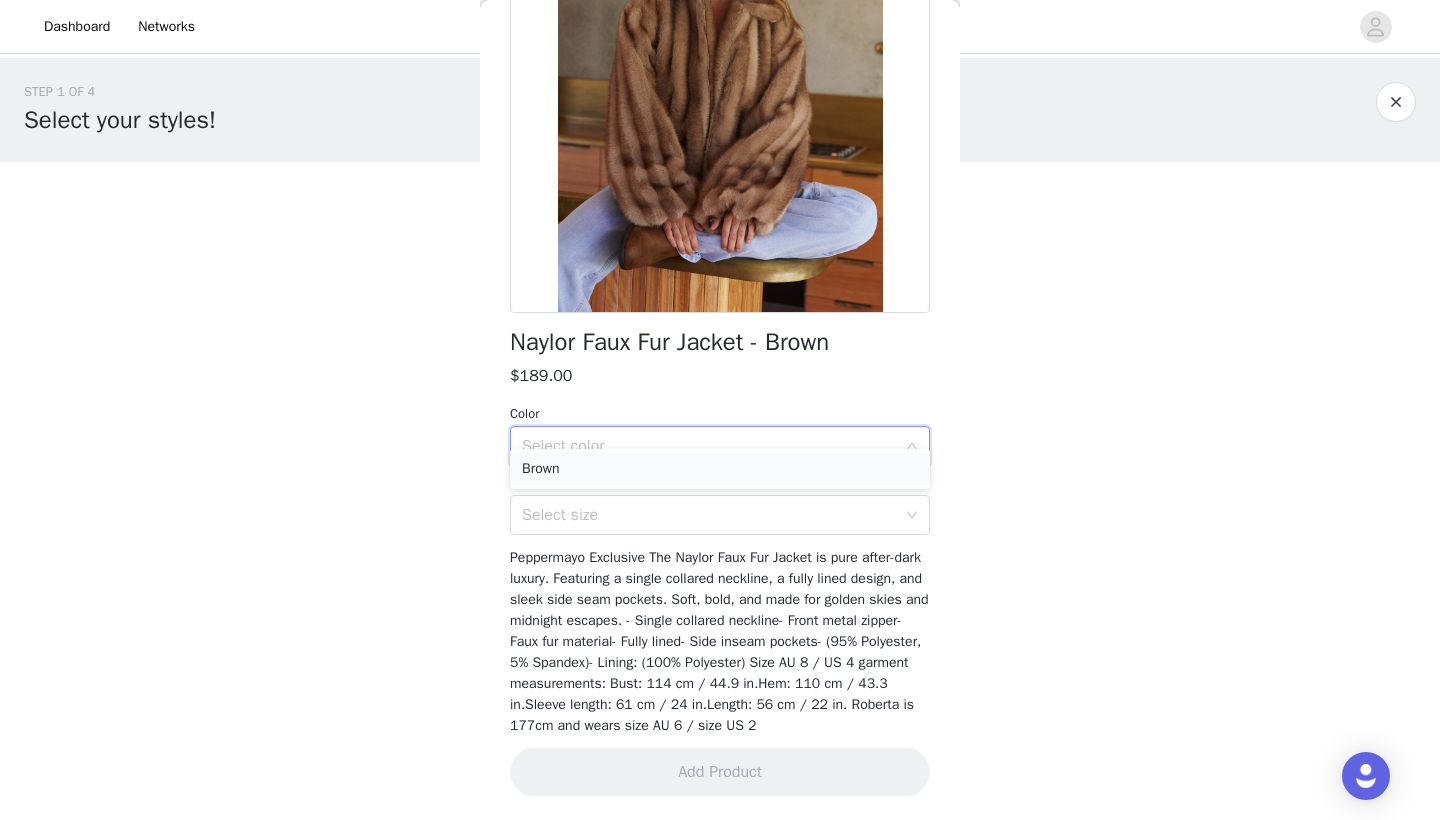 click on "Brown" at bounding box center (720, 469) 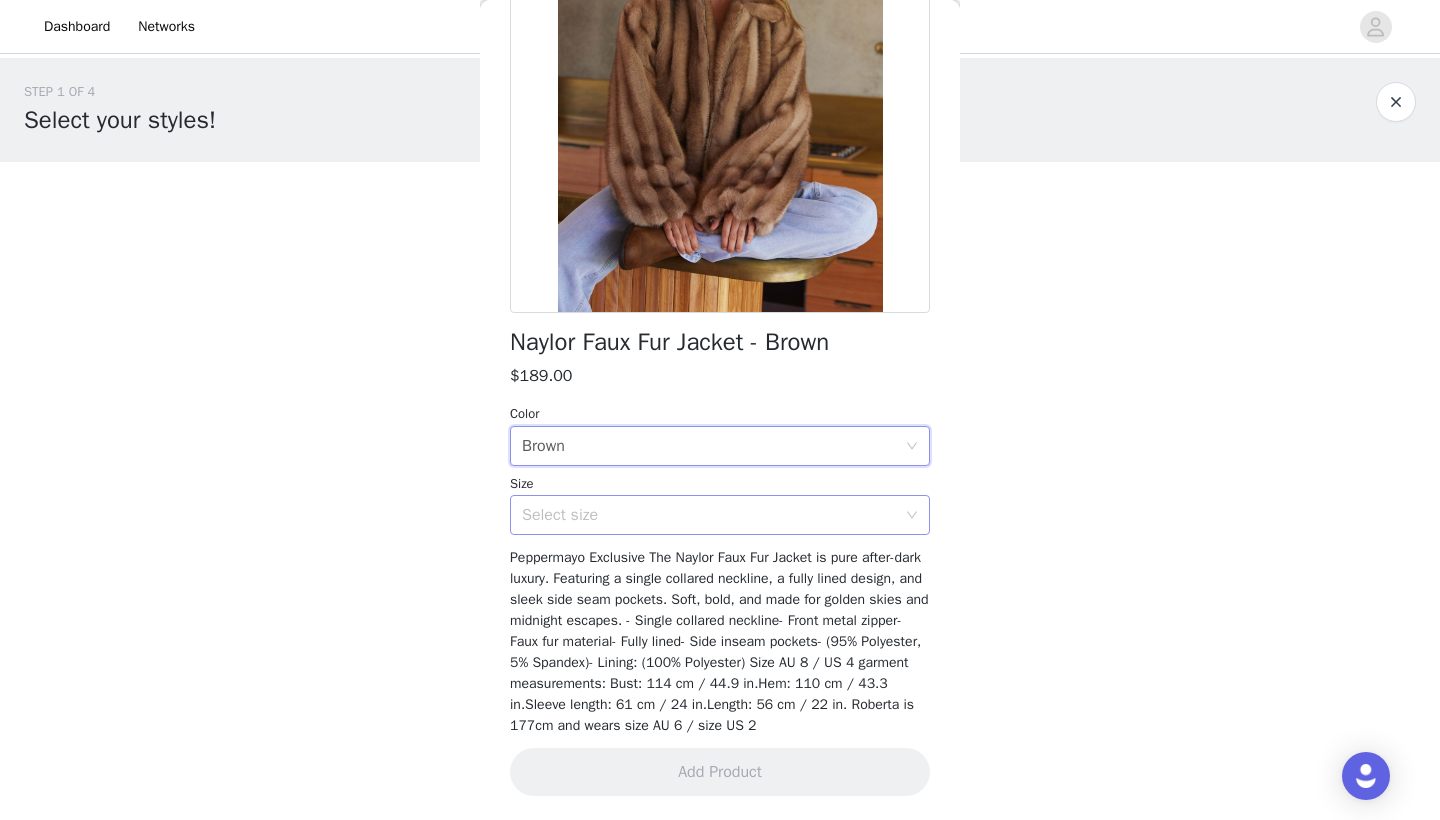 click on "Select size" at bounding box center (709, 515) 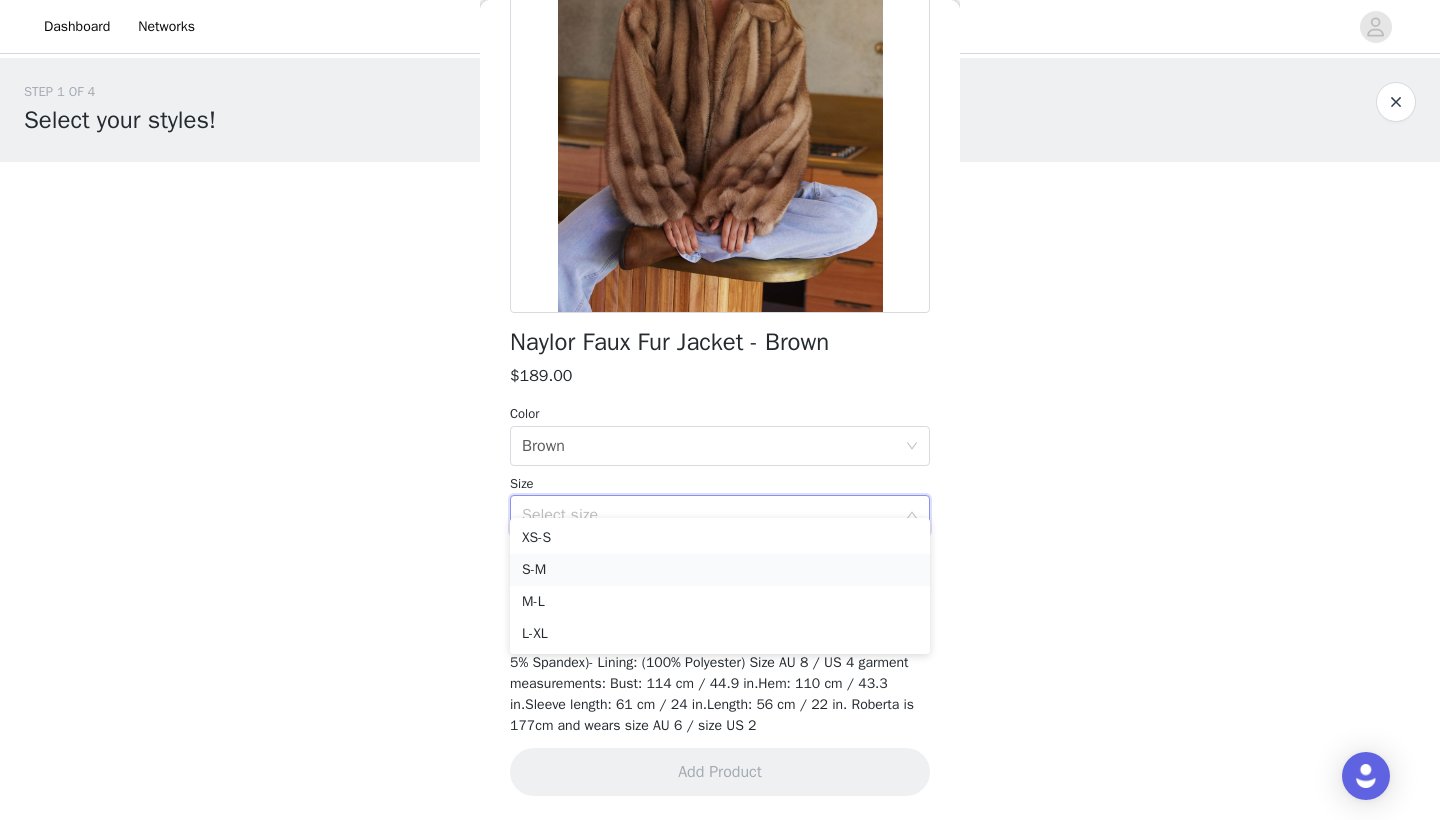 click on "S-M" at bounding box center (720, 570) 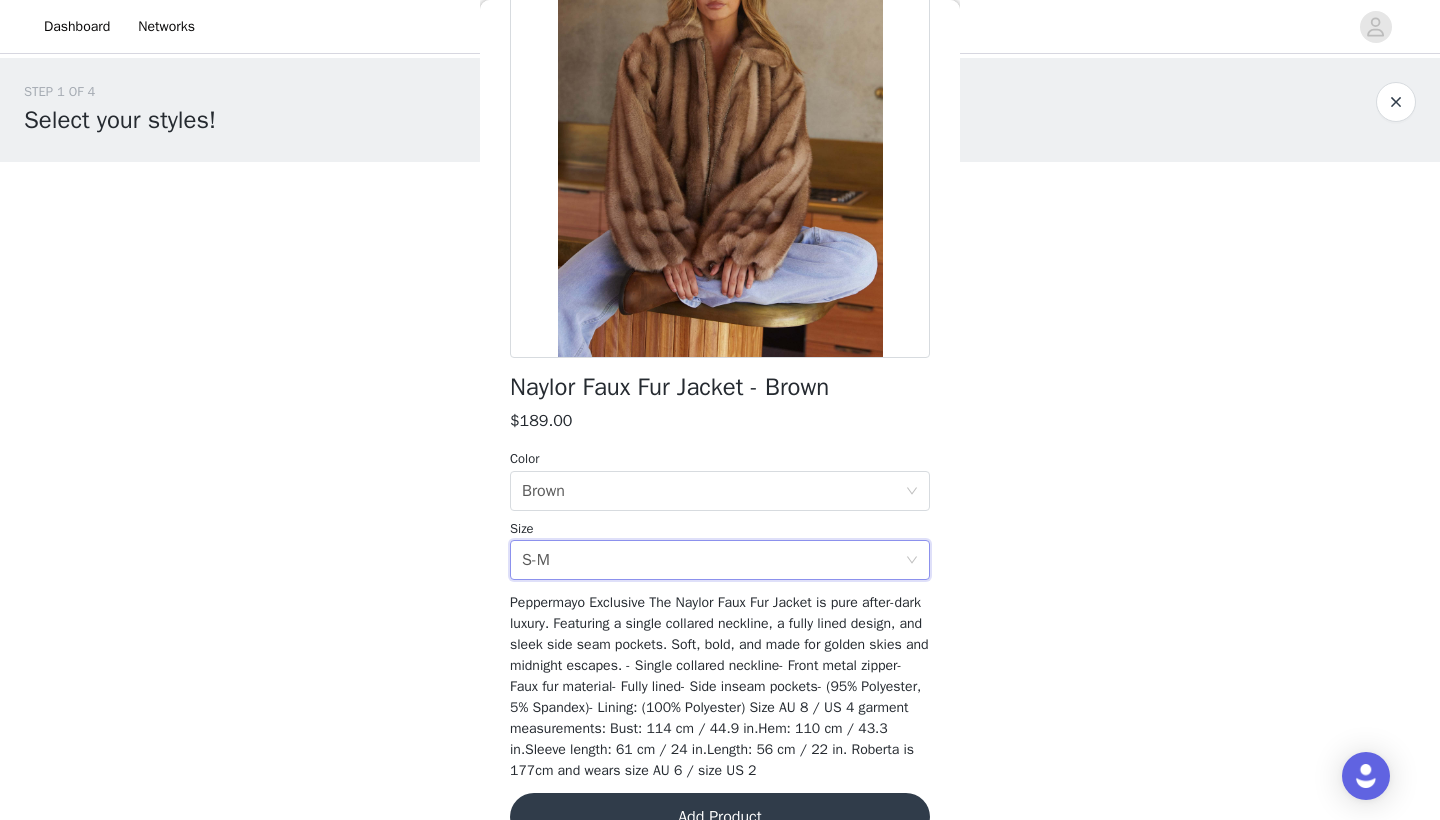 scroll, scrollTop: 185, scrollLeft: 0, axis: vertical 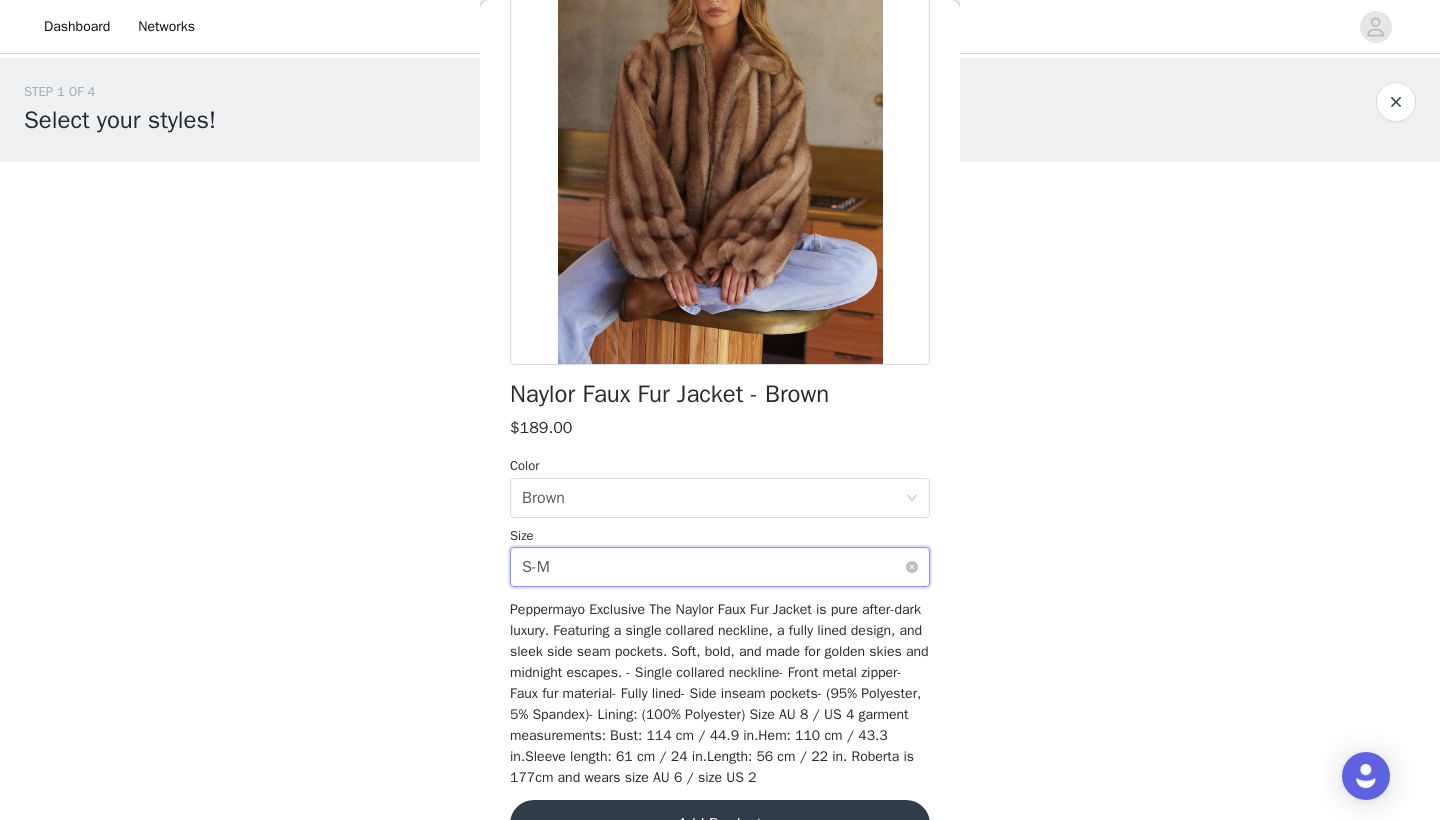click on "Select size S-M" at bounding box center [713, 567] 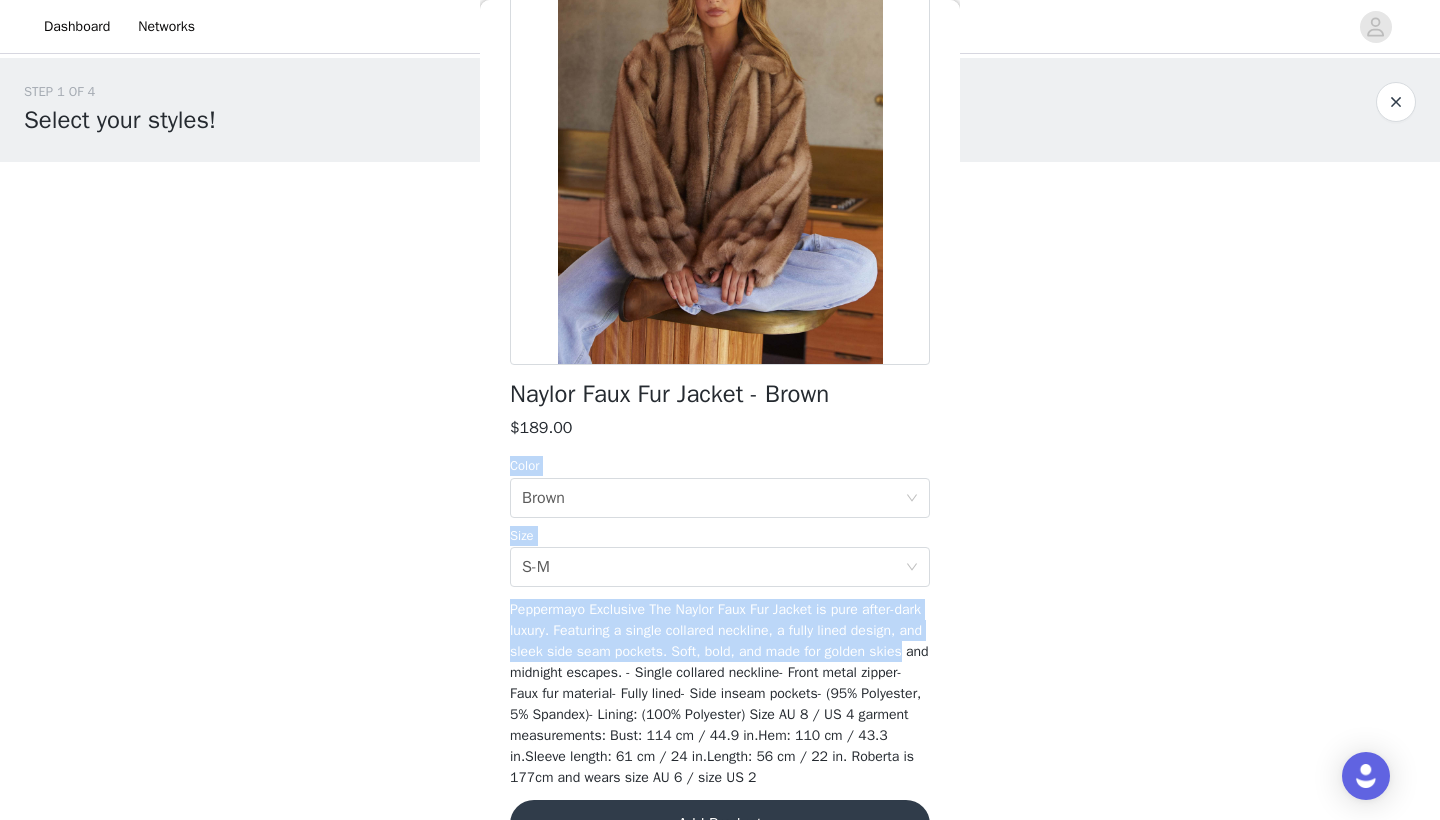 drag, startPoint x: 571, startPoint y: 442, endPoint x: 589, endPoint y: 661, distance: 219.73848 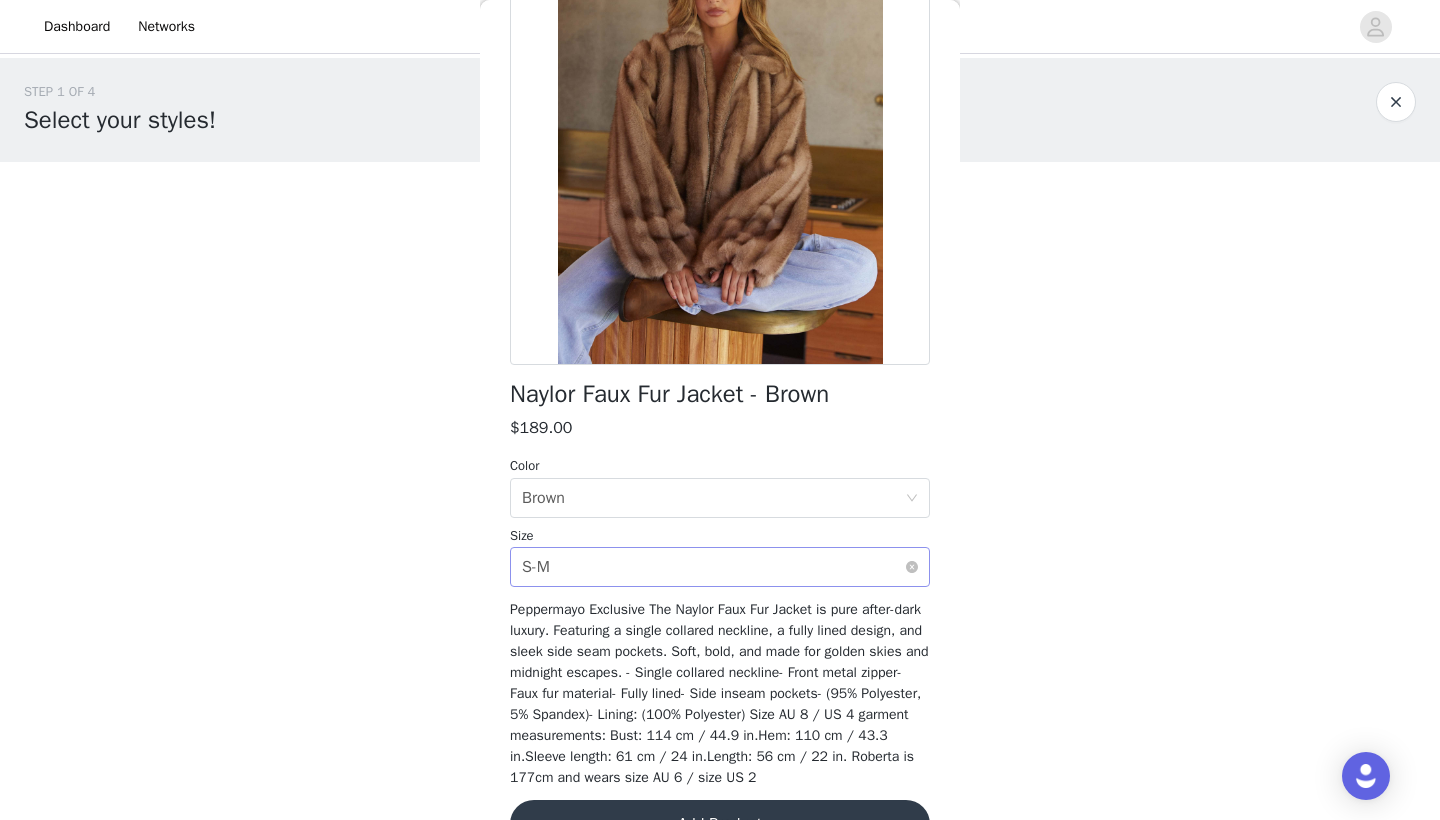 click on "Select size S-M" at bounding box center (713, 567) 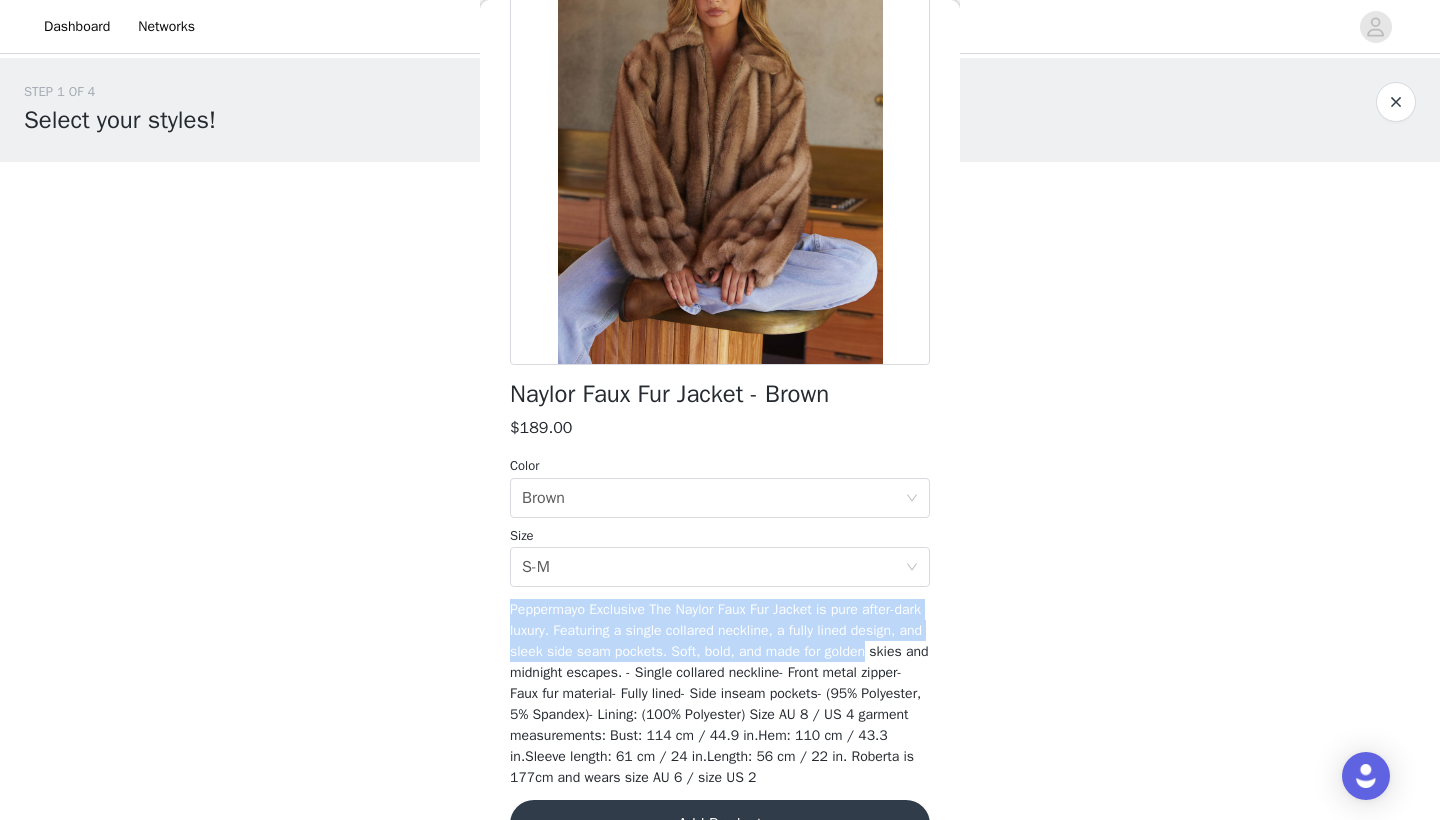 drag, startPoint x: 544, startPoint y: 589, endPoint x: 552, endPoint y: 664, distance: 75.42546 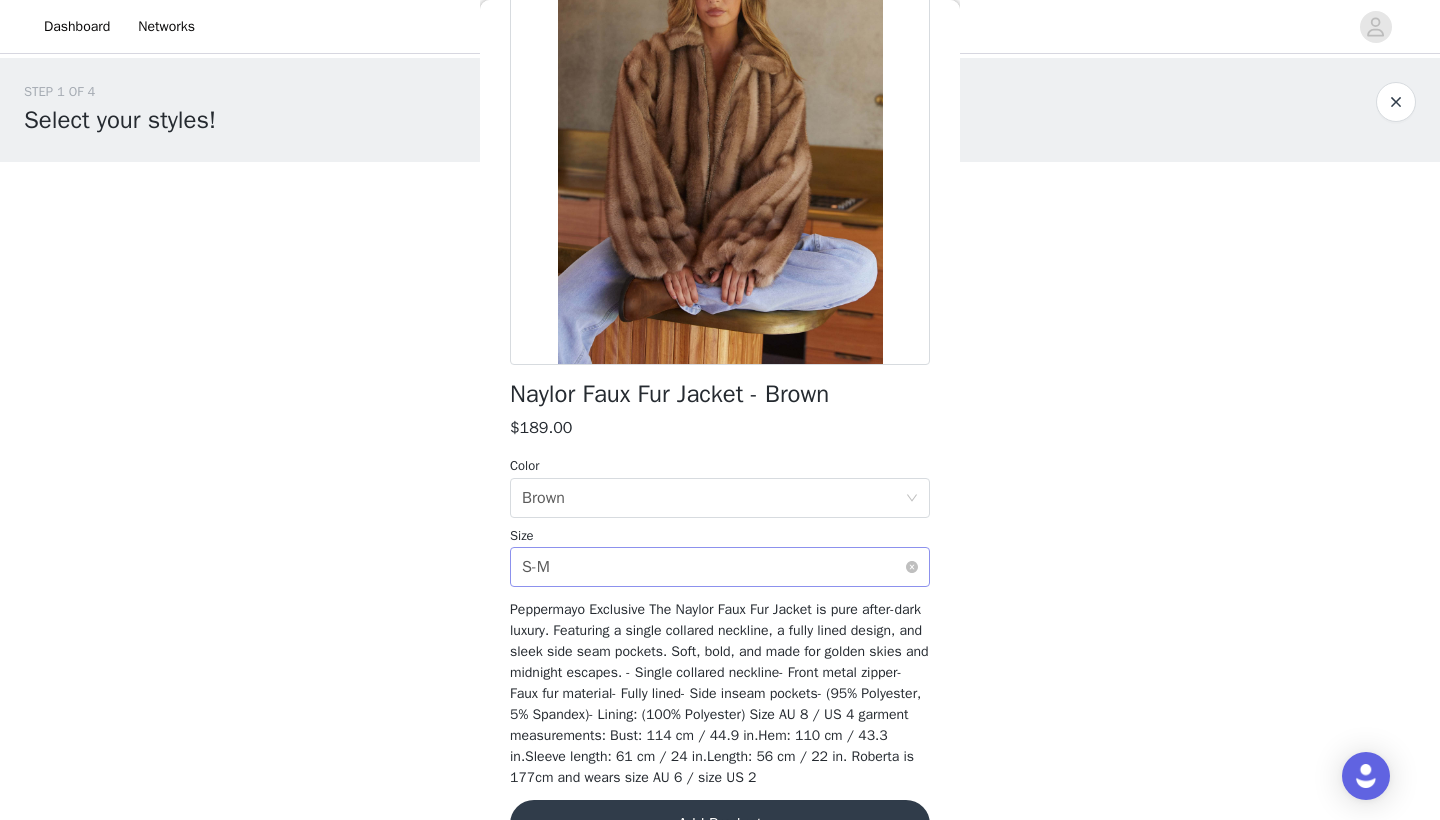 click on "Select size S-M" at bounding box center (713, 567) 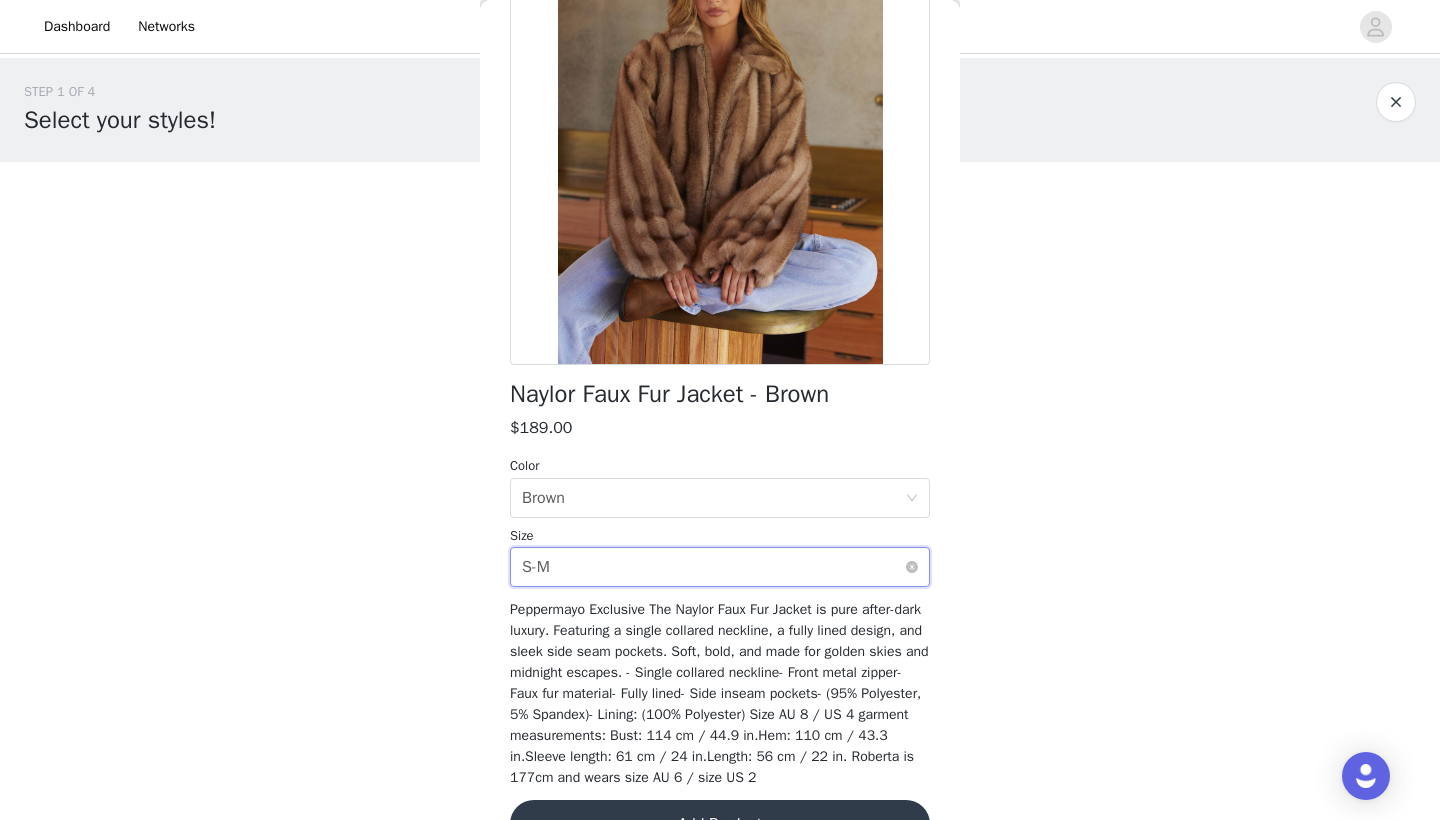 click on "Select size S-M" at bounding box center [713, 567] 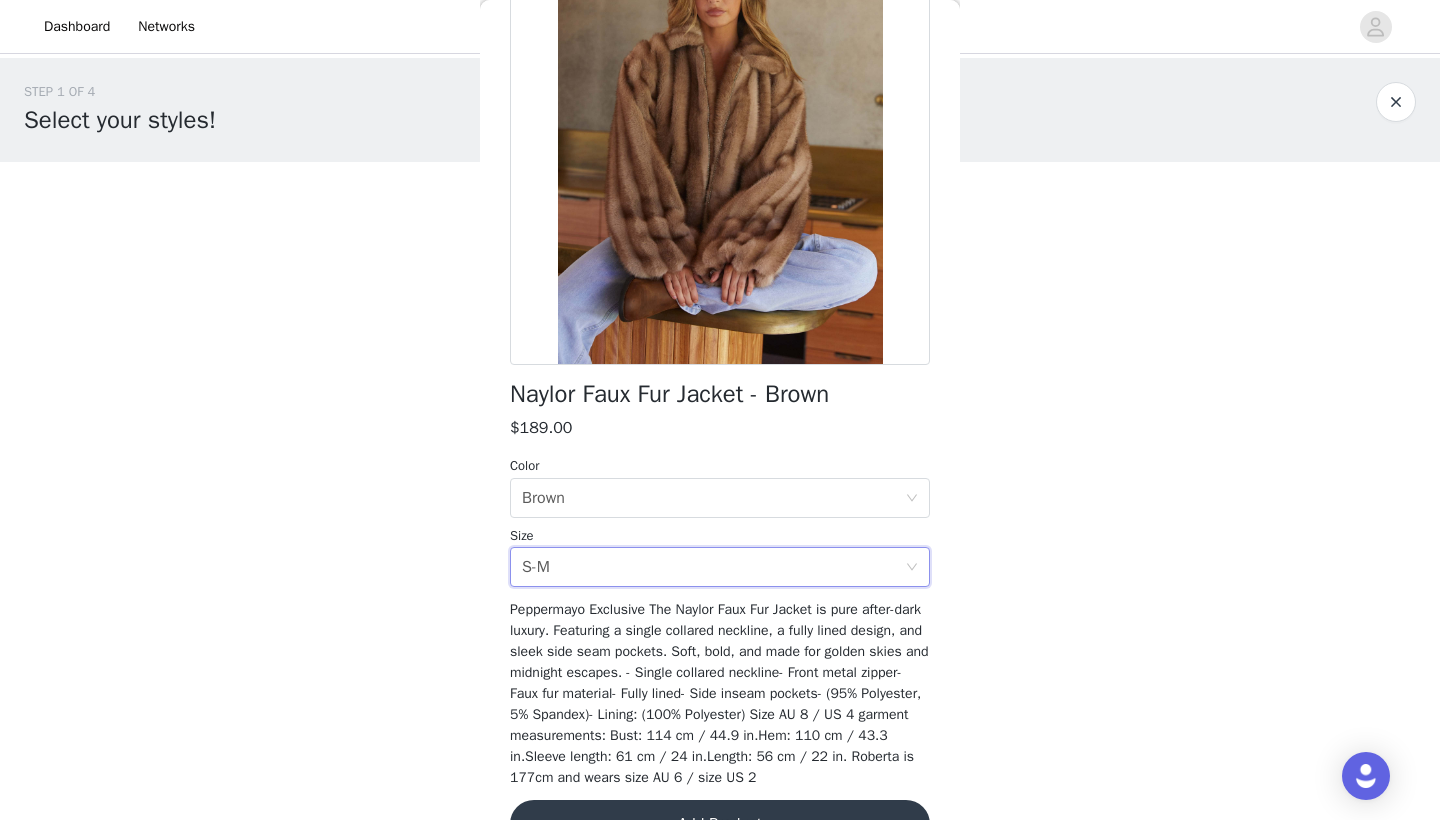 click on "Naylor Faux Fur Jacket - Brown       $189.00         Color   Select color Brown Size   Select size S-M   Peppermayo Exclusive The Naylor Faux Fur Jacket is pure after-dark luxury. Featuring a single collared neckline, a fully lined design, and sleek side seam pockets. Soft, bold, and made for golden skies and midnight escapes. - Single collared neckline- Front metal zipper- Faux fur material- Fully lined- Side inseam pockets- (95% Polyester, 5% Spandex)- Lining: (100% Polyester) Size AU 8 / US 4 garment measurements: Bust: 114 cm / 44.9 in.Hem: 110 cm / 43.3 in.Sleeve length: 61 cm / 24 in.Length: 56 cm / 22 in. [PERSON] is 177cm and wears size AU 6 / size US 2   Add Product" at bounding box center (720, 393) 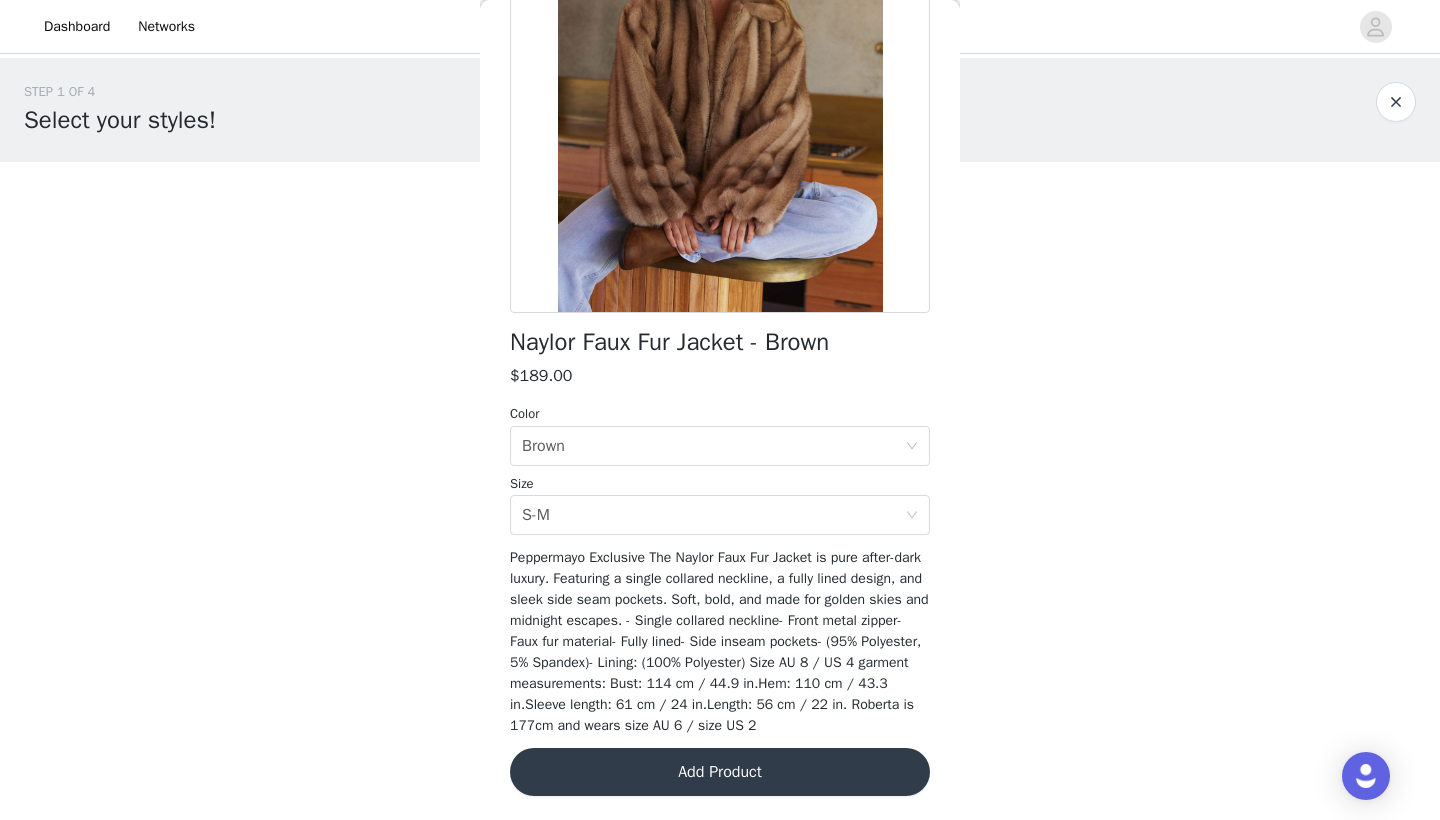 scroll, scrollTop: 257, scrollLeft: 0, axis: vertical 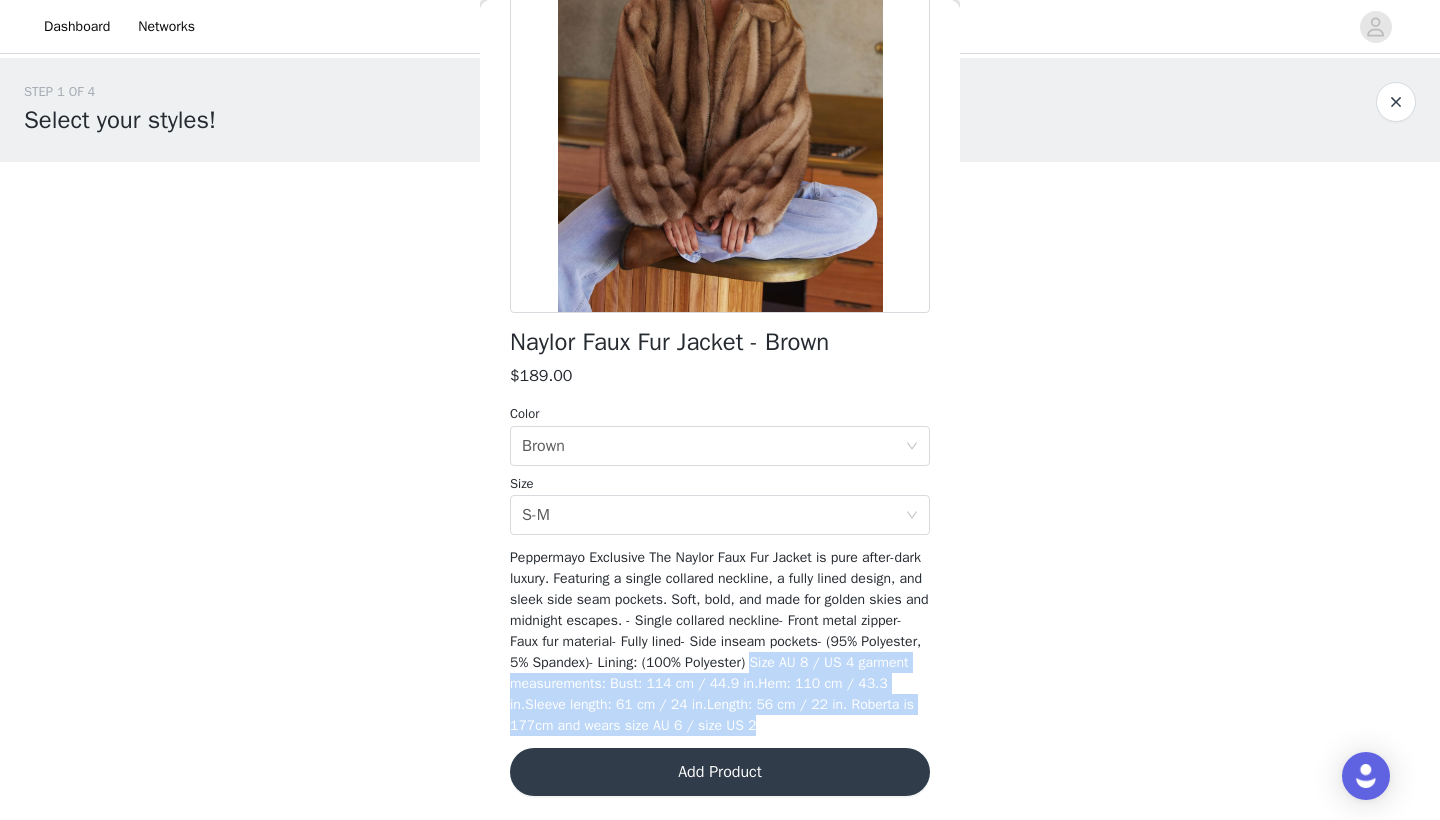 drag, startPoint x: 579, startPoint y: 662, endPoint x: 583, endPoint y: 725, distance: 63.126858 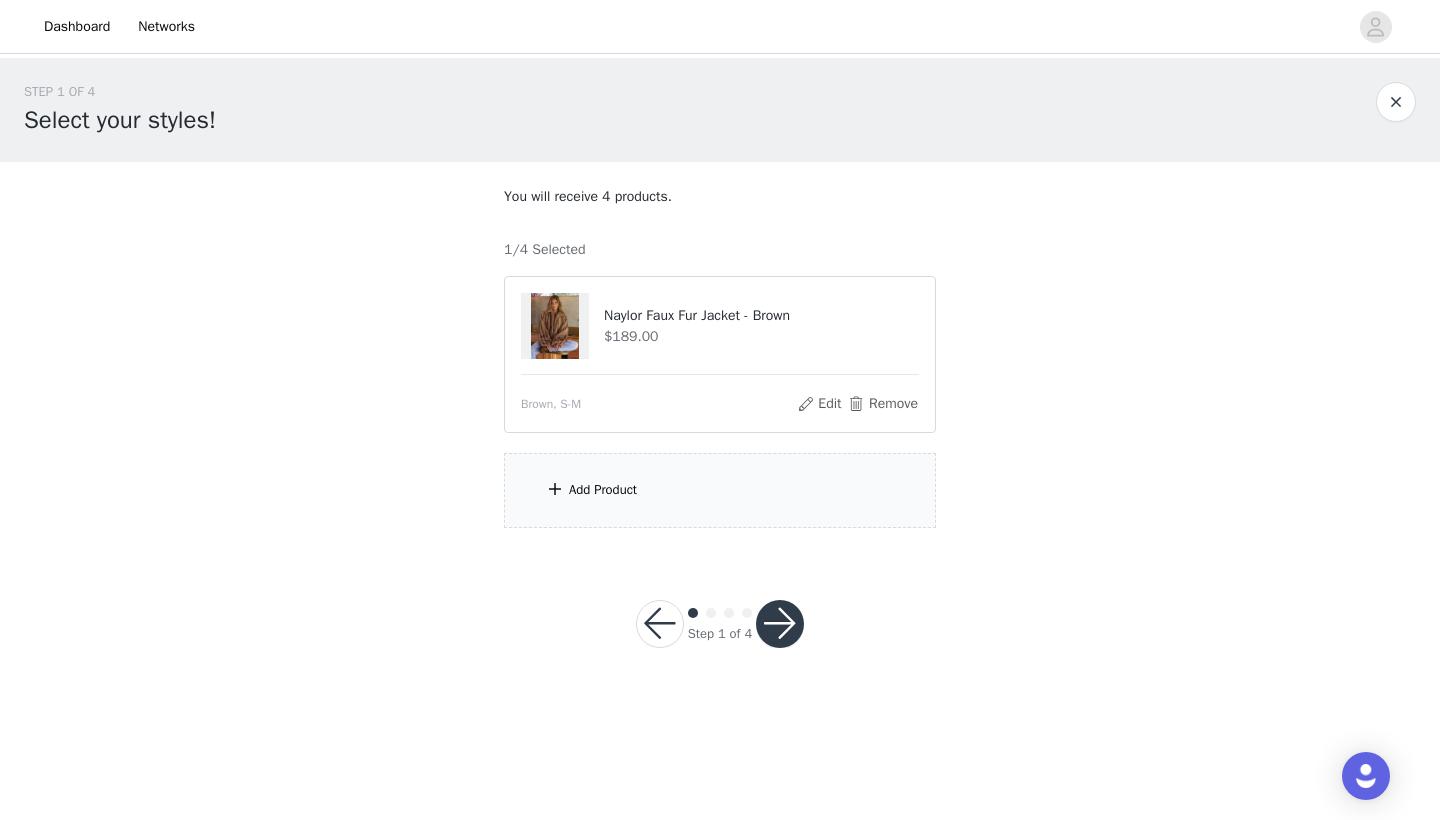 click on "Add Product" at bounding box center [603, 490] 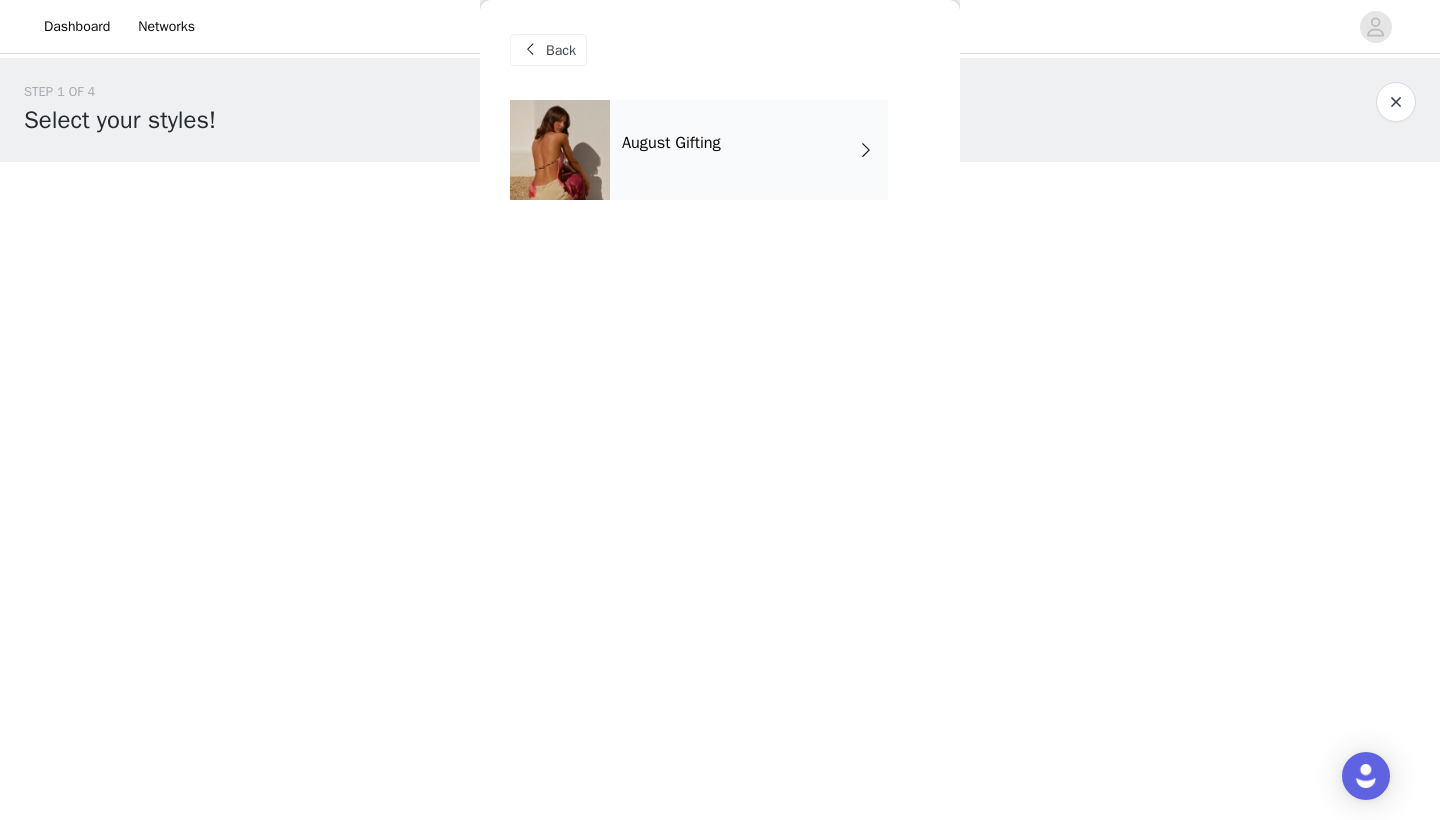 click on "August Gifting" at bounding box center (749, 150) 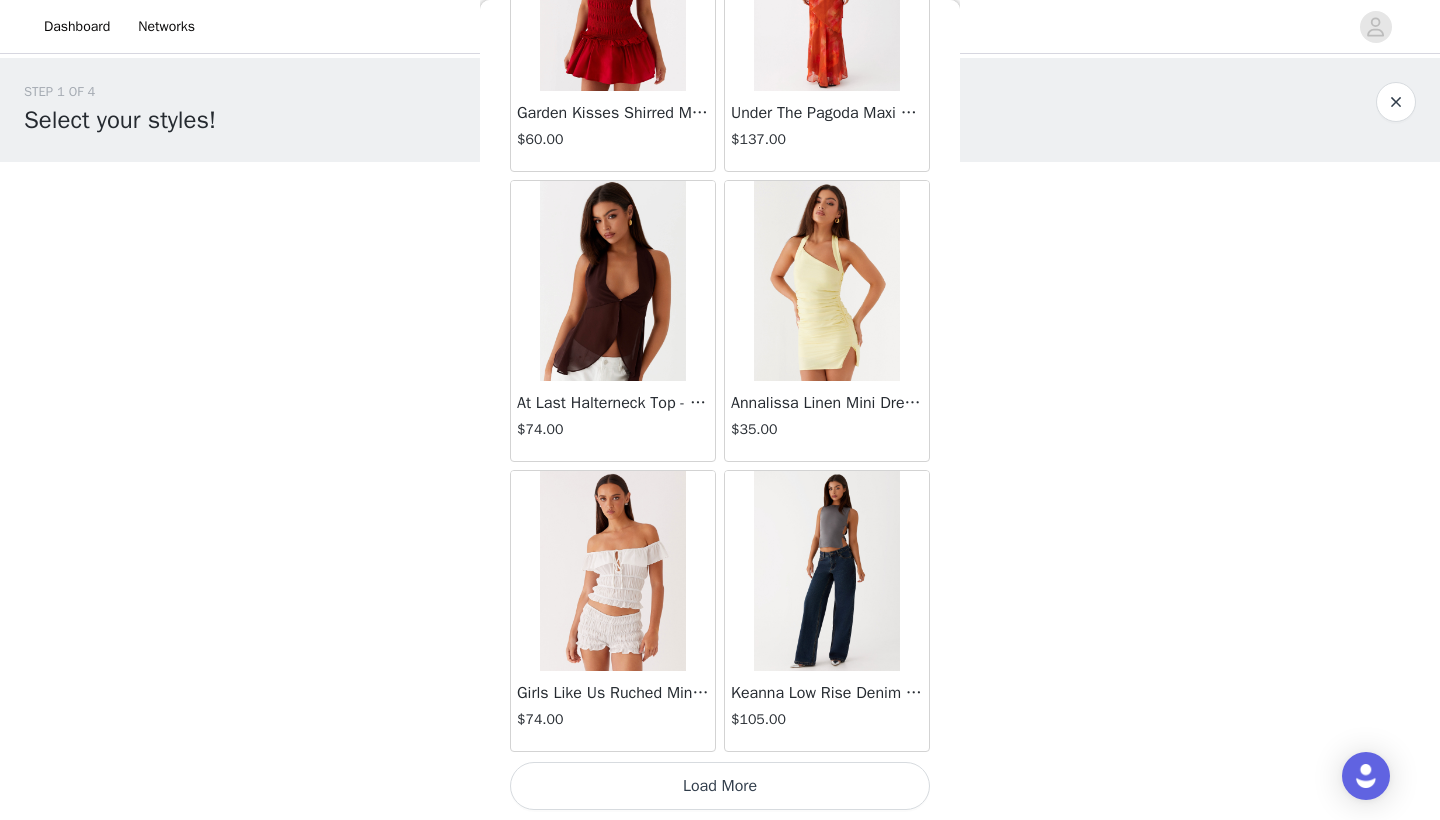 scroll, scrollTop: 2240, scrollLeft: 0, axis: vertical 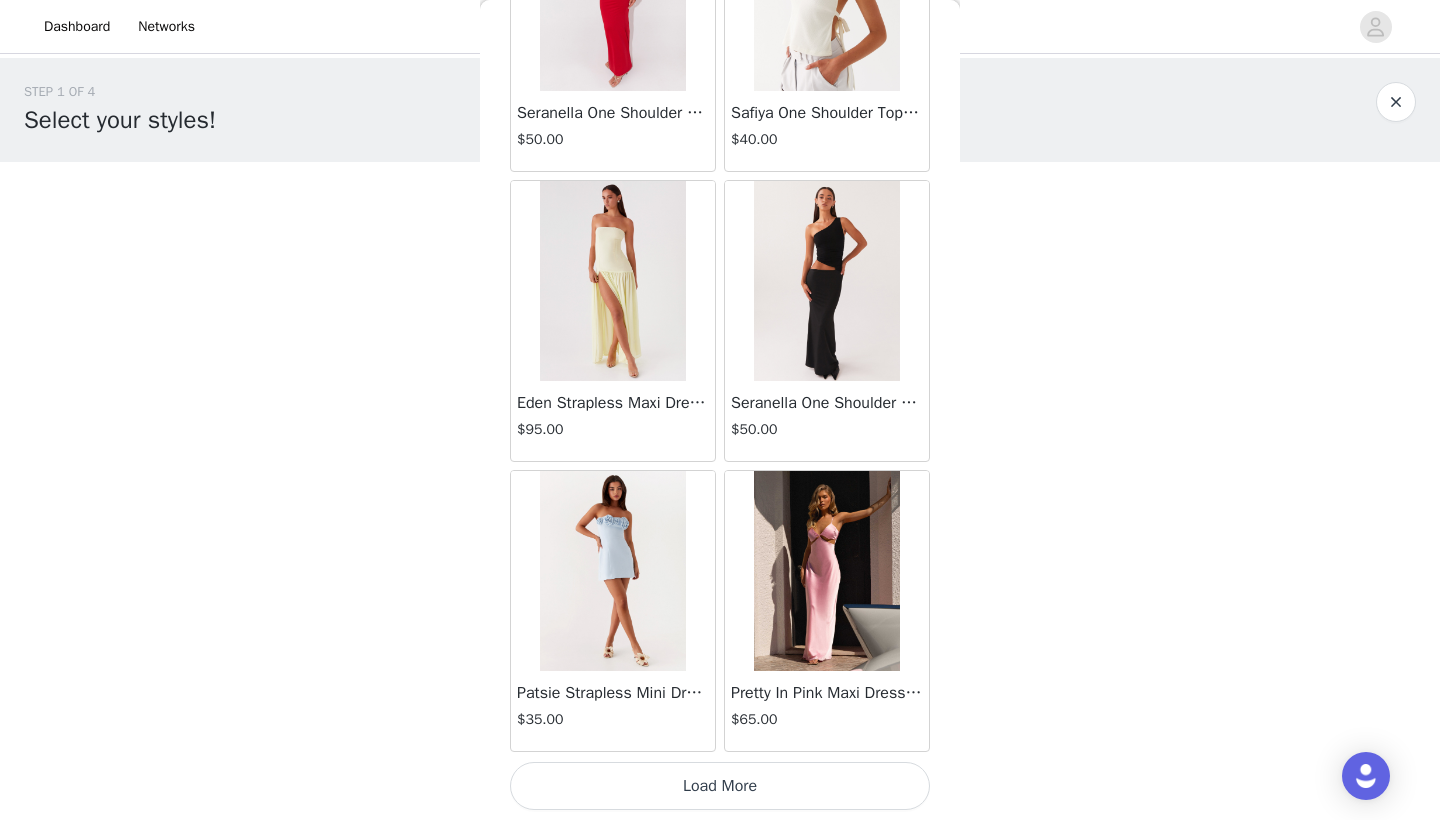 click on "Load More" at bounding box center (720, 786) 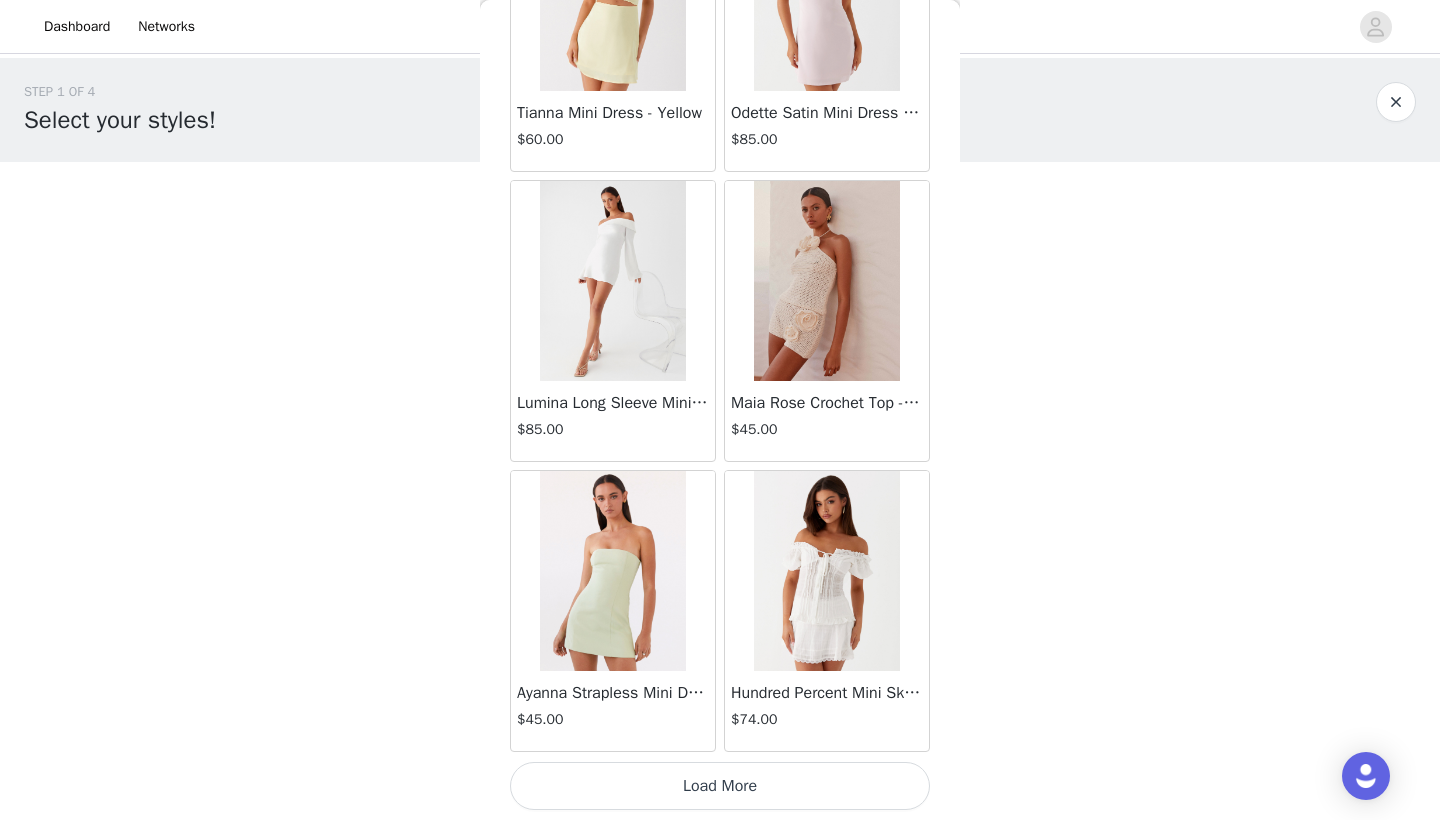 click on "Load More" at bounding box center [720, 786] 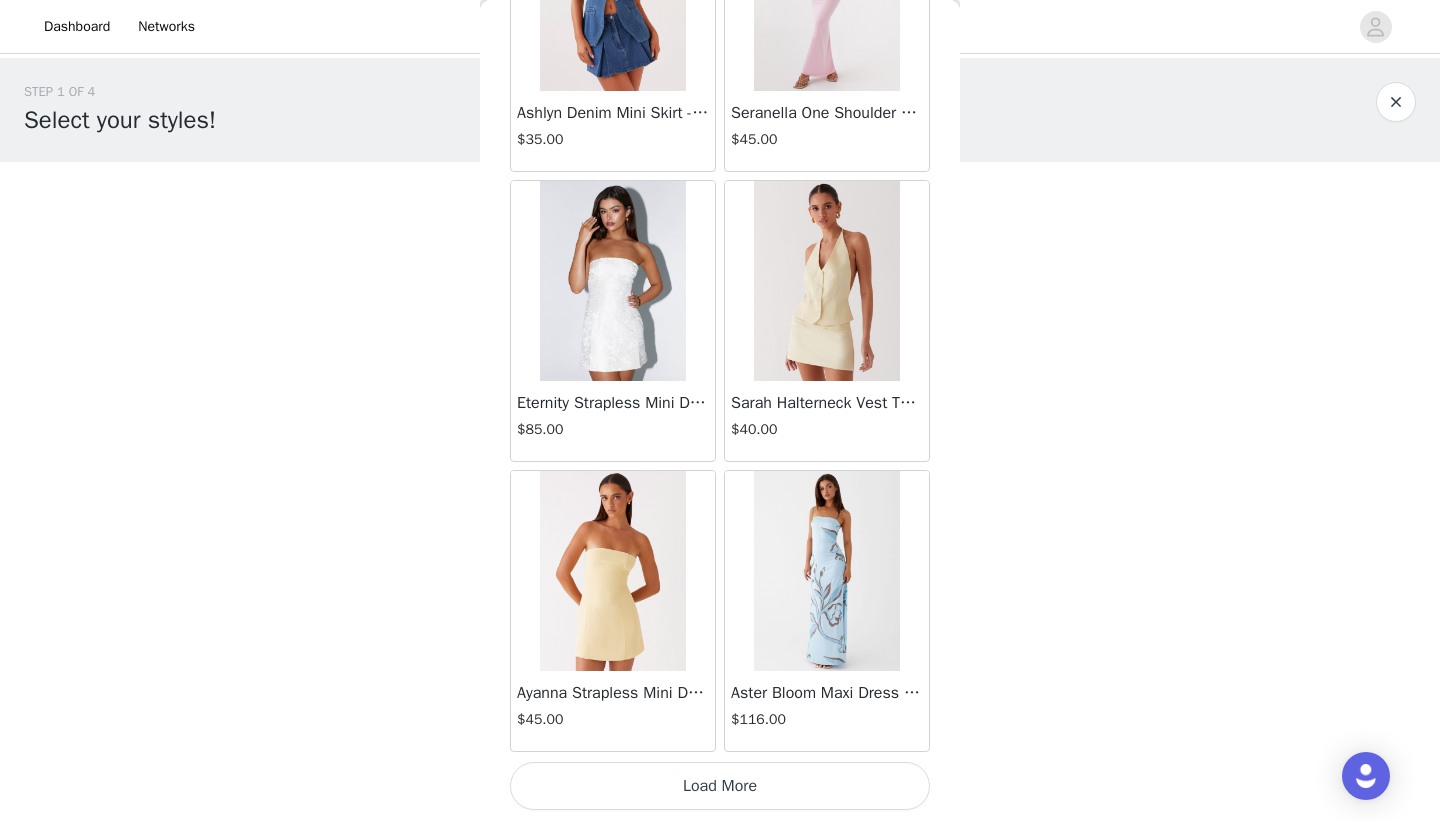 scroll, scrollTop: 10940, scrollLeft: 0, axis: vertical 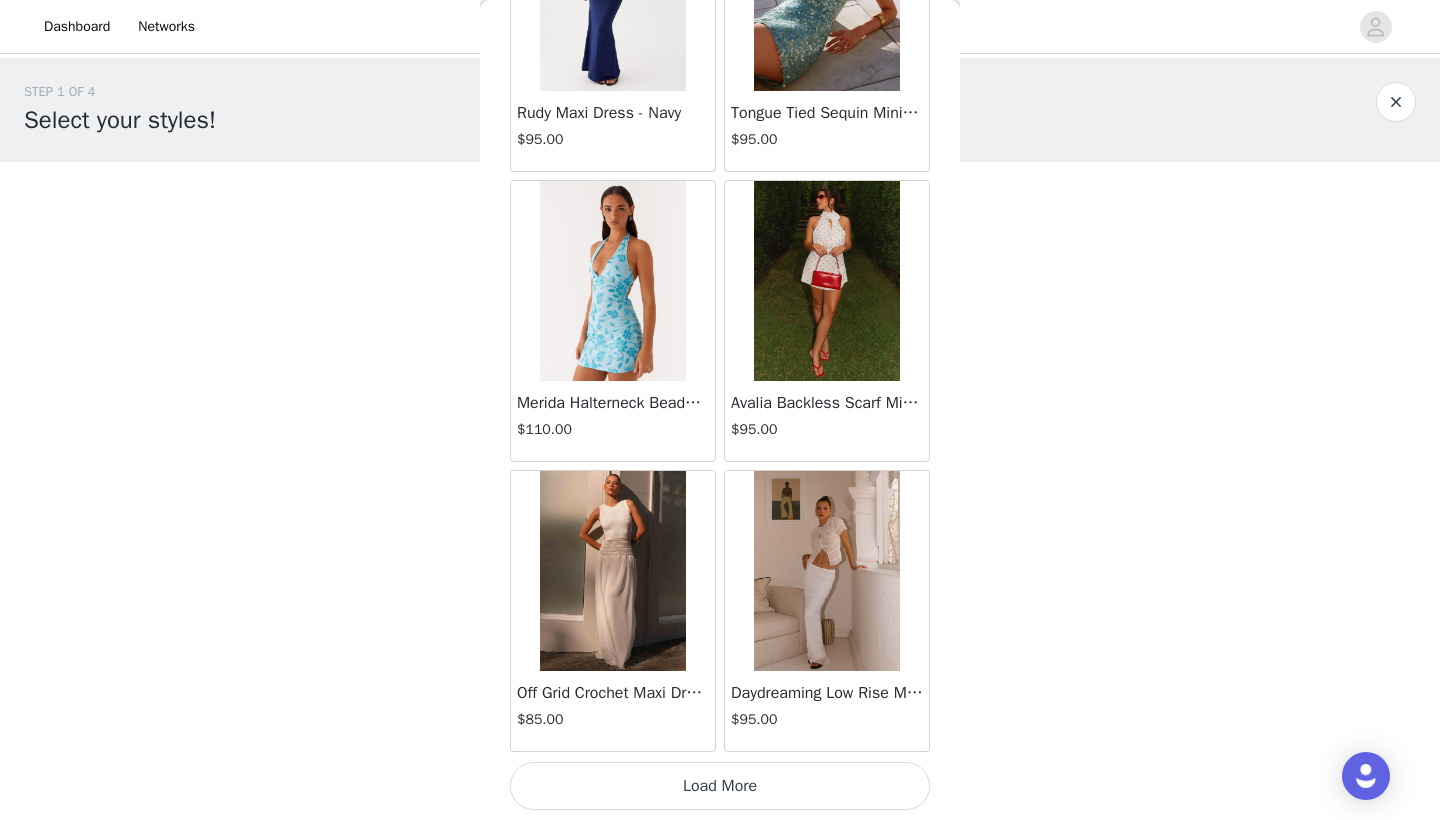 click on "Load More" at bounding box center (720, 786) 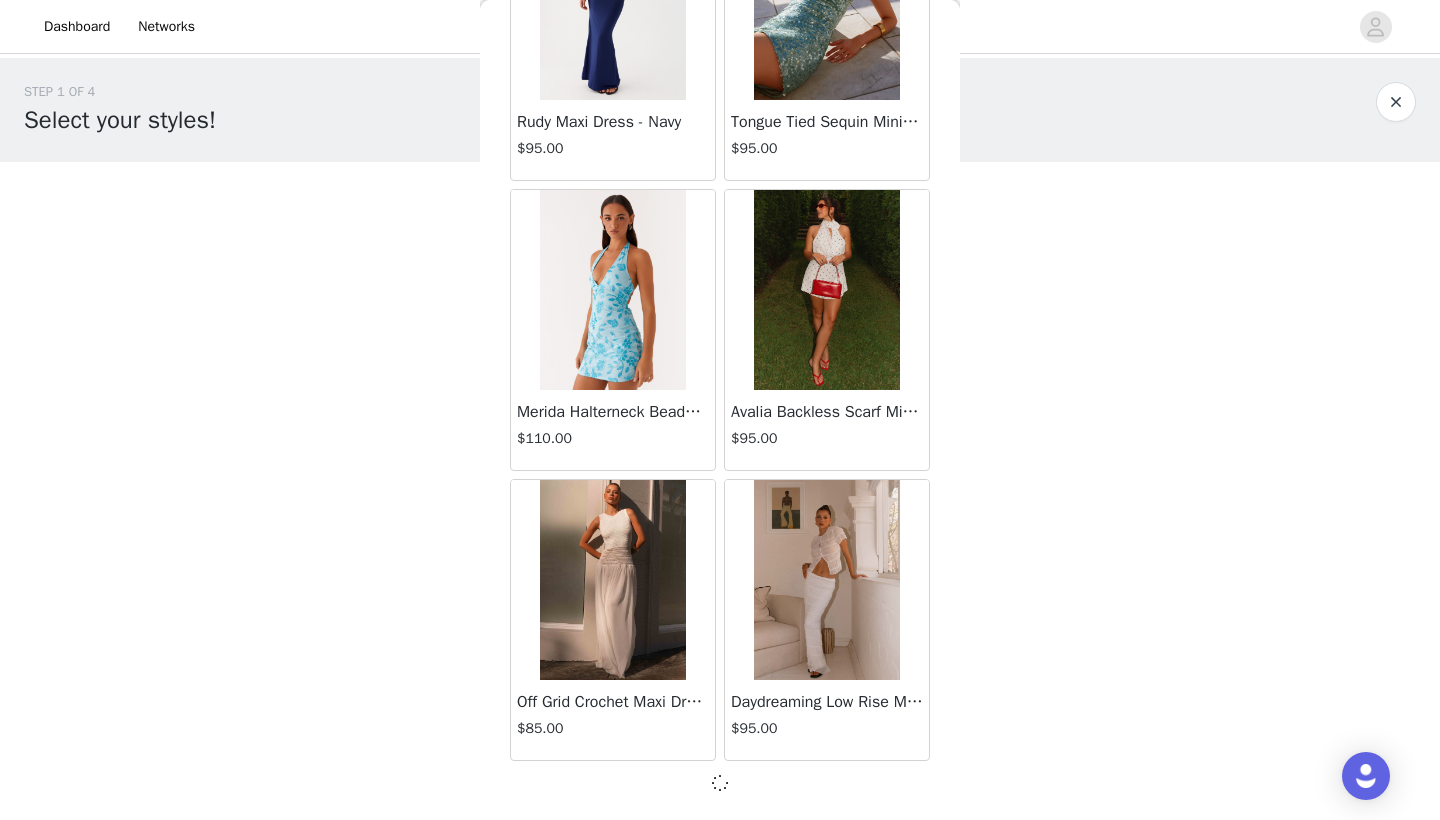 scroll, scrollTop: 13831, scrollLeft: 0, axis: vertical 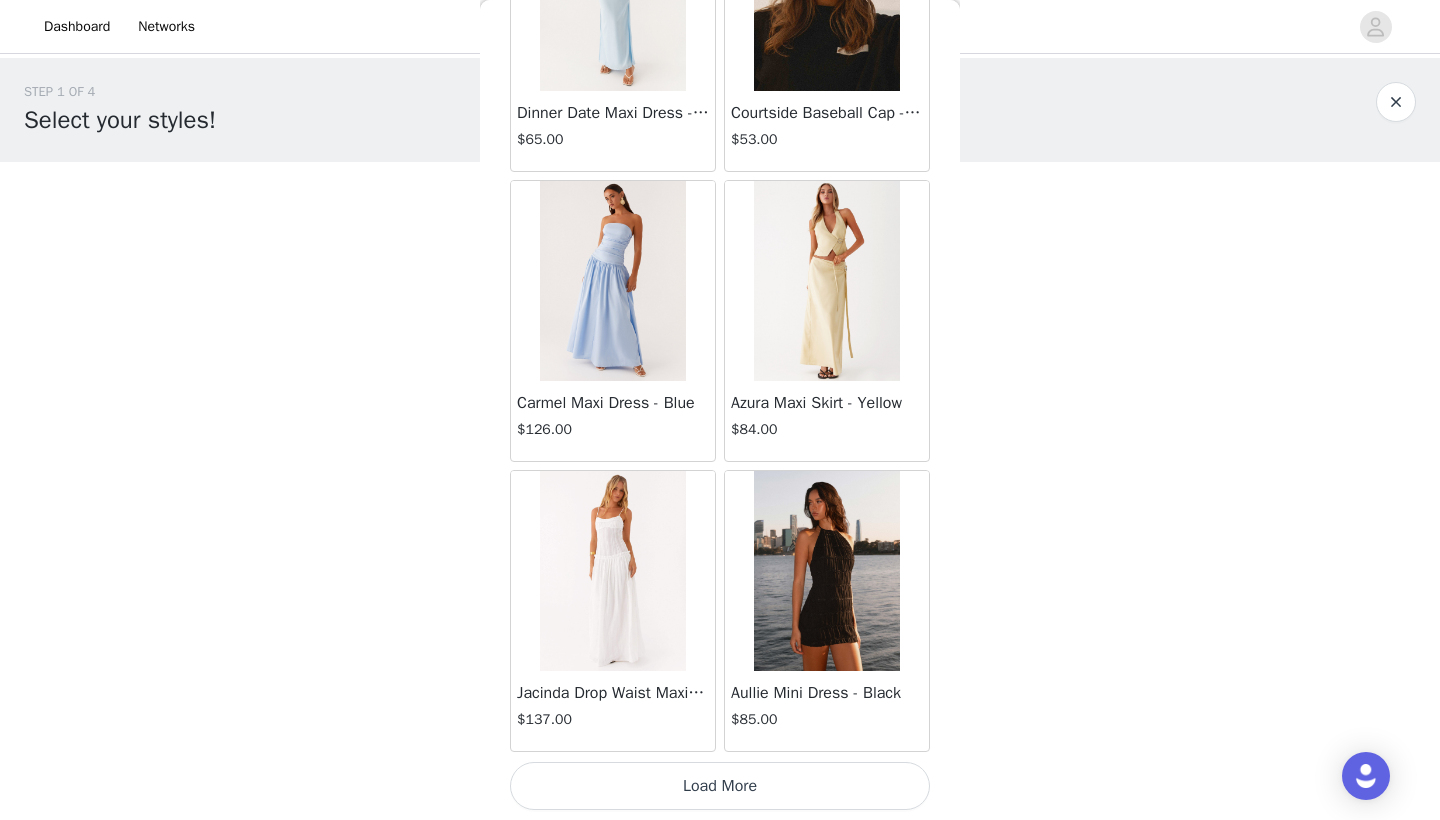 click on "Load More" at bounding box center [720, 786] 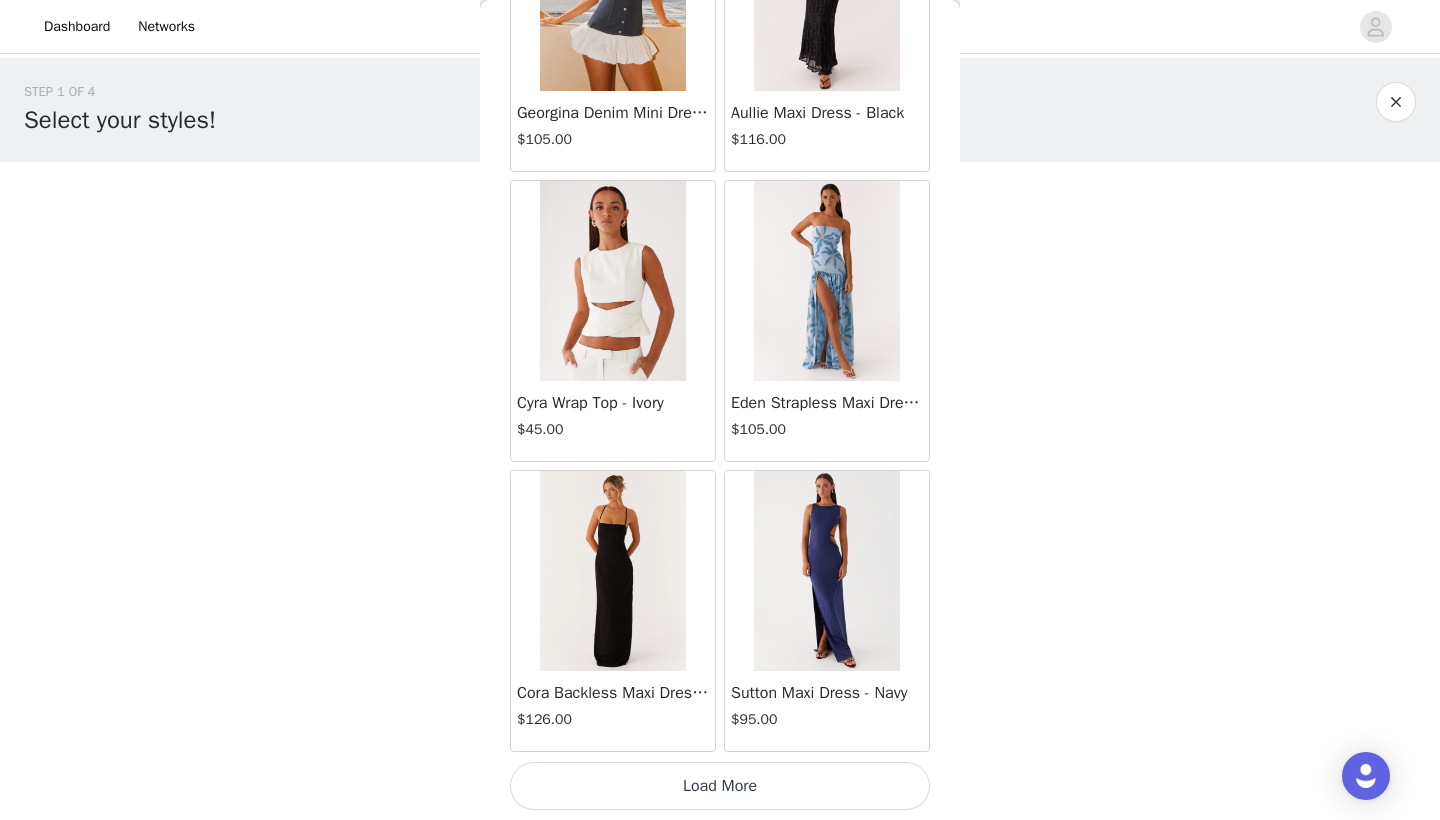 click on "Load More" at bounding box center [720, 786] 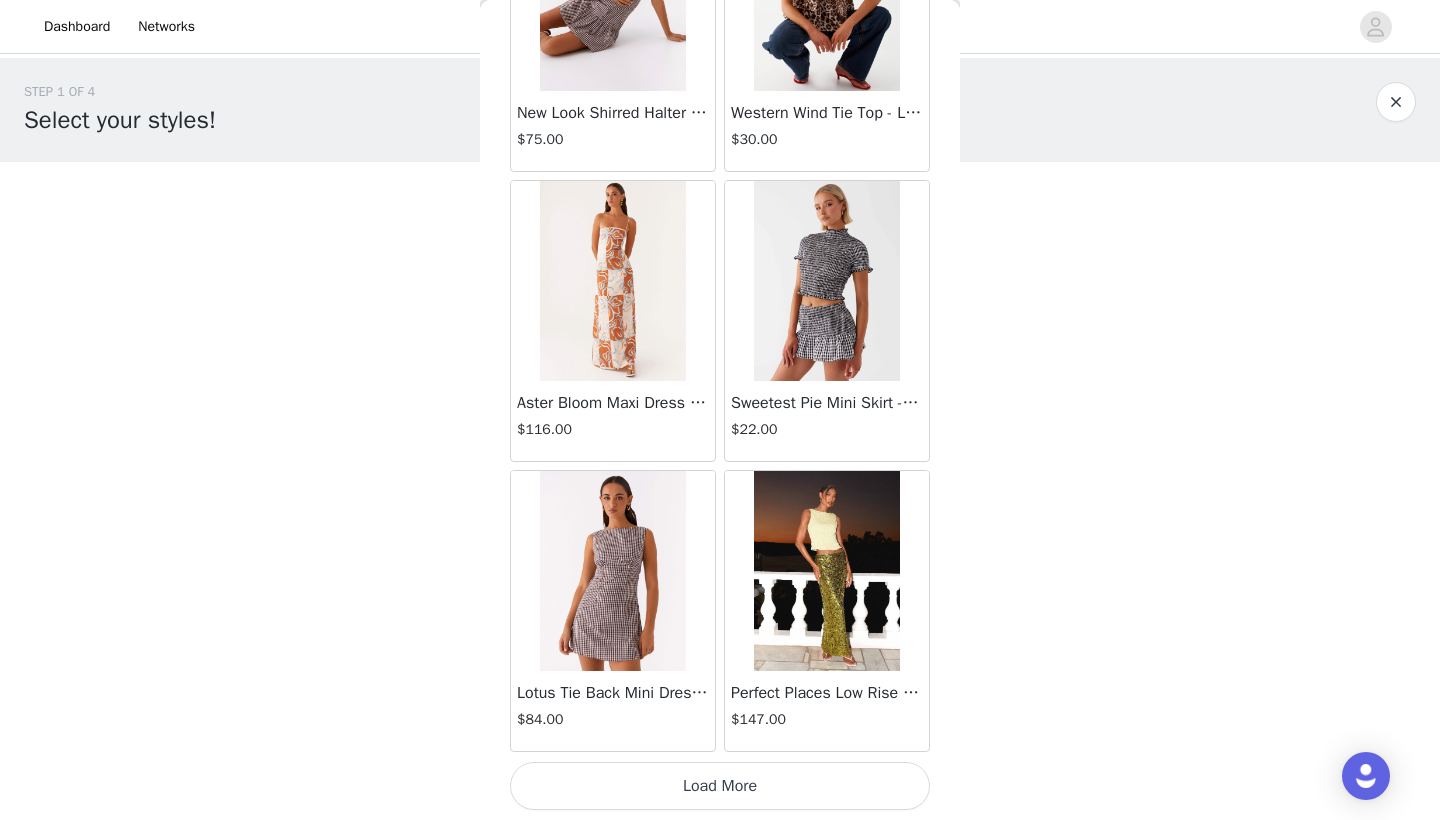 scroll, scrollTop: 22540, scrollLeft: 0, axis: vertical 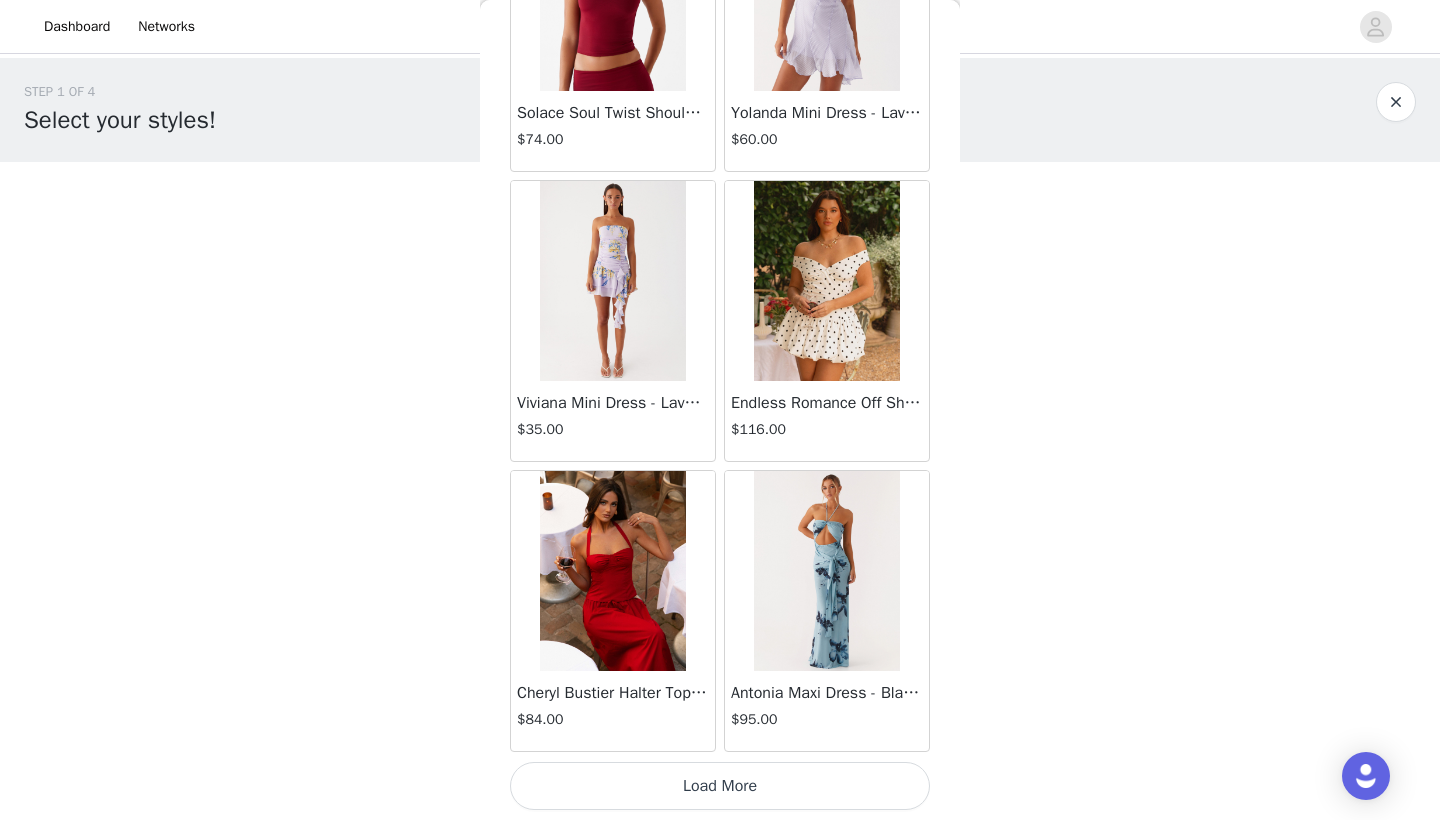 click on "Load More" at bounding box center [720, 786] 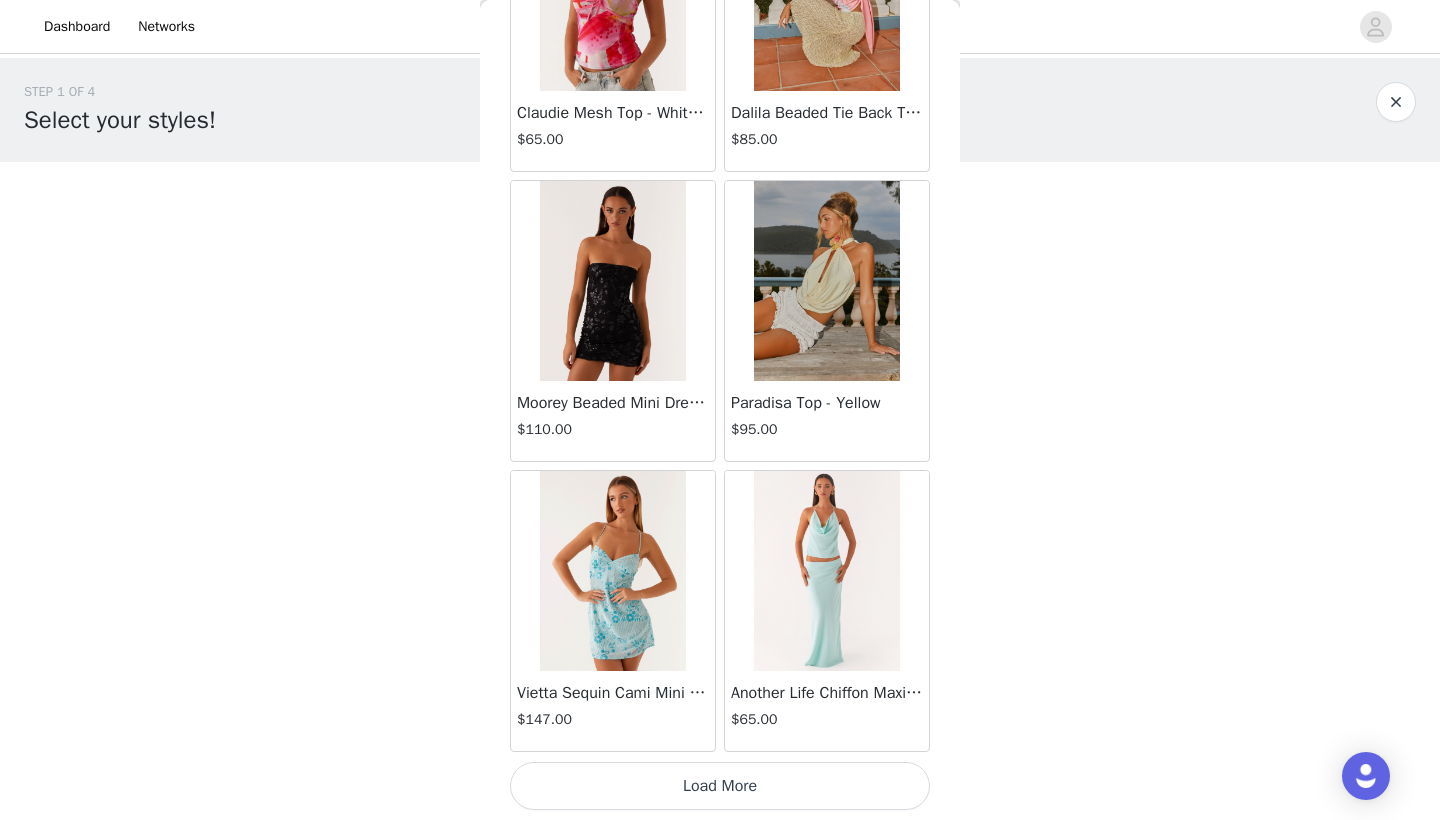 click on "Load More" at bounding box center (720, 786) 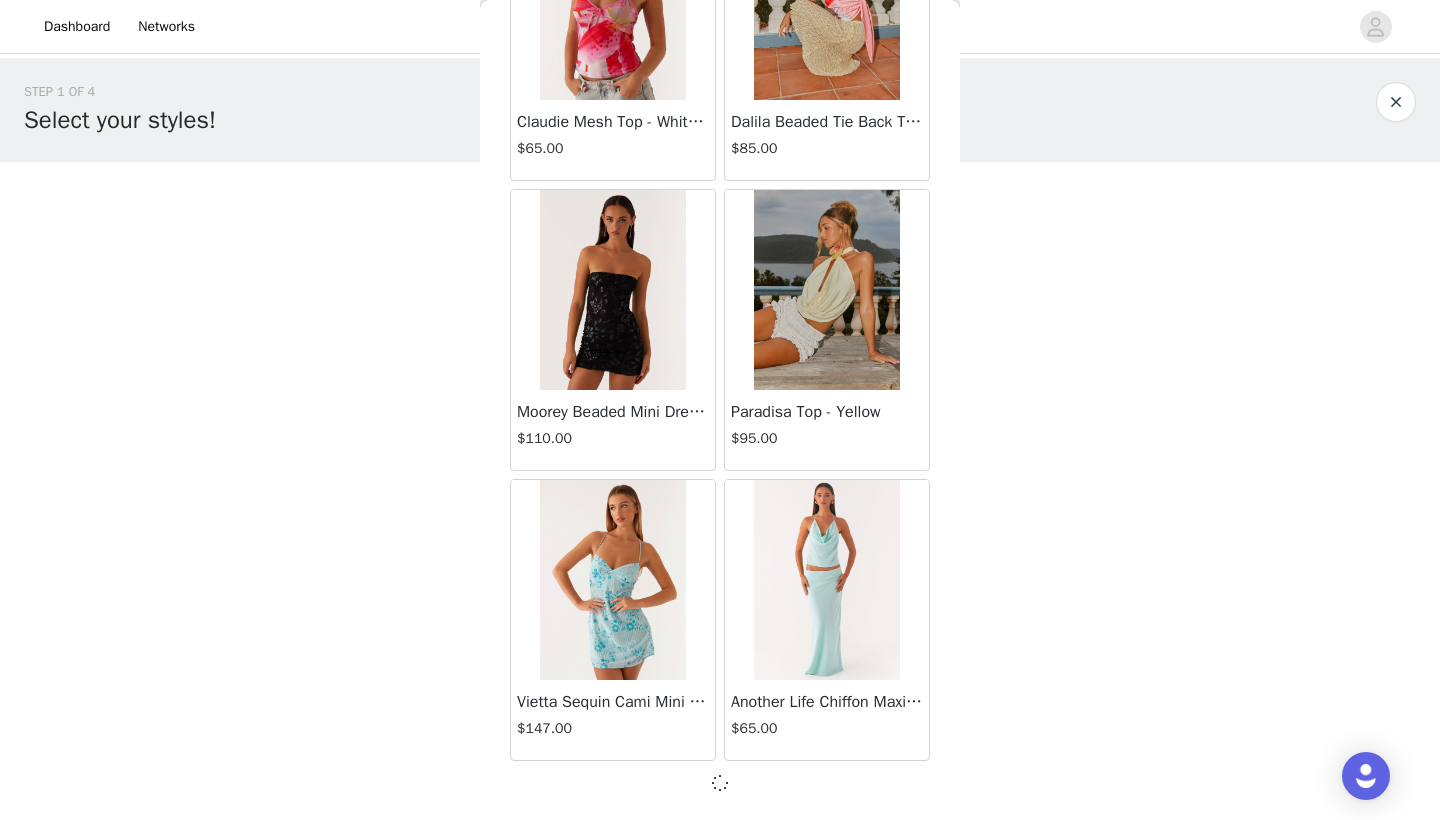 scroll, scrollTop: 28331, scrollLeft: 0, axis: vertical 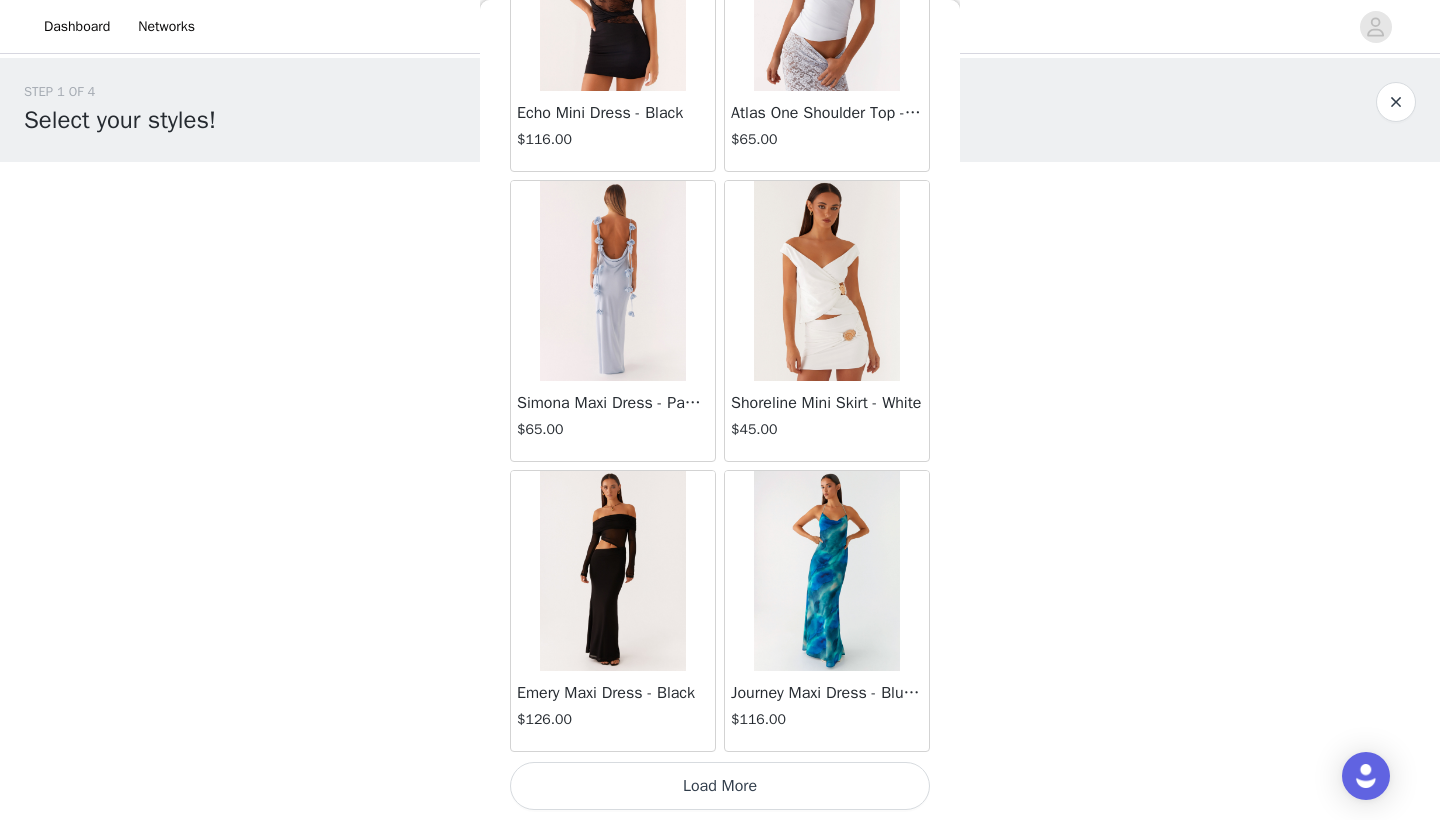 click on "Load More" at bounding box center [720, 786] 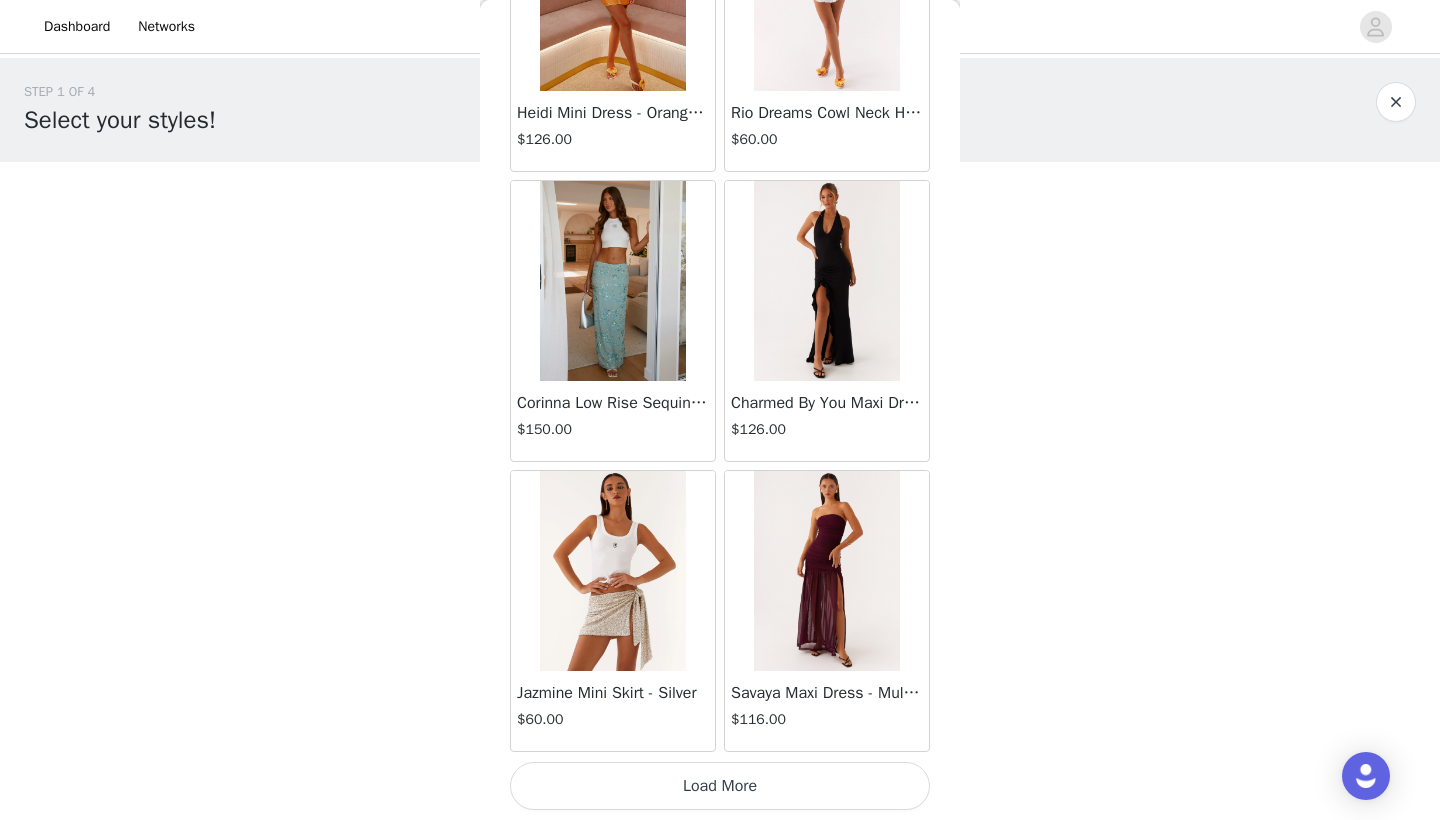 scroll, scrollTop: 34140, scrollLeft: 0, axis: vertical 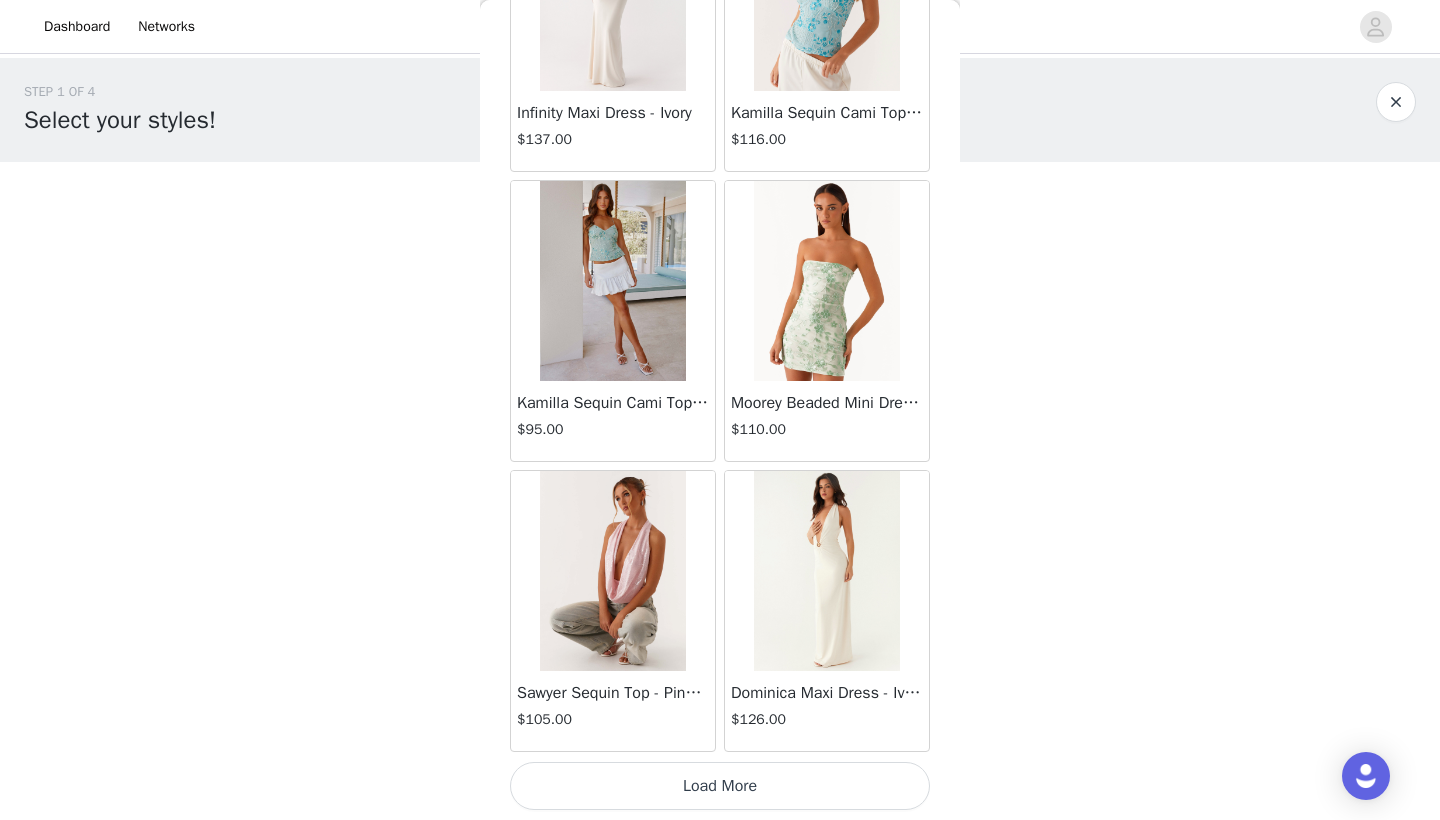 click on "Load More" at bounding box center (720, 786) 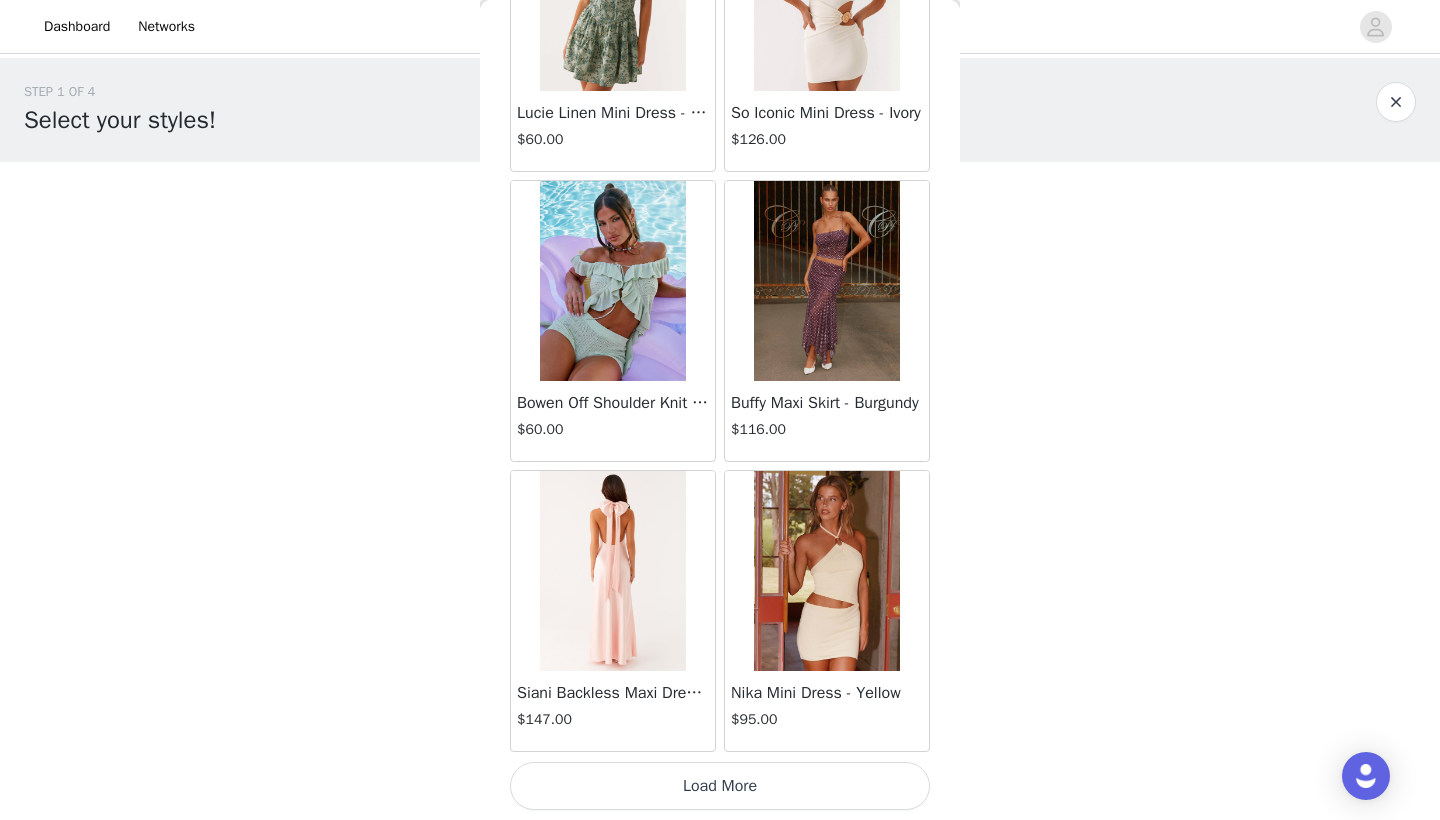 scroll, scrollTop: 39940, scrollLeft: 0, axis: vertical 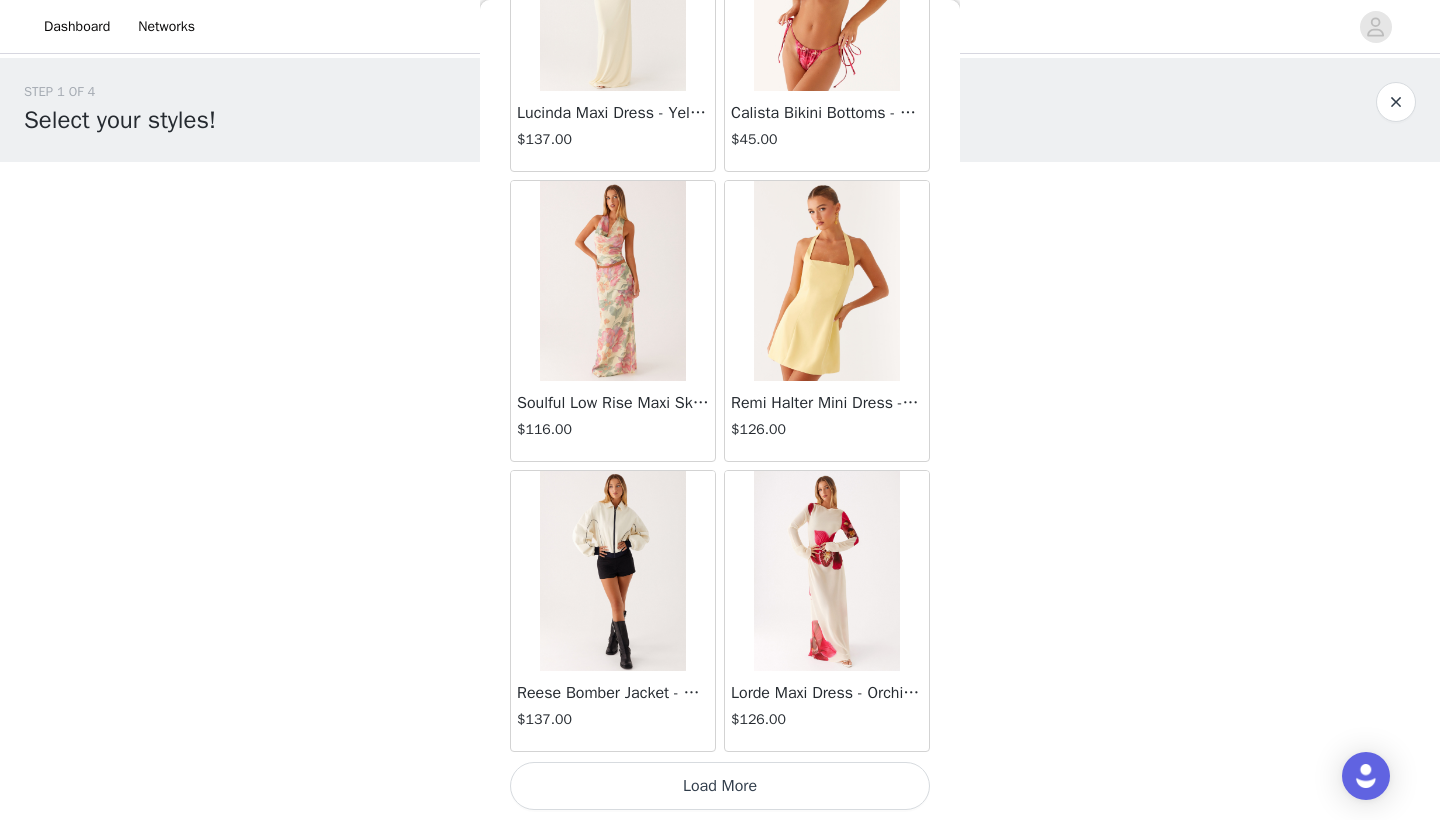 click on "Load More" at bounding box center [720, 786] 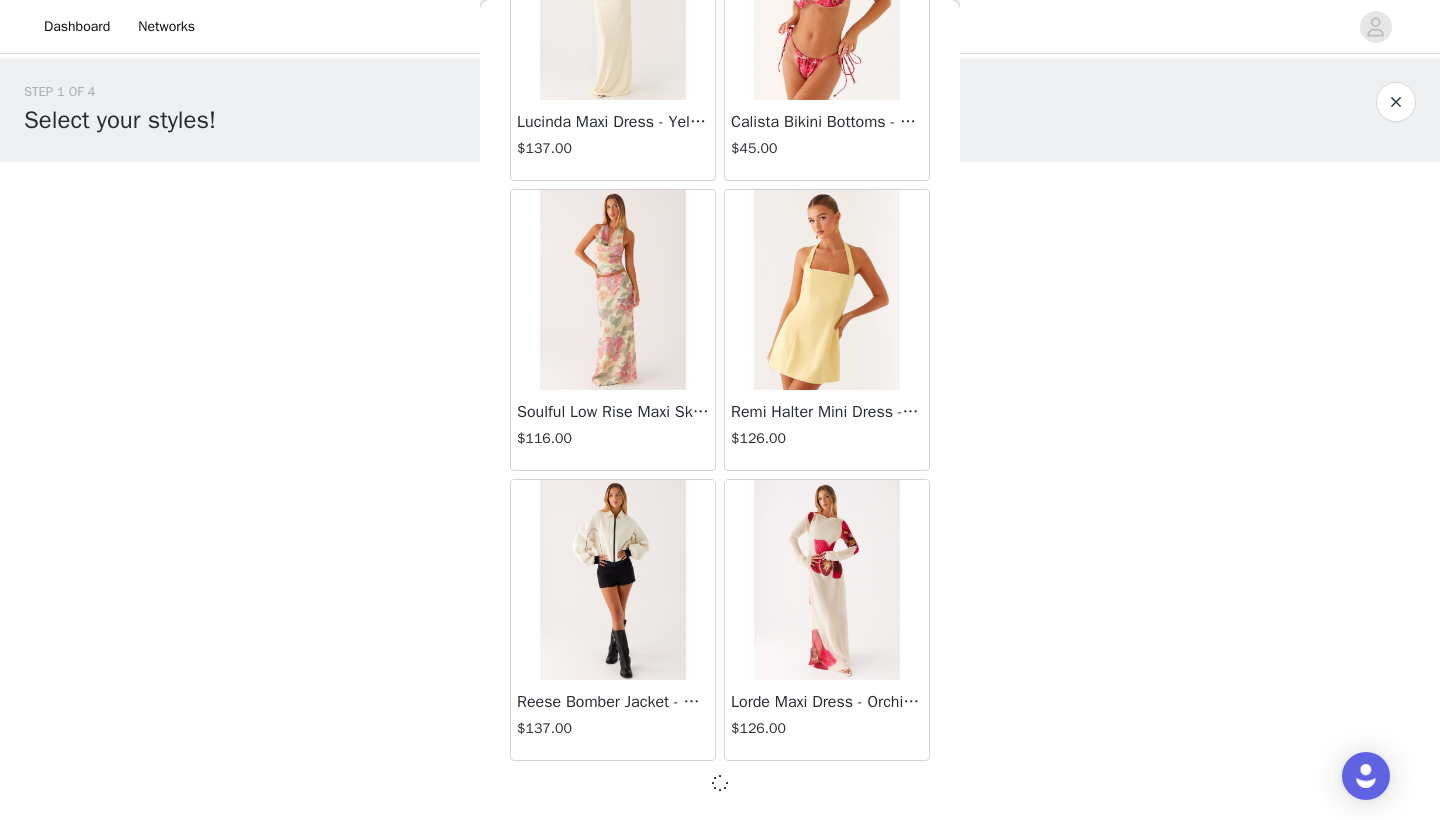 scroll, scrollTop: 42831, scrollLeft: 0, axis: vertical 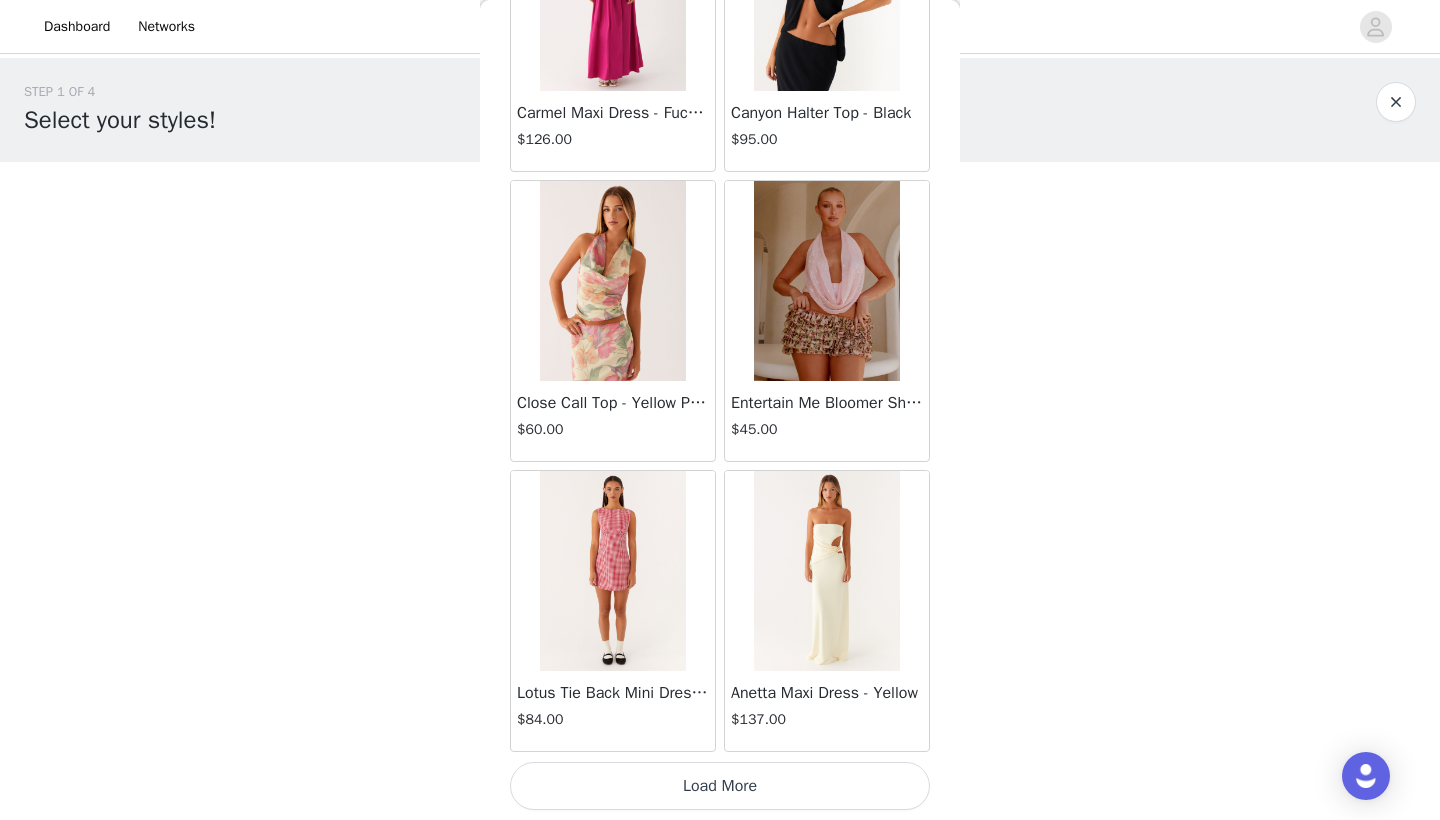 click on "Load More" at bounding box center [720, 786] 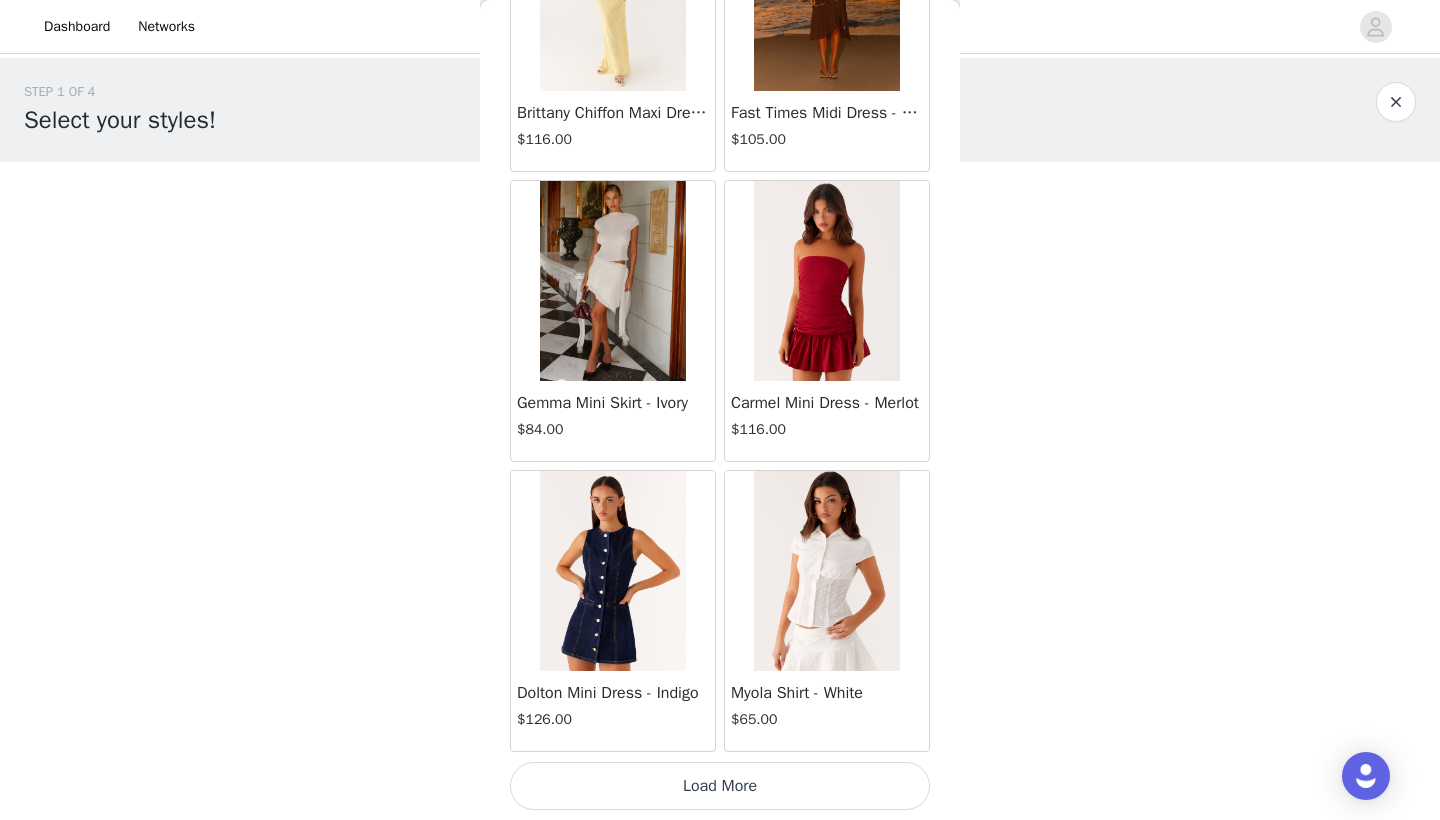 click on "Load More" at bounding box center [720, 786] 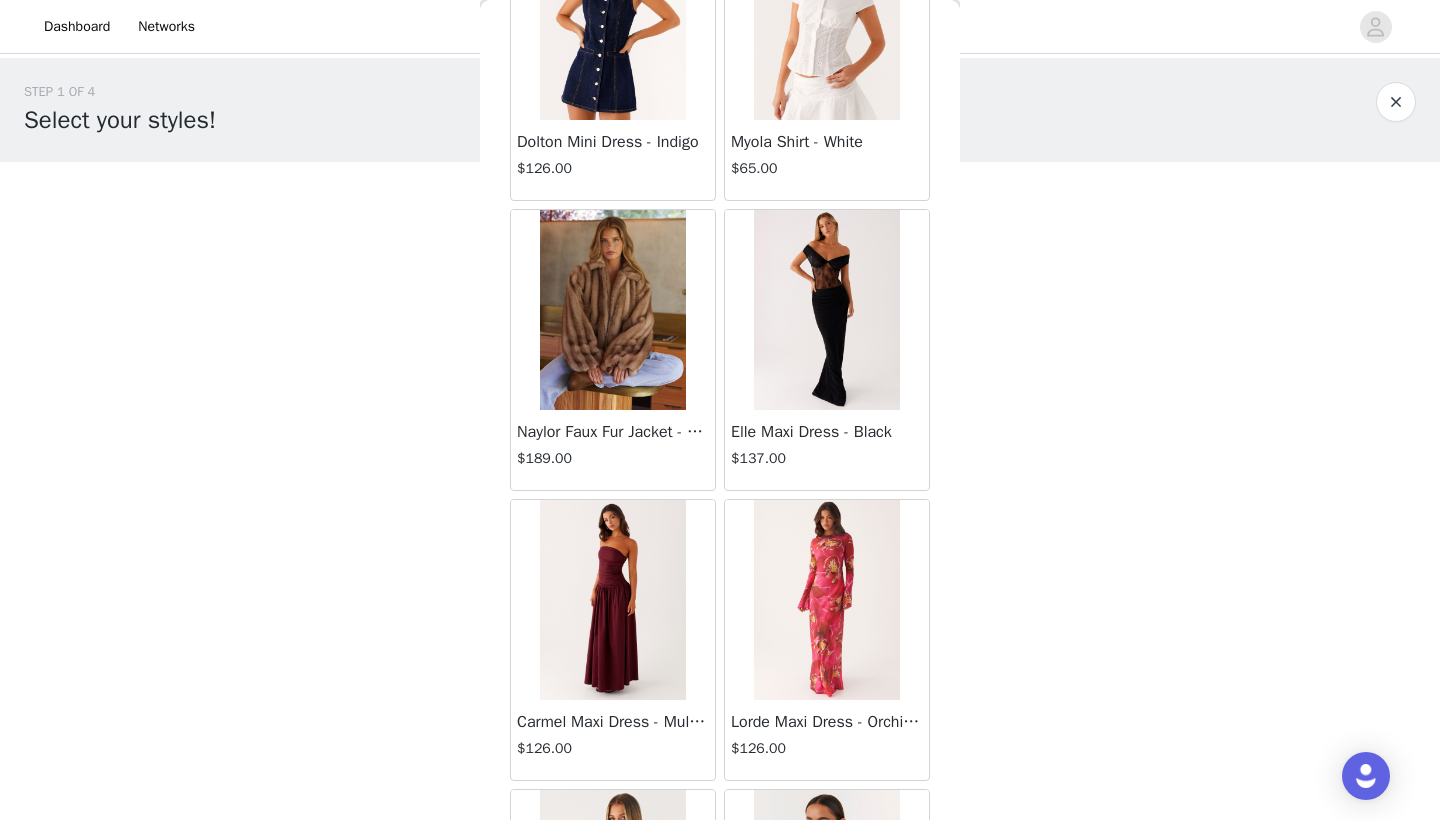 scroll, scrollTop: 49226, scrollLeft: 0, axis: vertical 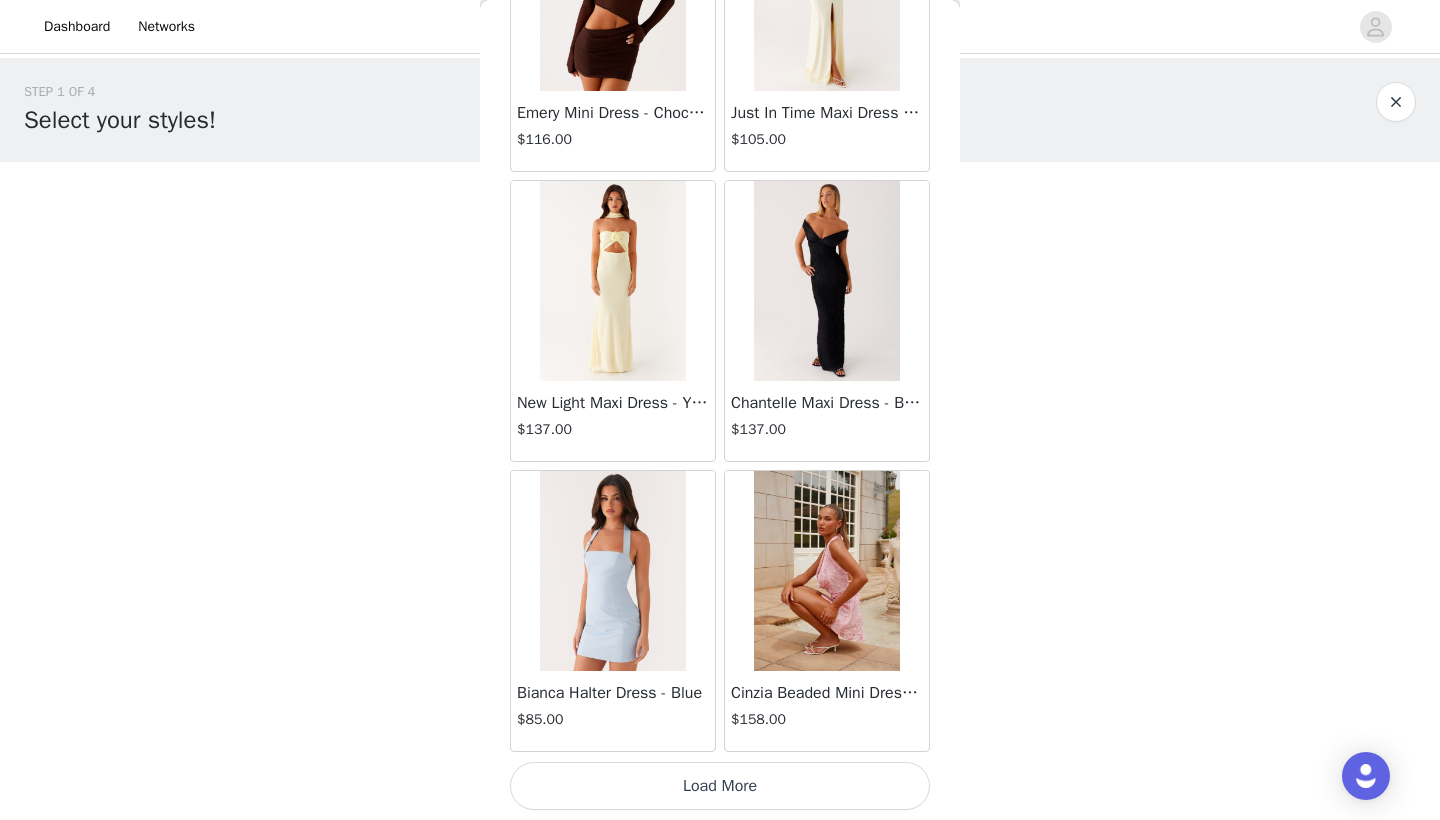 click on "Load More" at bounding box center (720, 786) 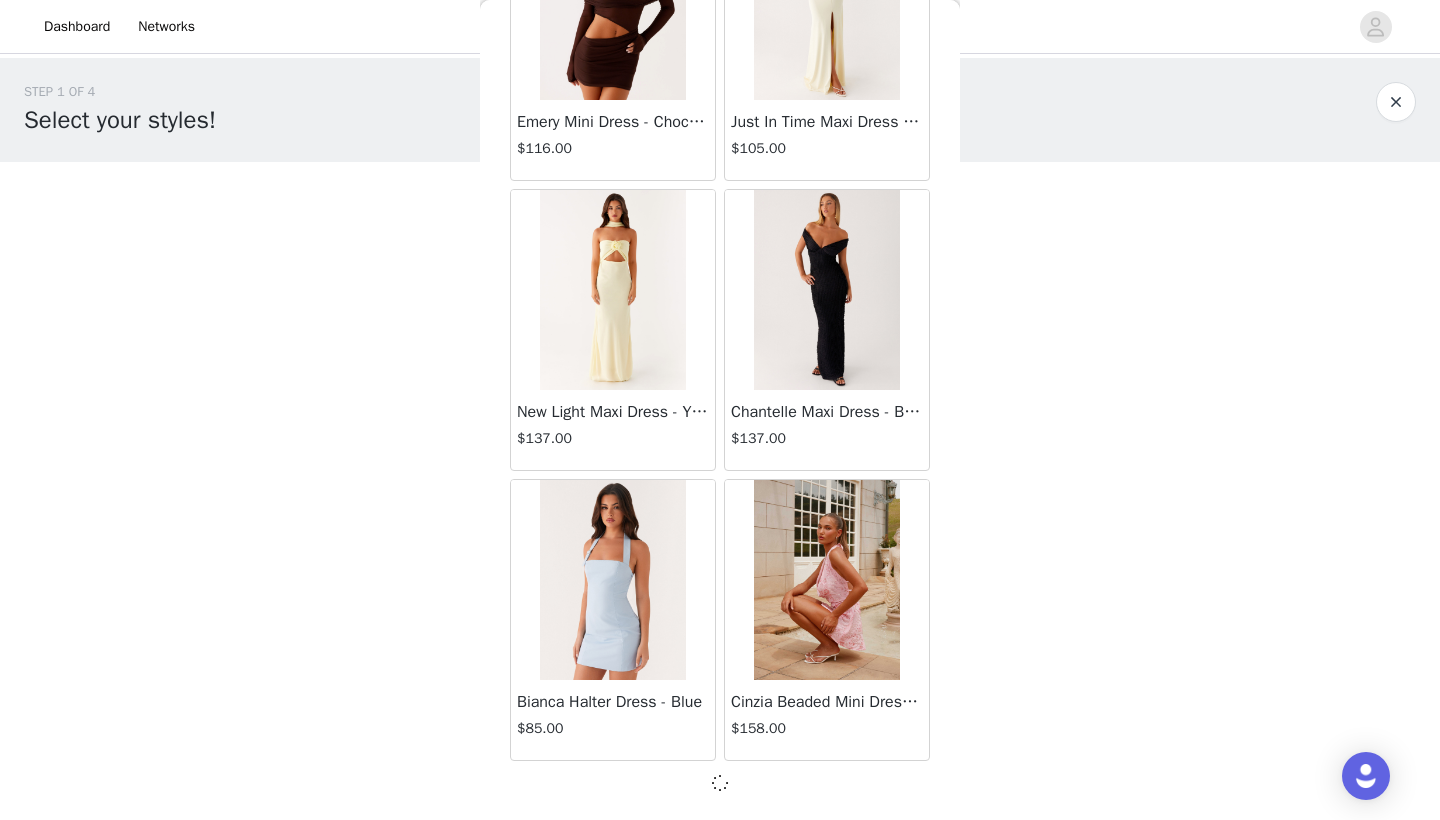 scroll, scrollTop: 51531, scrollLeft: 0, axis: vertical 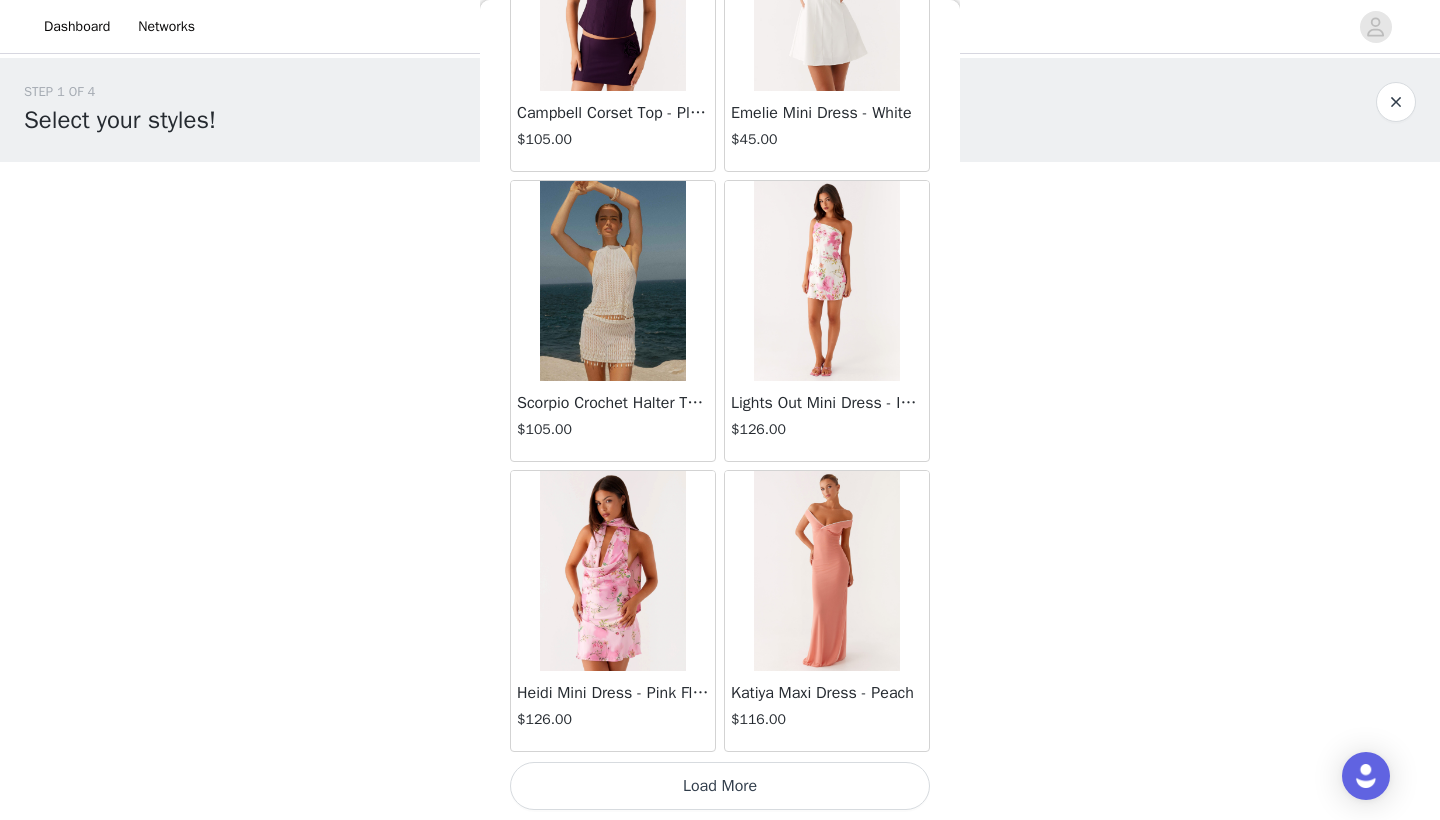 click on "Load More" at bounding box center (720, 786) 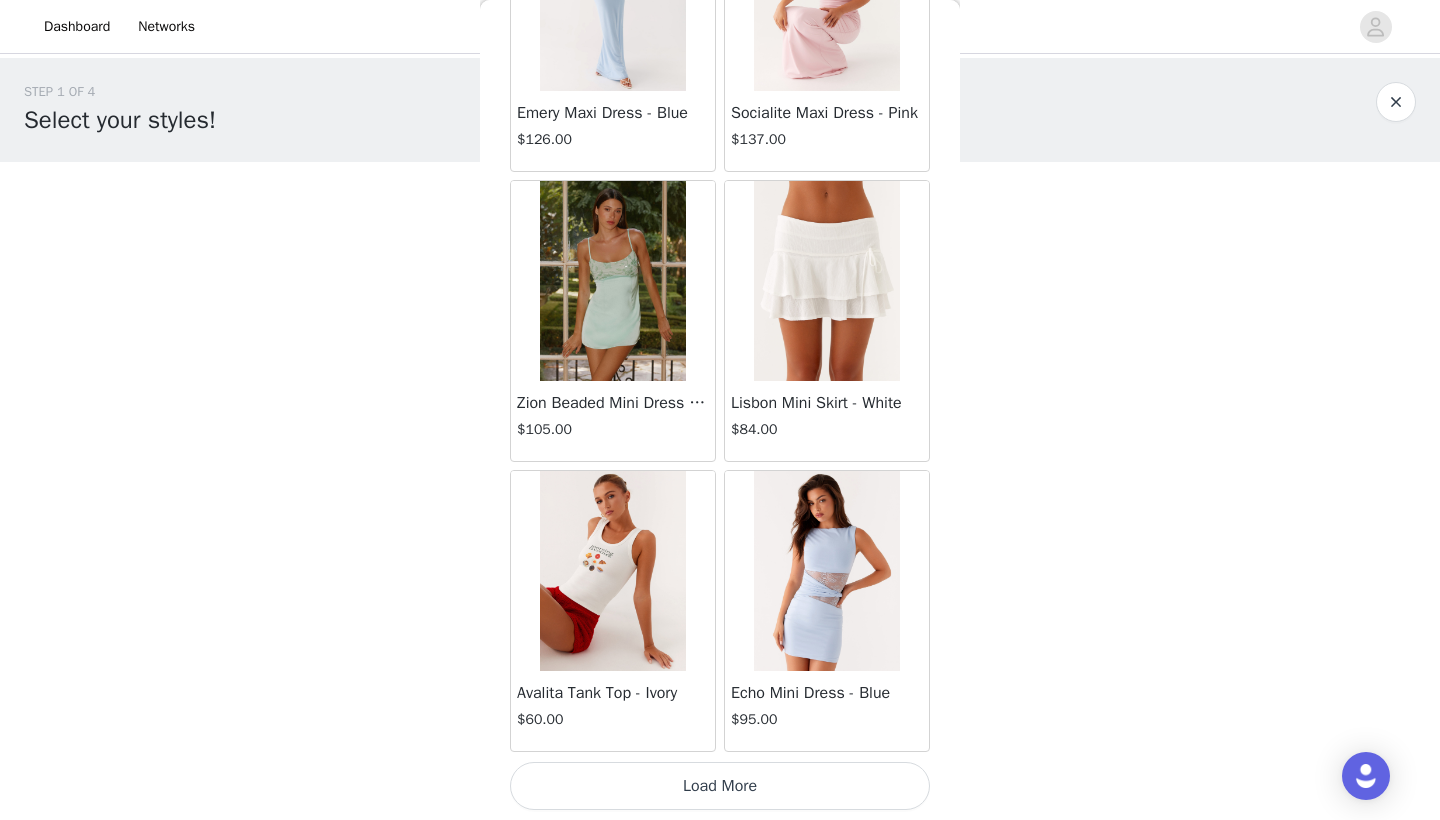 click on "Load More" at bounding box center [720, 786] 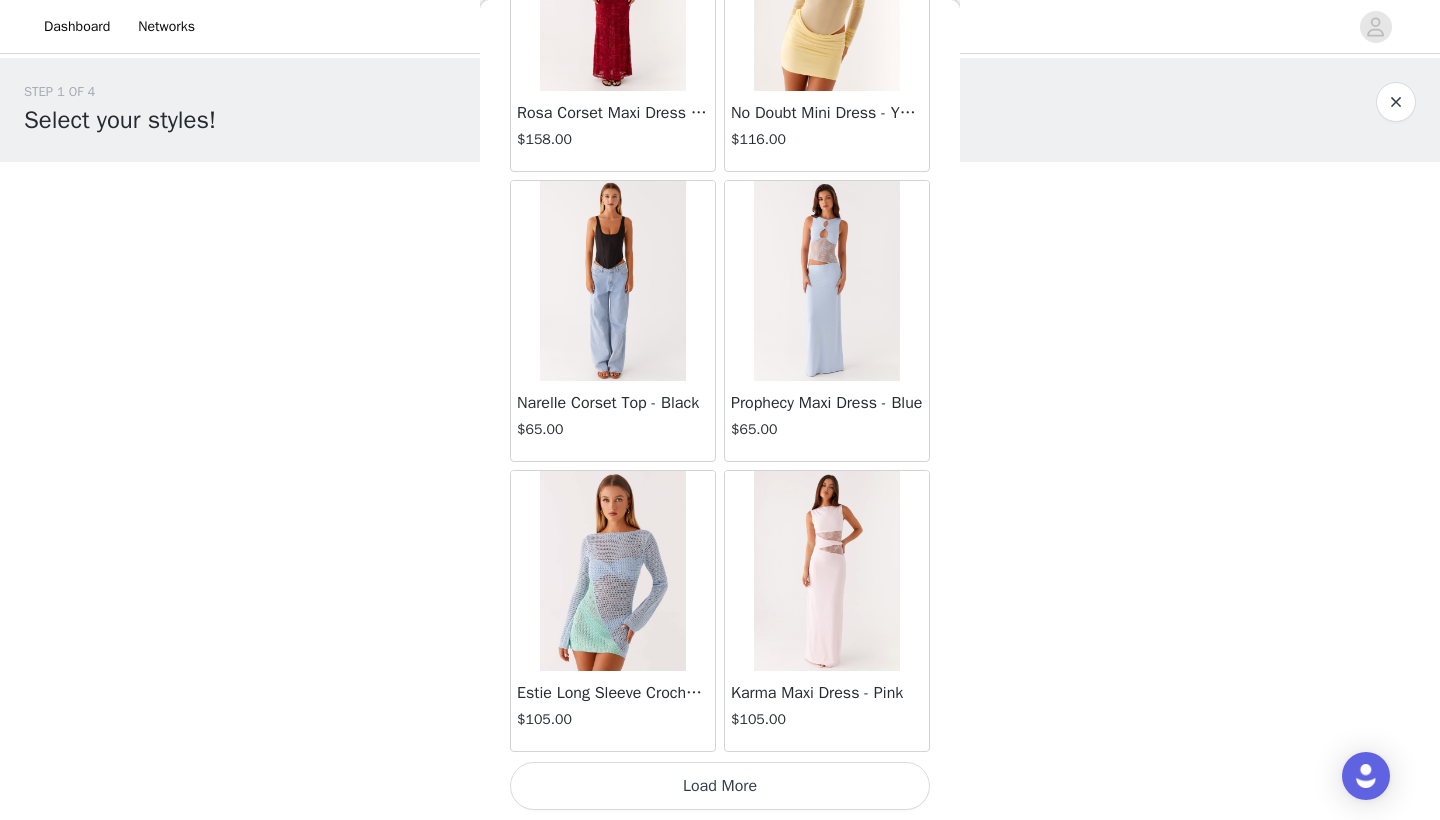 scroll, scrollTop: 60241, scrollLeft: 0, axis: vertical 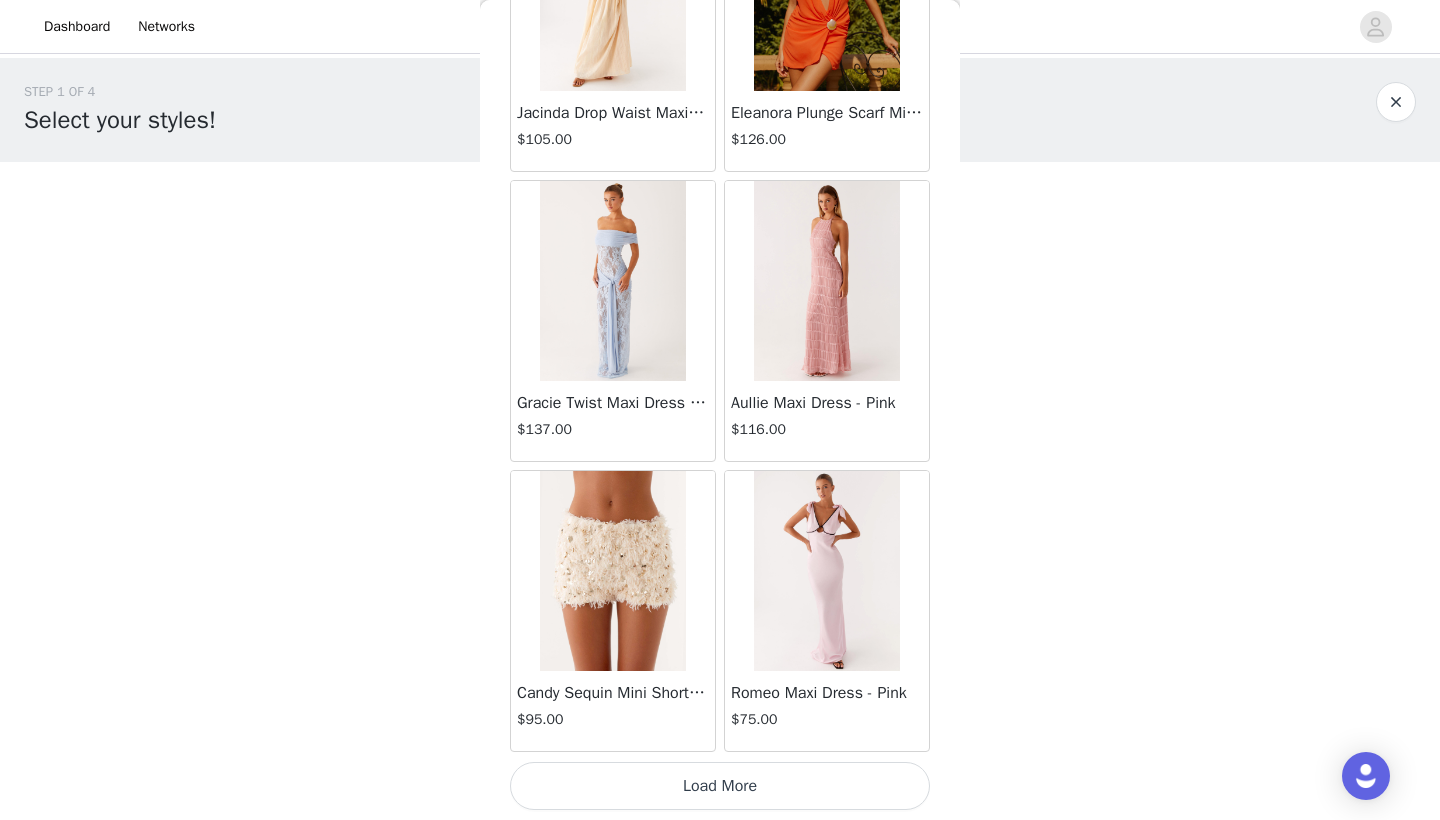 click on "Load More" at bounding box center (720, 786) 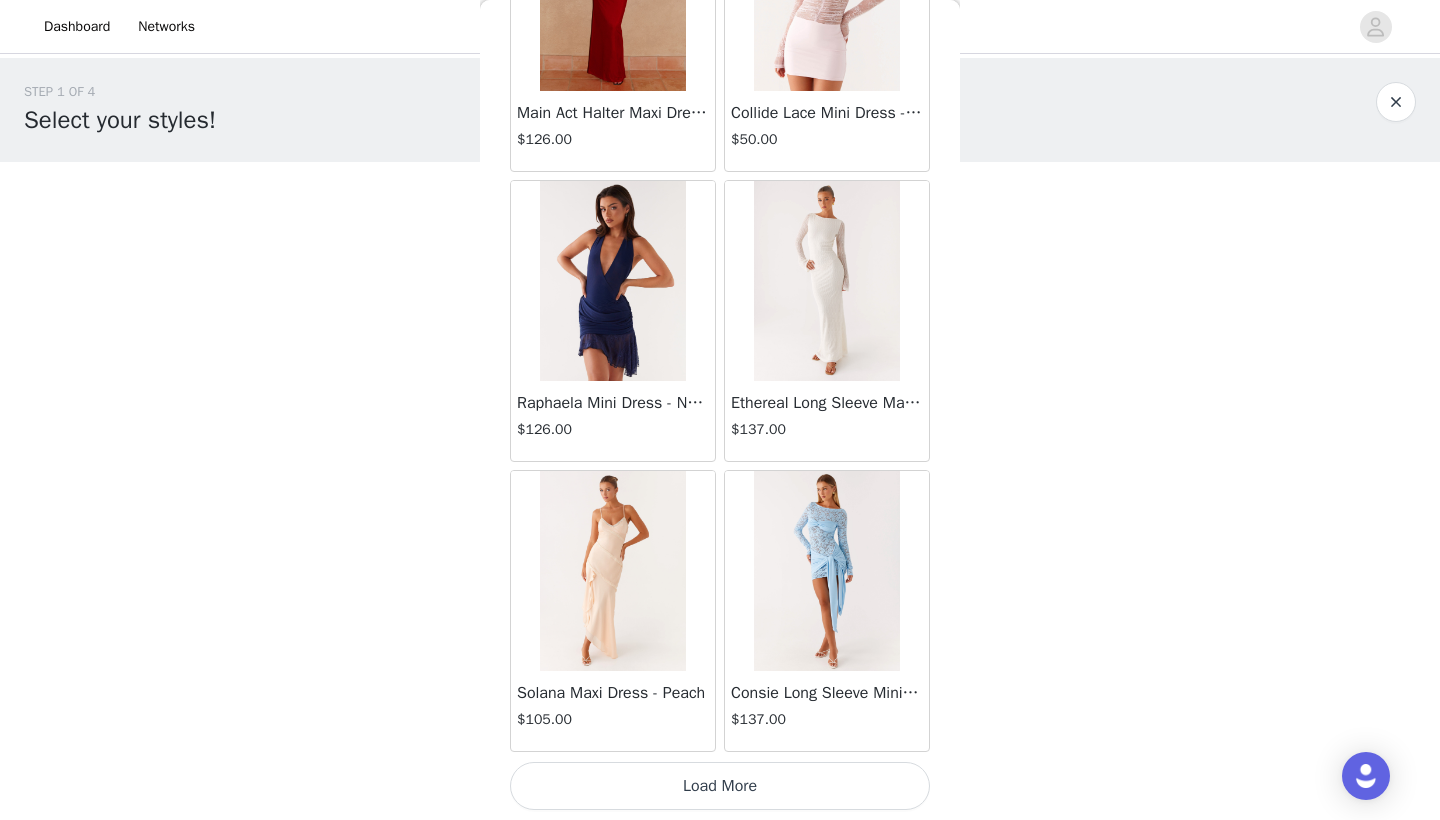 scroll, scrollTop: 66040, scrollLeft: 0, axis: vertical 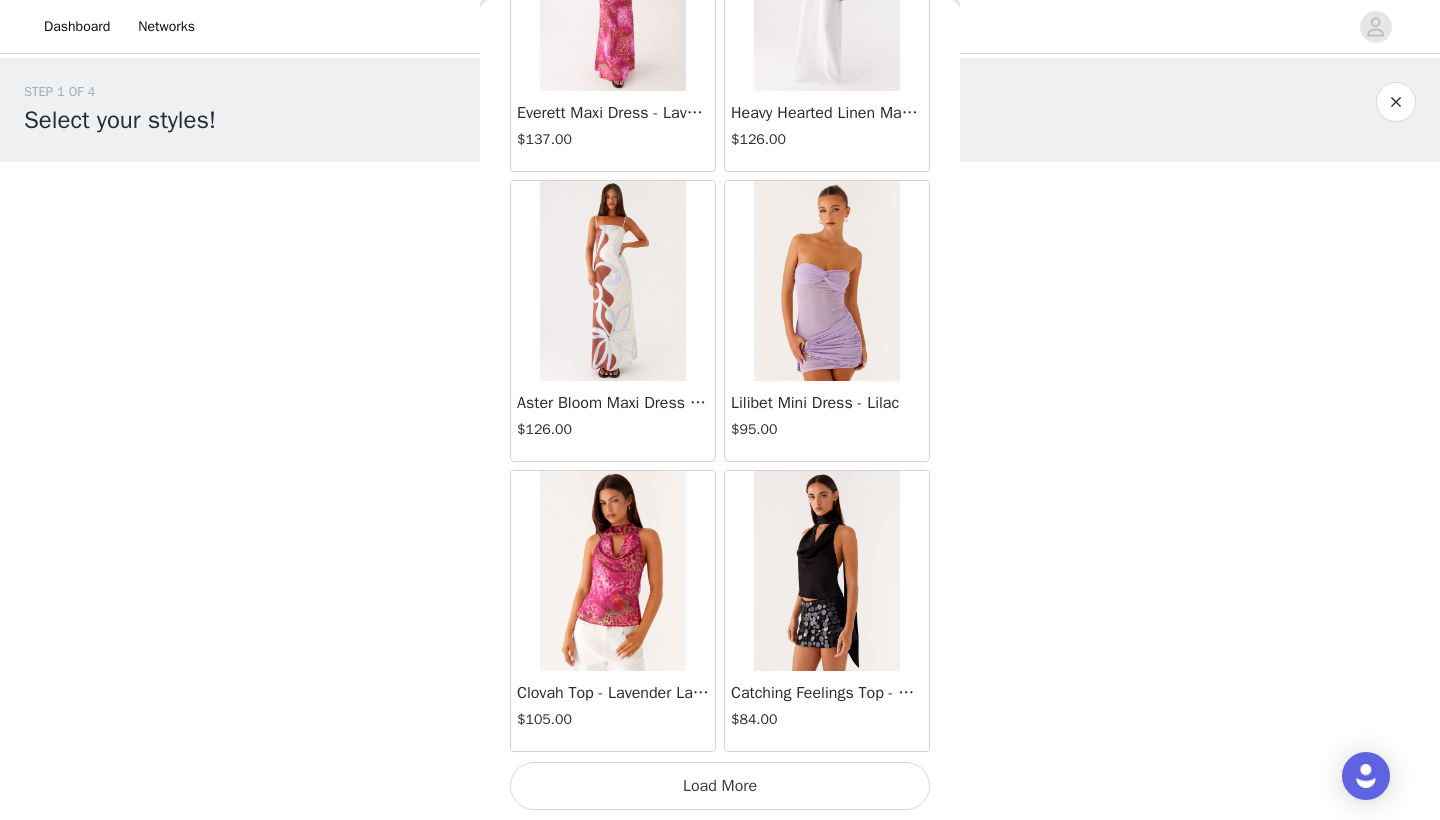 click on "Load More" at bounding box center (720, 786) 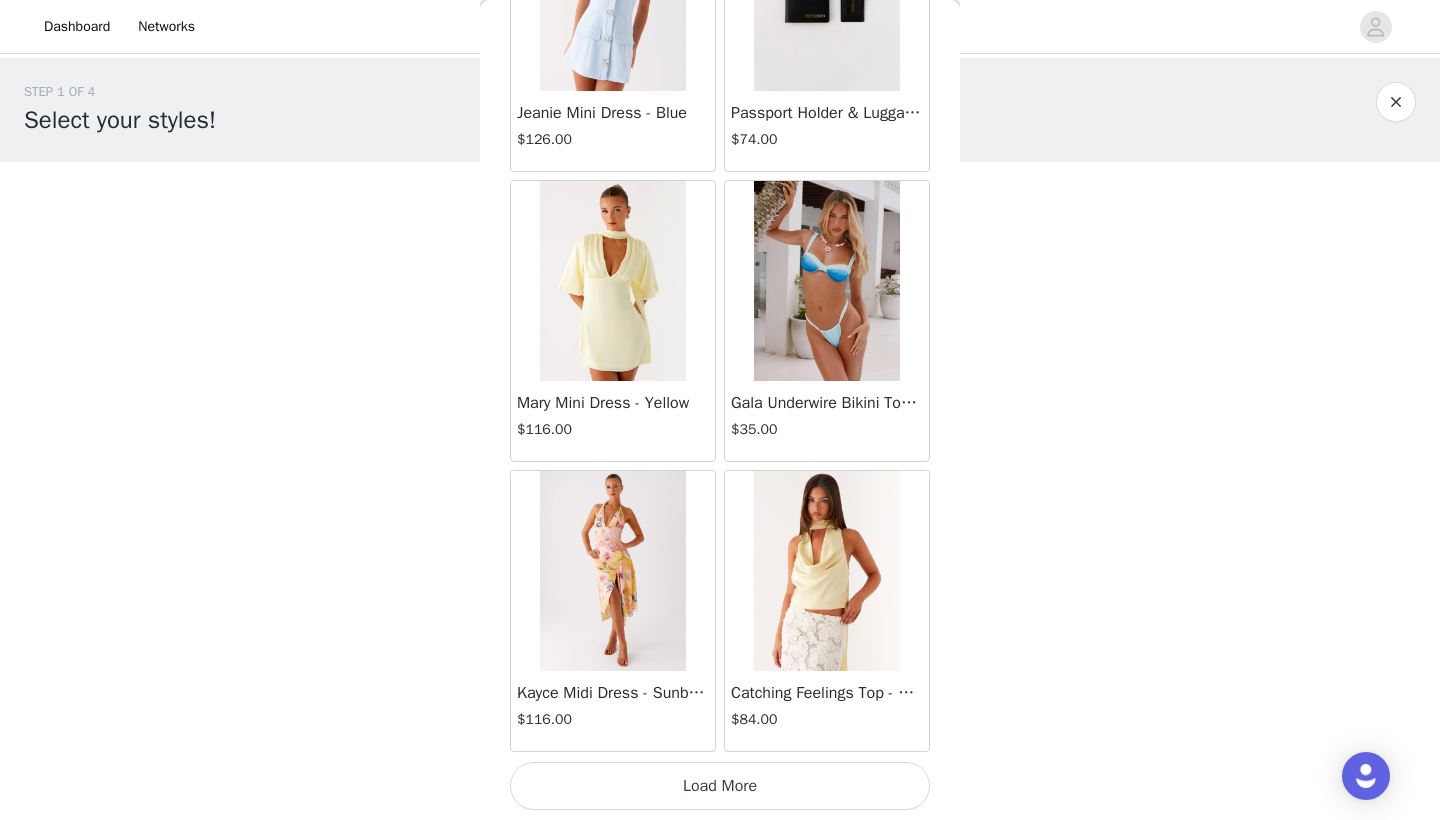 click on "Load More" at bounding box center (720, 786) 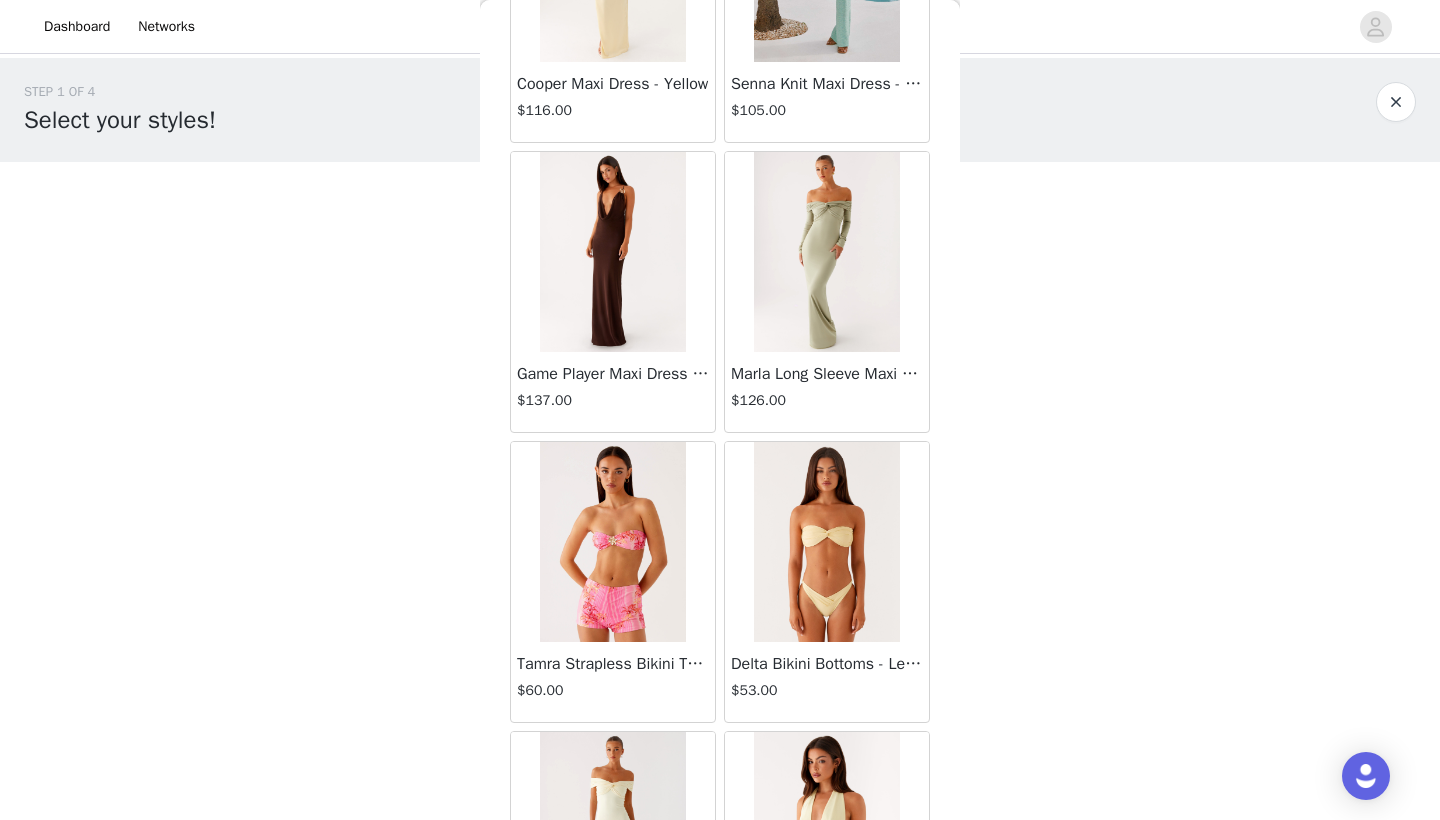 scroll, scrollTop: 73628, scrollLeft: 0, axis: vertical 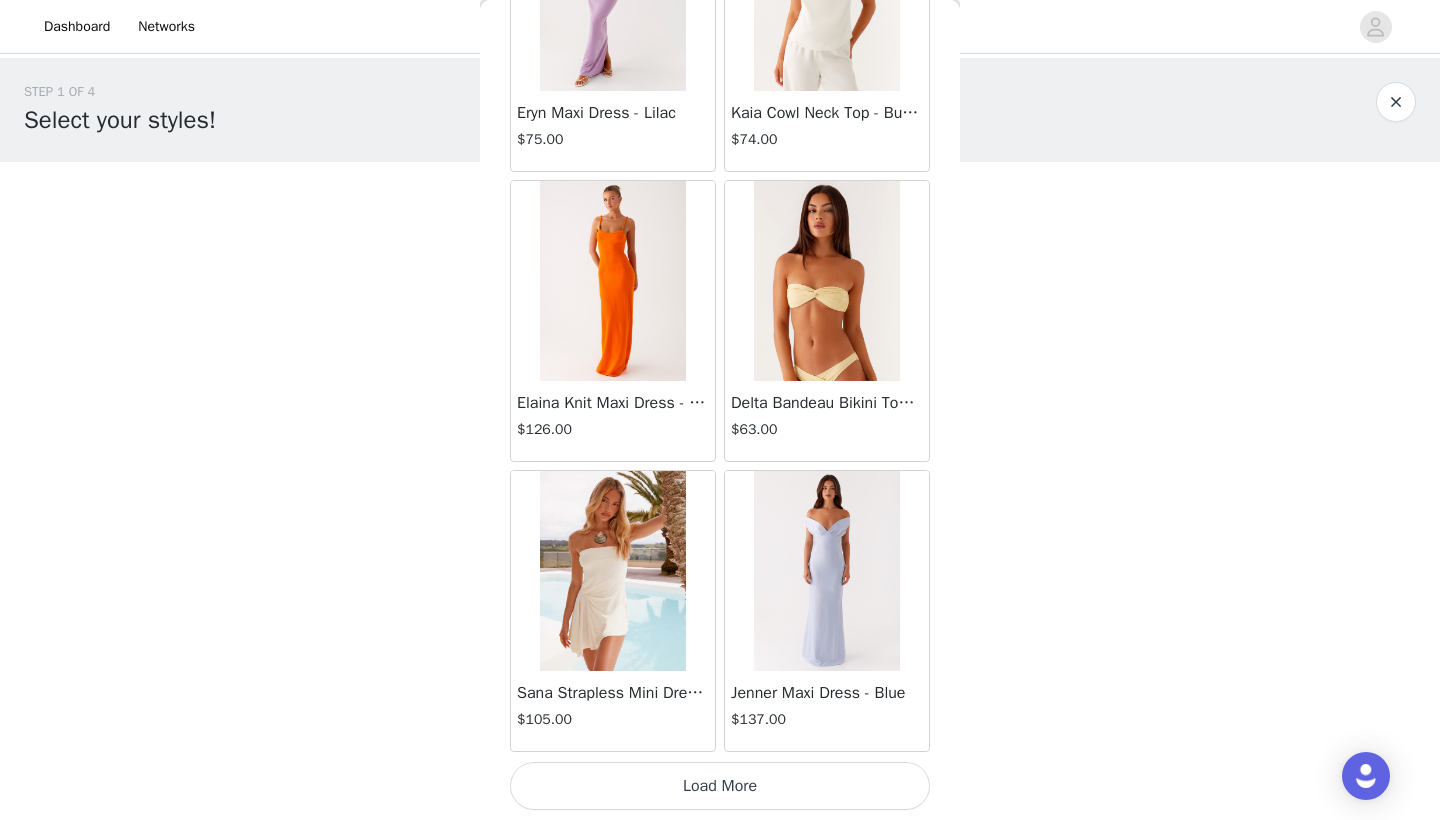 click on "Load More" at bounding box center (720, 786) 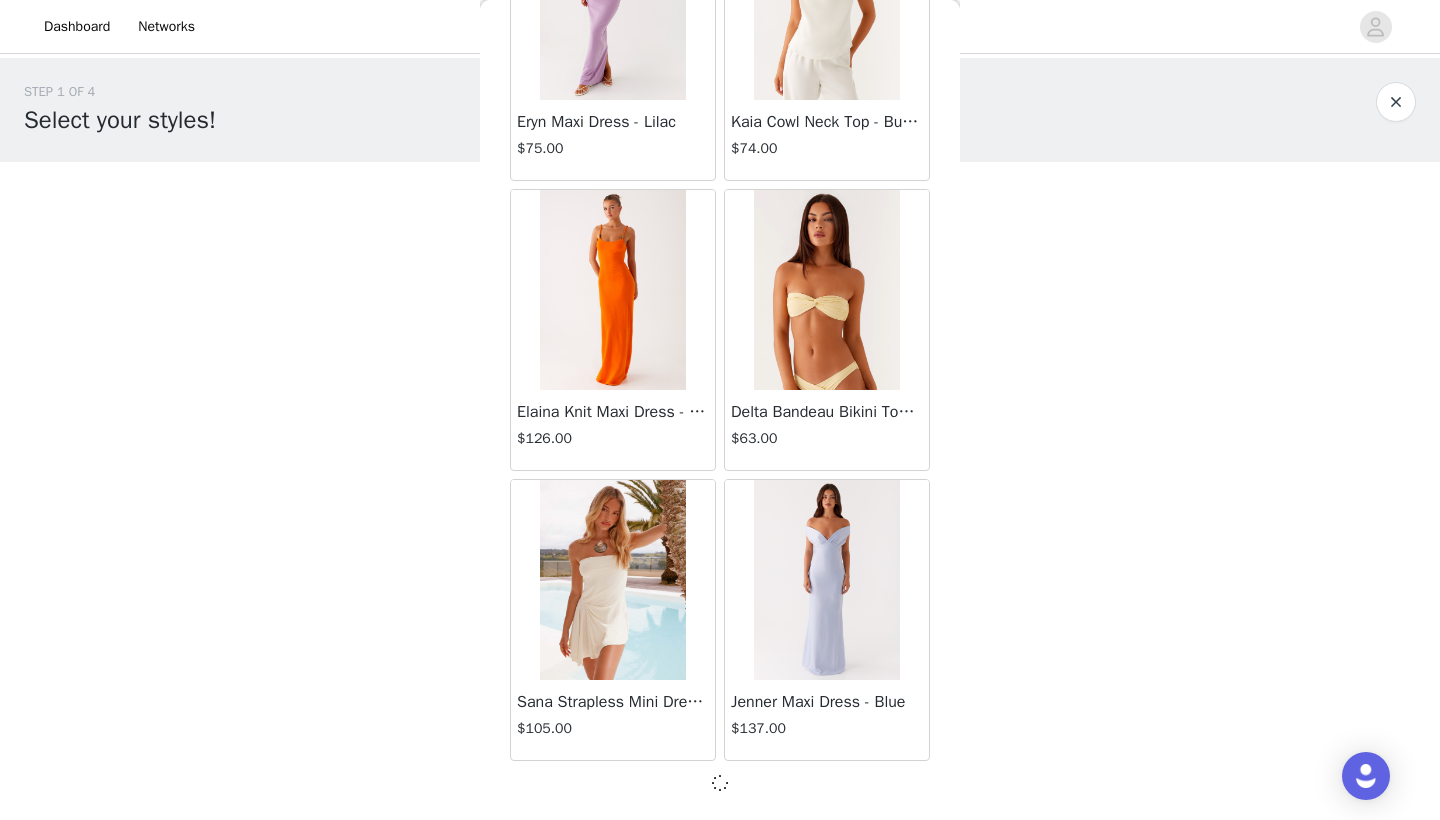 scroll, scrollTop: 74731, scrollLeft: 0, axis: vertical 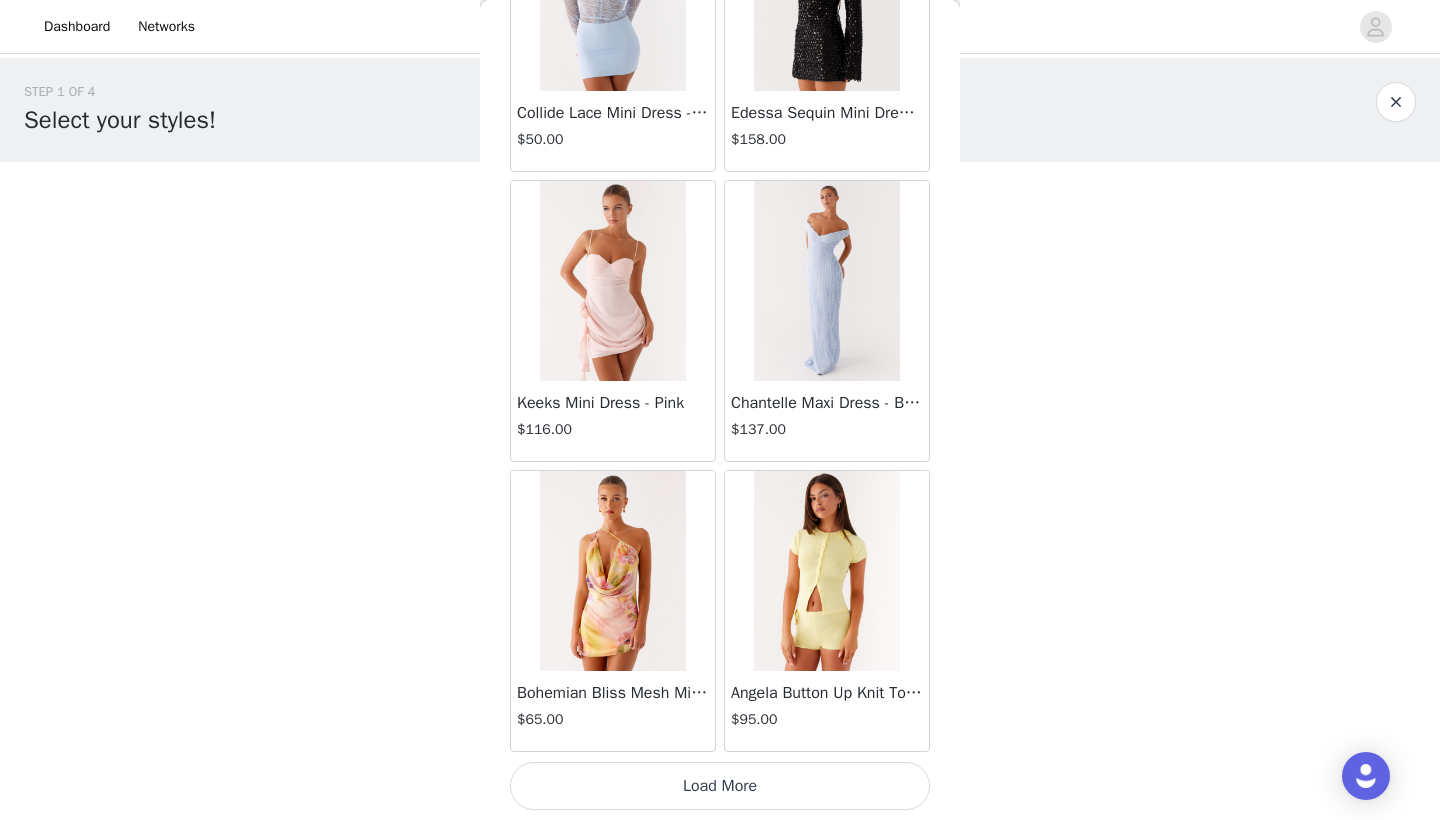 click on "Load More" at bounding box center [720, 786] 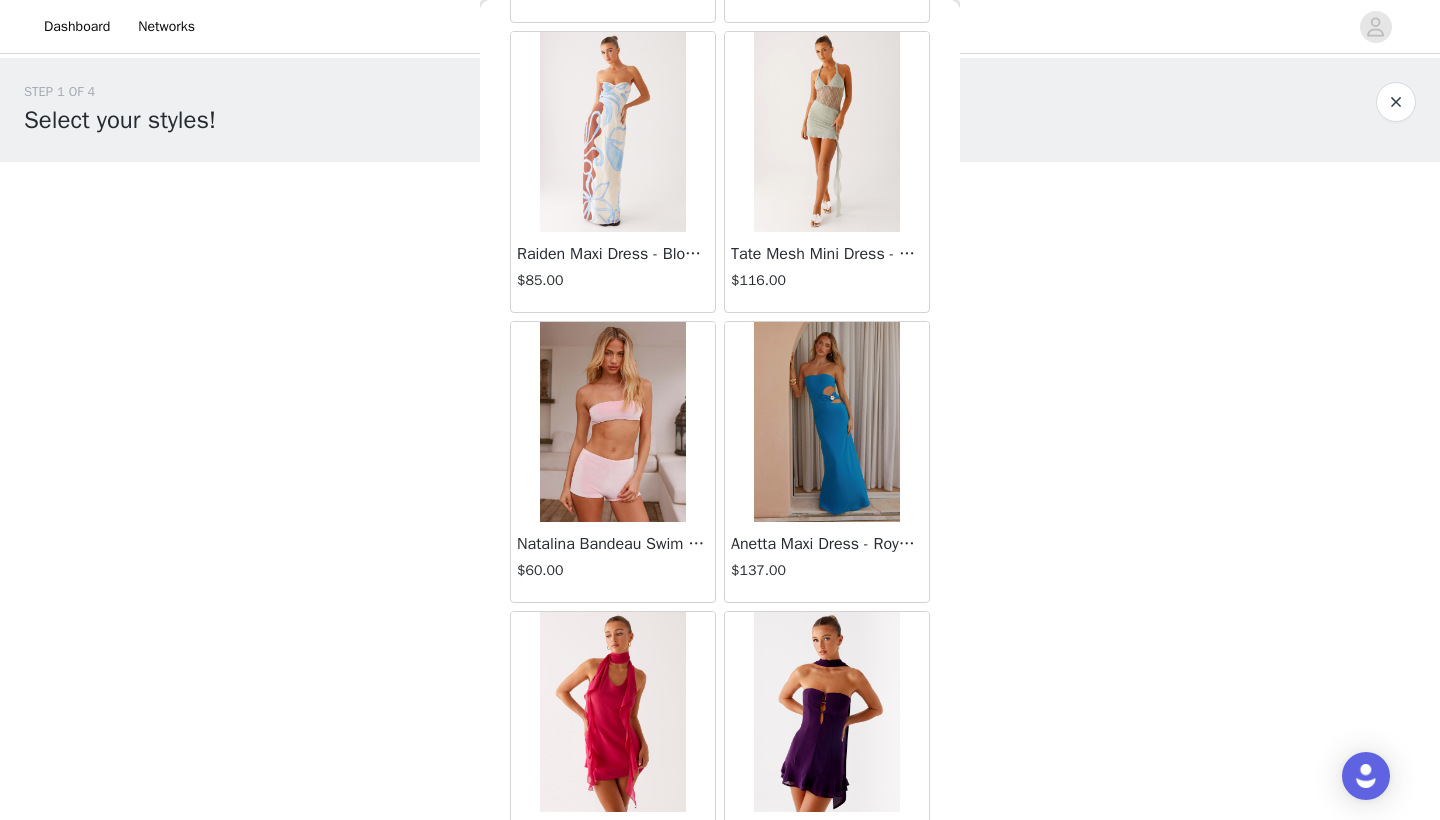 scroll, scrollTop: 79250, scrollLeft: 0, axis: vertical 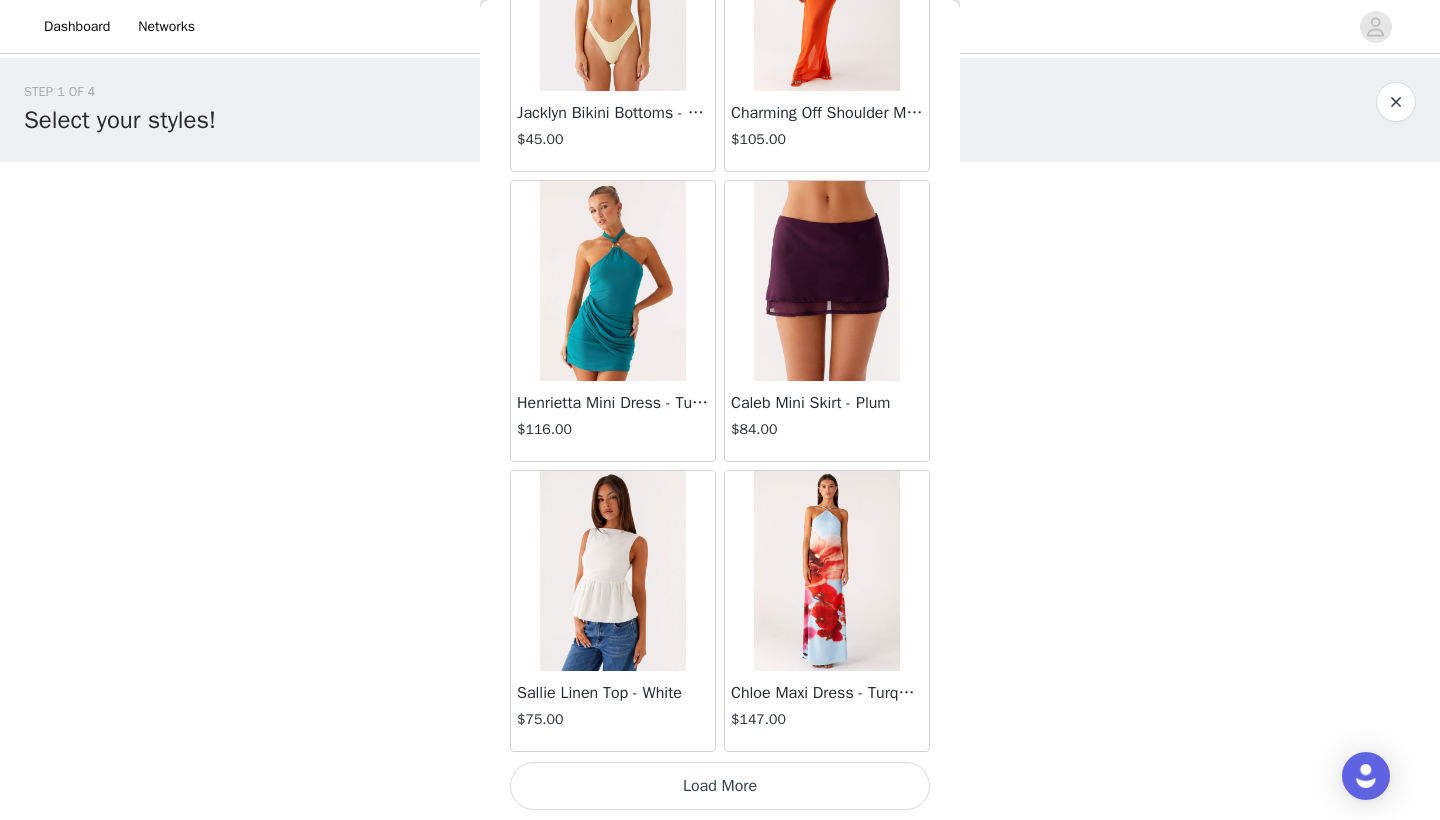click on "Load More" at bounding box center (720, 786) 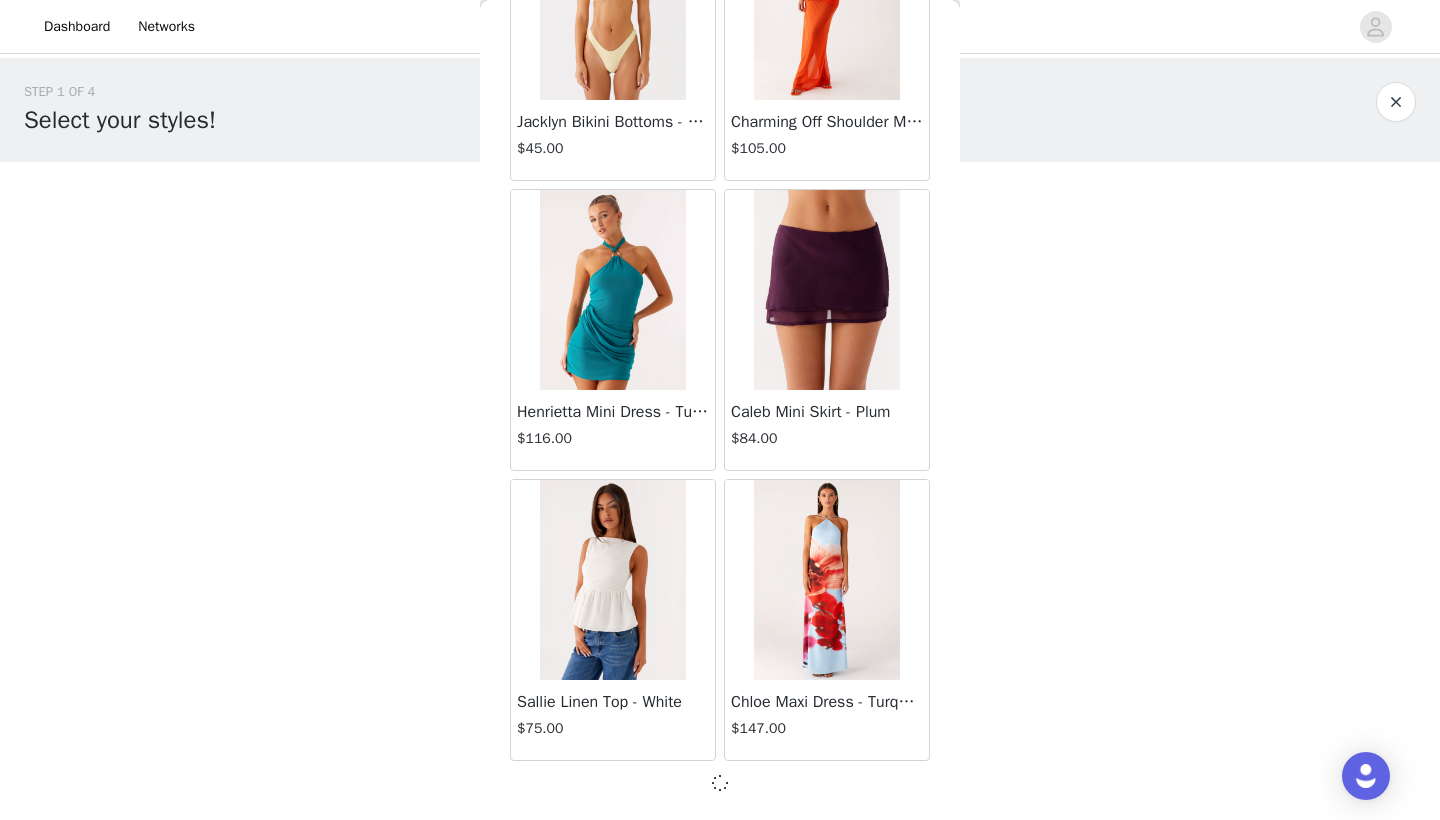 scroll, scrollTop: 80531, scrollLeft: 0, axis: vertical 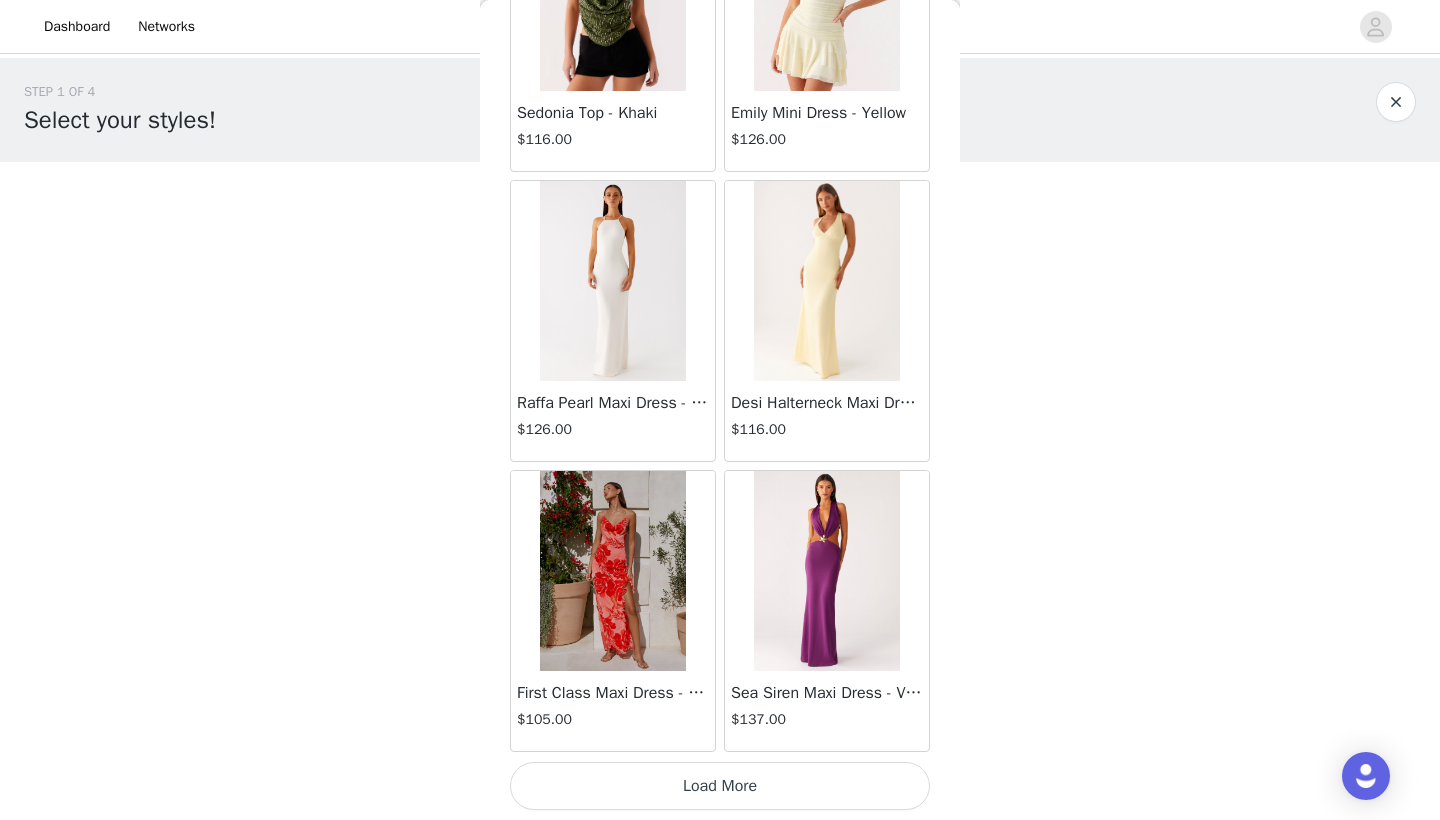 click on "Load More" at bounding box center [720, 786] 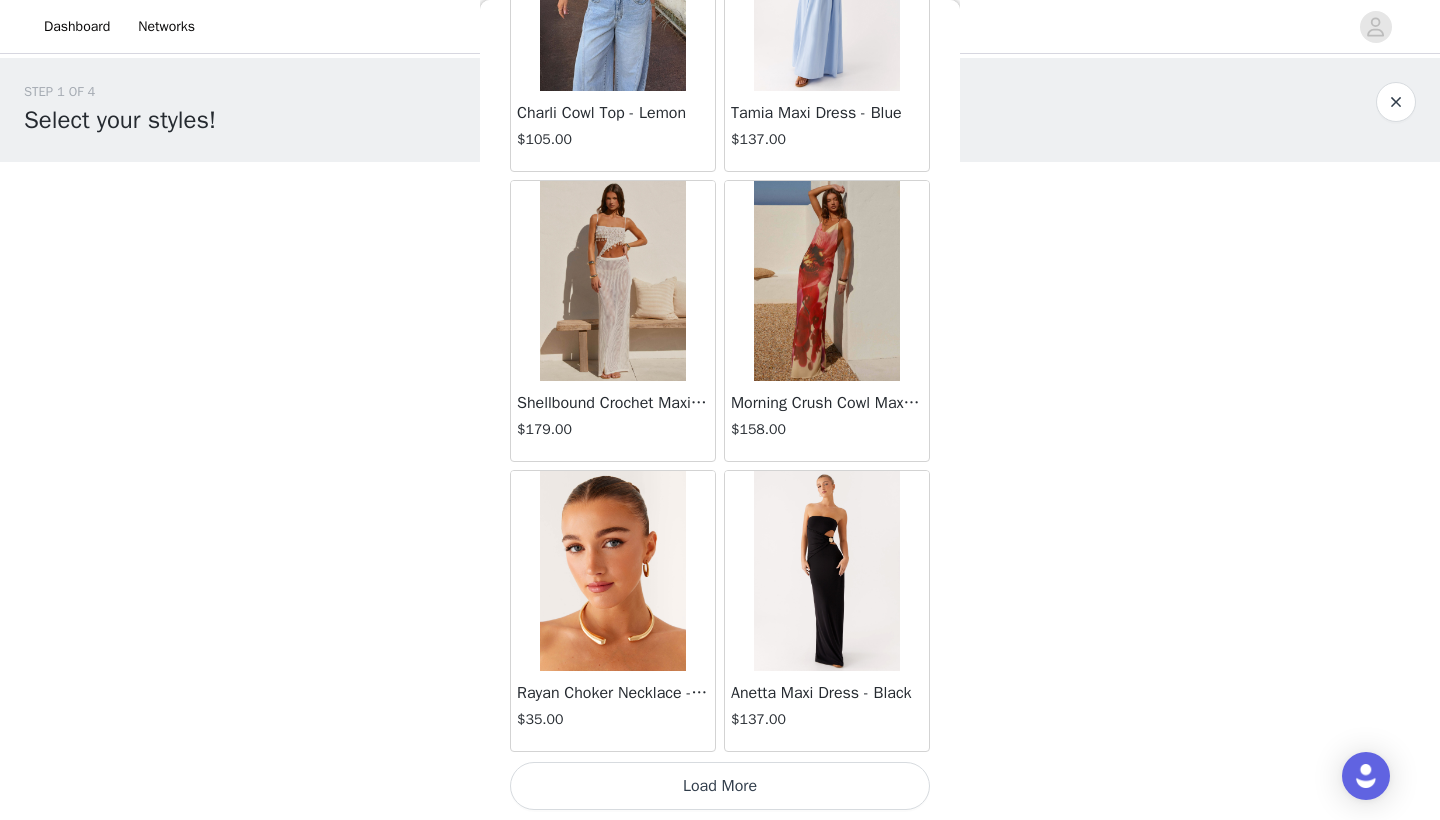 scroll, scrollTop: 86340, scrollLeft: 0, axis: vertical 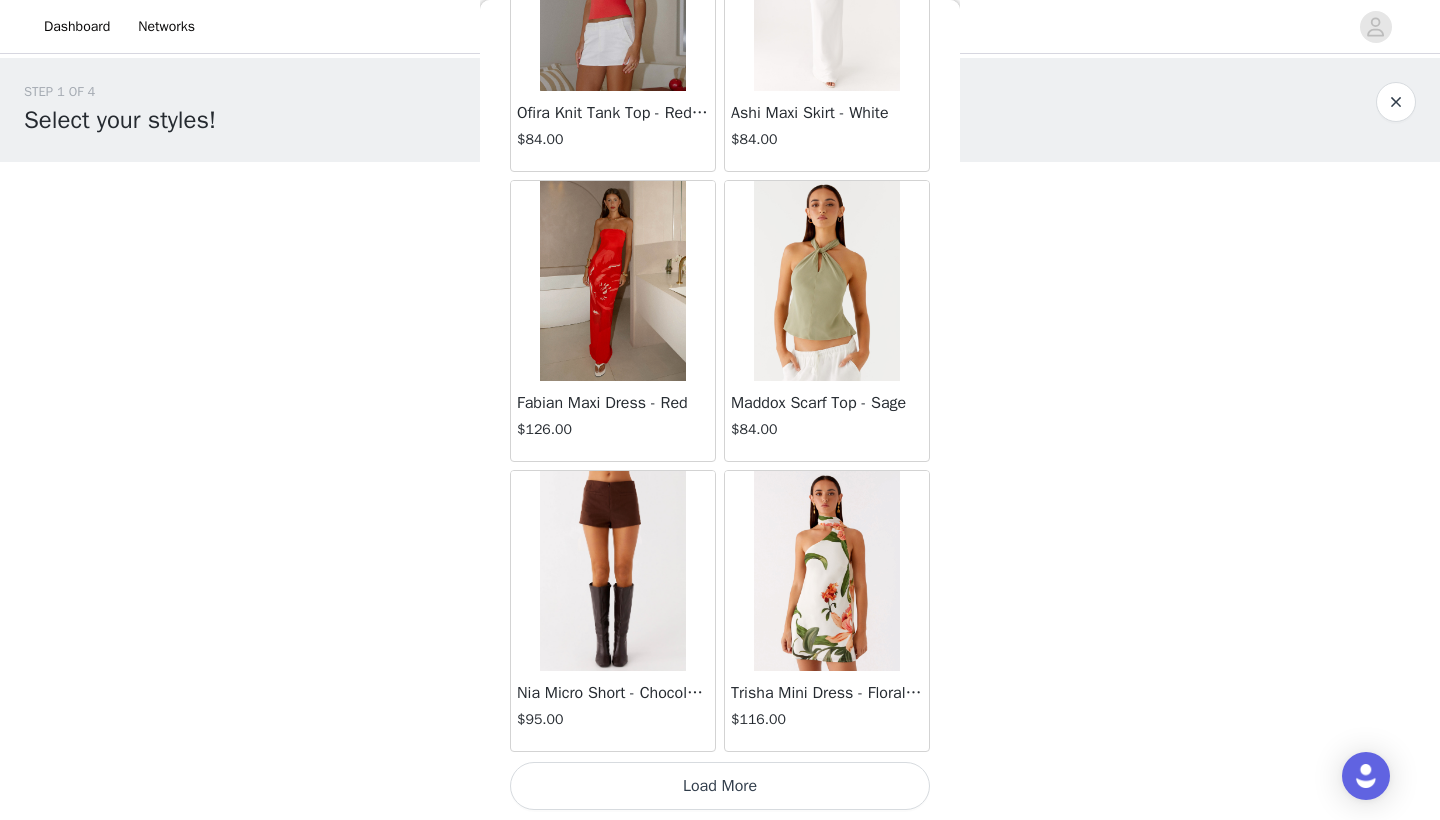 click on "Load More" at bounding box center [720, 786] 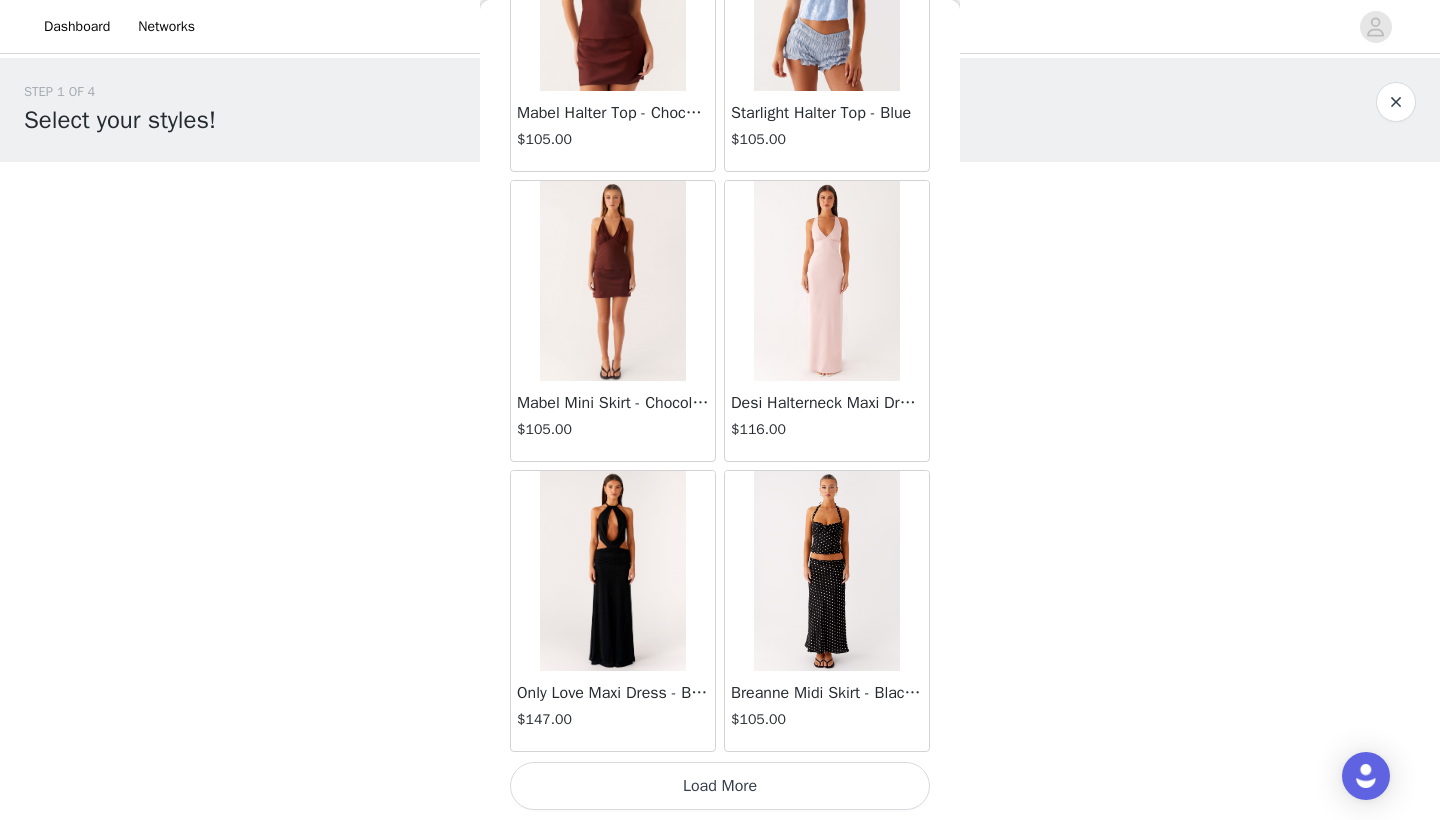 click on "Load More" at bounding box center [720, 786] 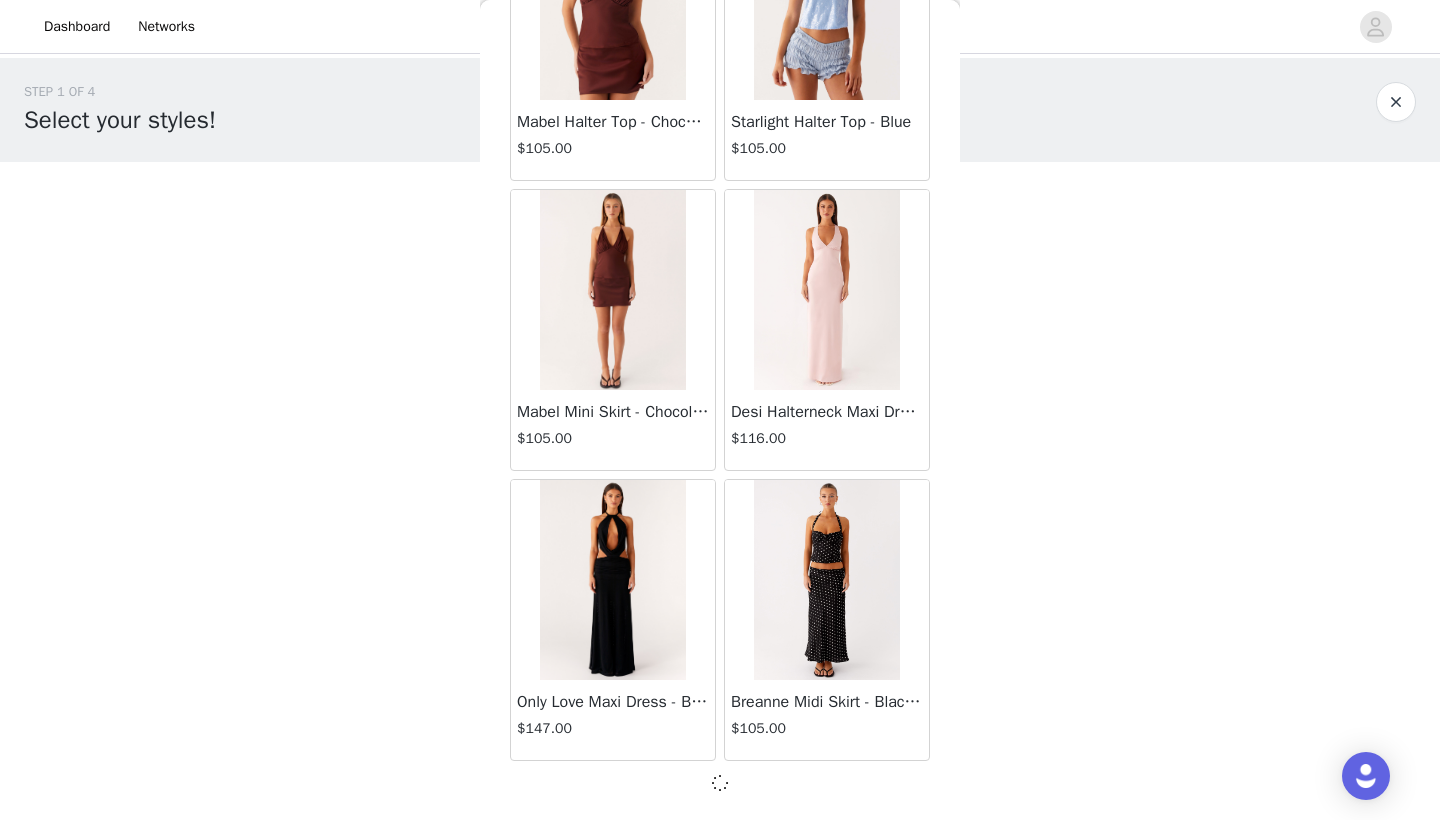 scroll, scrollTop: 92131, scrollLeft: 0, axis: vertical 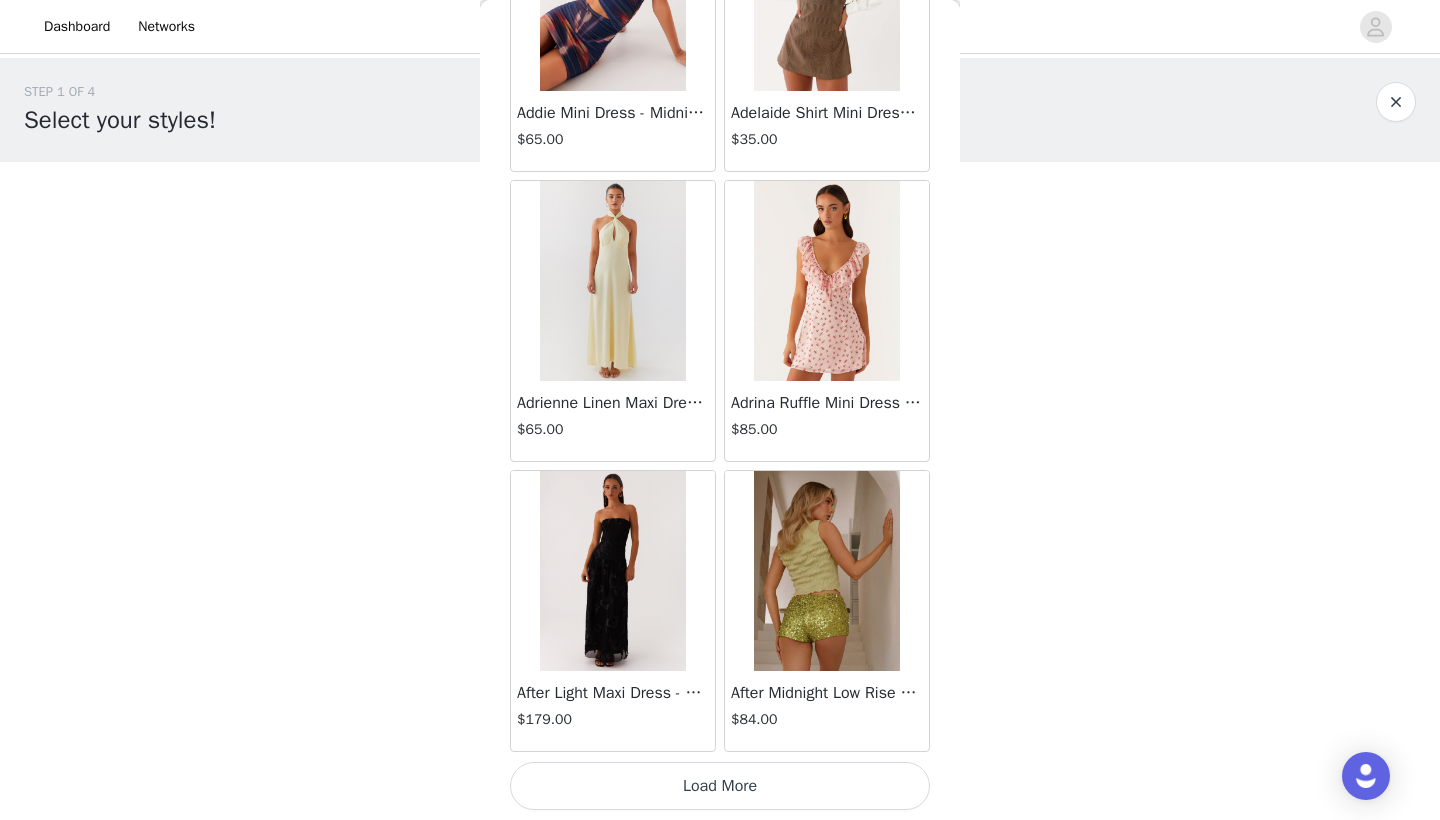 click on "Load More" at bounding box center [720, 786] 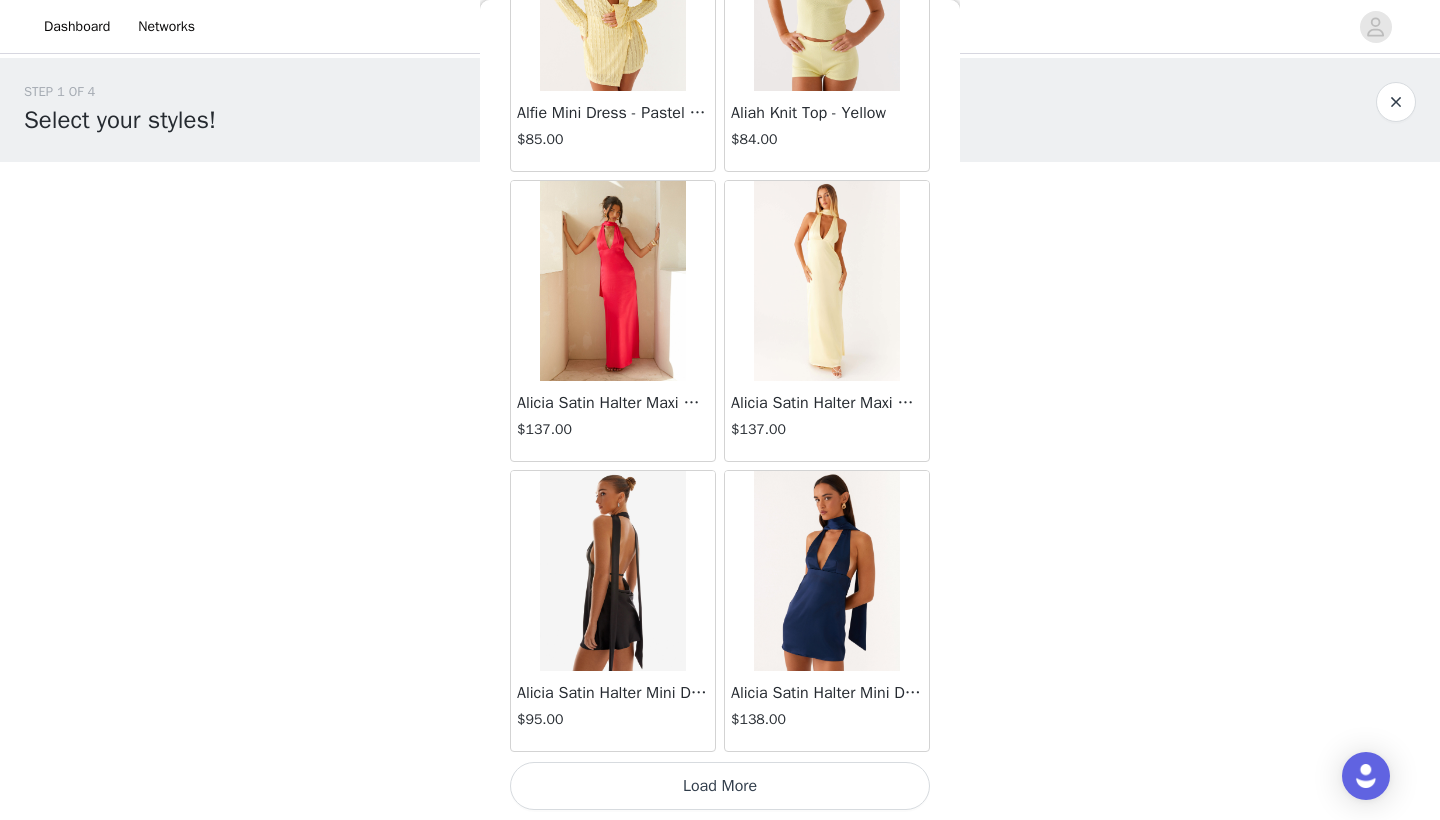 scroll, scrollTop: 97940, scrollLeft: 0, axis: vertical 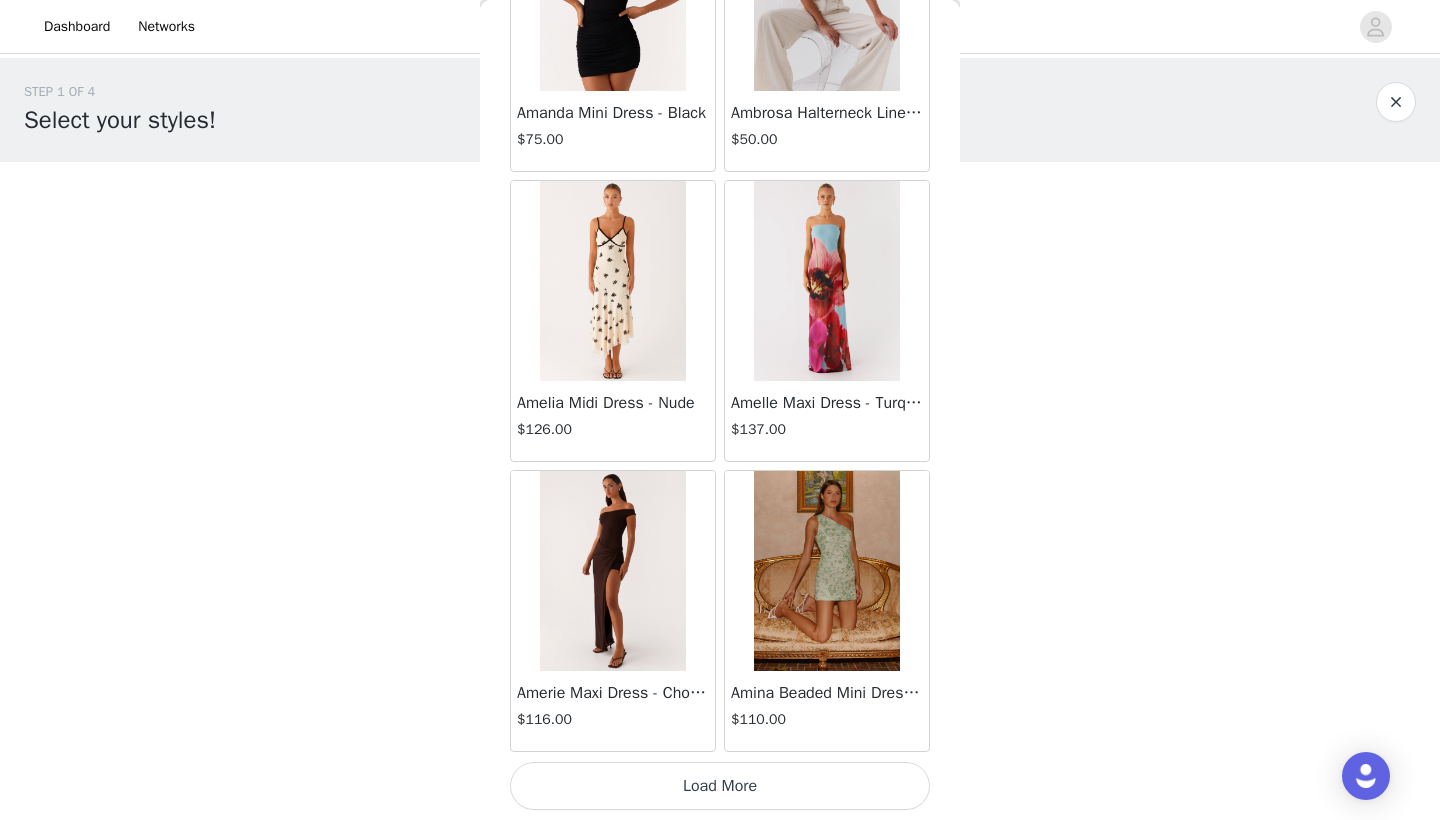 click on "Load More" at bounding box center (720, 786) 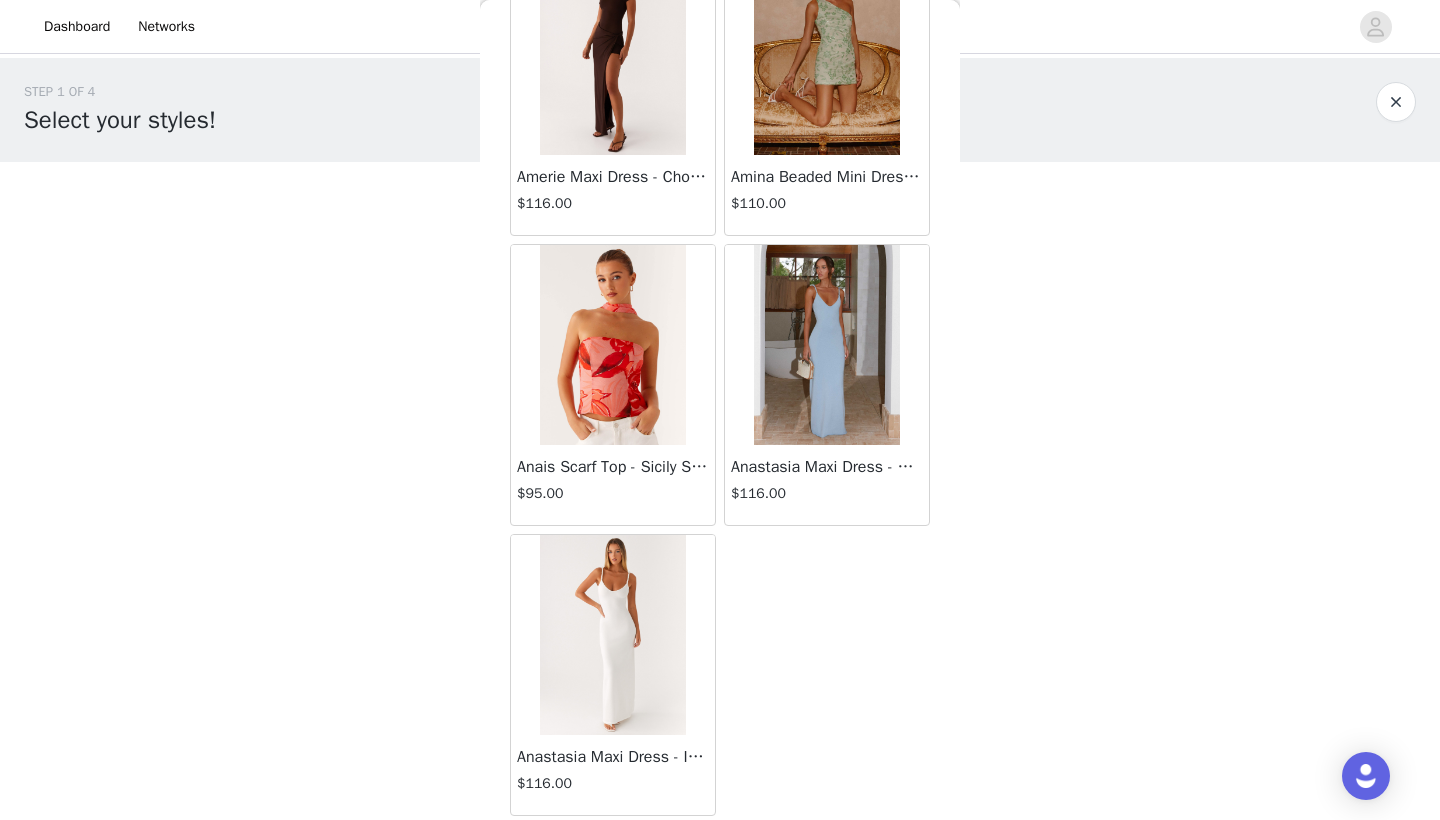 scroll, scrollTop: 101358, scrollLeft: 0, axis: vertical 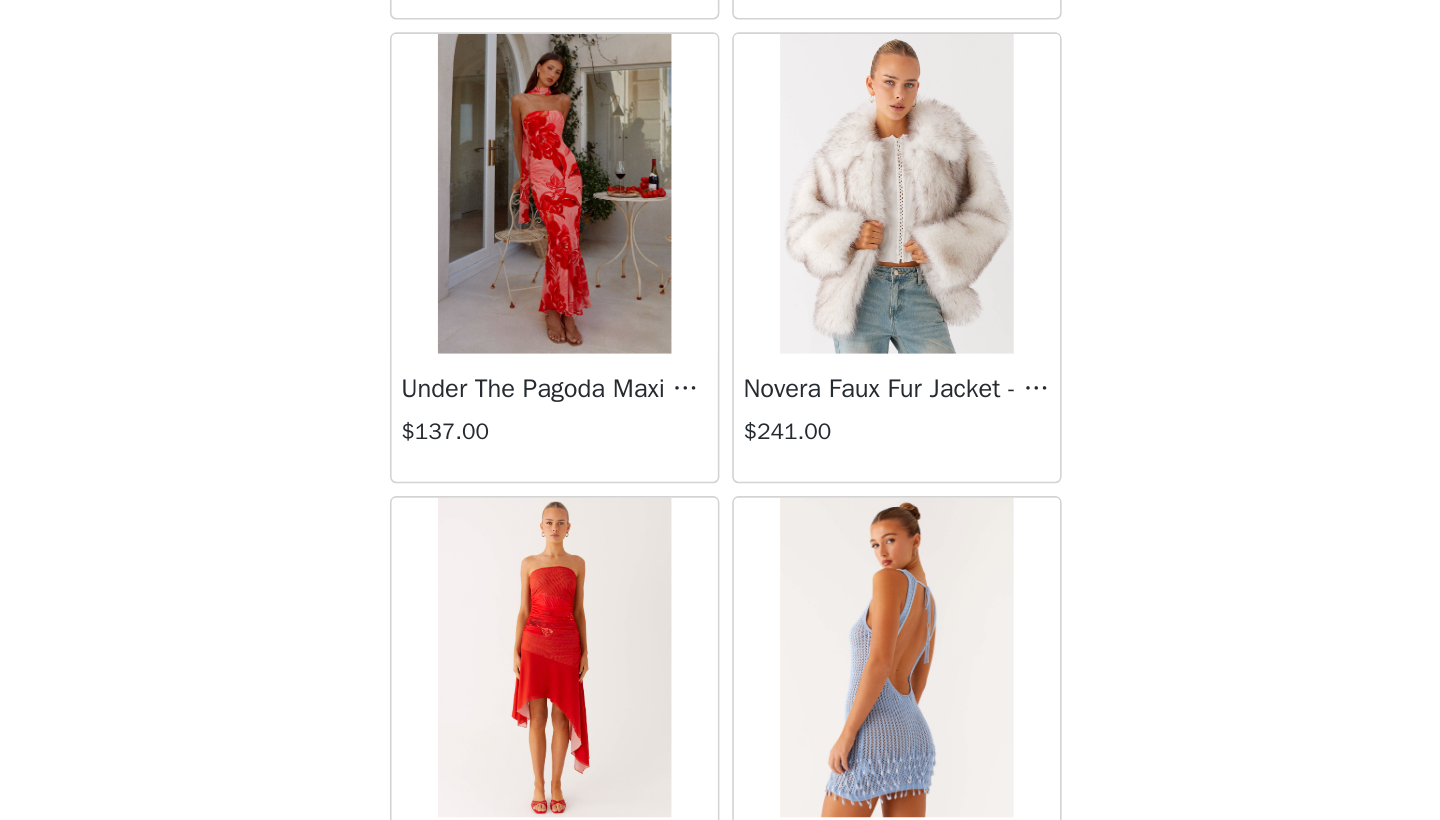 click on "Novera Faux Fur Jacket - White Grey   $241.00" at bounding box center [827, 535] 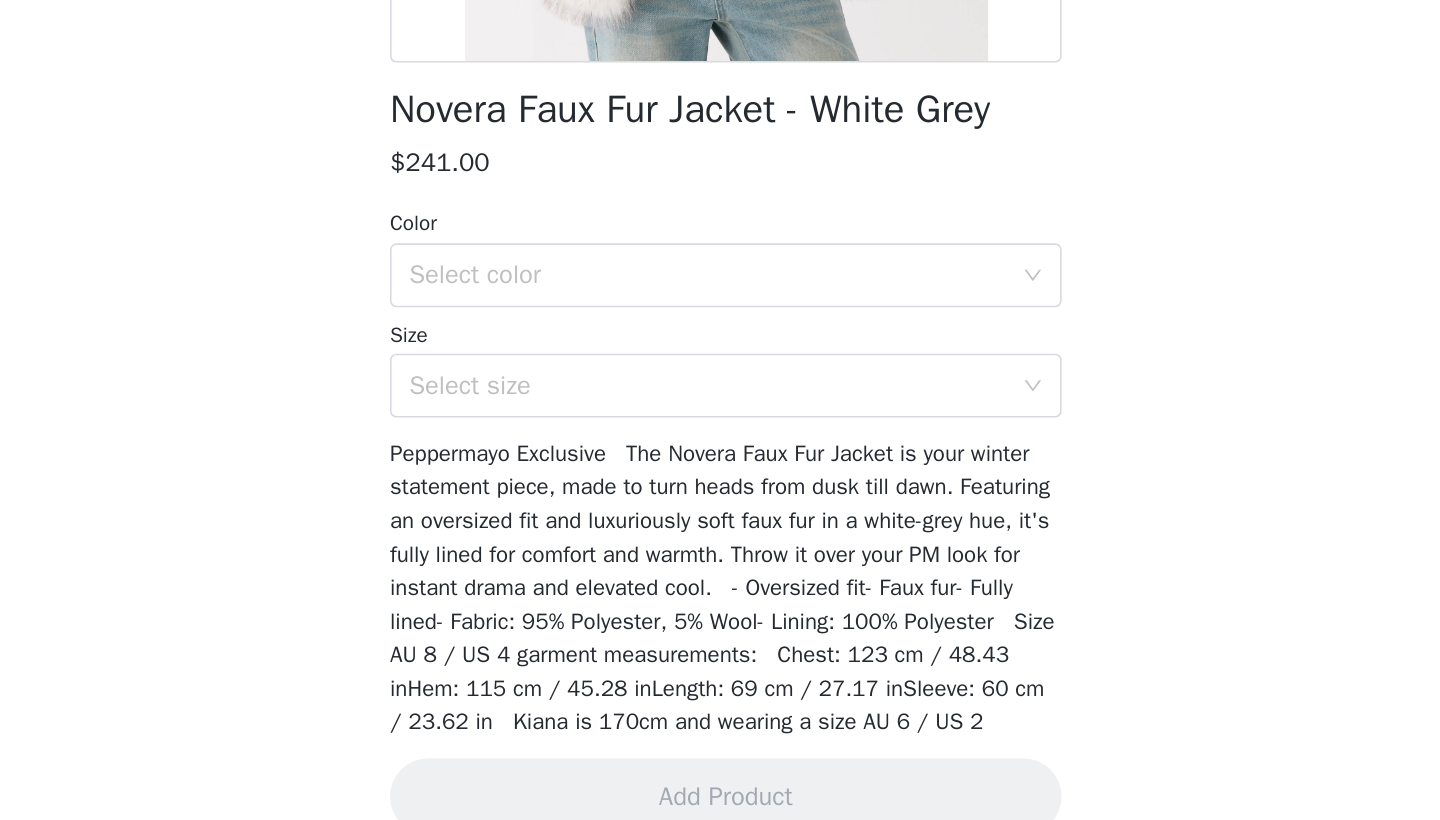 scroll, scrollTop: 257, scrollLeft: 0, axis: vertical 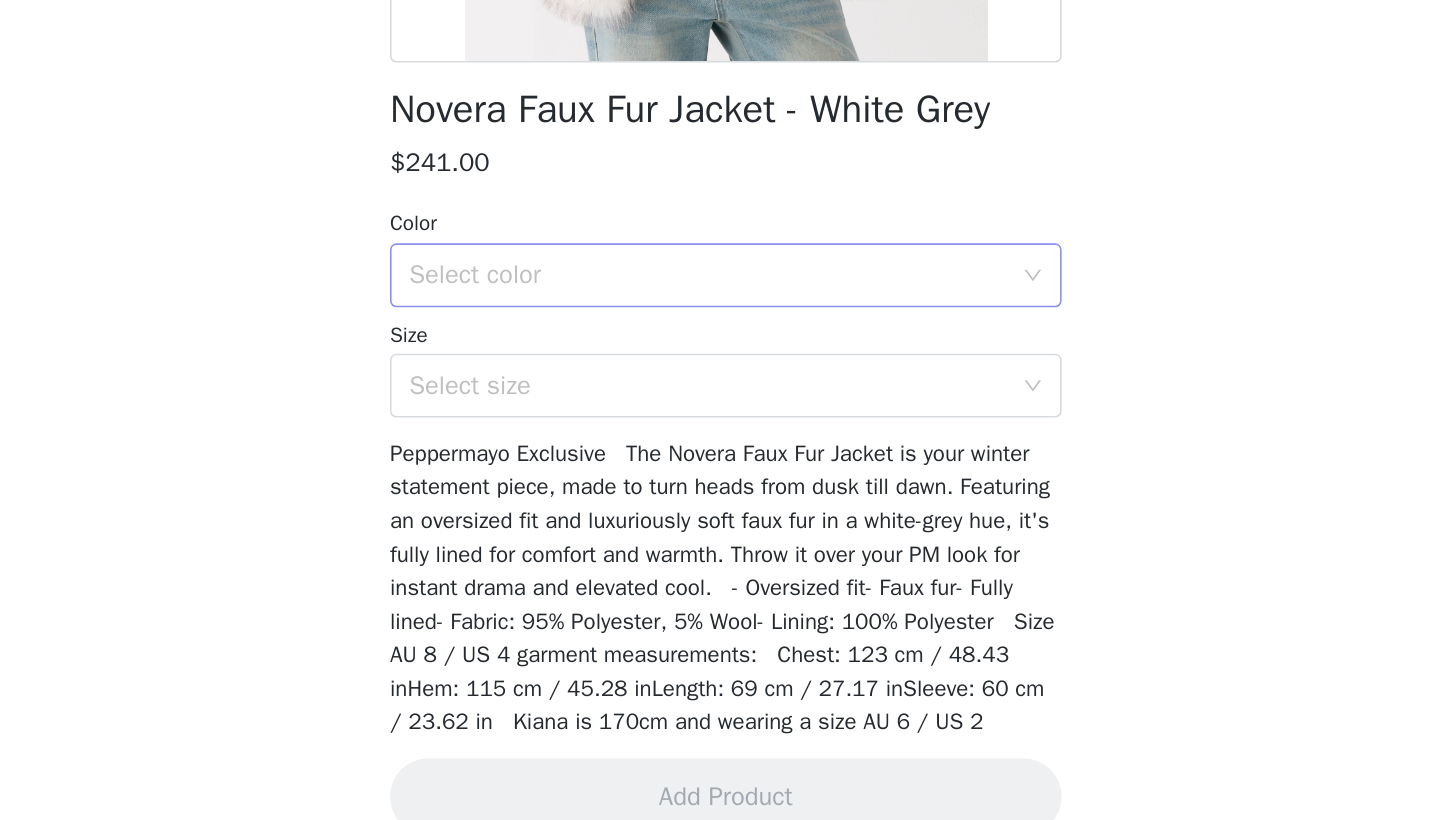 click on "Select color" at bounding box center (709, 446) 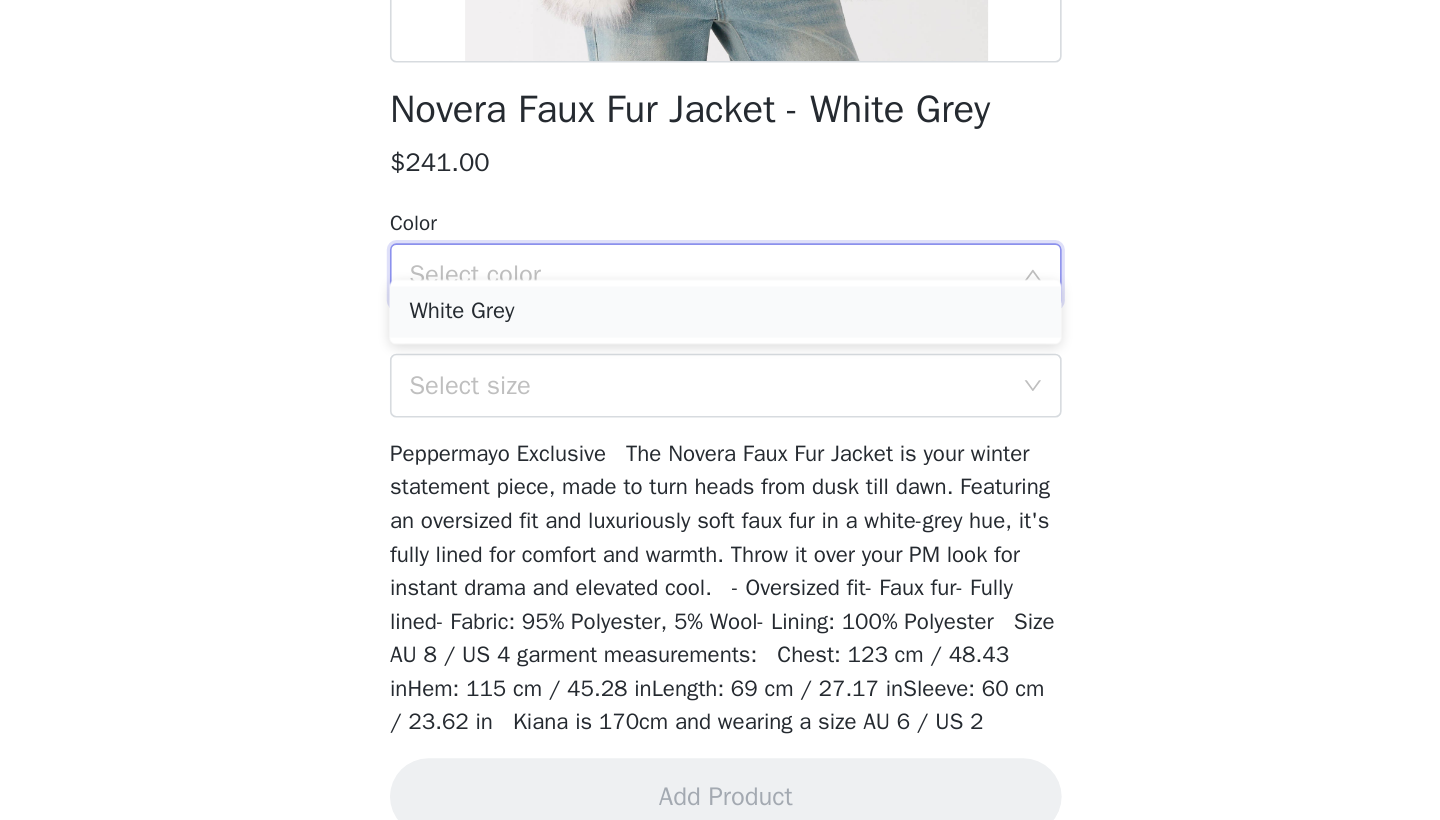 click on "White Grey" at bounding box center [720, 469] 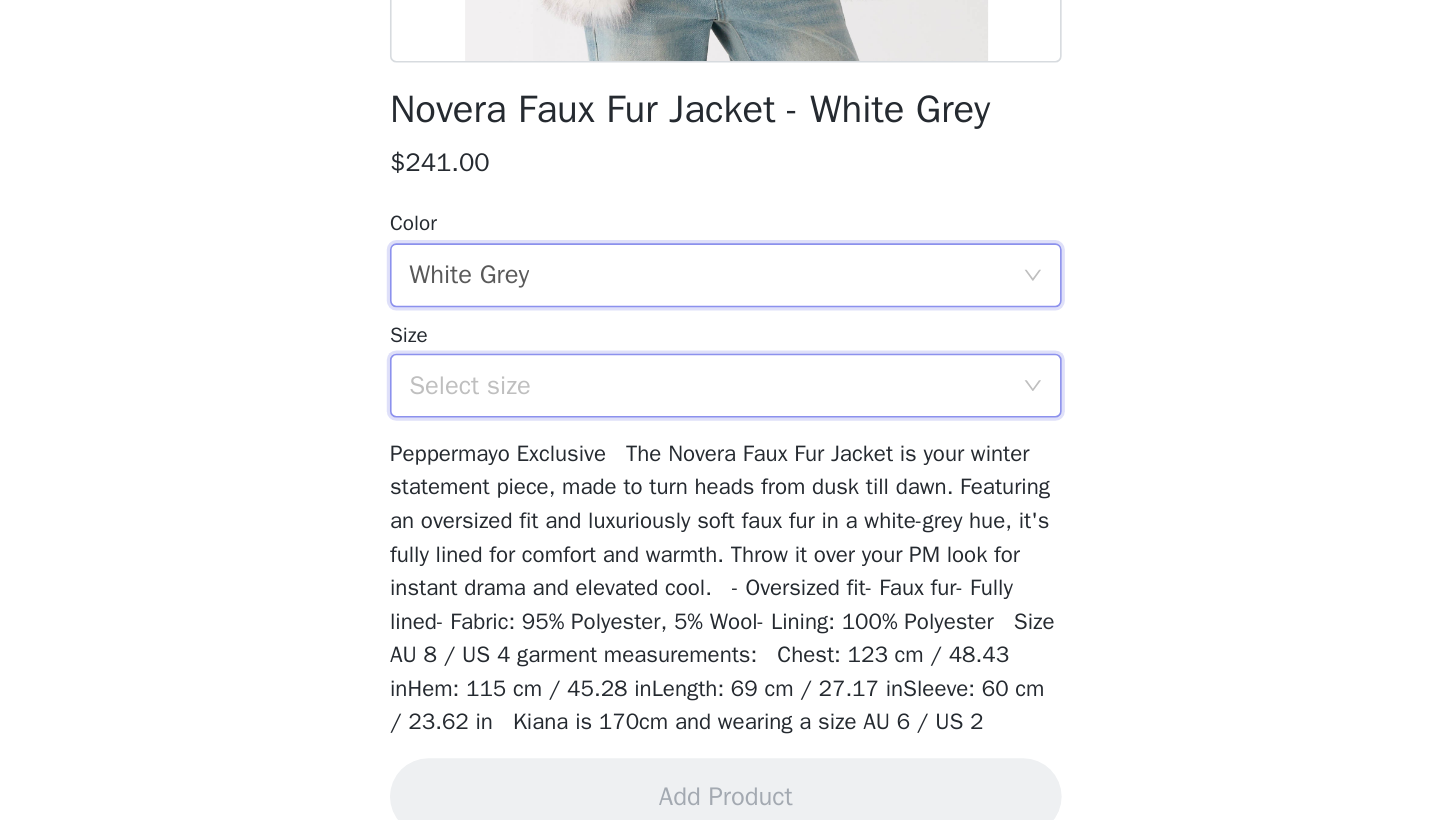 click on "Select size" at bounding box center (713, 515) 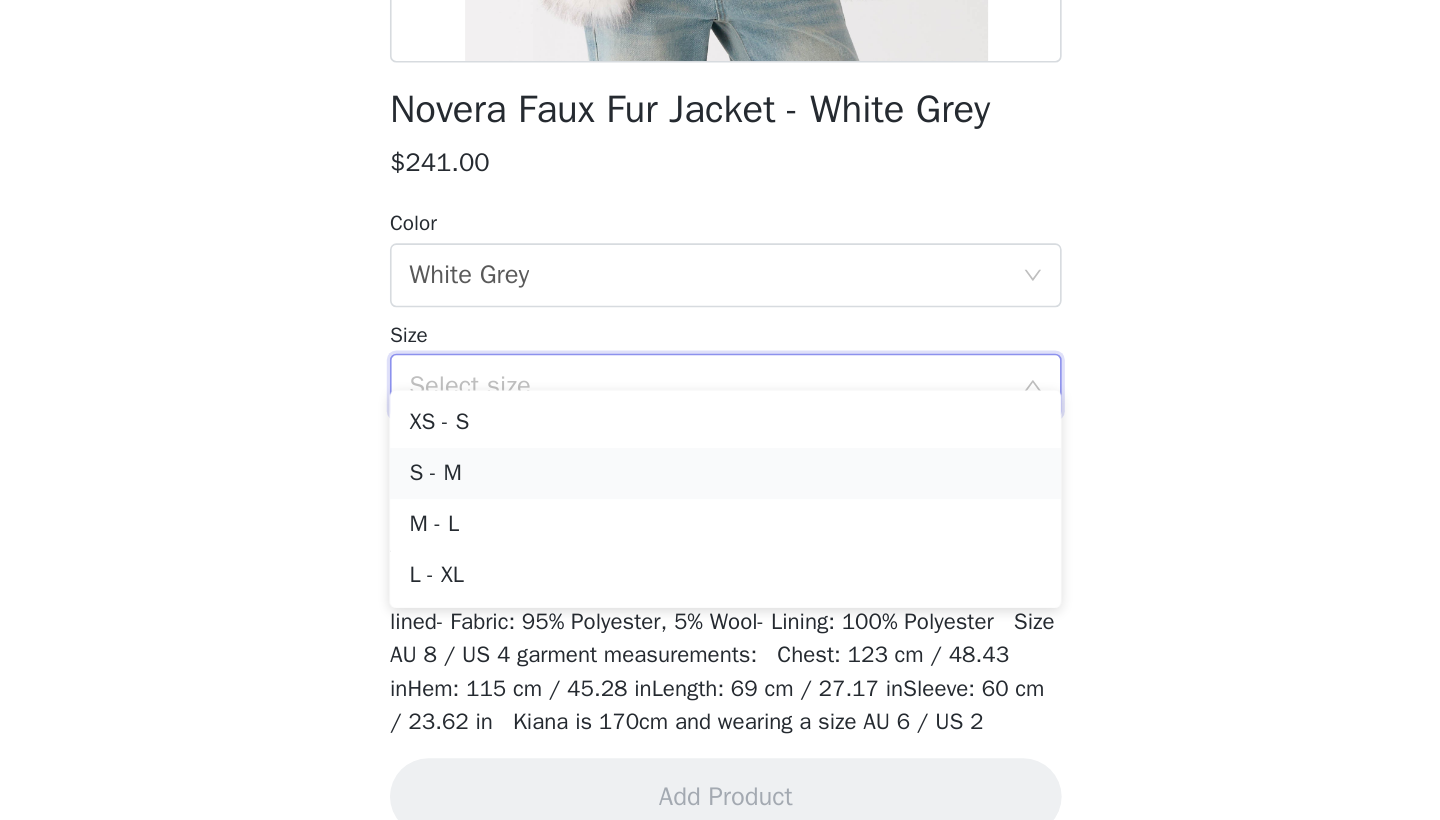 click on "S - M" at bounding box center (720, 570) 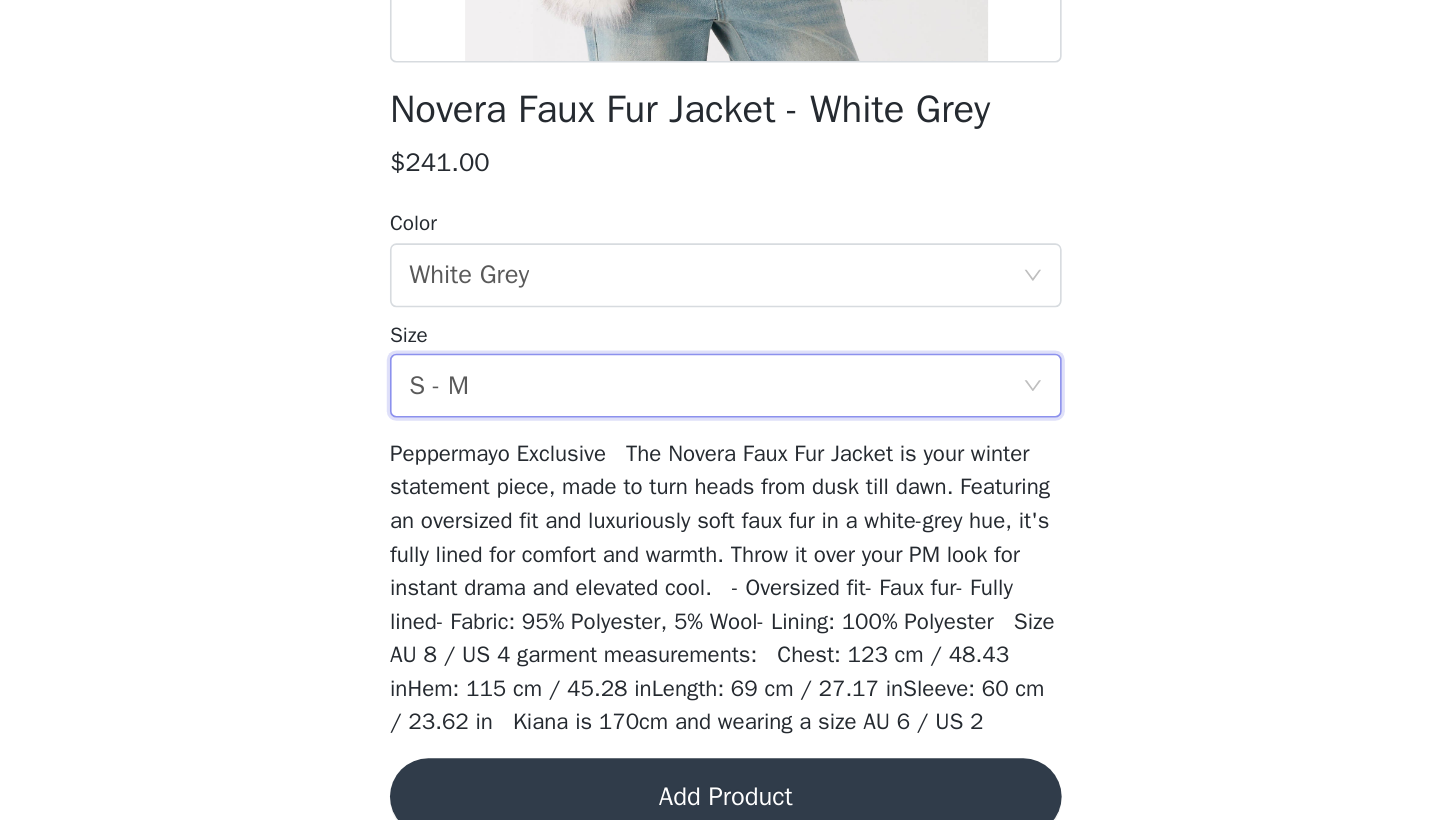 click on "Add Product" at bounding box center (720, 772) 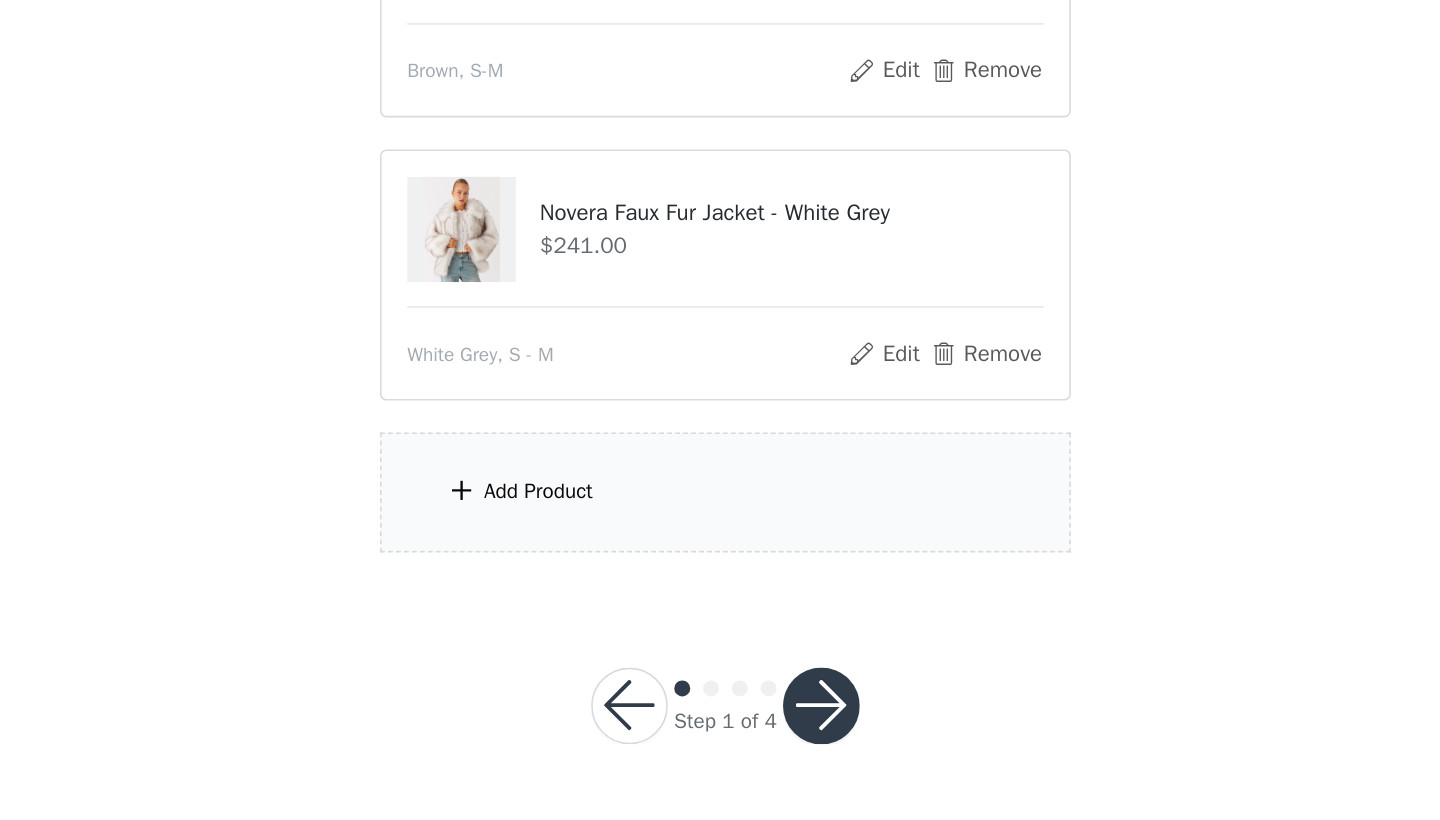 scroll, scrollTop: 52, scrollLeft: 0, axis: vertical 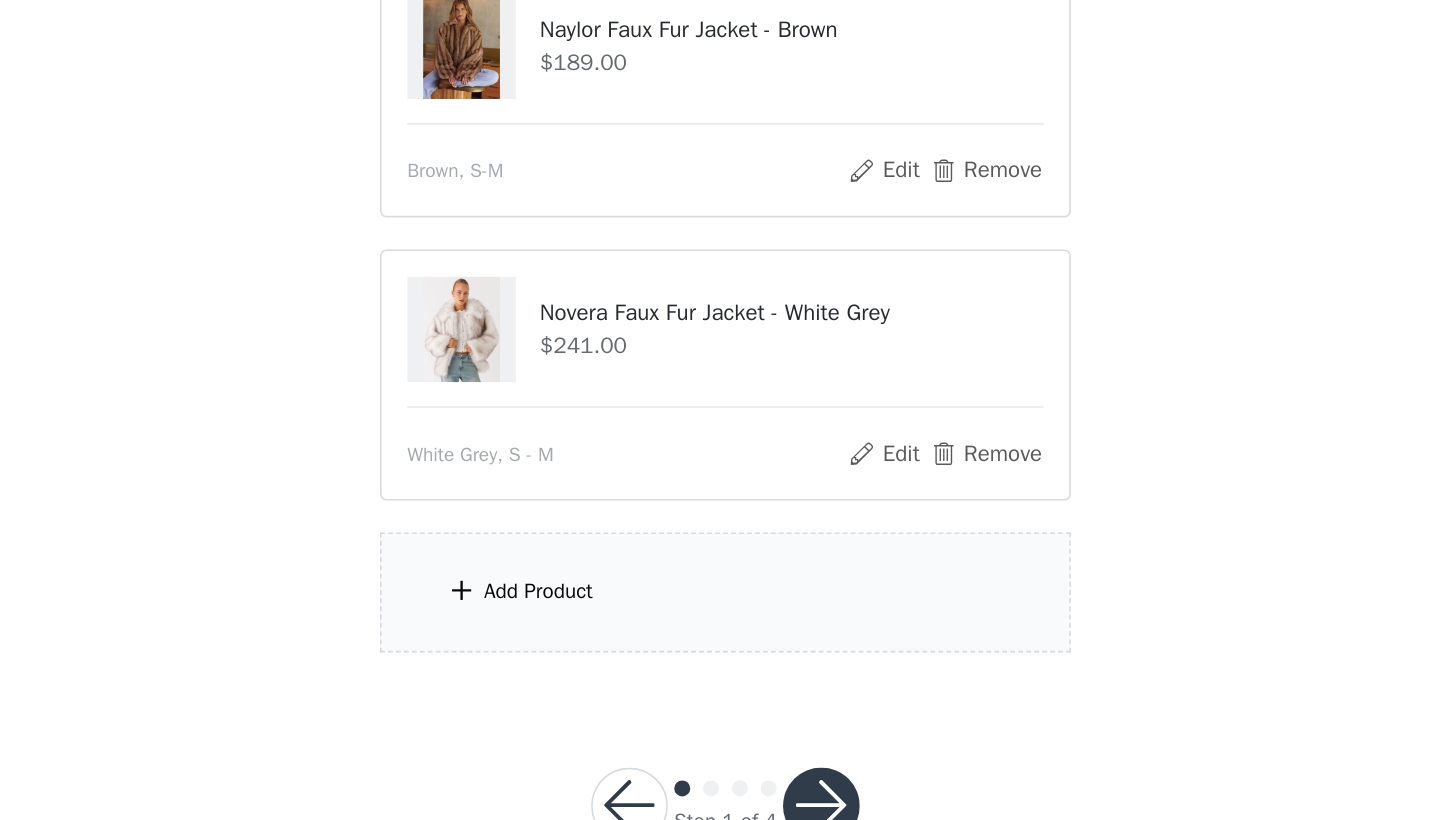 click on "Add Product" at bounding box center (603, 615) 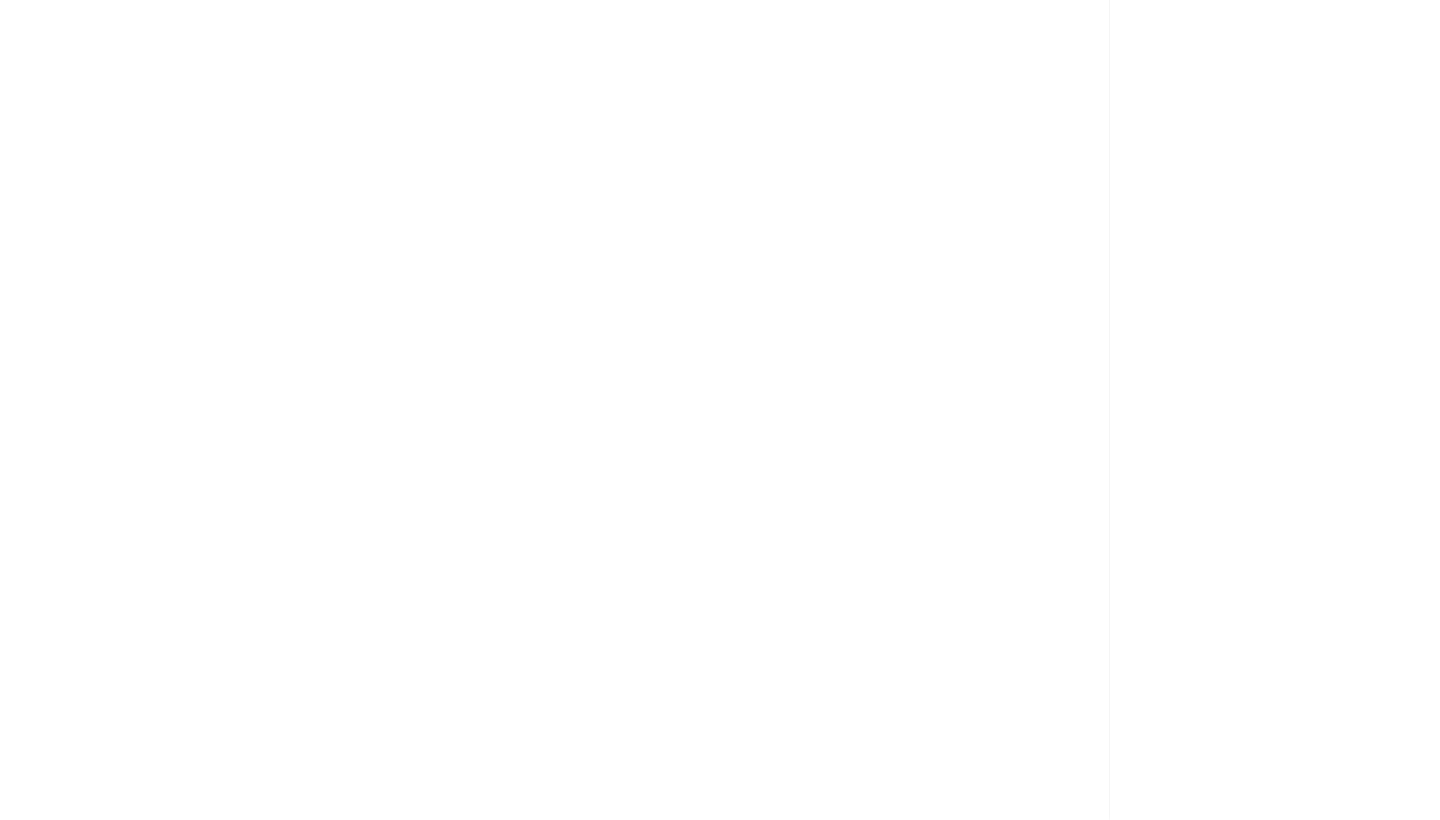 scroll, scrollTop: 52, scrollLeft: 0, axis: vertical 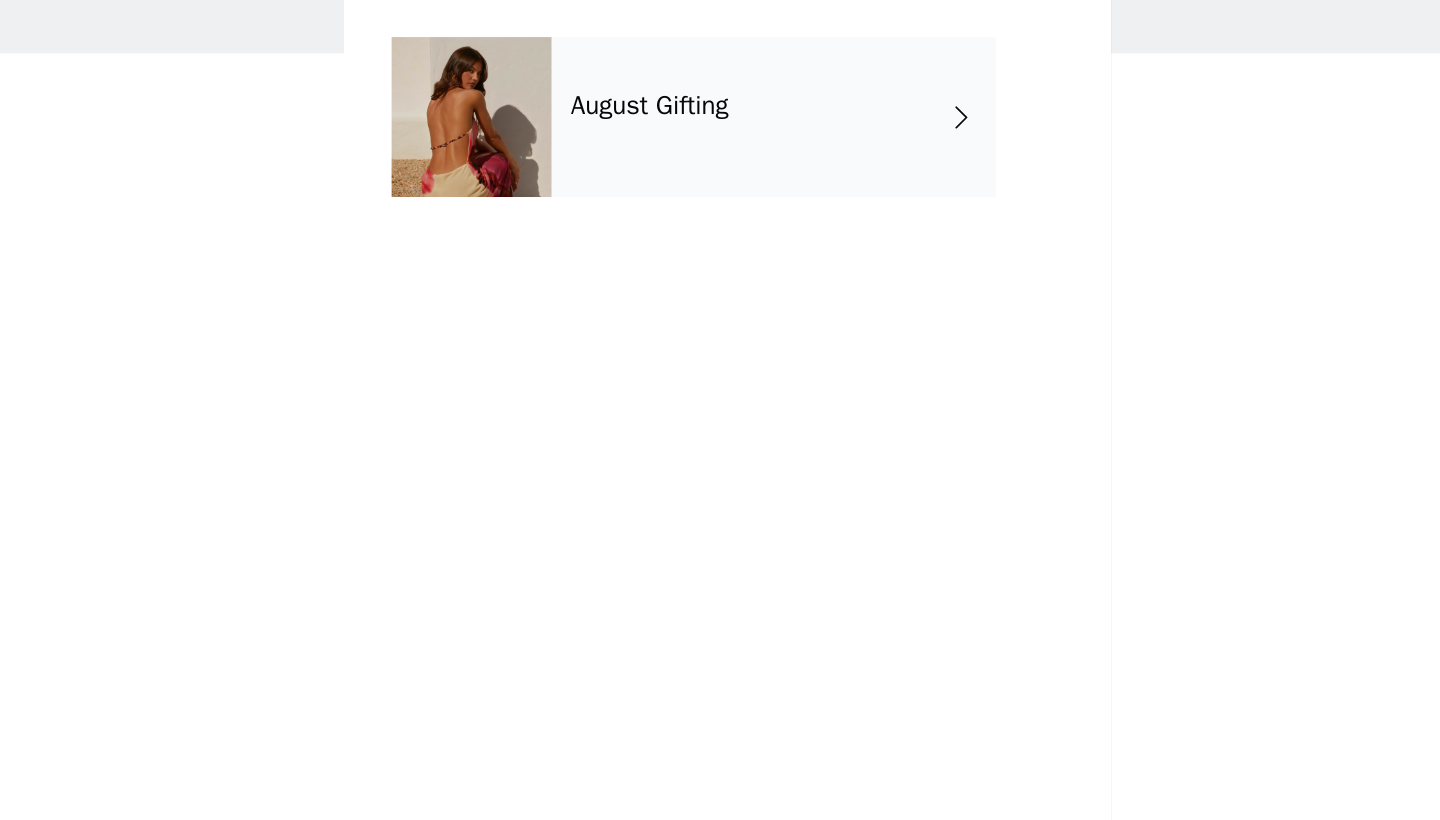 click on "August Gifting" at bounding box center [749, 150] 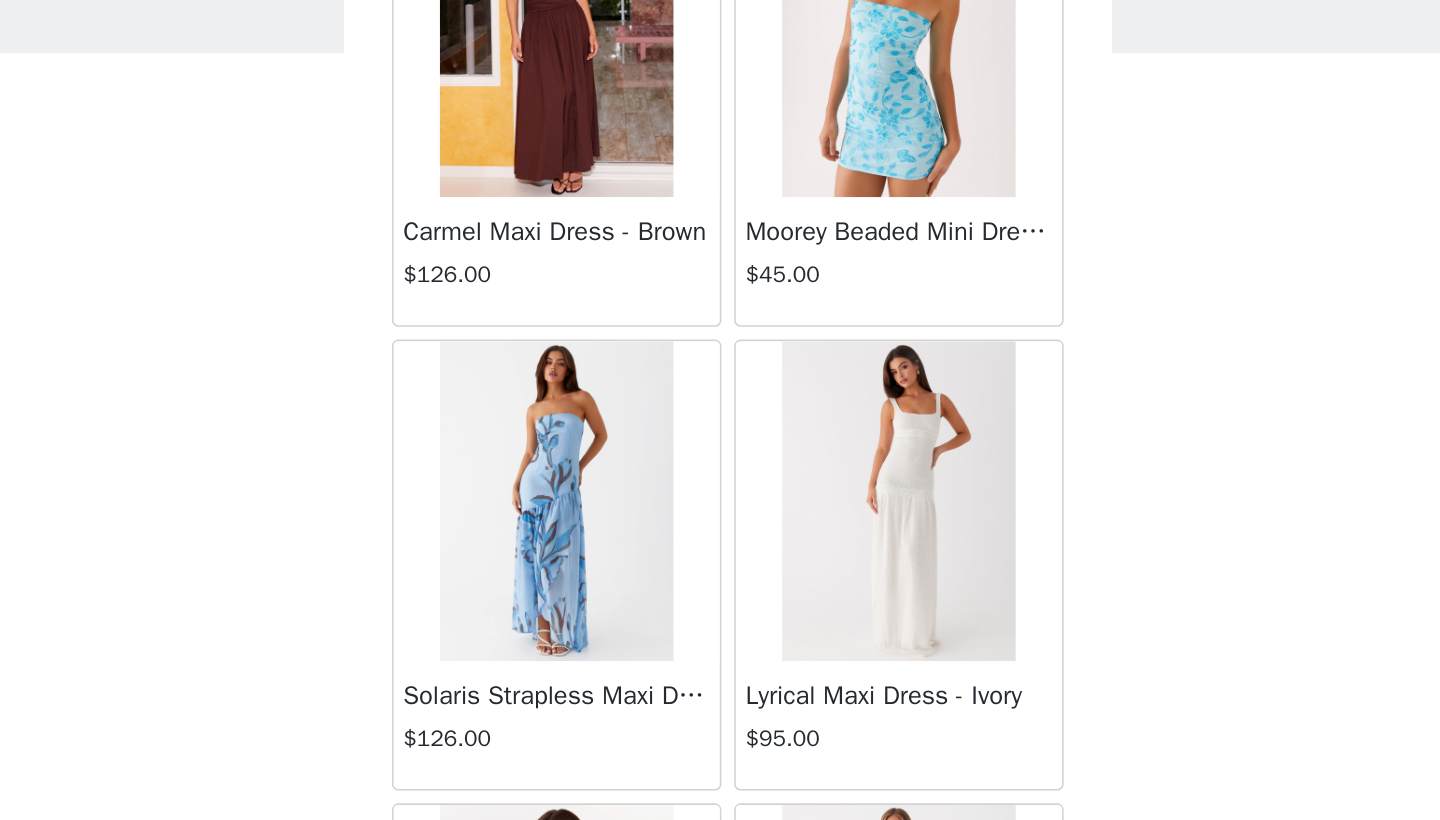 scroll, scrollTop: 1569, scrollLeft: 0, axis: vertical 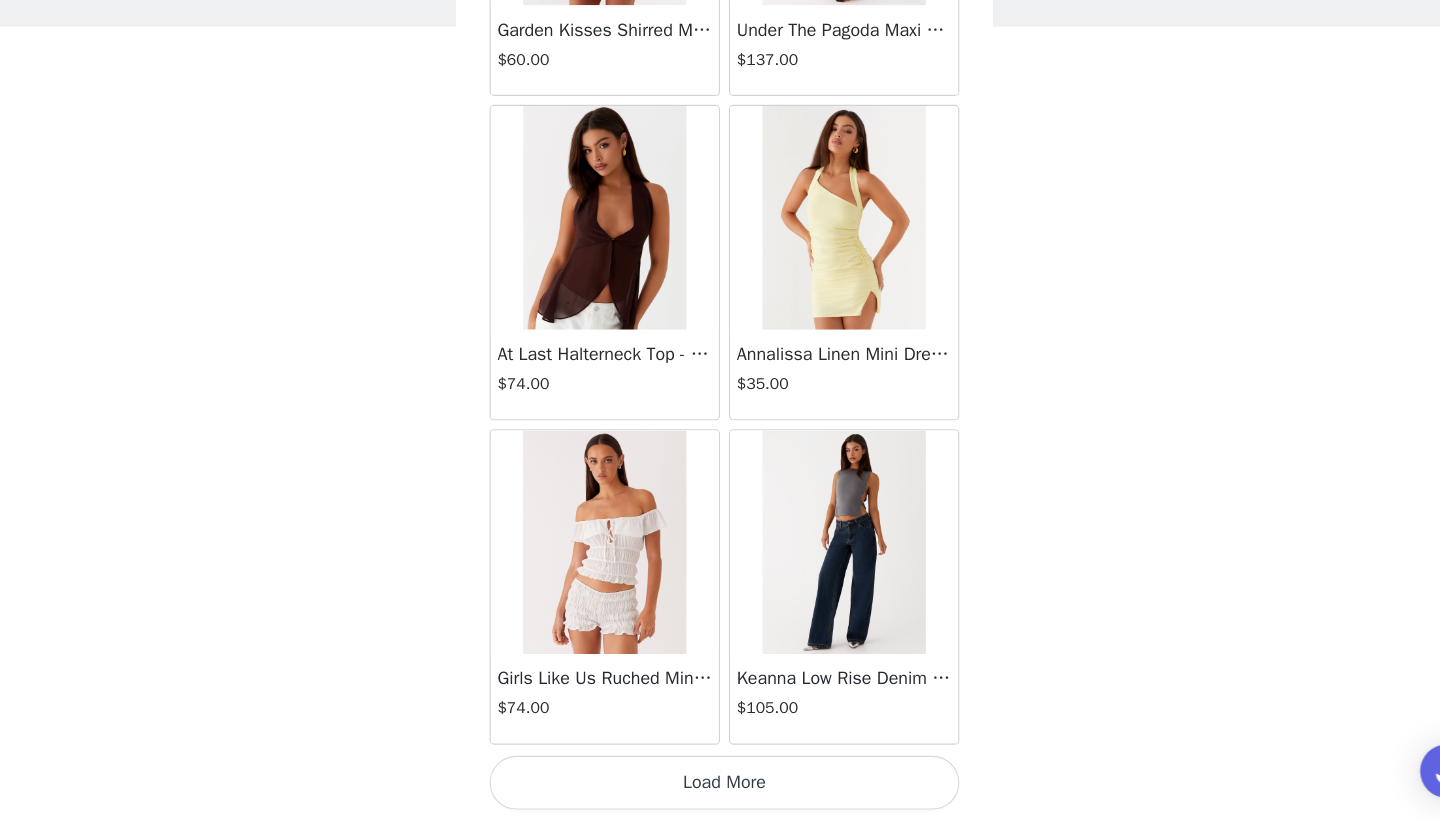 click on "Load More" at bounding box center (720, 786) 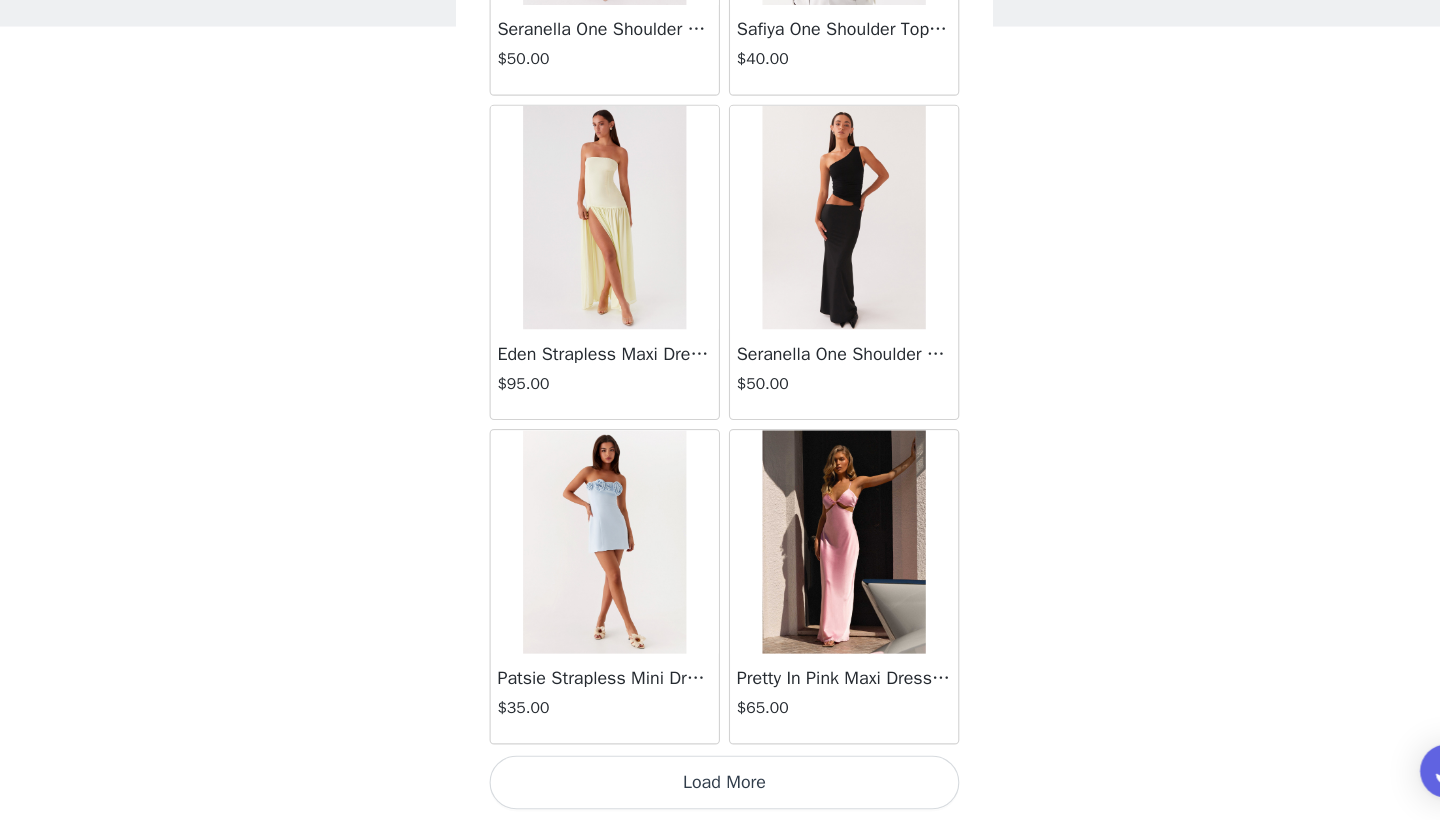 click on "Load More" at bounding box center [720, 786] 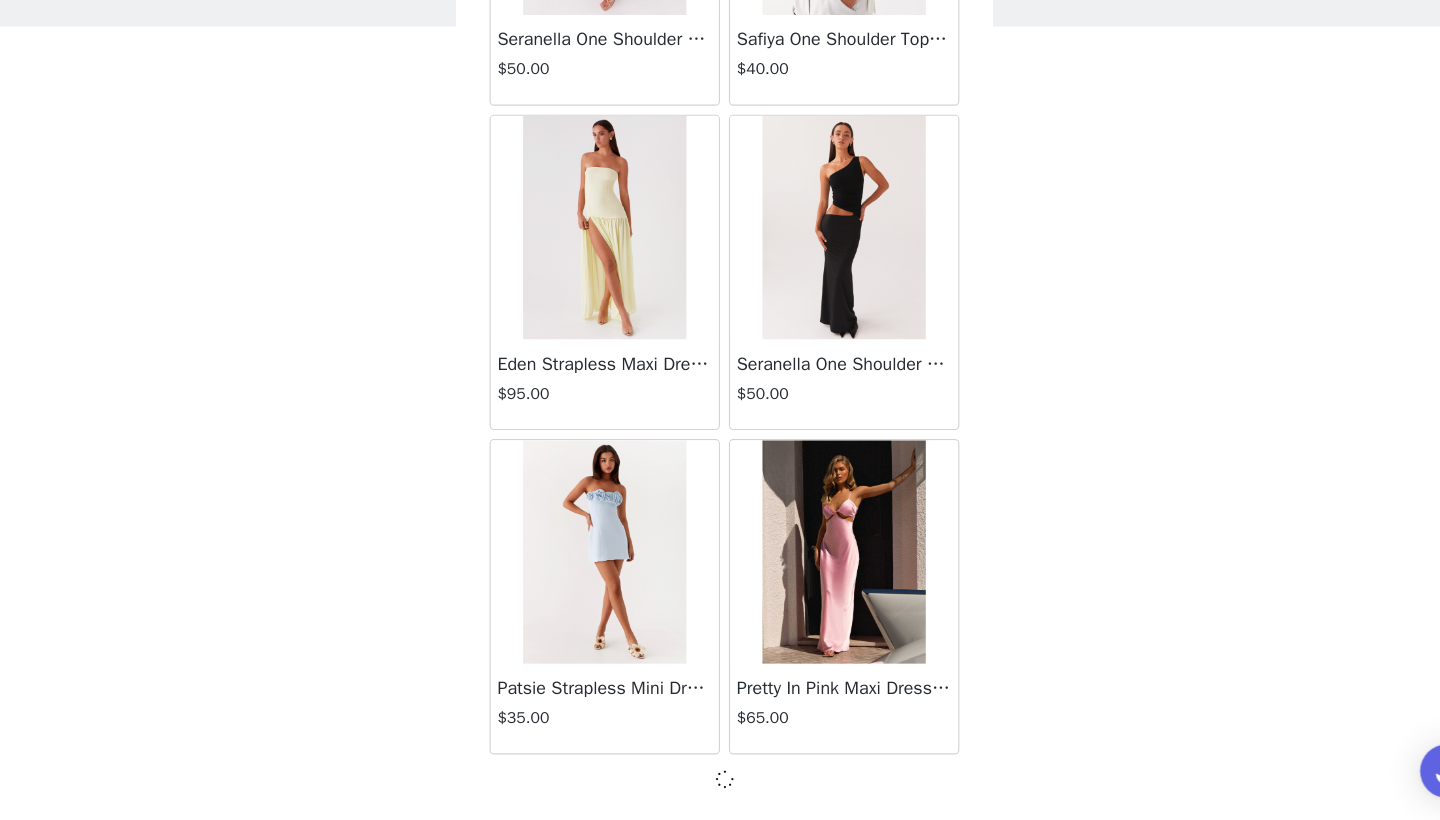 scroll, scrollTop: 5131, scrollLeft: 0, axis: vertical 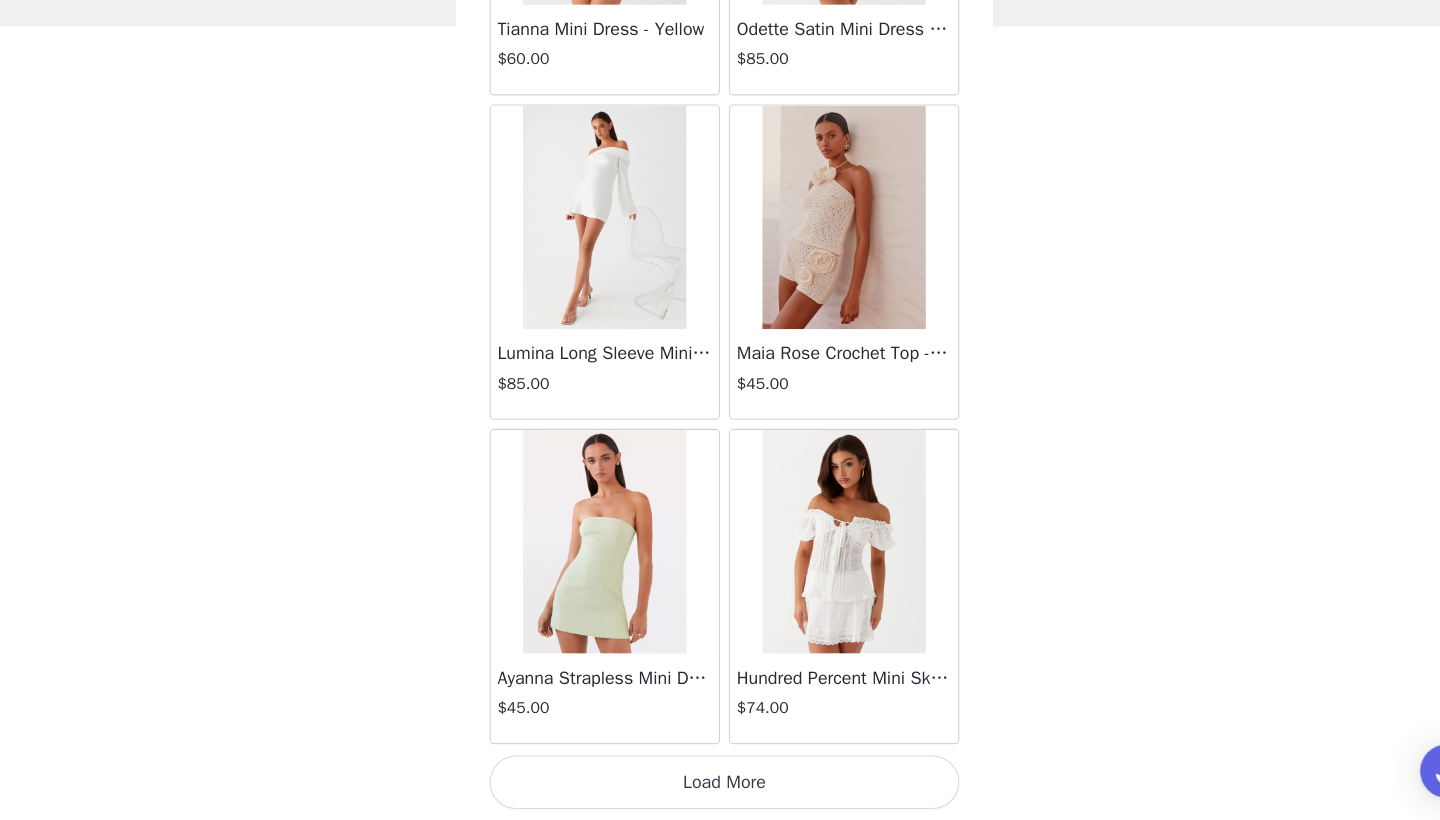 click on "Load More" at bounding box center (720, 786) 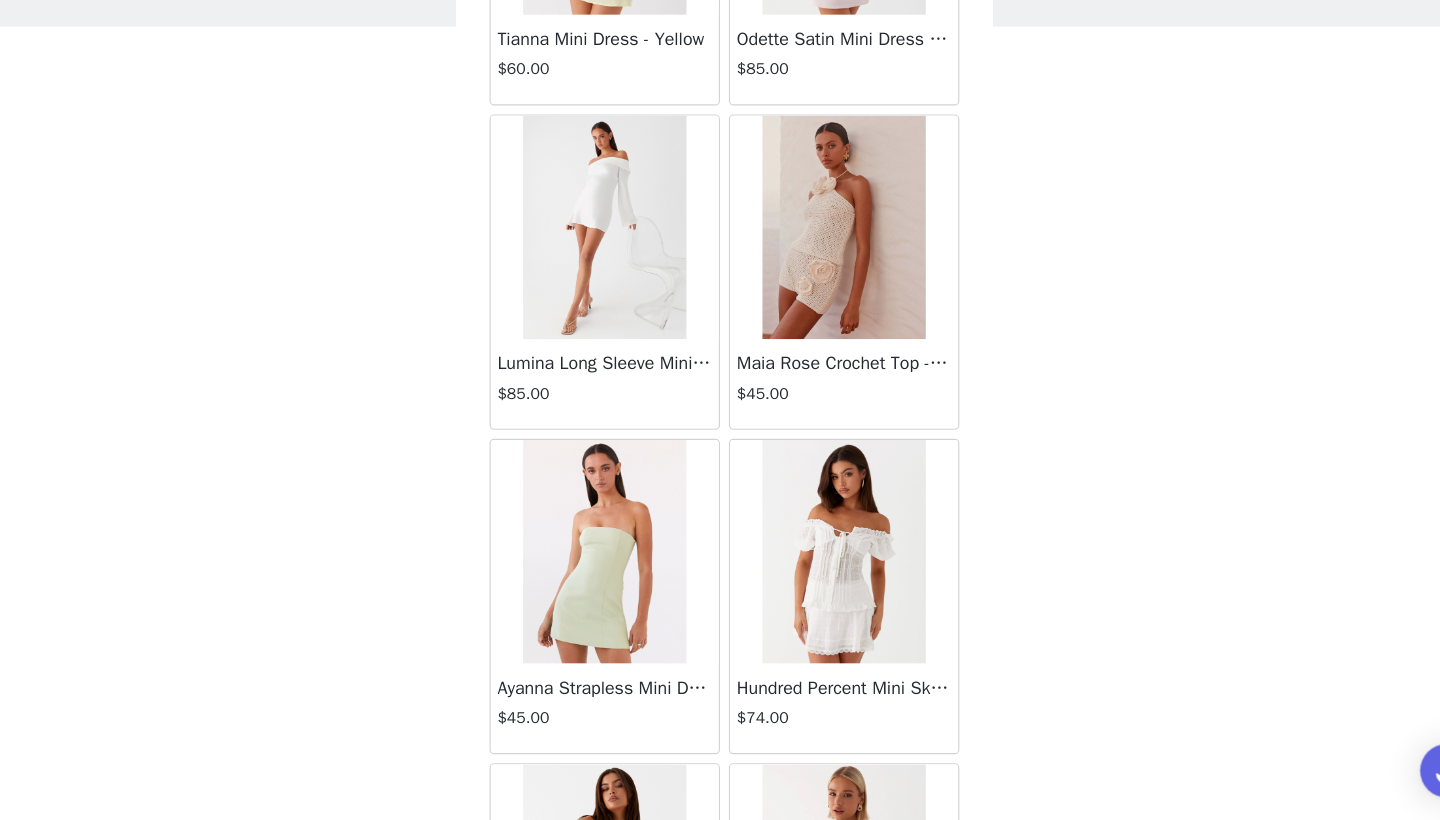 scroll, scrollTop: 52, scrollLeft: 0, axis: vertical 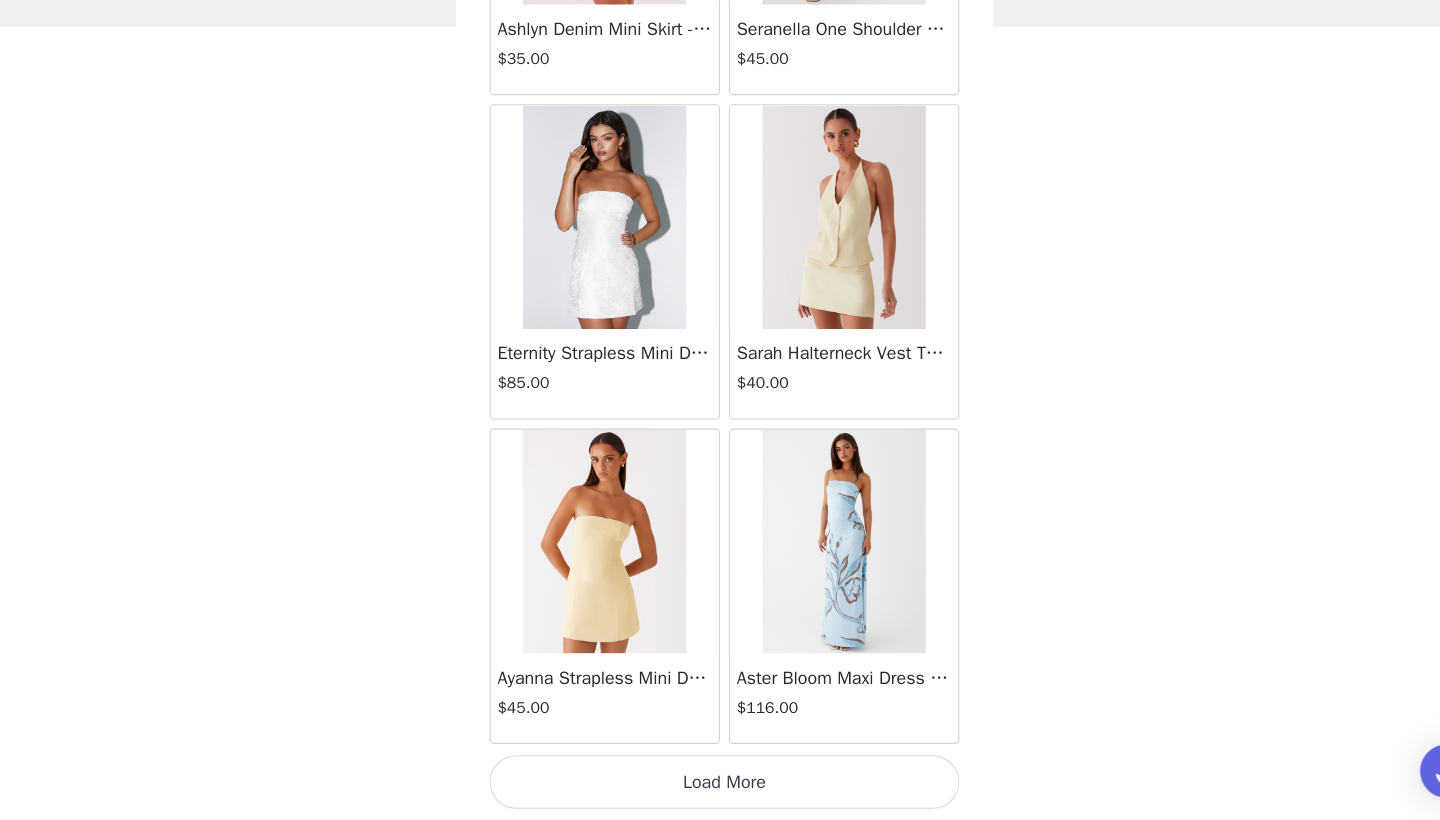 click on "Load More" at bounding box center (720, 786) 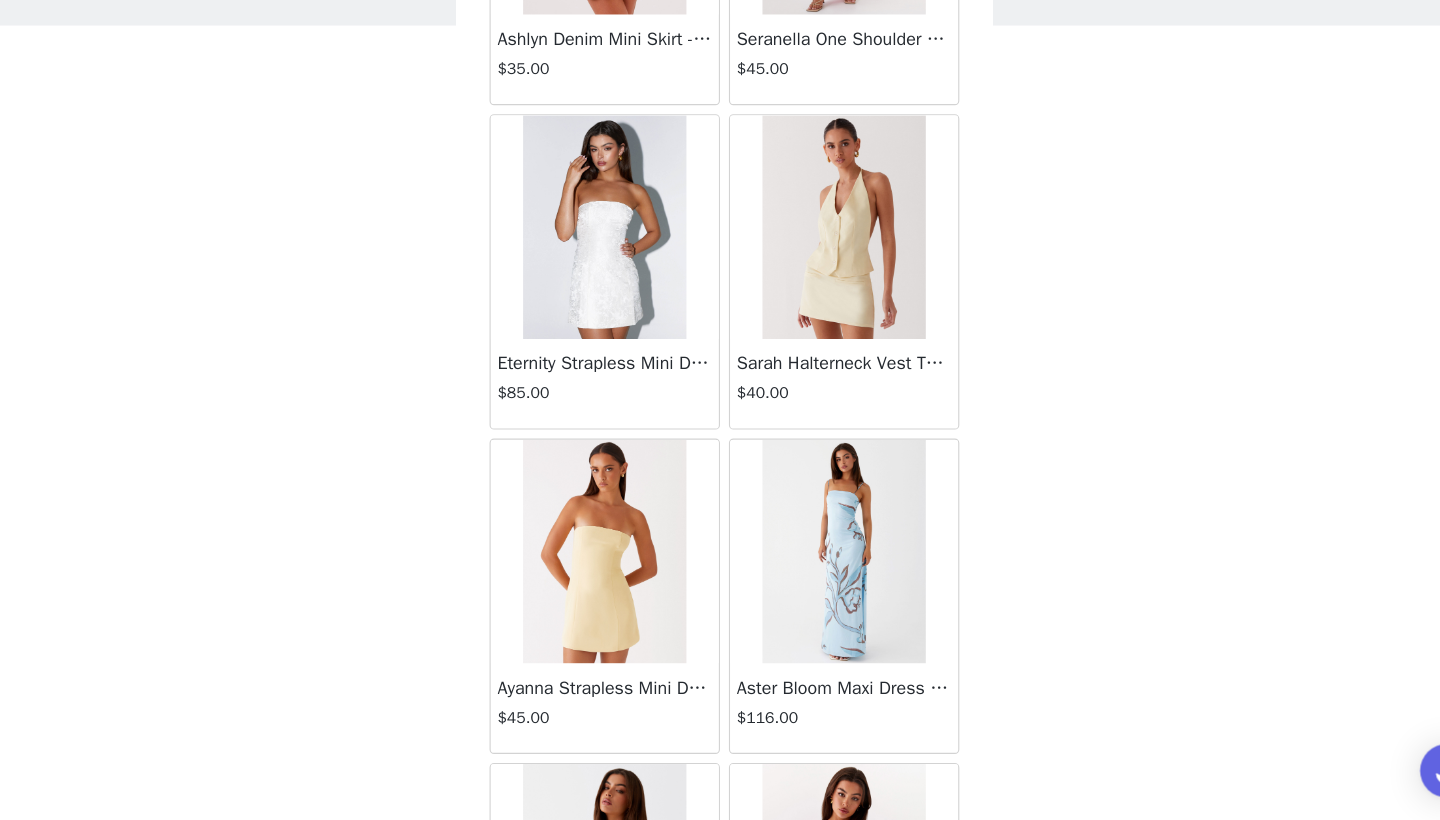 scroll, scrollTop: 52, scrollLeft: 0, axis: vertical 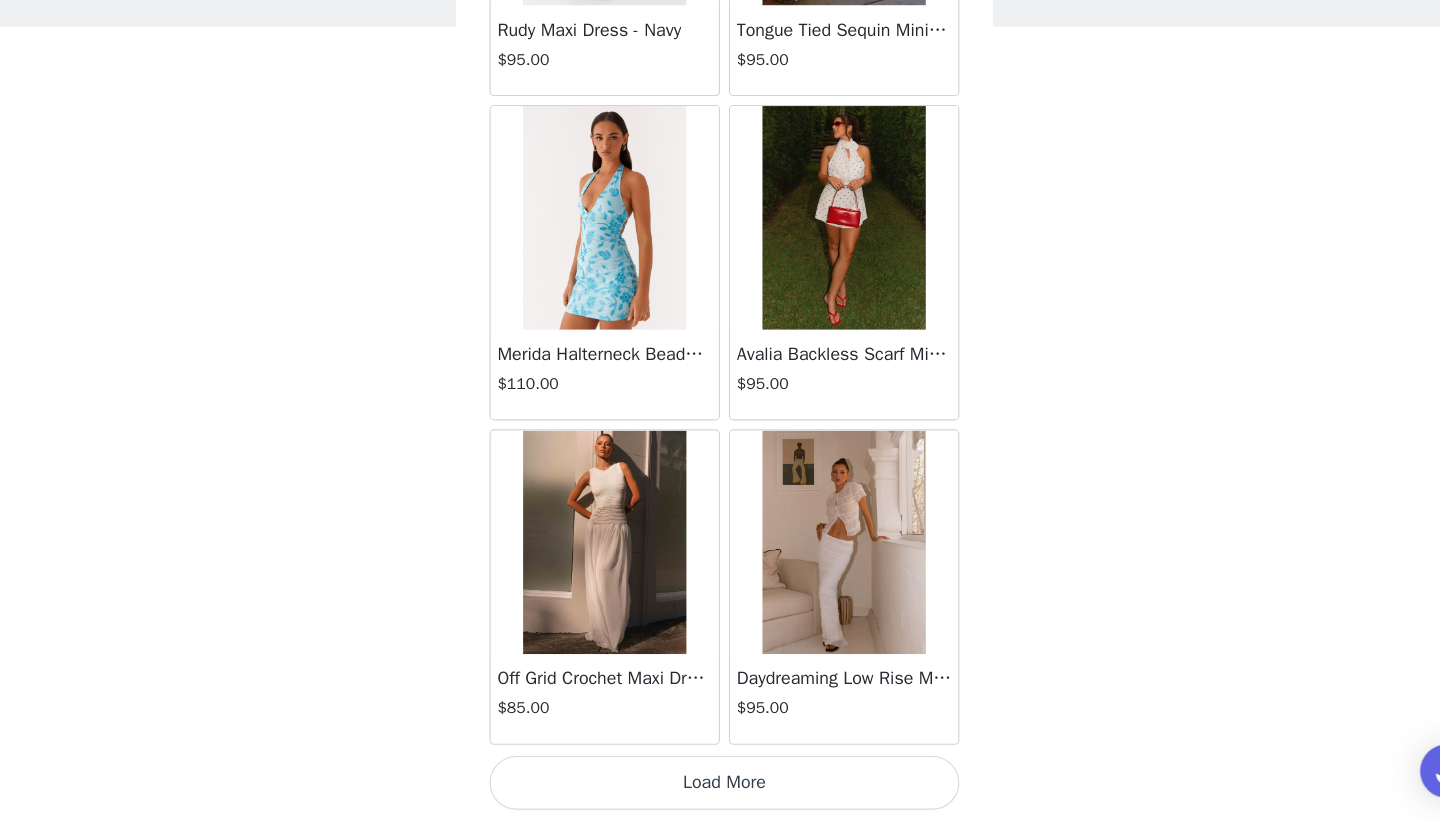 click on "Load More" at bounding box center [720, 786] 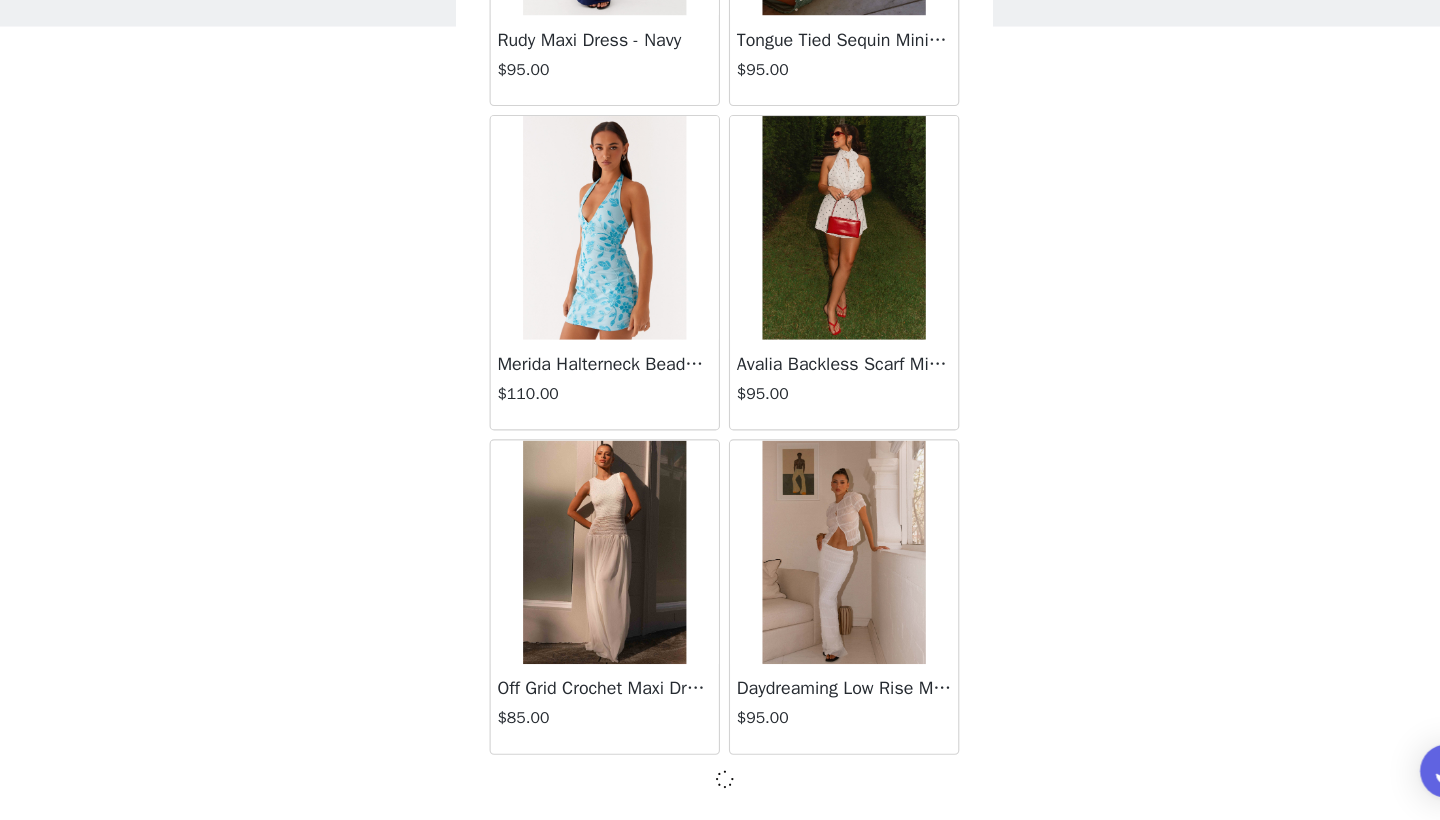 scroll, scrollTop: 13831, scrollLeft: 0, axis: vertical 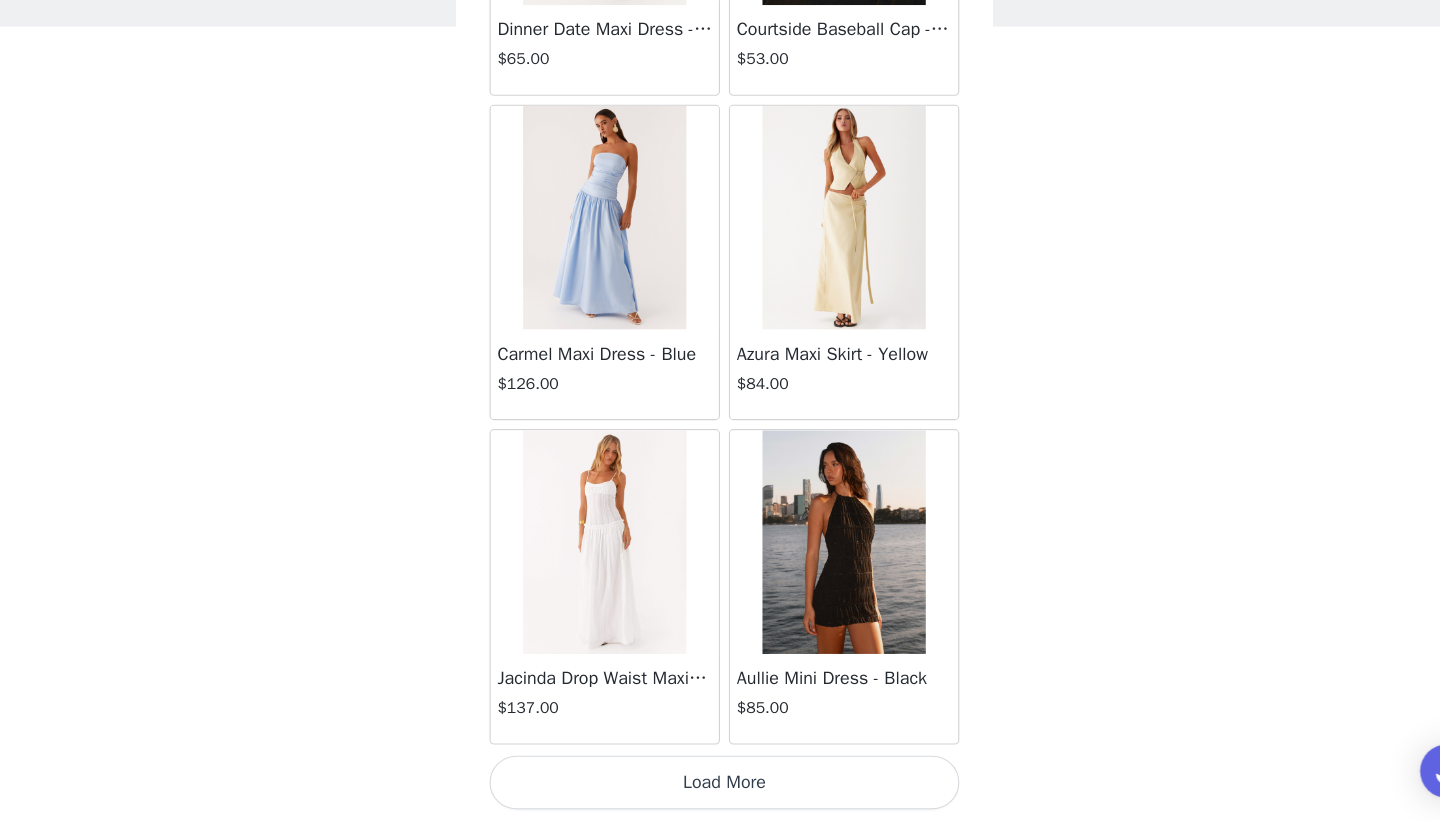 click on "Load More" at bounding box center [720, 786] 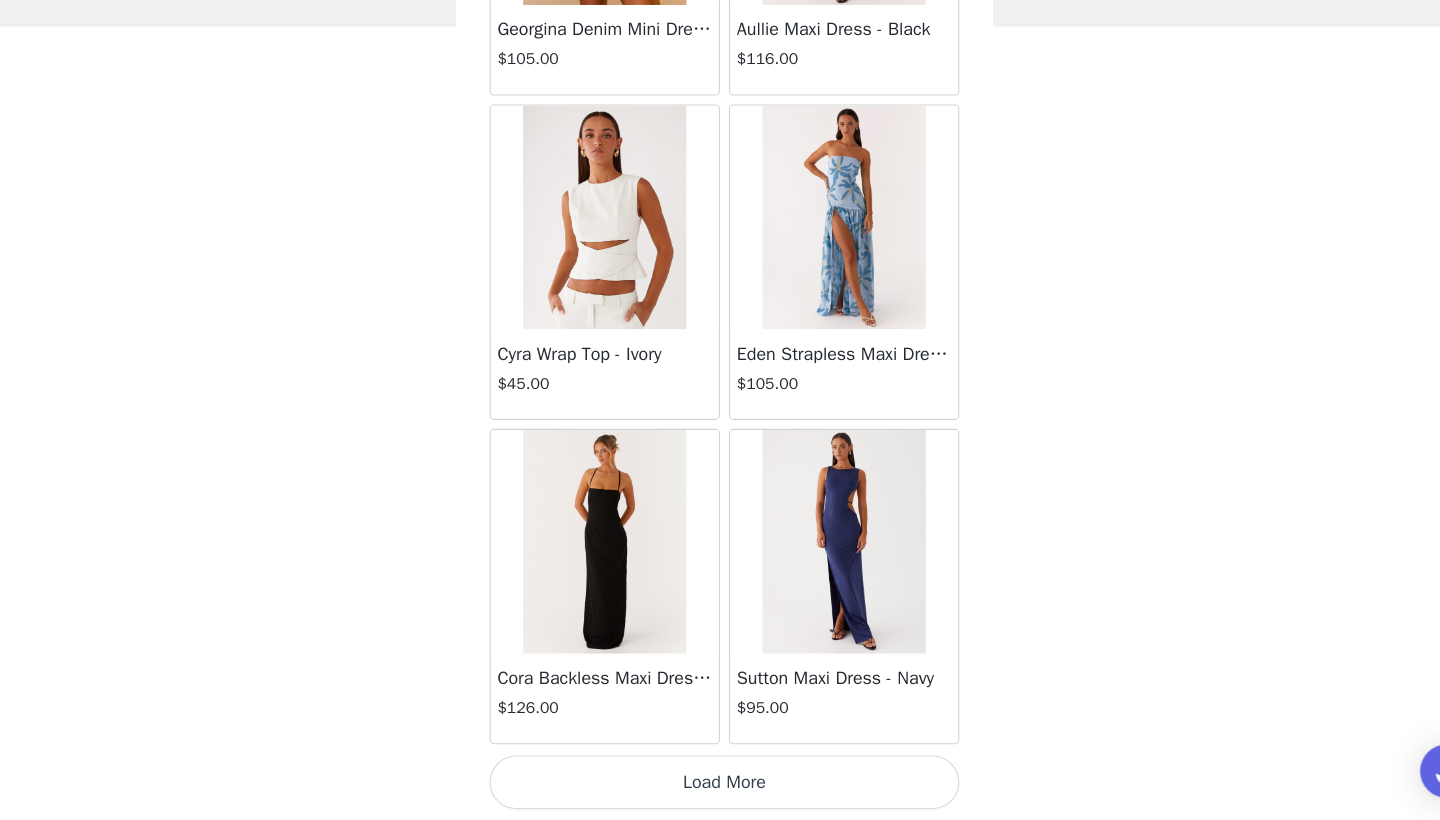 scroll, scrollTop: 19640, scrollLeft: 0, axis: vertical 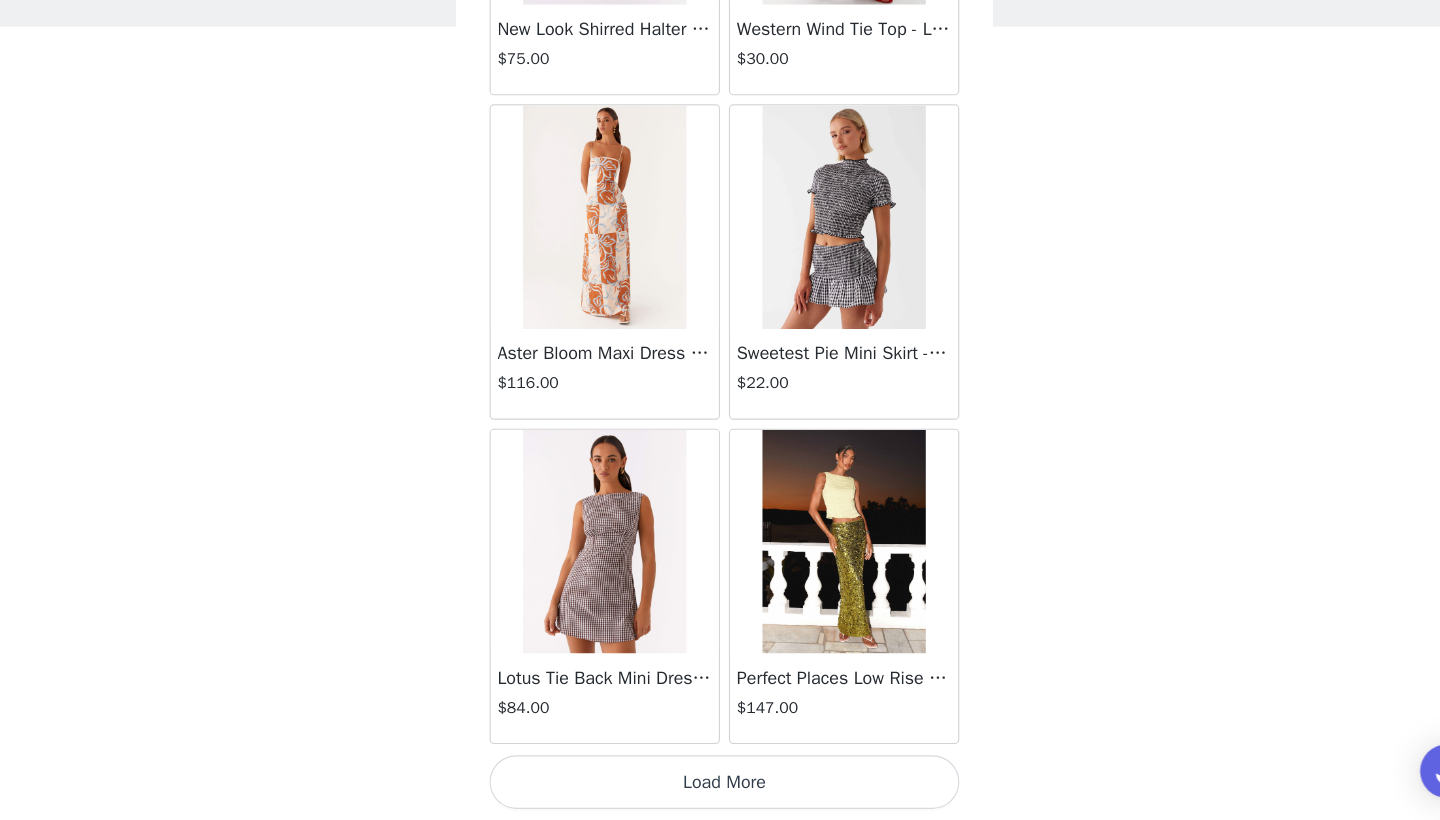 click on "Load More" at bounding box center (720, 786) 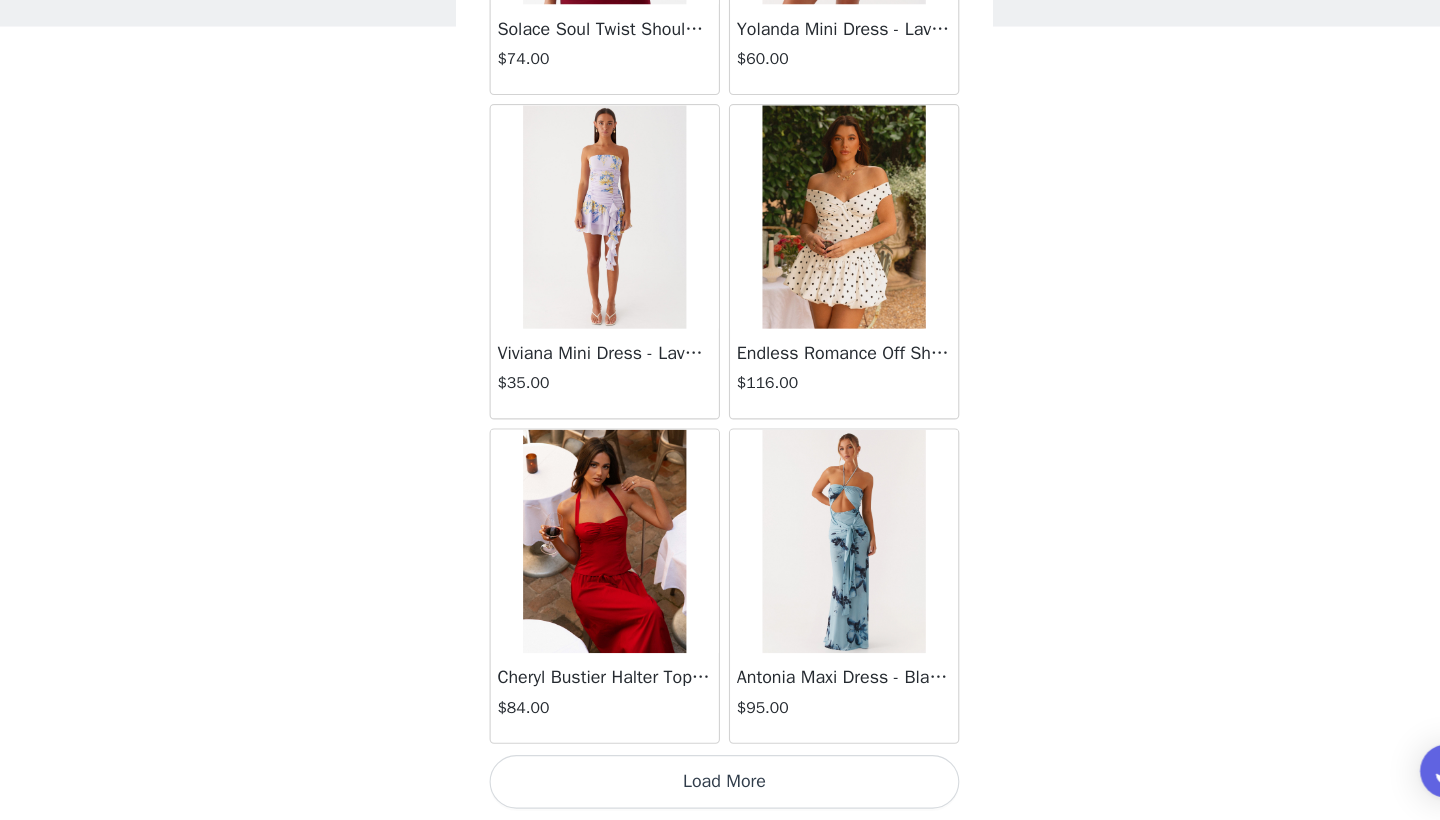 scroll, scrollTop: 25440, scrollLeft: 0, axis: vertical 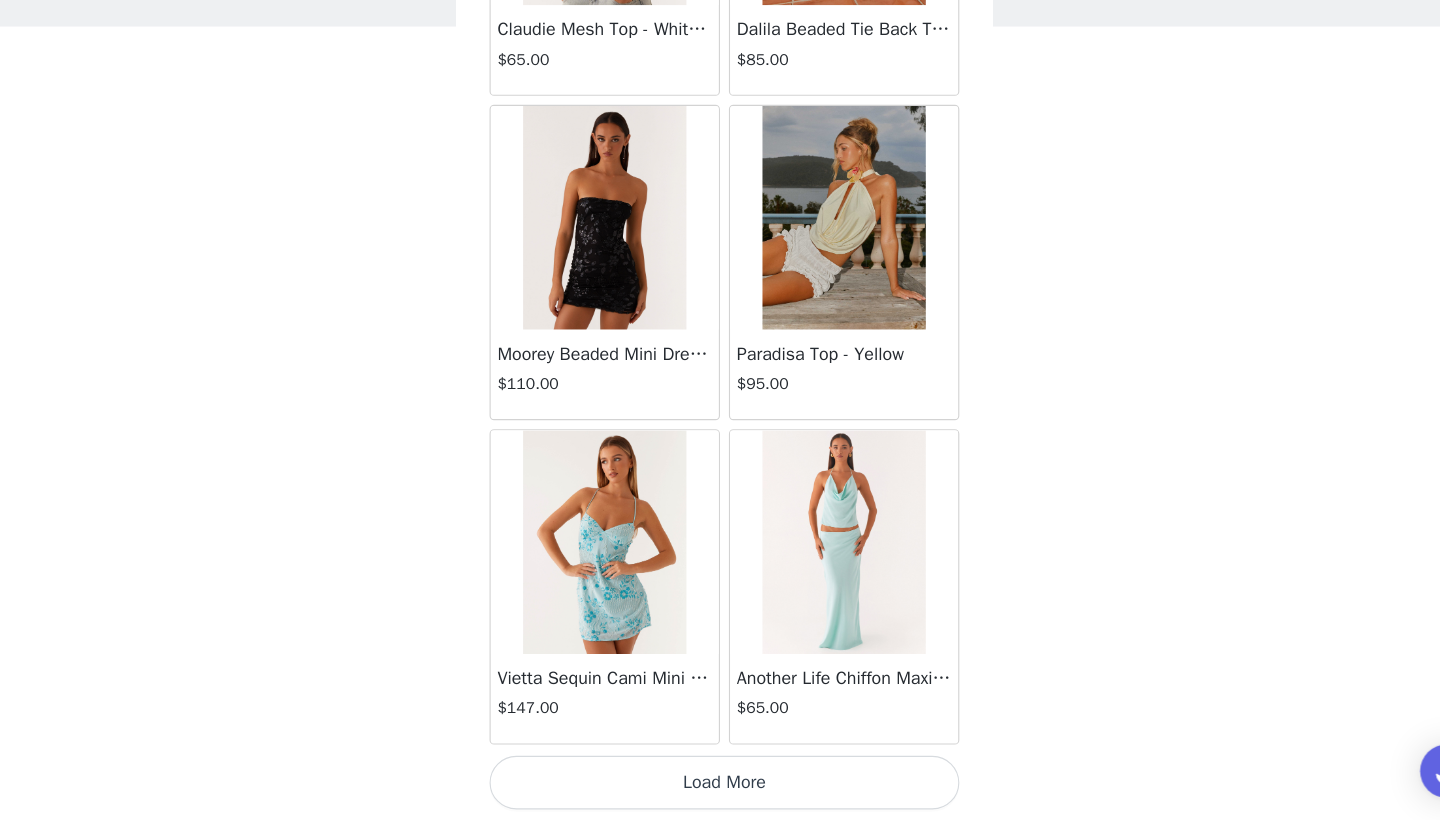 click on "Load More" at bounding box center [720, 786] 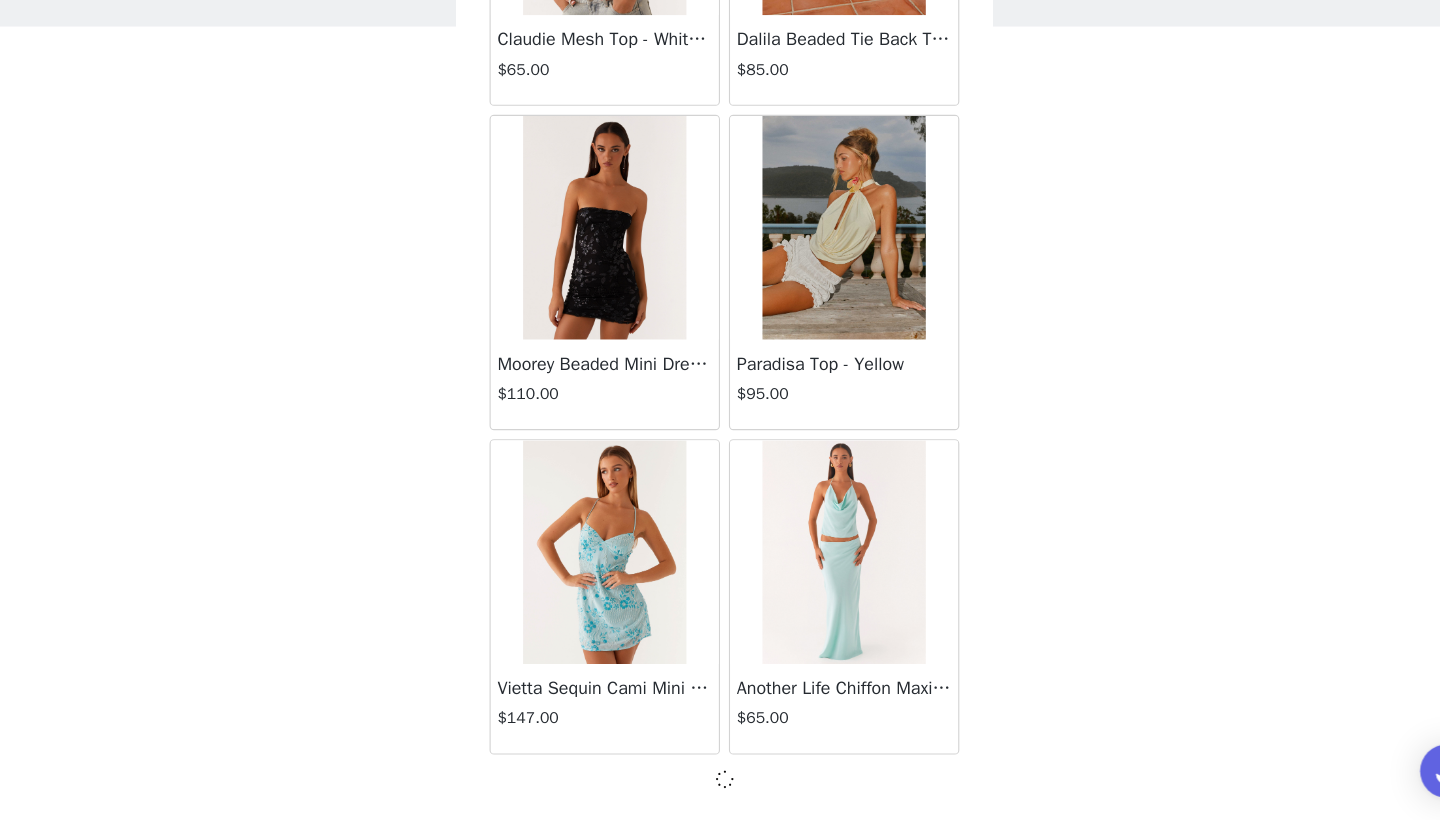scroll, scrollTop: 28331, scrollLeft: 0, axis: vertical 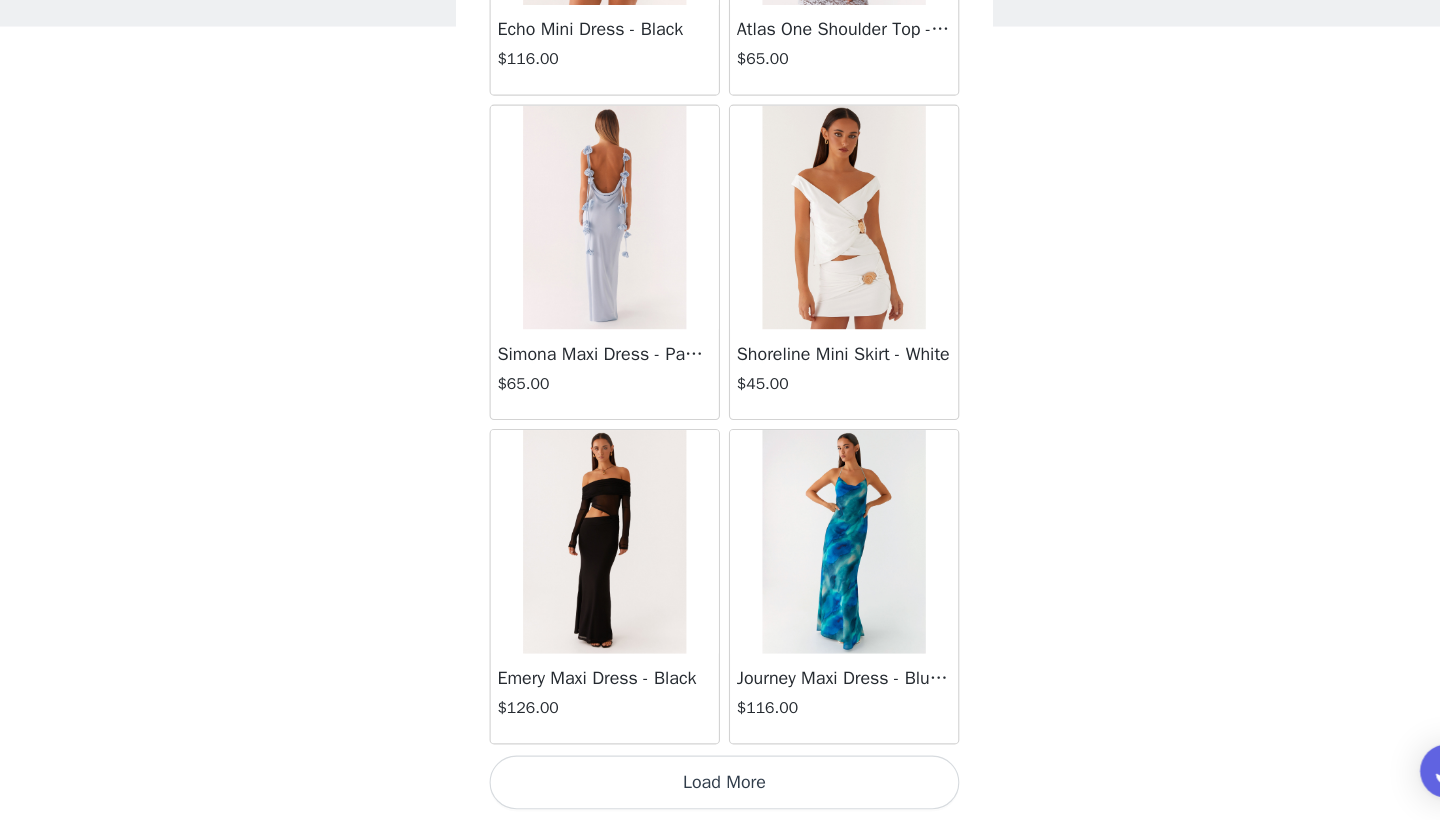 click on "Load More" at bounding box center [720, 786] 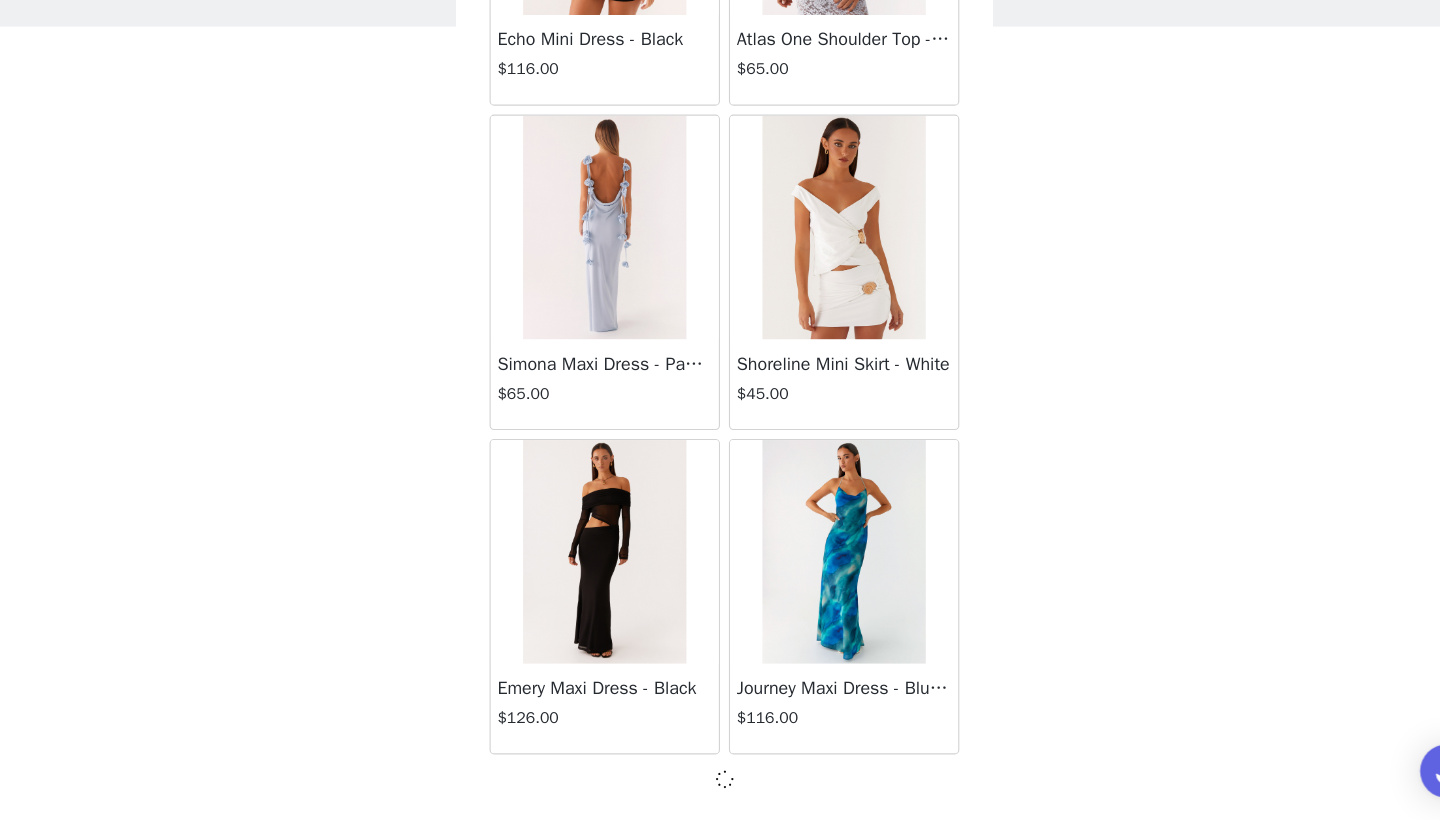 scroll, scrollTop: 31231, scrollLeft: 0, axis: vertical 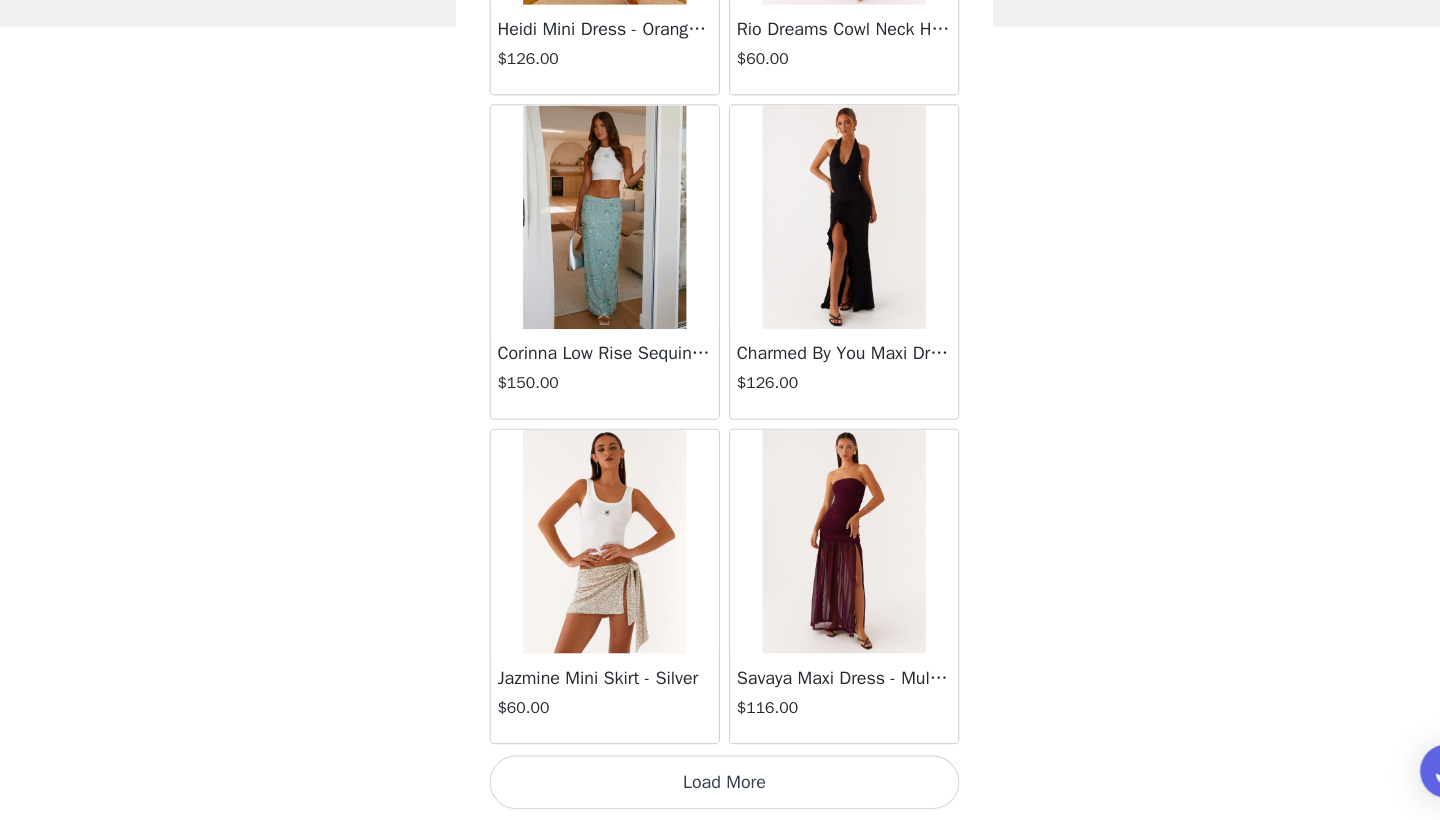 click on "Load More" at bounding box center (720, 786) 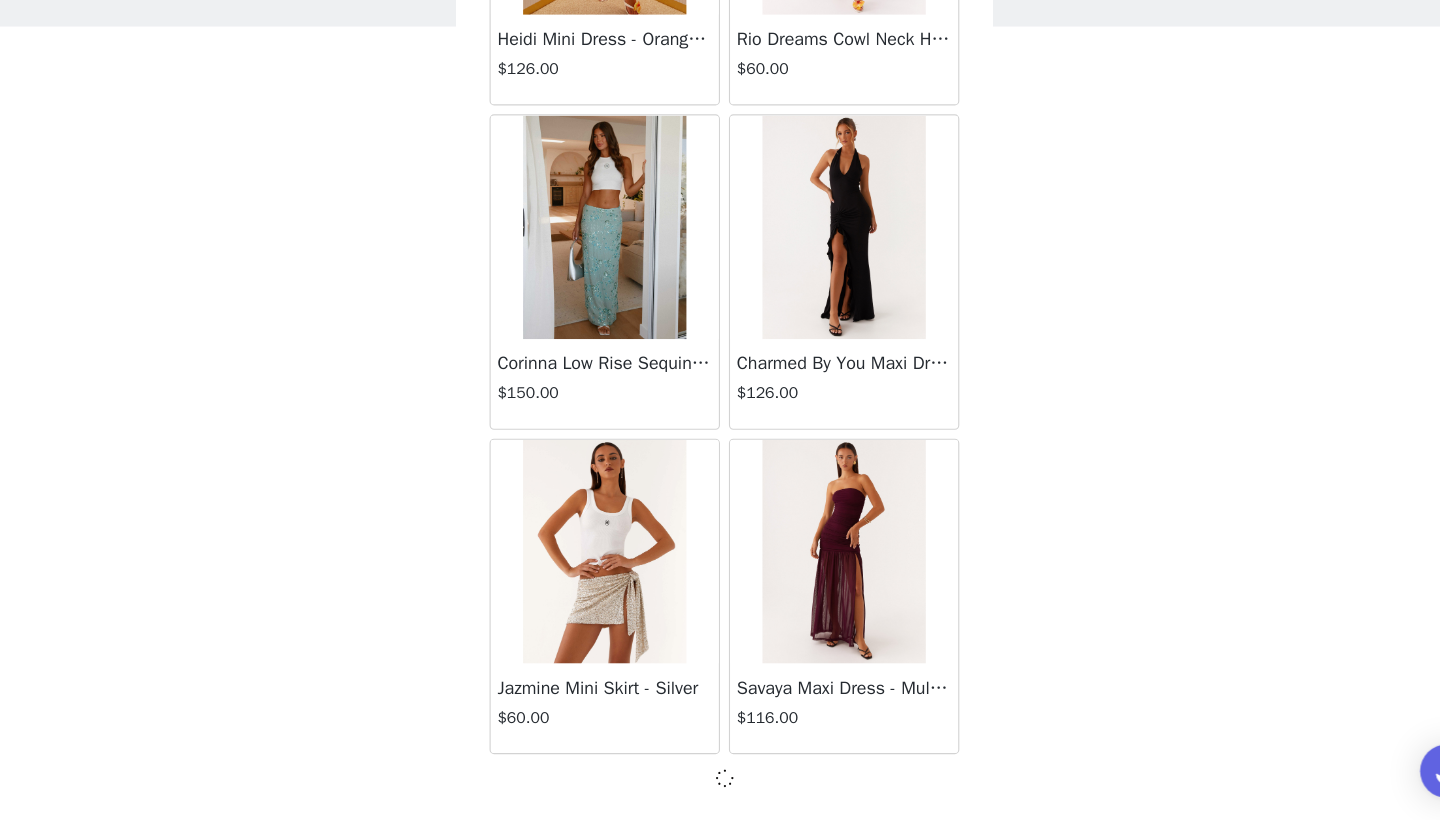 scroll, scrollTop: 34131, scrollLeft: 0, axis: vertical 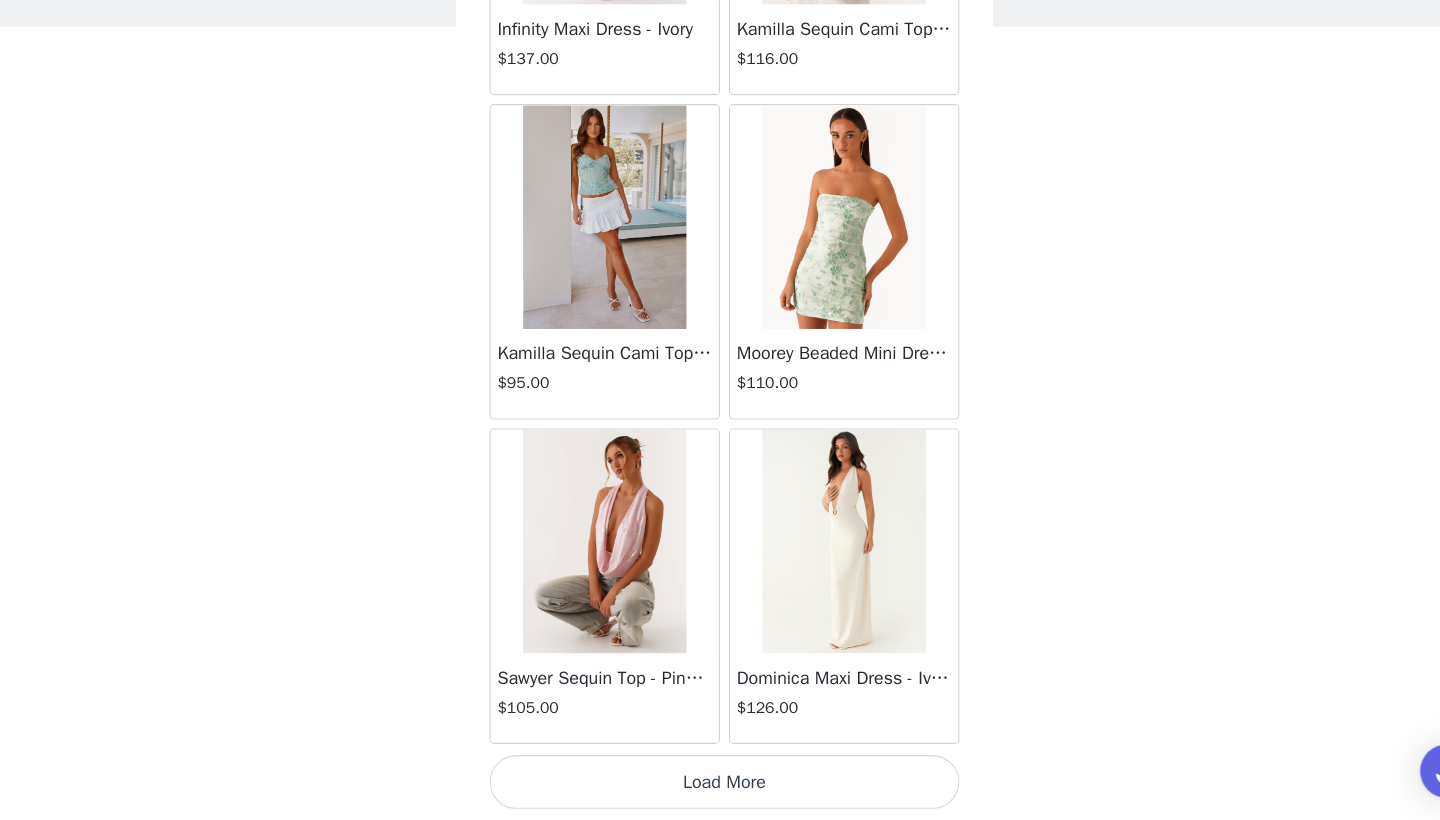 click on "Load More" at bounding box center [720, 786] 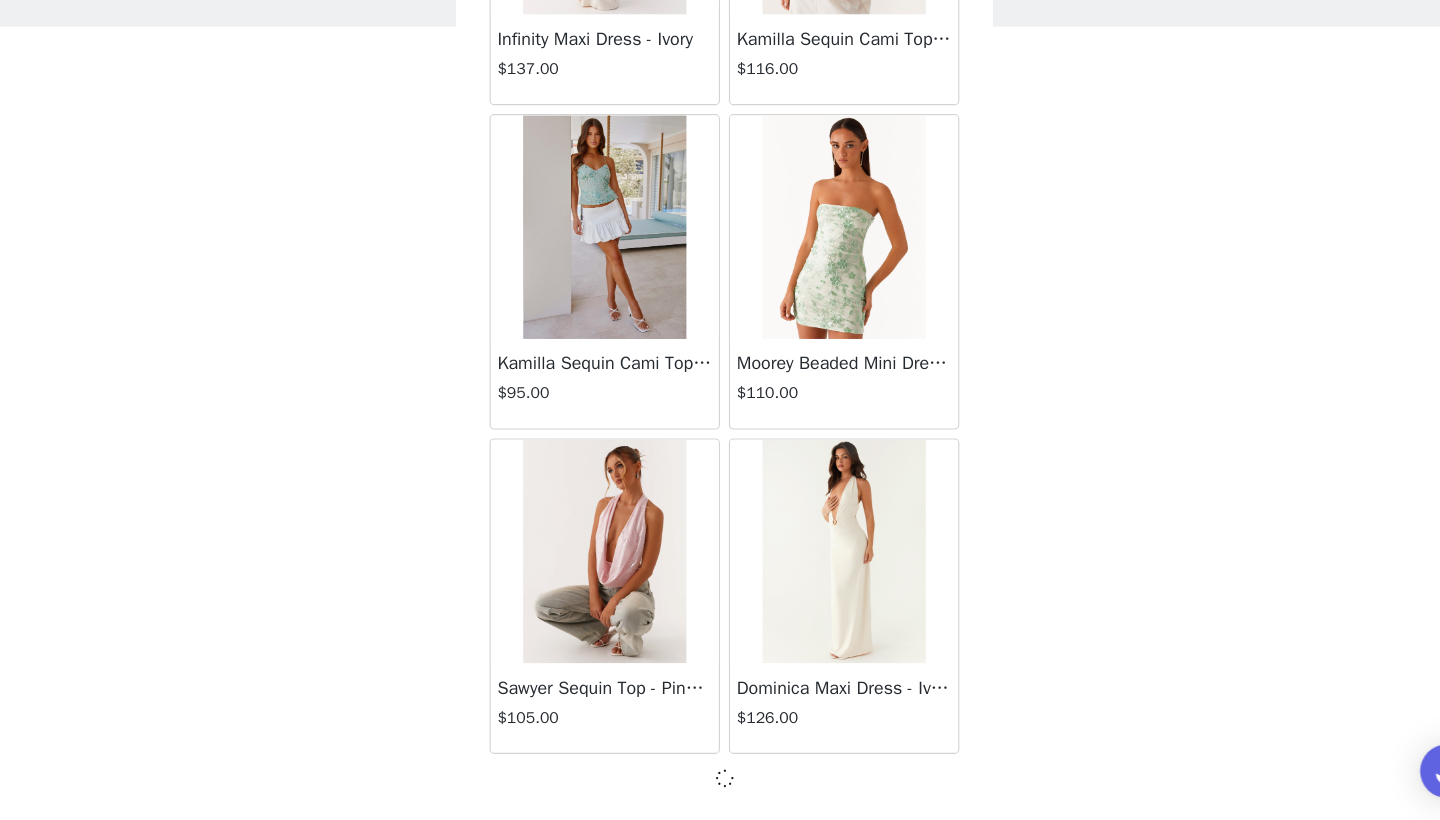 scroll, scrollTop: 37031, scrollLeft: 0, axis: vertical 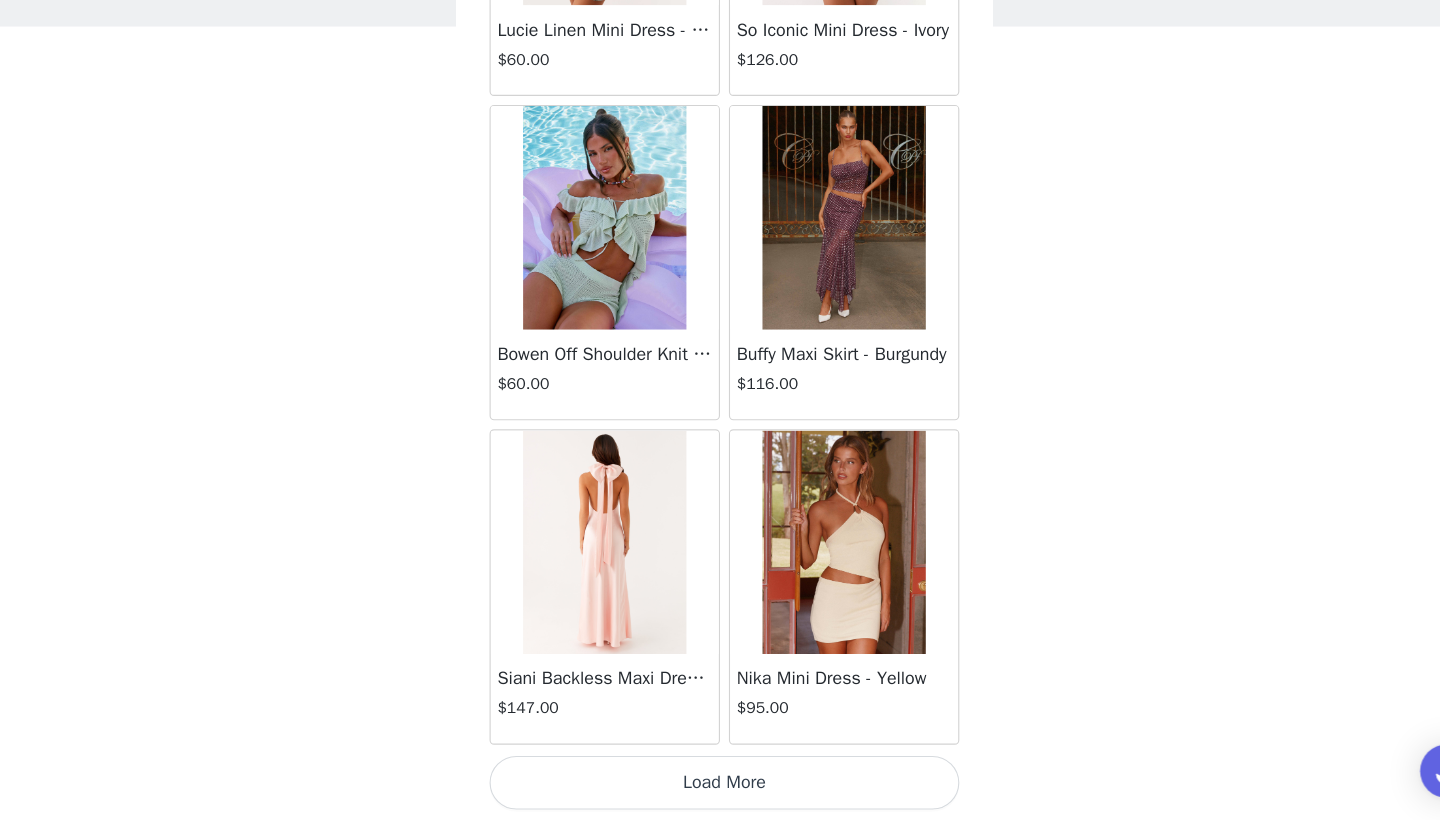 click on "Load More" at bounding box center [720, 786] 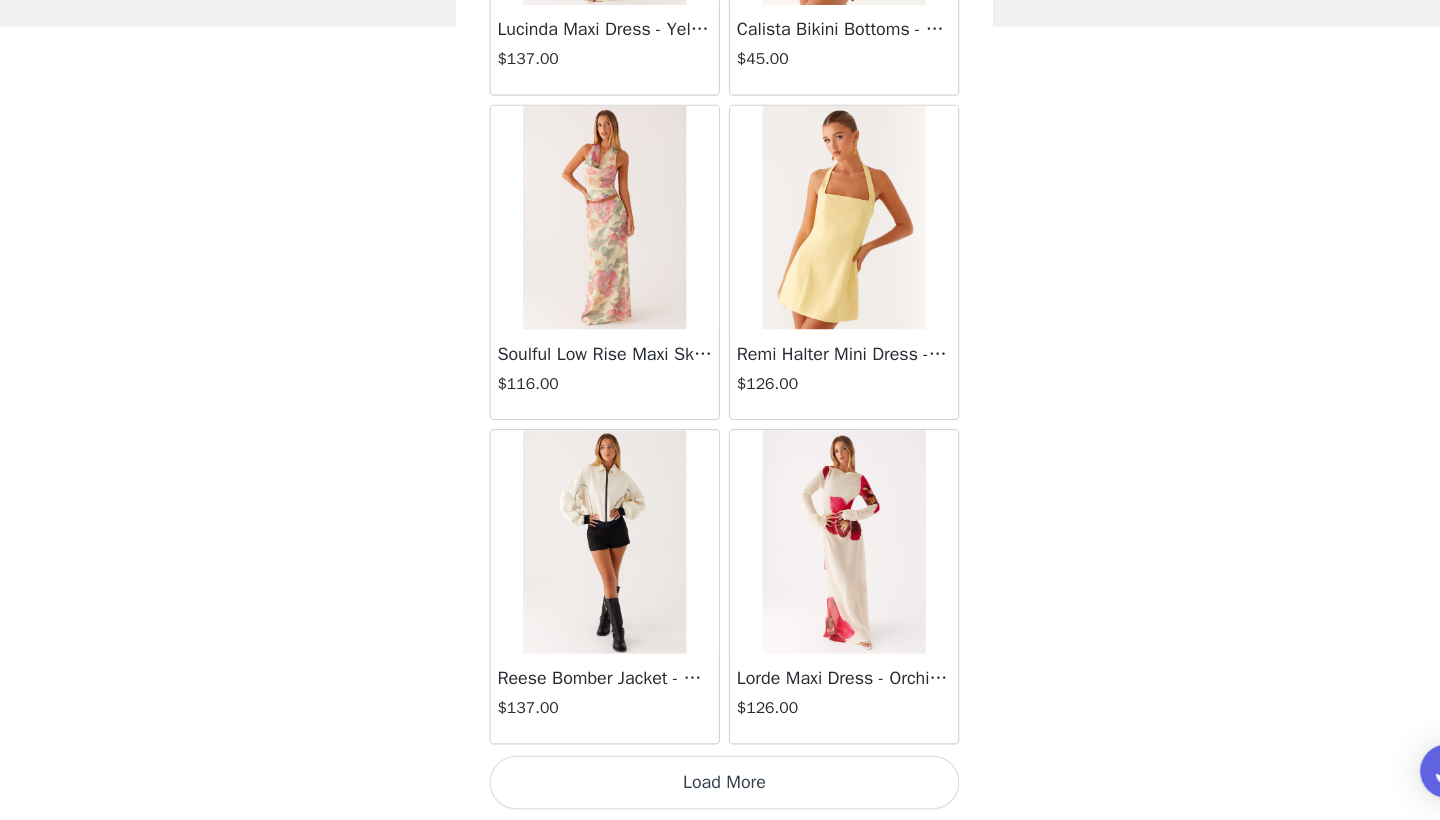 click on "Load More" at bounding box center [720, 786] 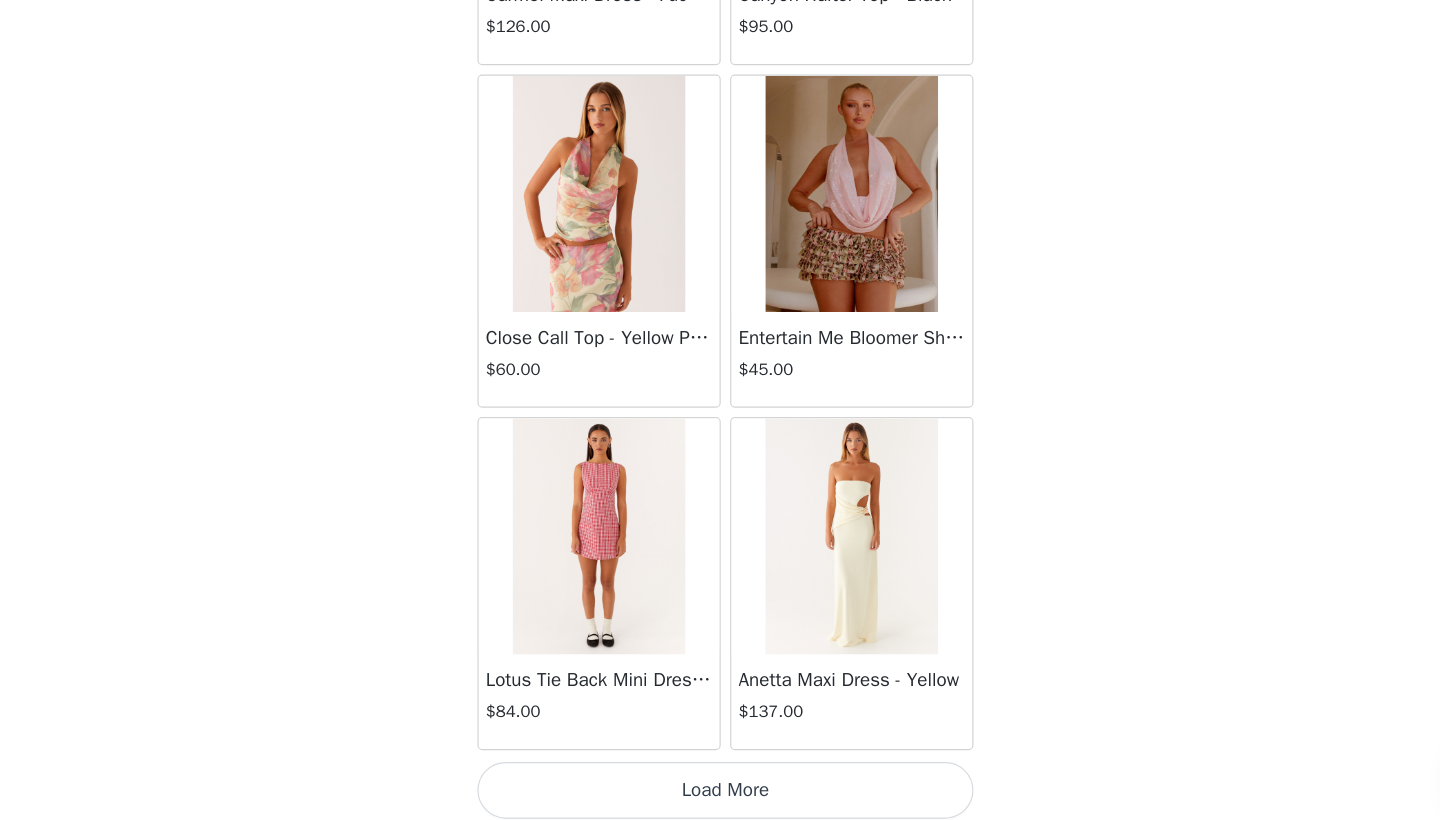scroll, scrollTop: 45740, scrollLeft: 0, axis: vertical 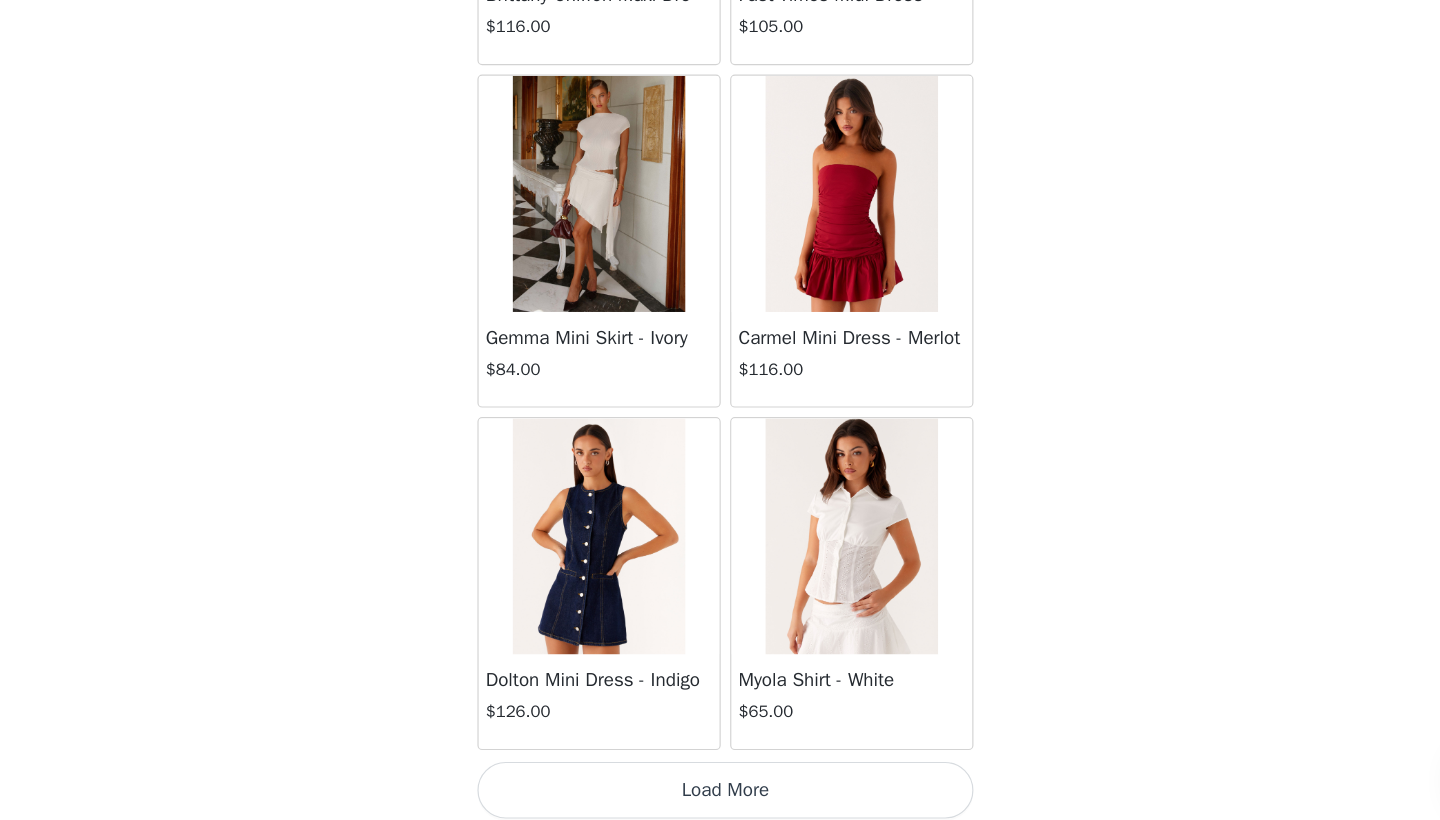 click on "Load More" at bounding box center (720, 786) 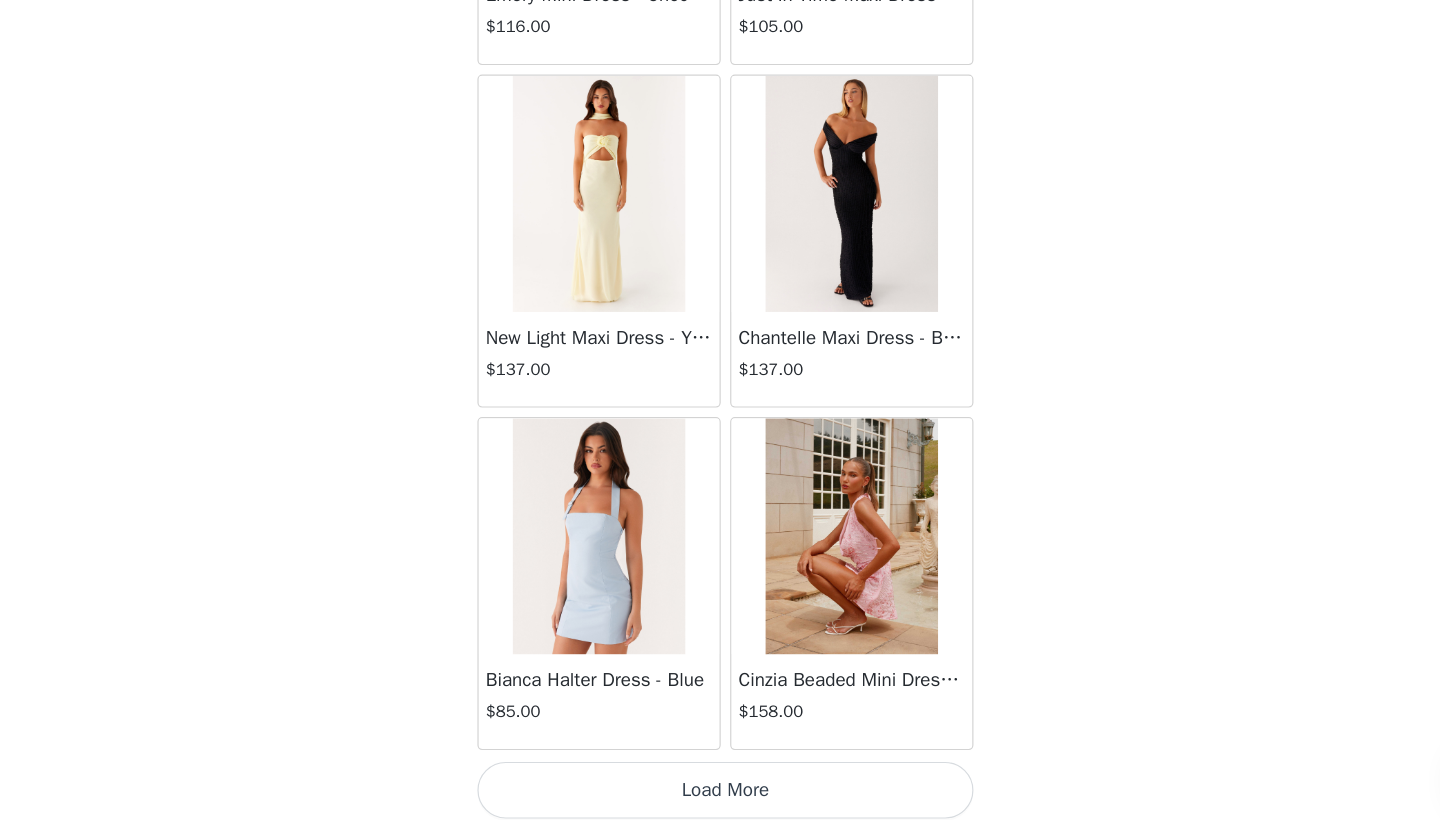 scroll, scrollTop: 51540, scrollLeft: 0, axis: vertical 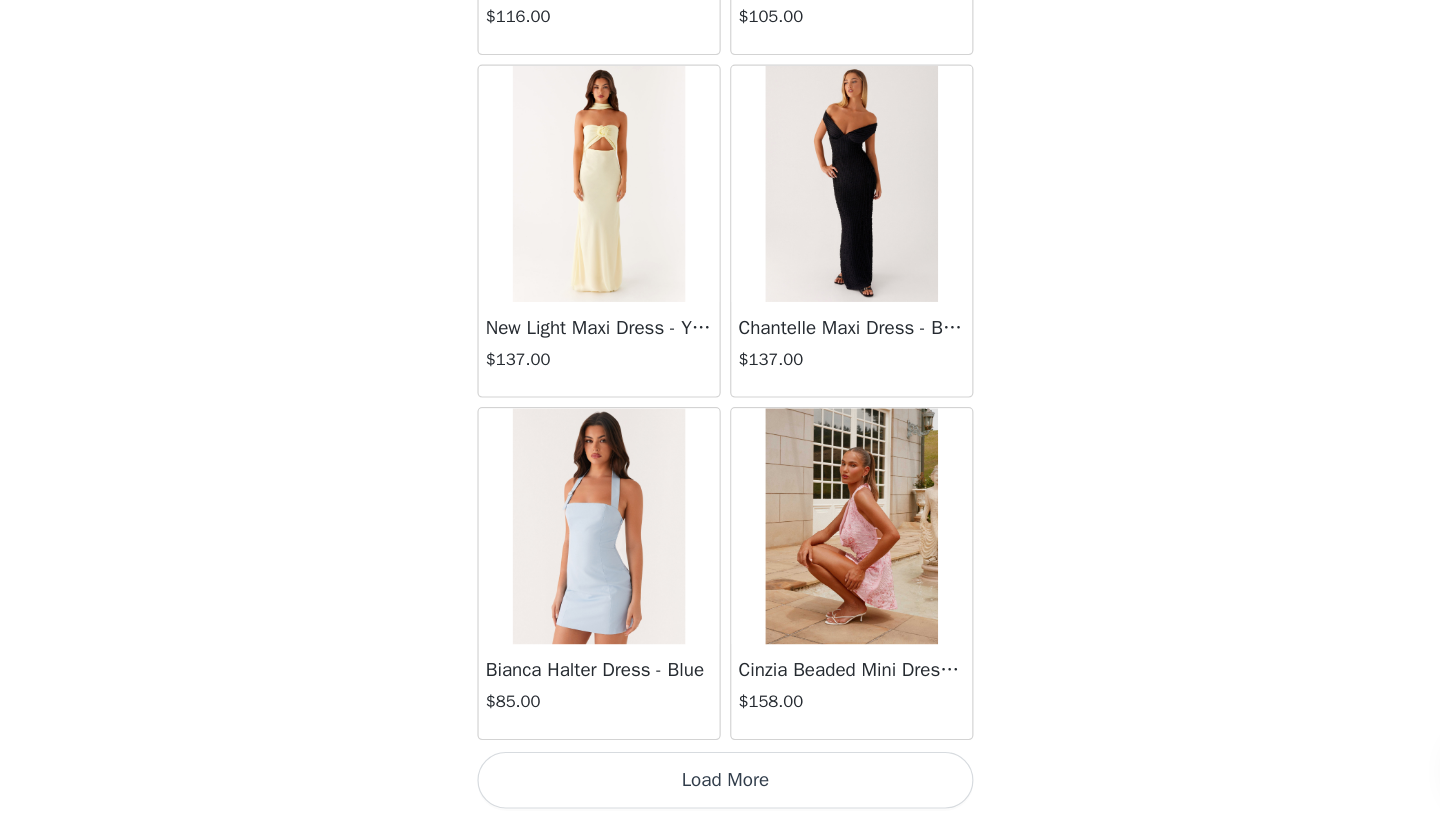 click on "Load More" at bounding box center (720, 786) 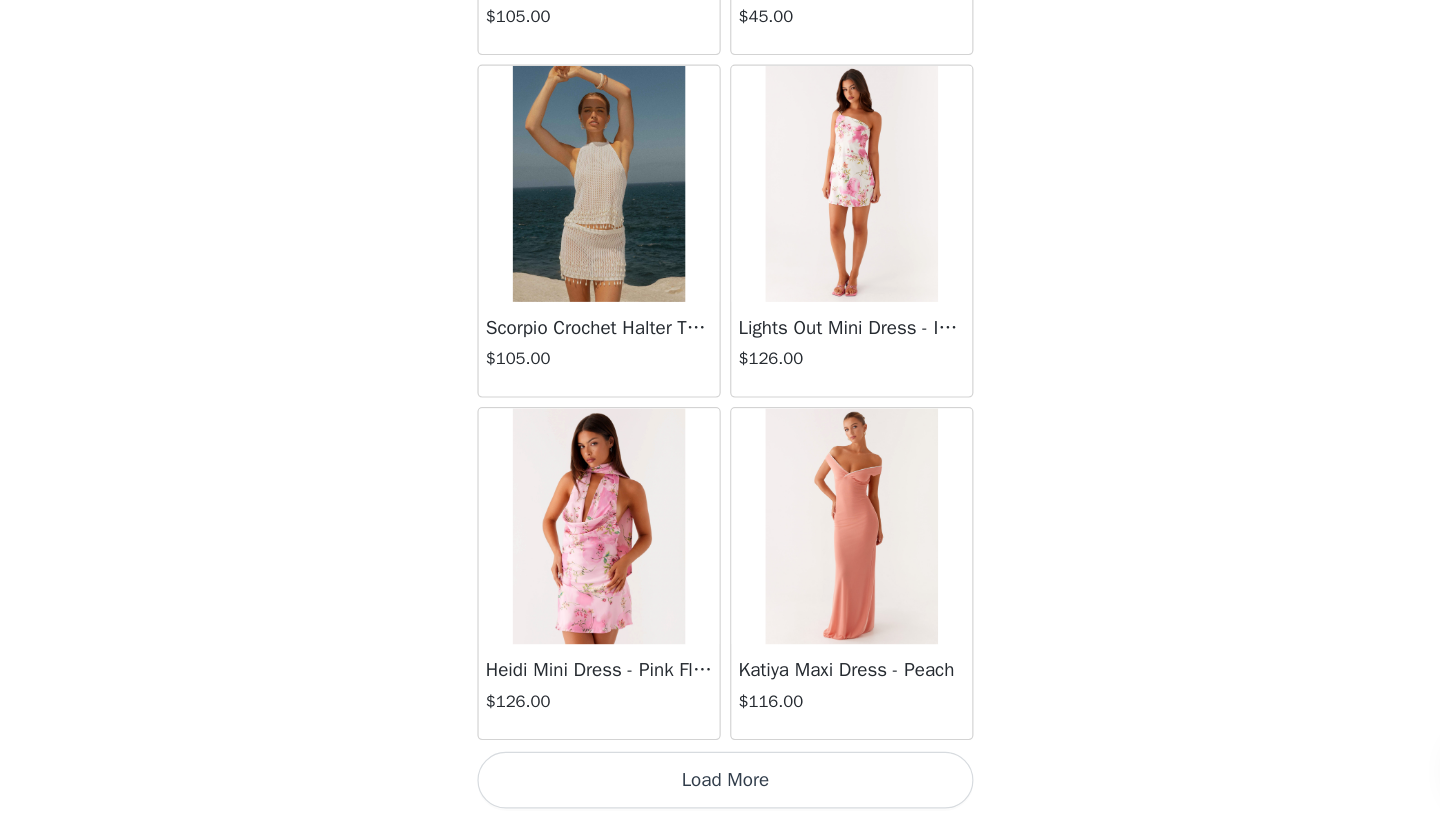 click on "Load More" at bounding box center (720, 786) 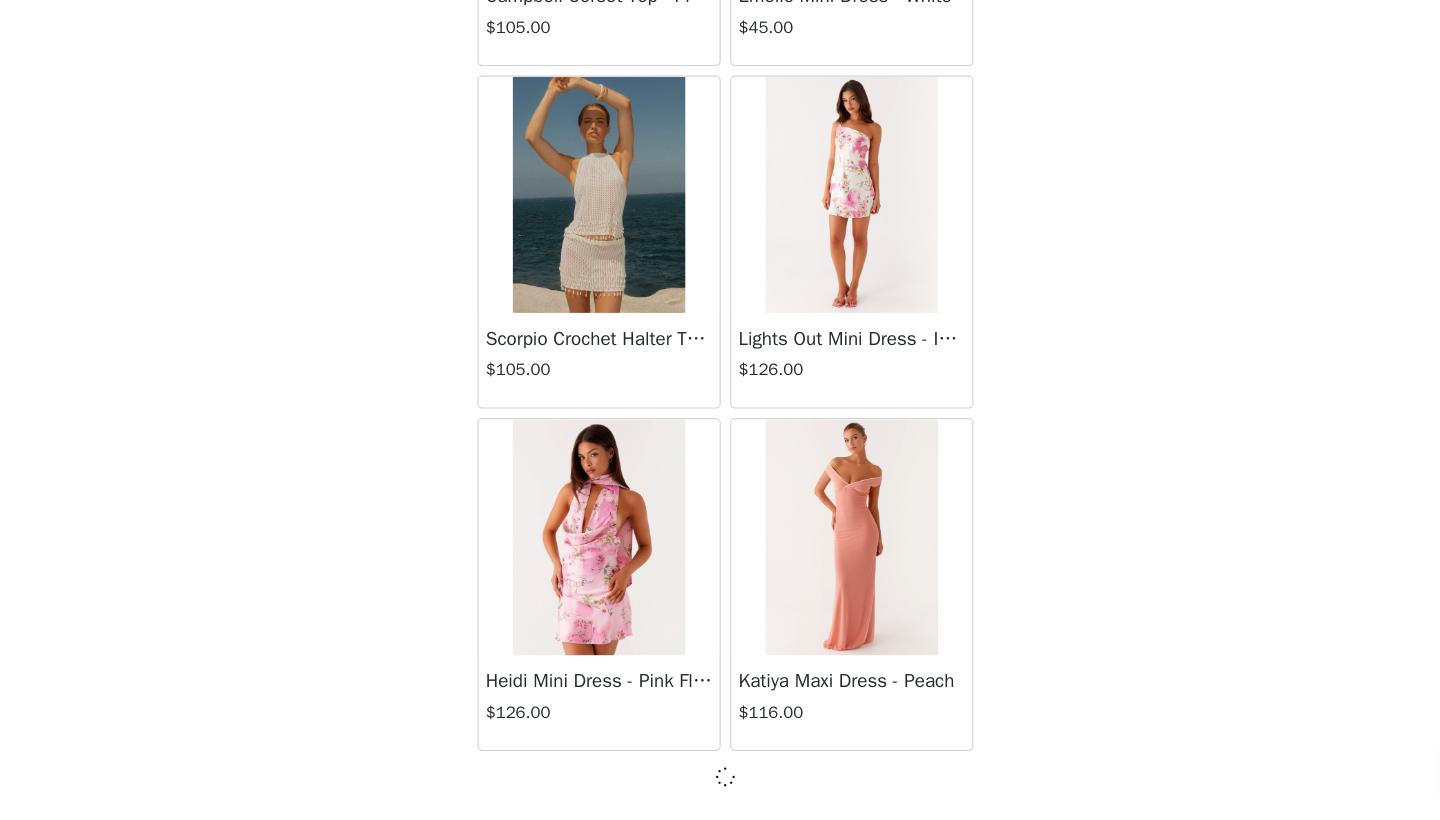 scroll, scrollTop: 54431, scrollLeft: 0, axis: vertical 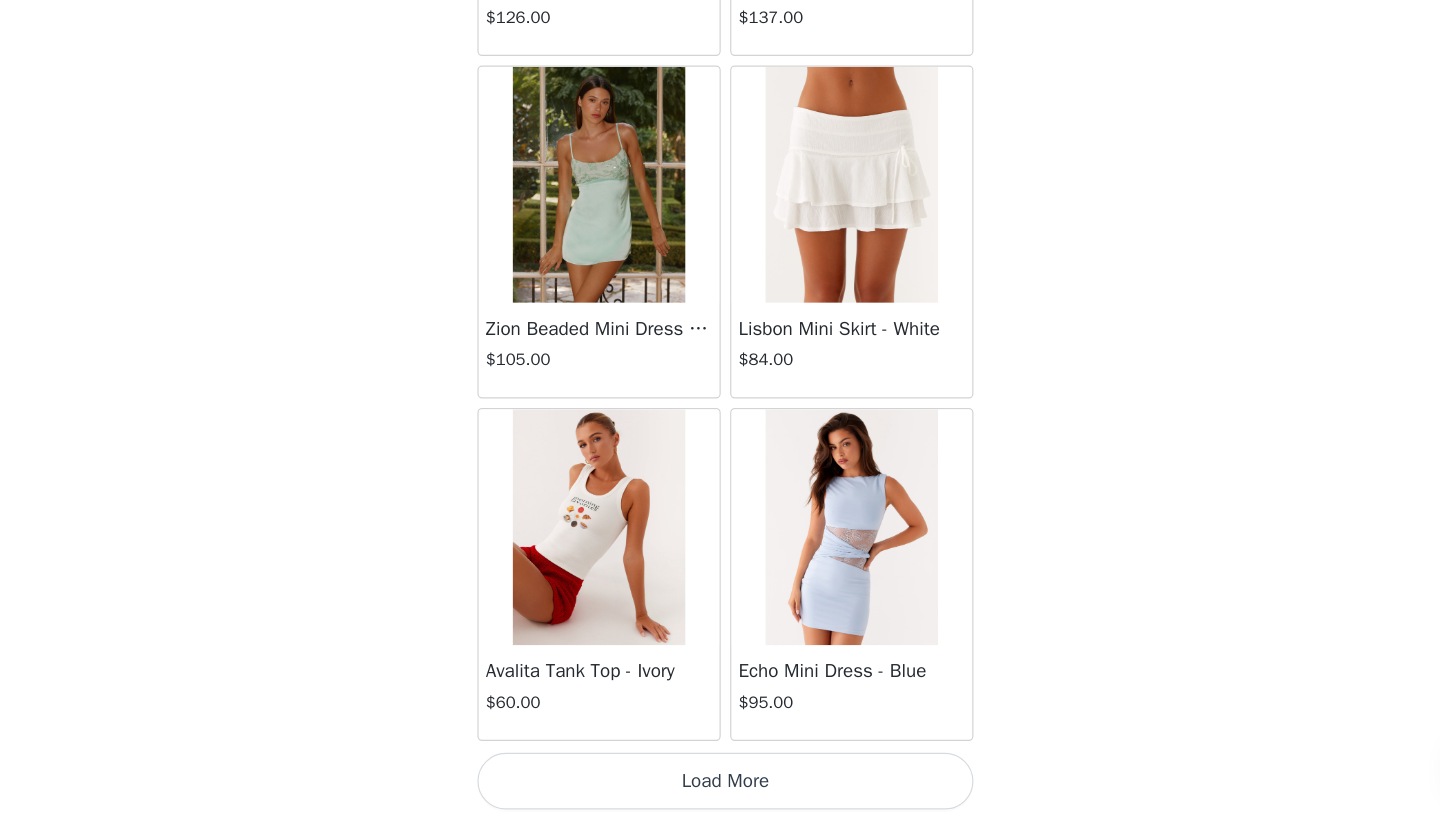 click on "Load More" at bounding box center (720, 786) 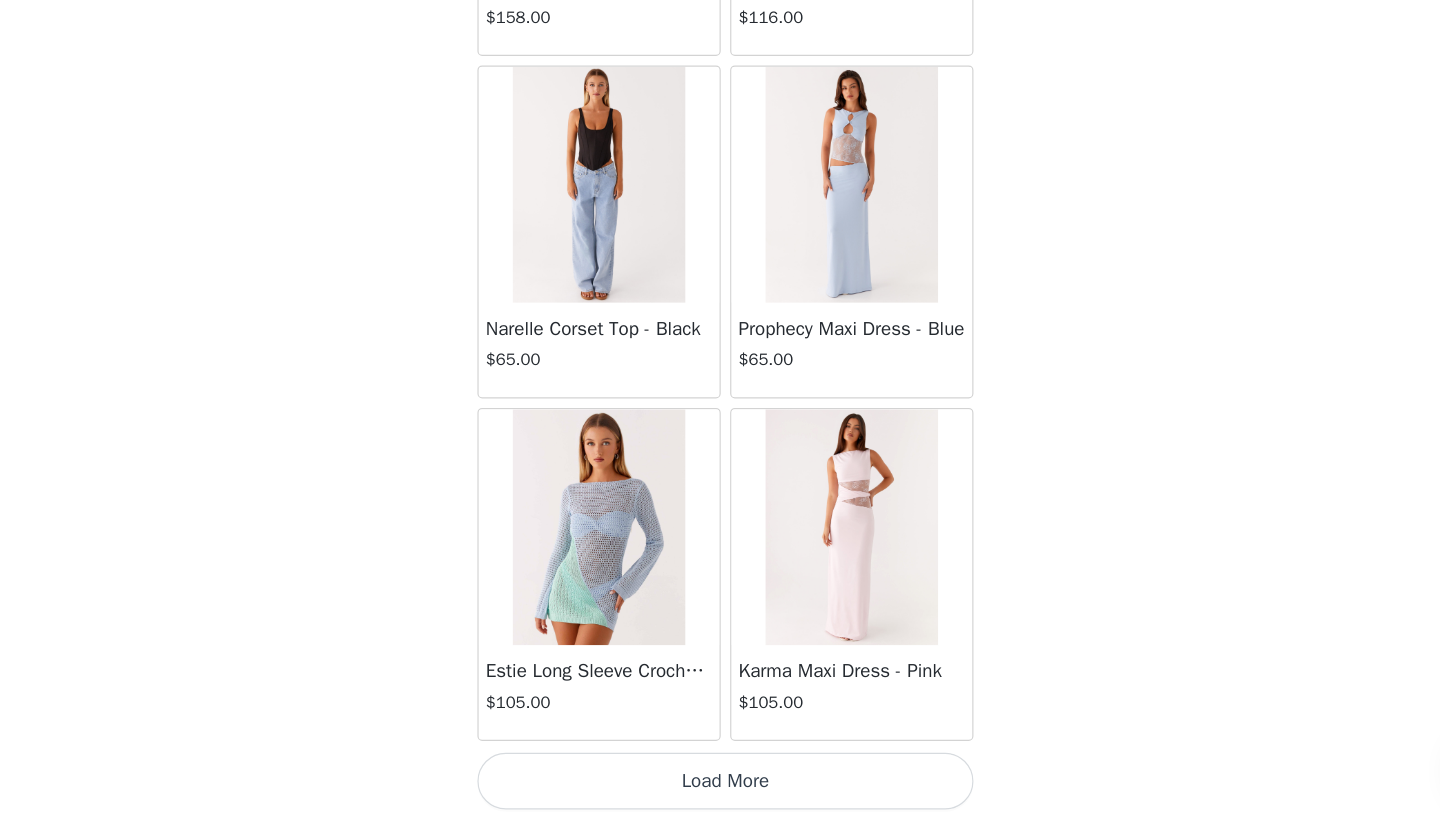 scroll, scrollTop: 60240, scrollLeft: 0, axis: vertical 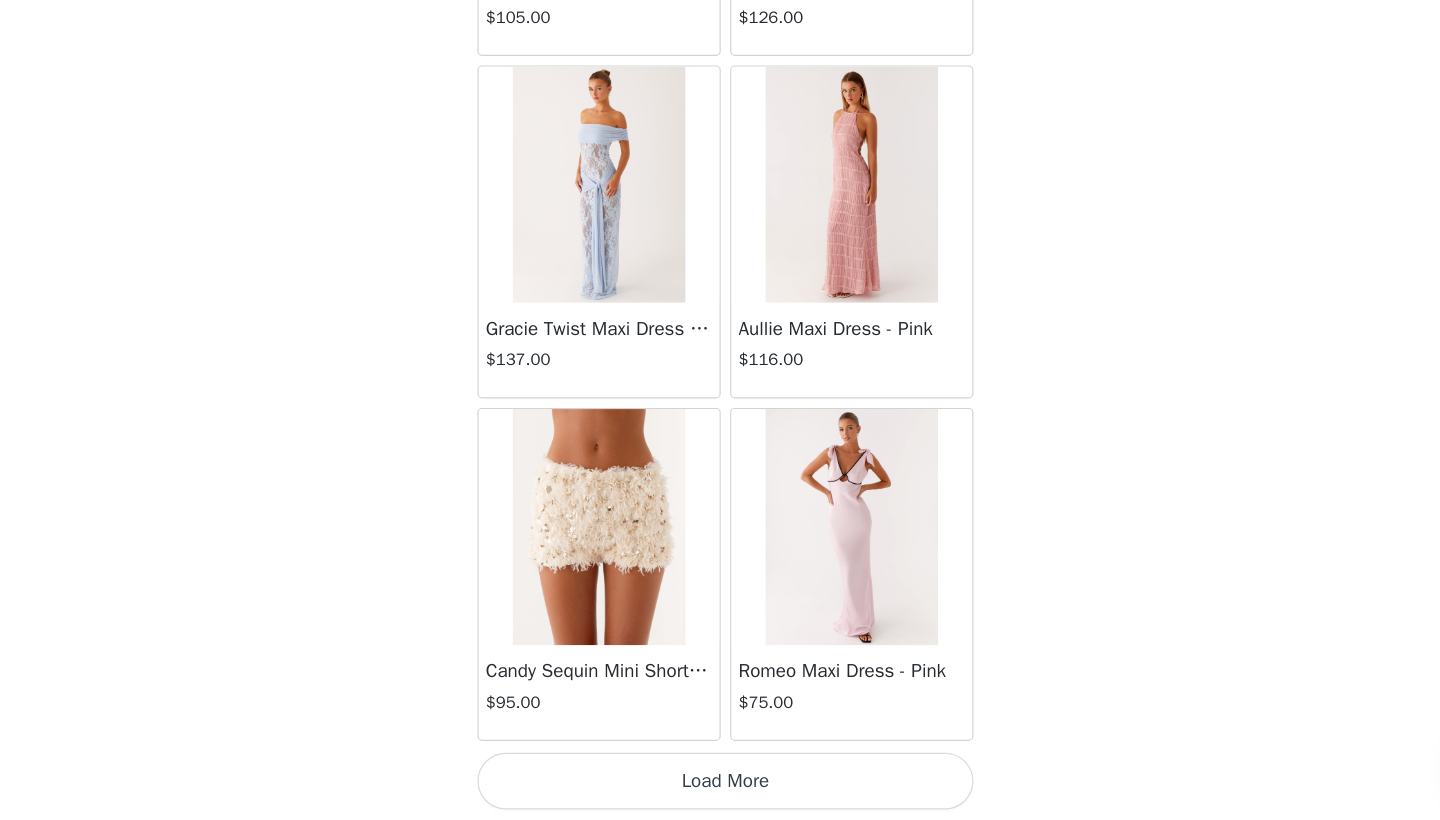 click on "Load More" at bounding box center [720, 786] 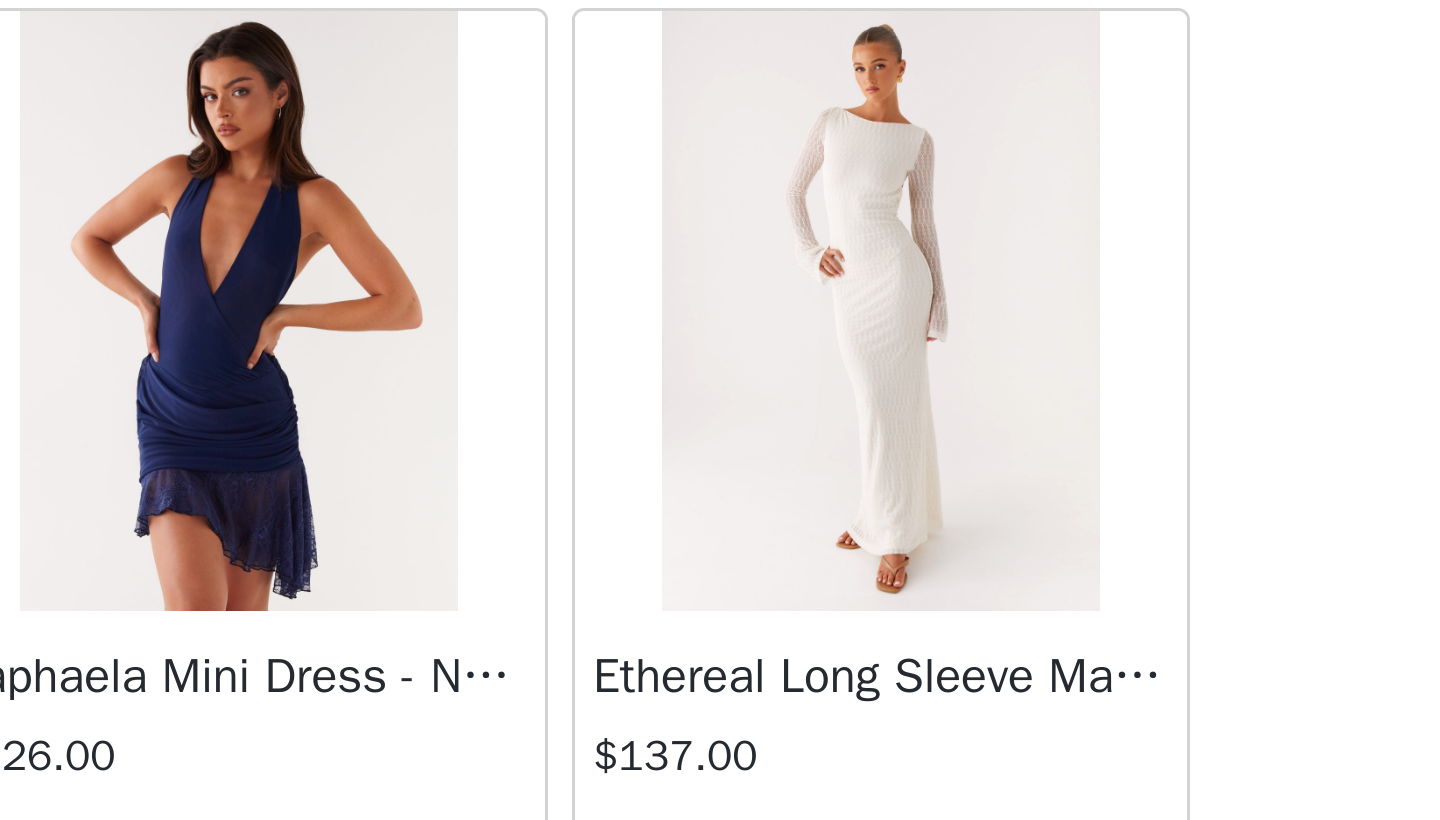scroll, scrollTop: 65958, scrollLeft: 0, axis: vertical 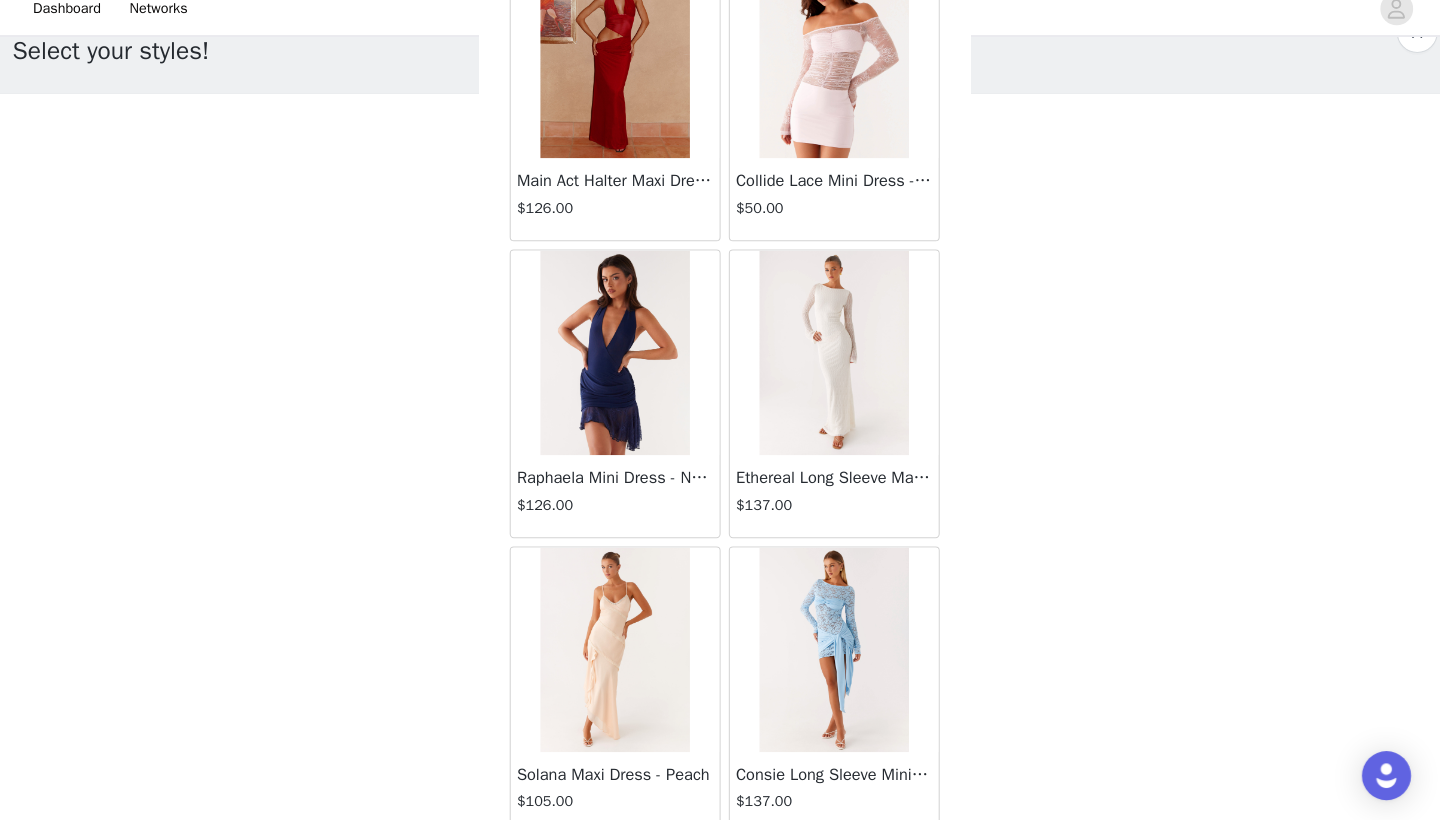 click at bounding box center (826, 363) 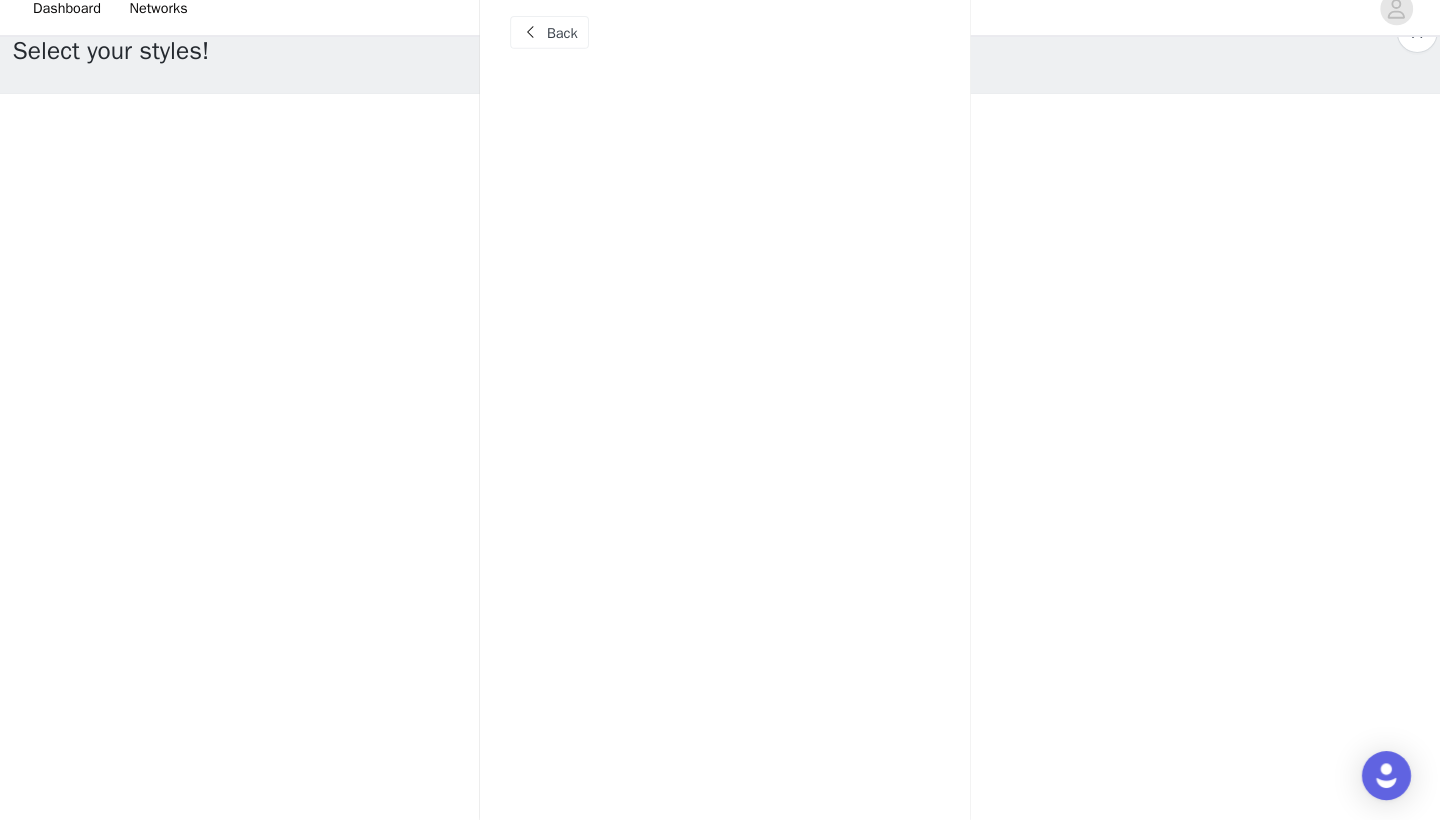 scroll, scrollTop: 284, scrollLeft: 0, axis: vertical 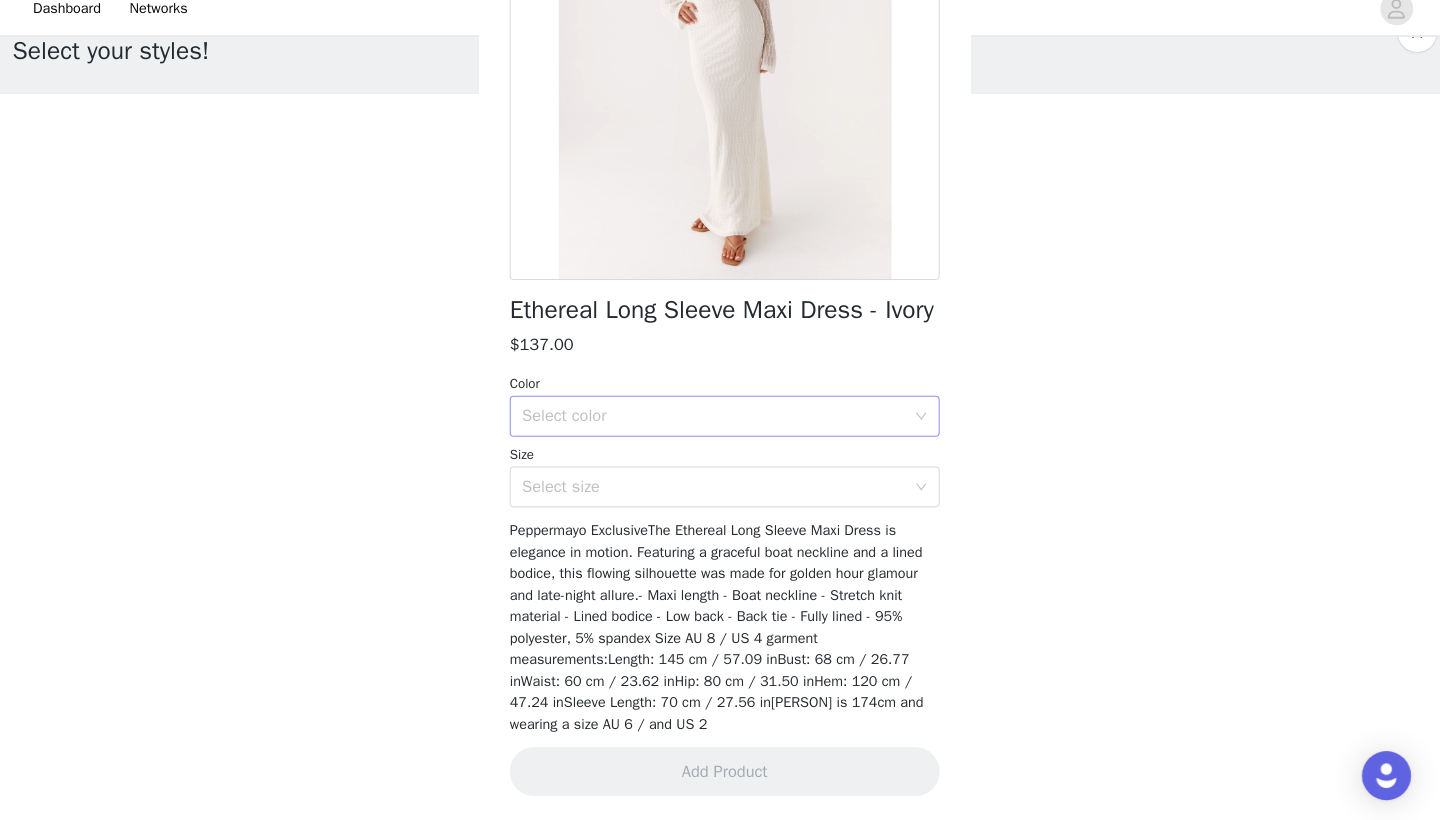 click on "Select color" at bounding box center [709, 425] 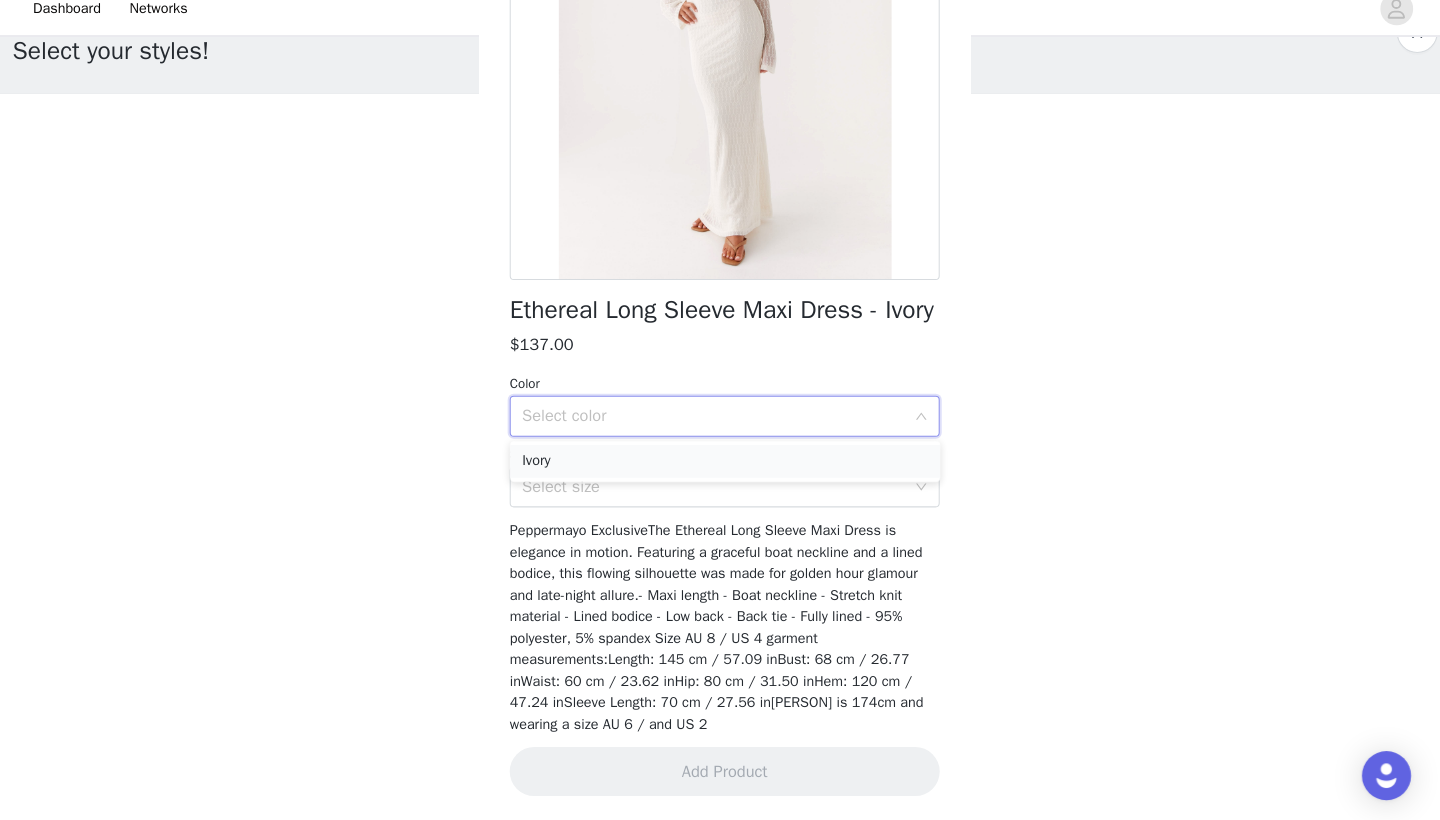 click on "Ivory" at bounding box center (720, 469) 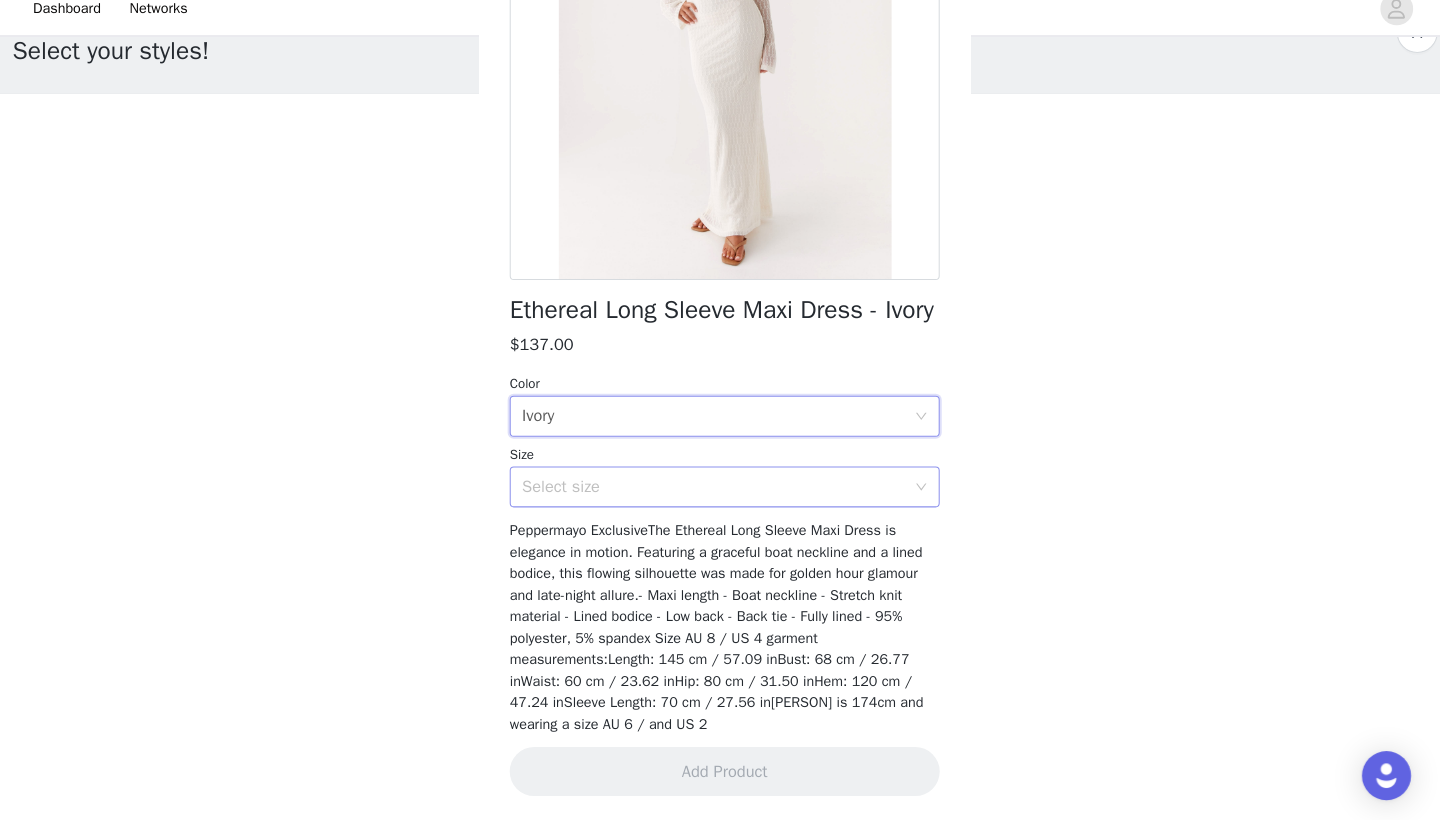 click on "Select size" at bounding box center (709, 494) 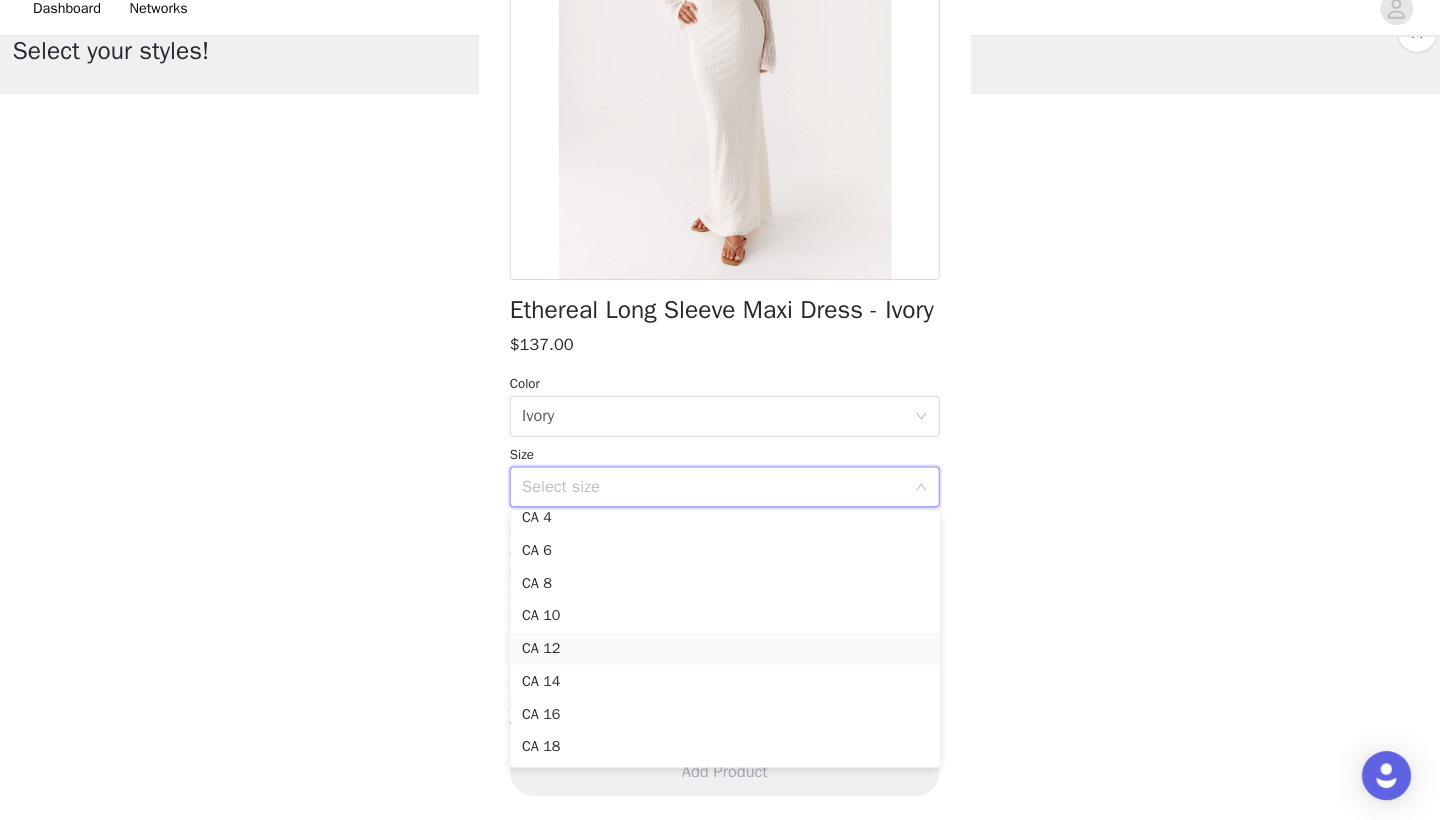 scroll, scrollTop: 78, scrollLeft: 0, axis: vertical 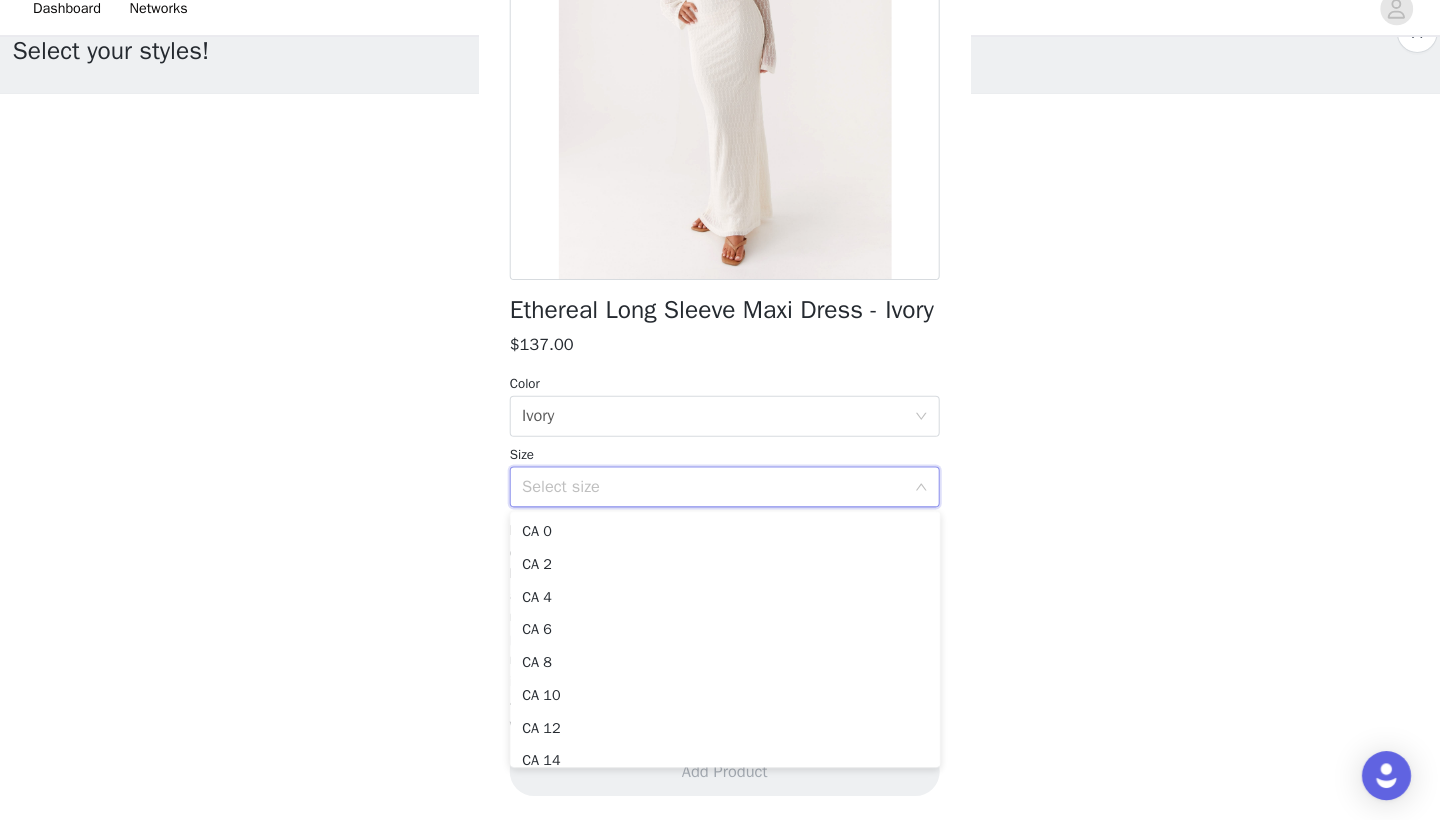 click on "Select size" at bounding box center (709, 494) 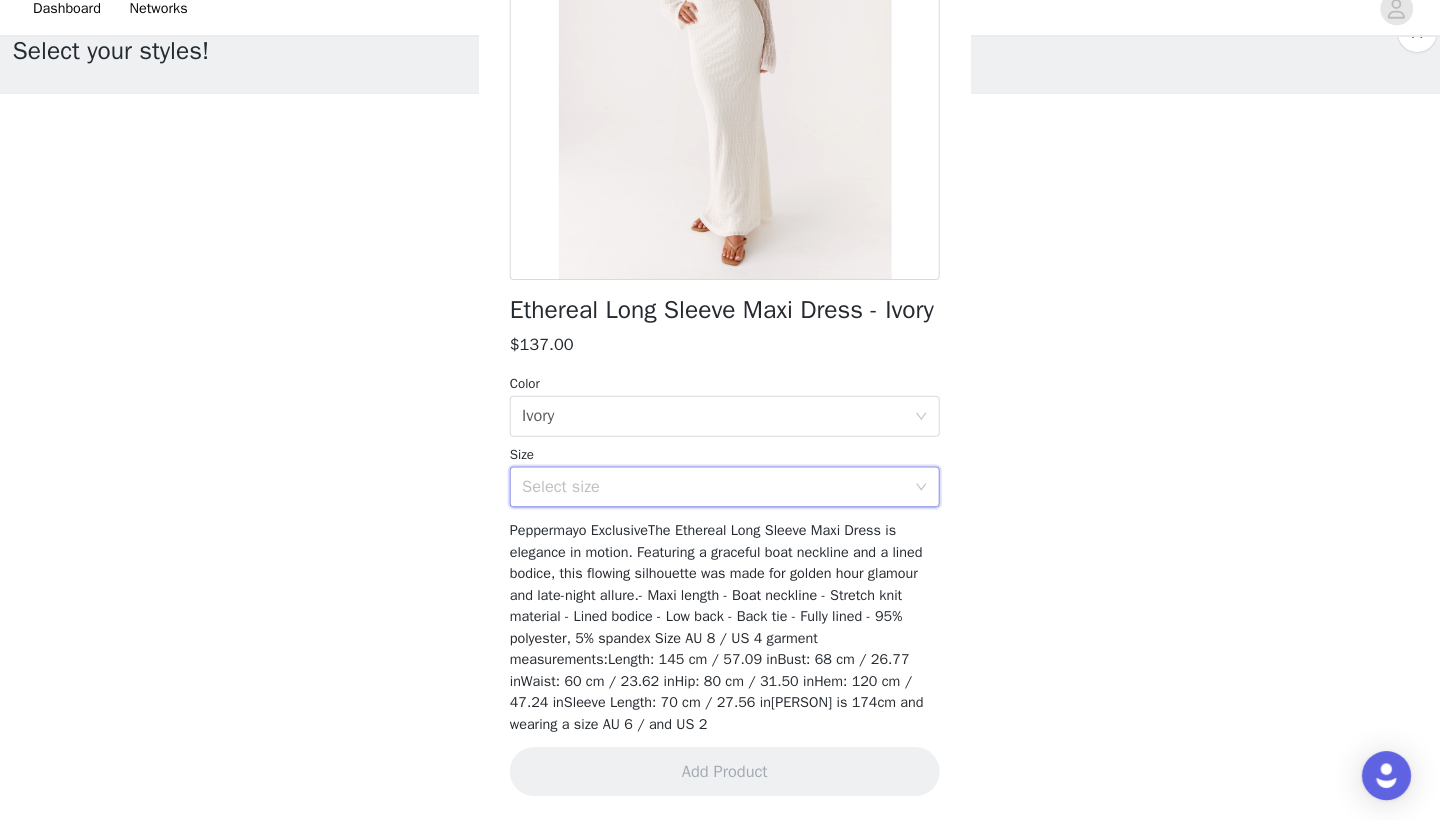 click on "Select size" at bounding box center [709, 494] 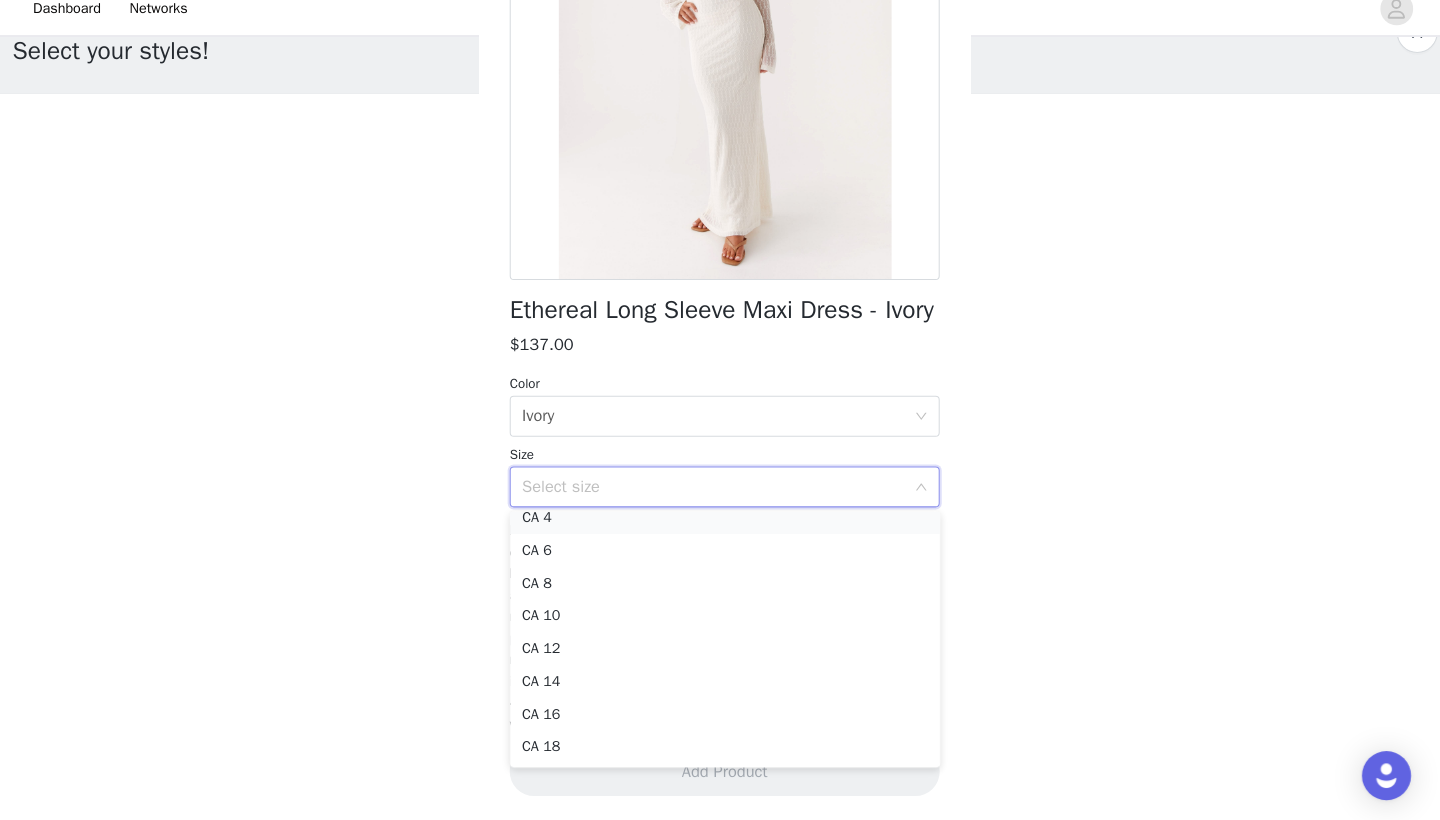 scroll, scrollTop: 68, scrollLeft: 0, axis: vertical 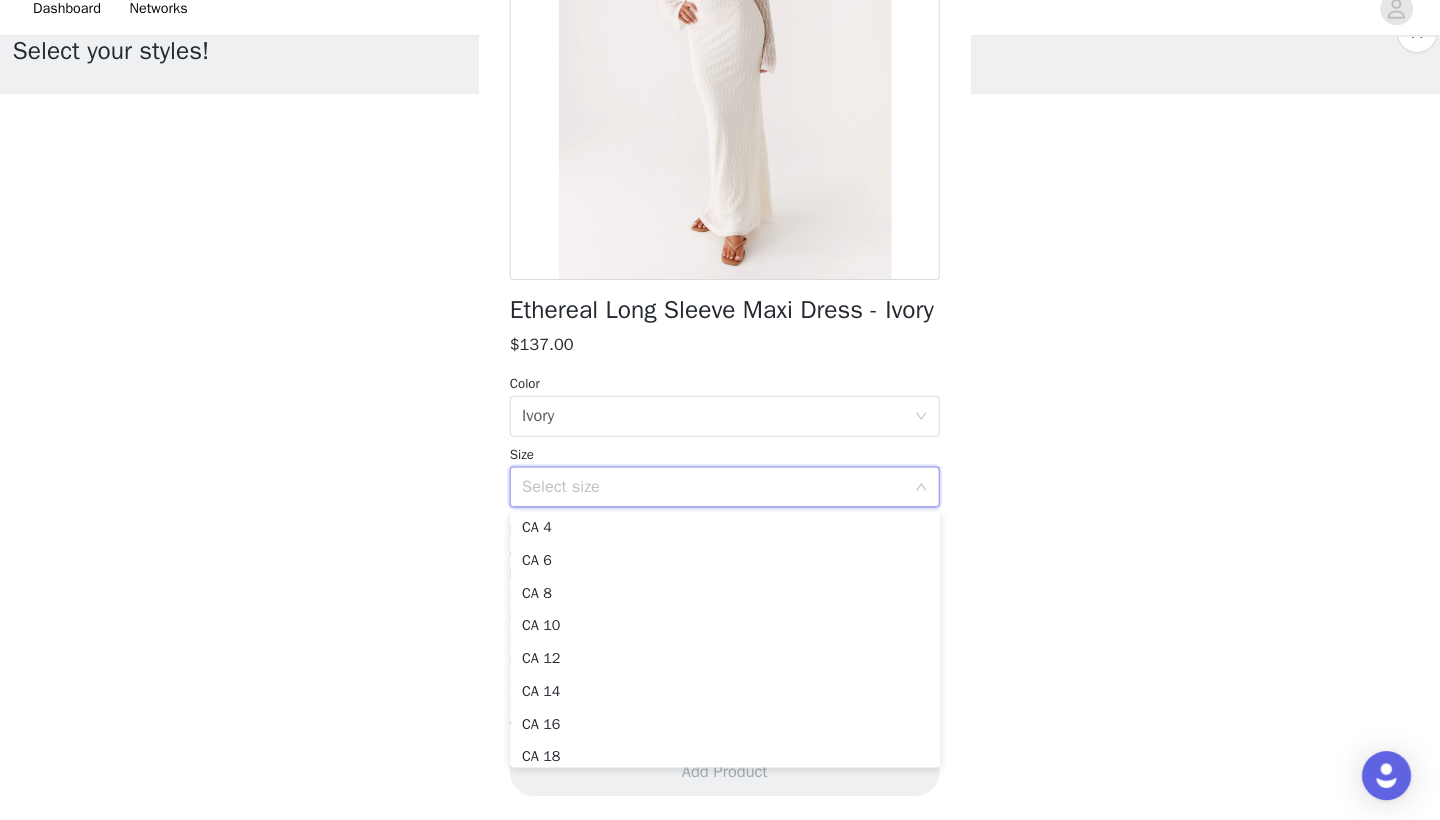 click on "Select size" at bounding box center [709, 494] 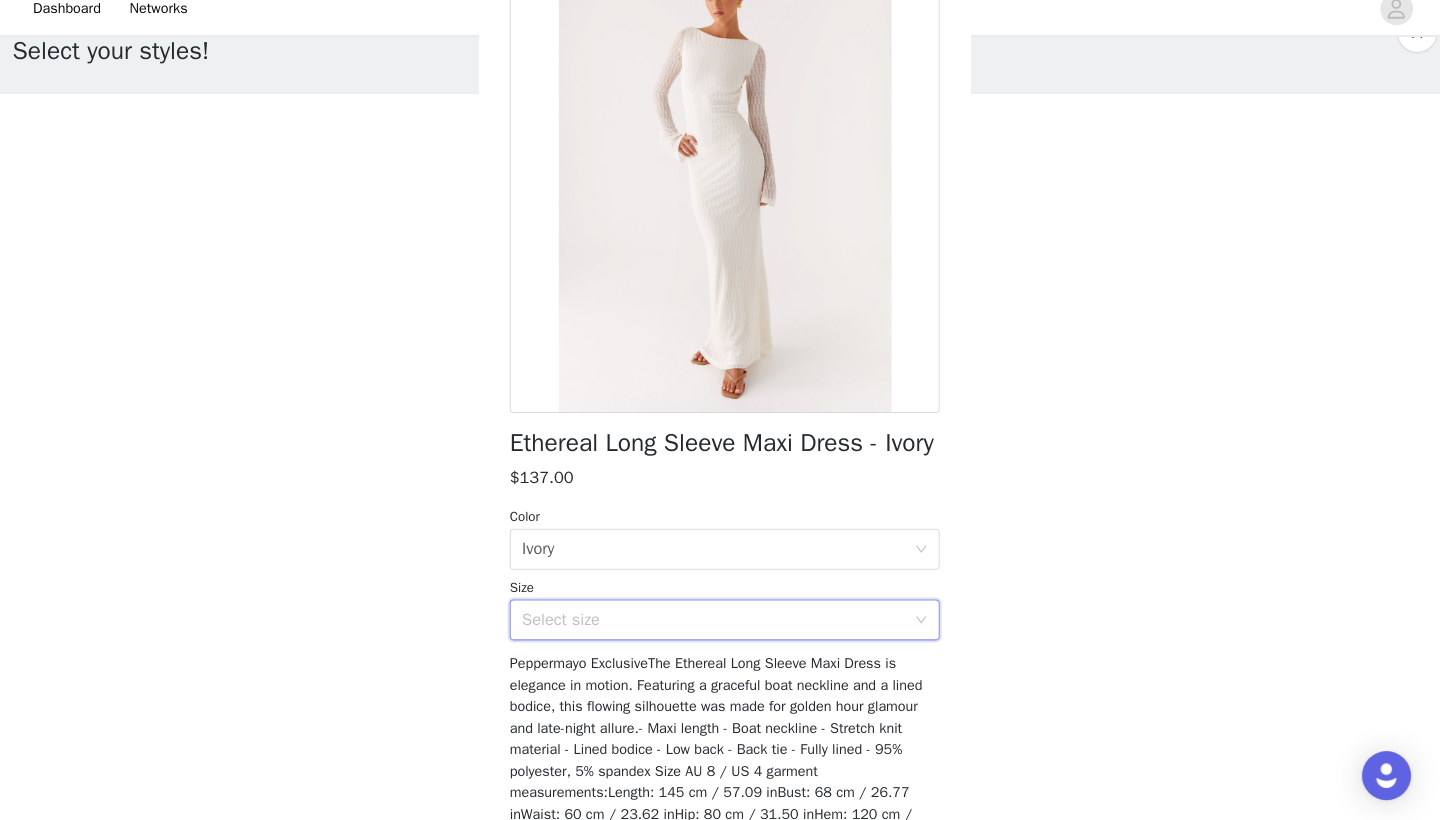 scroll, scrollTop: 83, scrollLeft: 0, axis: vertical 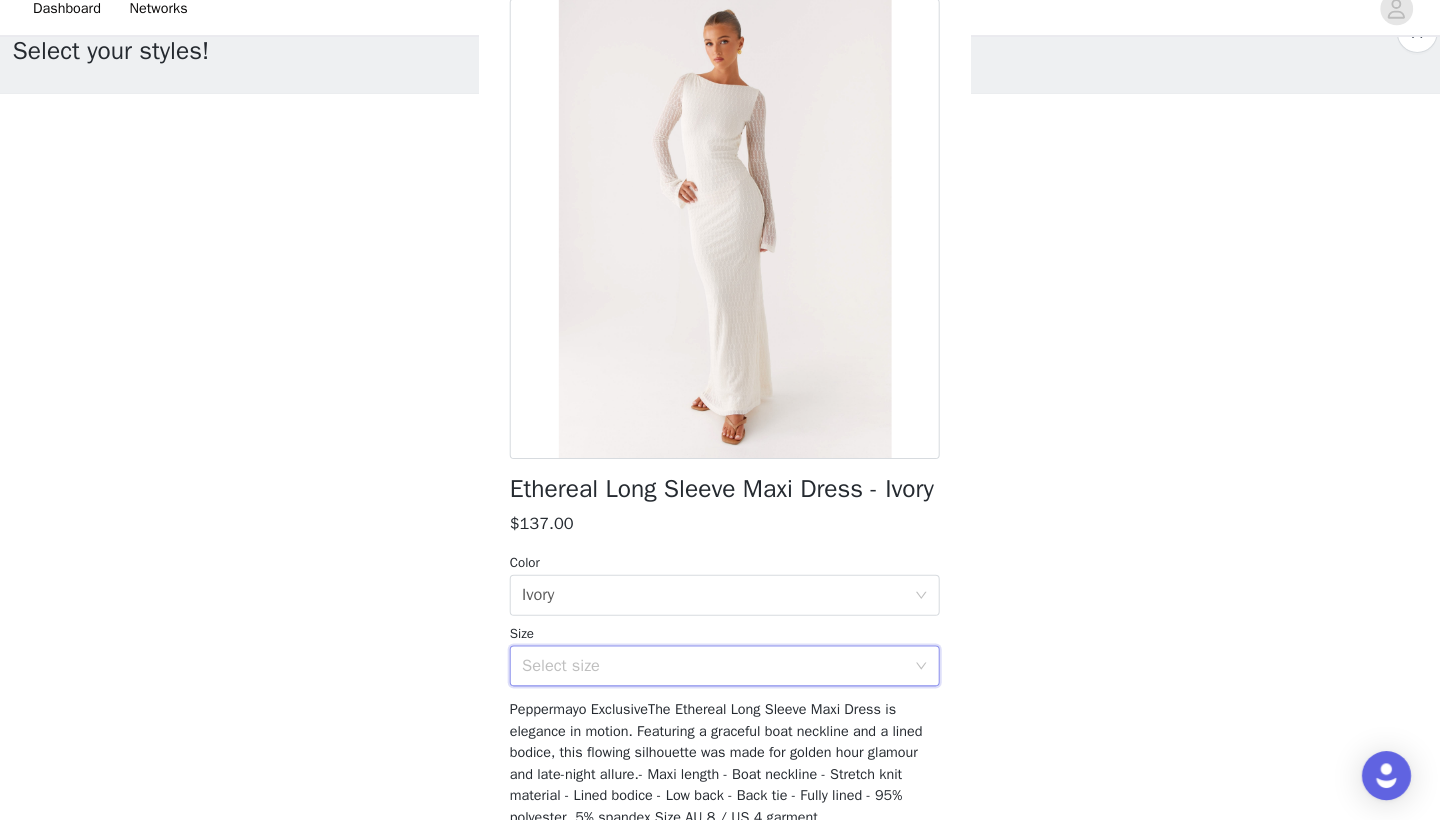 click on "Select size" at bounding box center [709, 669] 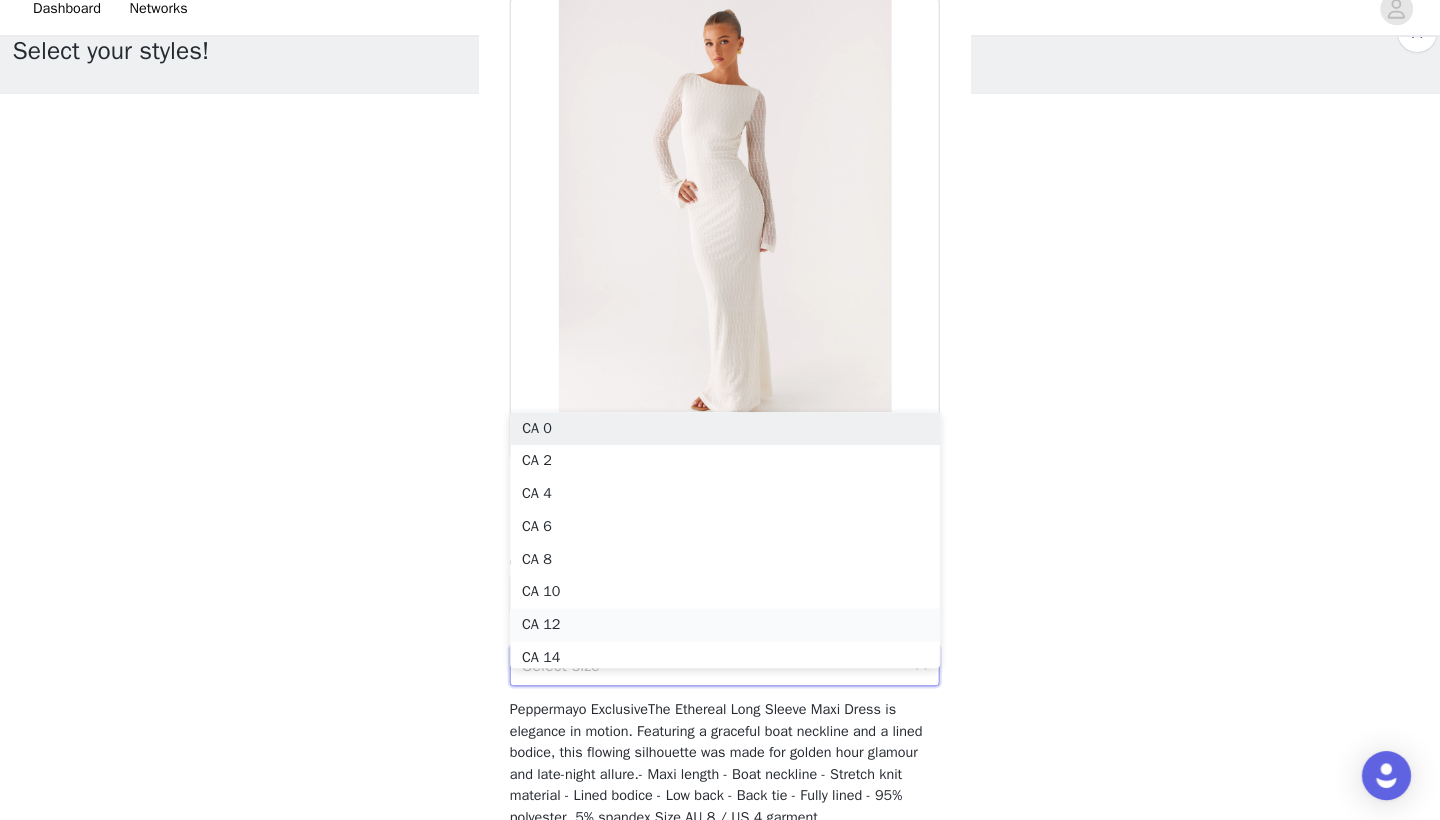 scroll, scrollTop: 10, scrollLeft: 0, axis: vertical 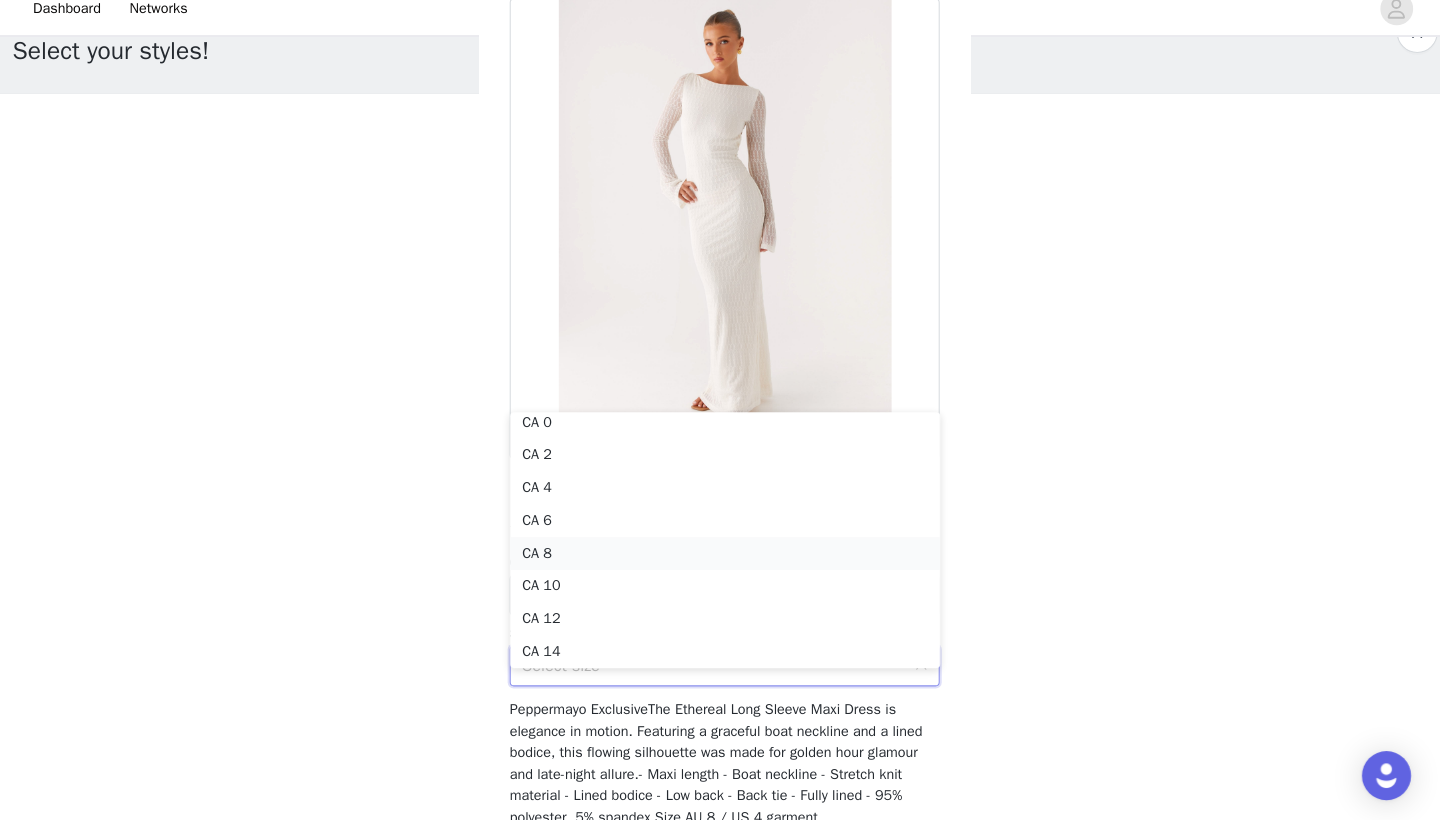 click on "CA 8" at bounding box center (720, 559) 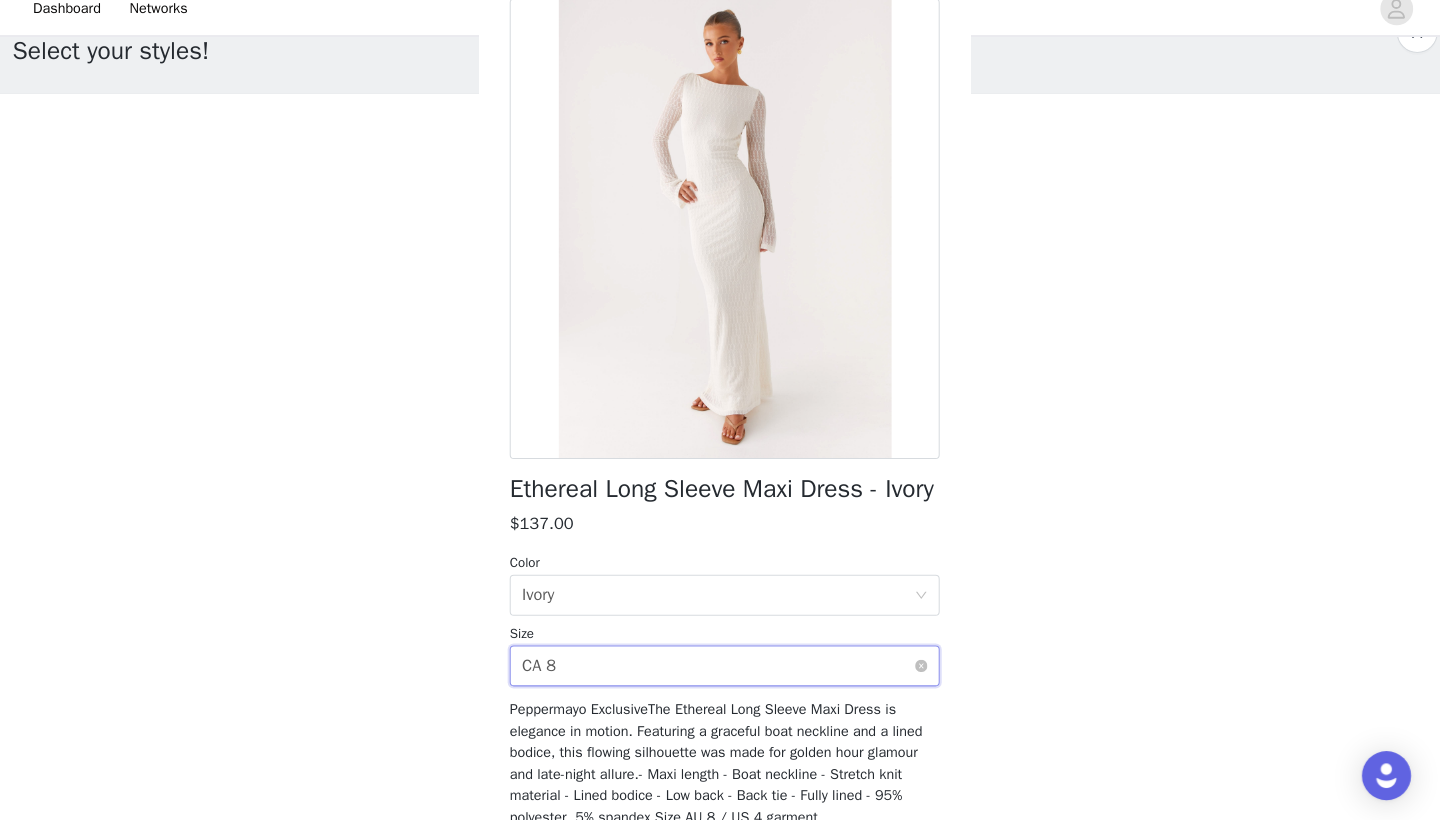 click on "Select size CA 8" at bounding box center [713, 669] 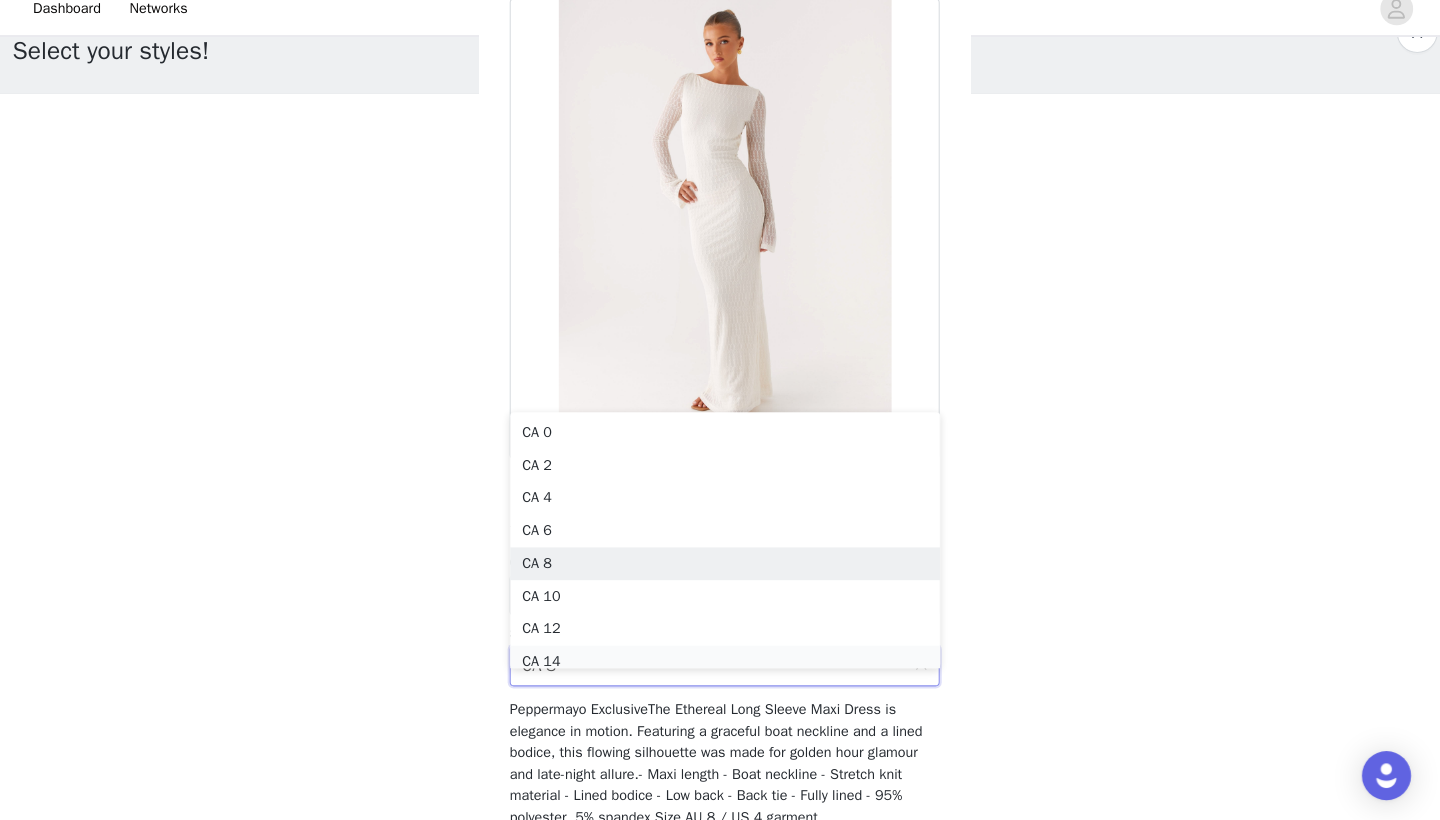 scroll, scrollTop: 10, scrollLeft: 0, axis: vertical 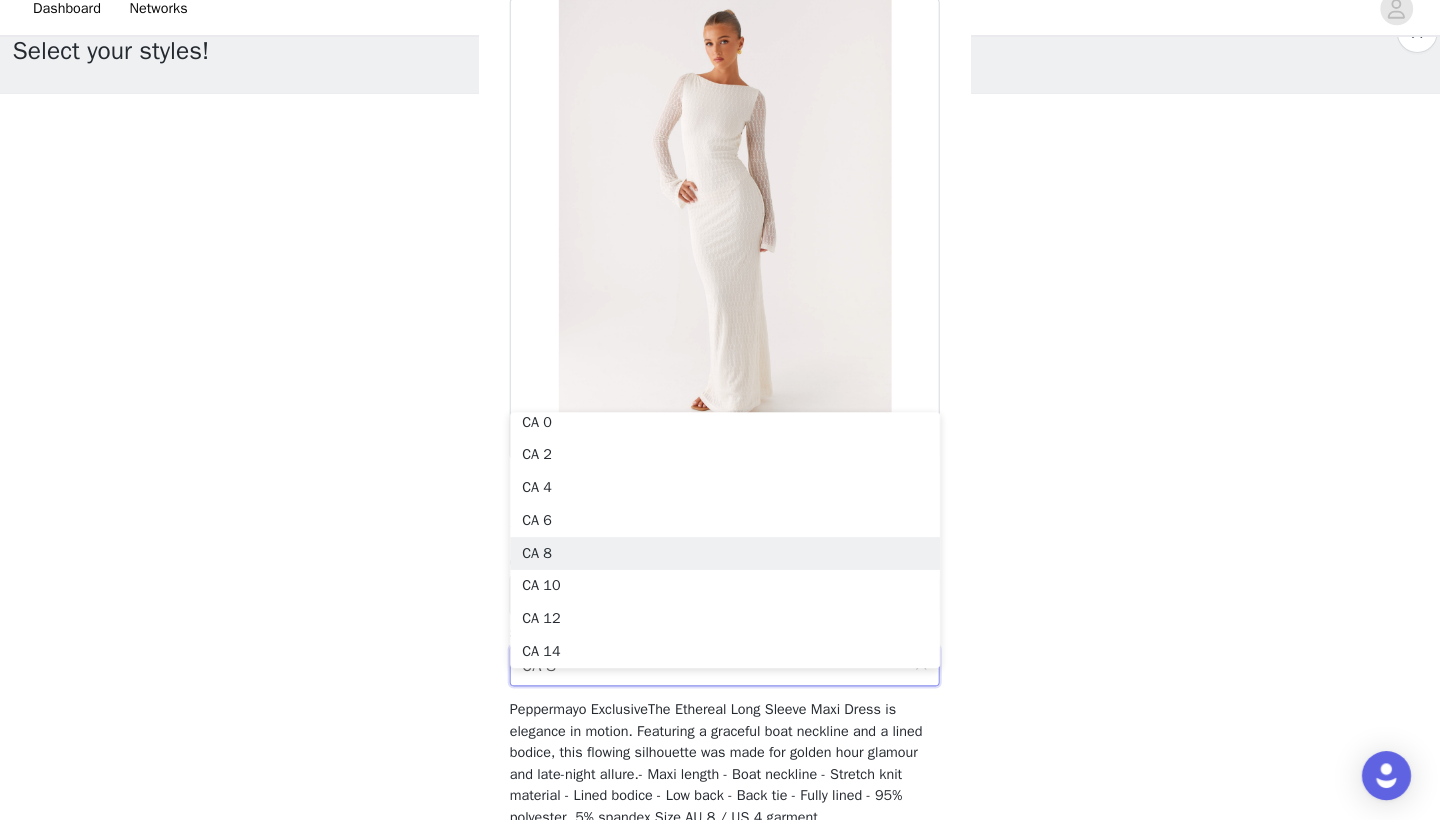 click on "STEP 1 OF 4
Select your styles!
You will receive 4 products.       2/4 Selected           Naylor Faux Fur Jacket - Brown     $189.00       Brown, S-M       Edit   Remove     Novera Faux Fur Jacket - White Grey     $241.00       White Grey, S - M       Edit   Remove     Add Product       Back     Ethereal Long Sleeve Maxi Dress - Ivory       $137.00         Color   Select color Ivory Size   Select size [GEOGRAPHIC_AREA] 8     Add Product" at bounding box center [720, 341] 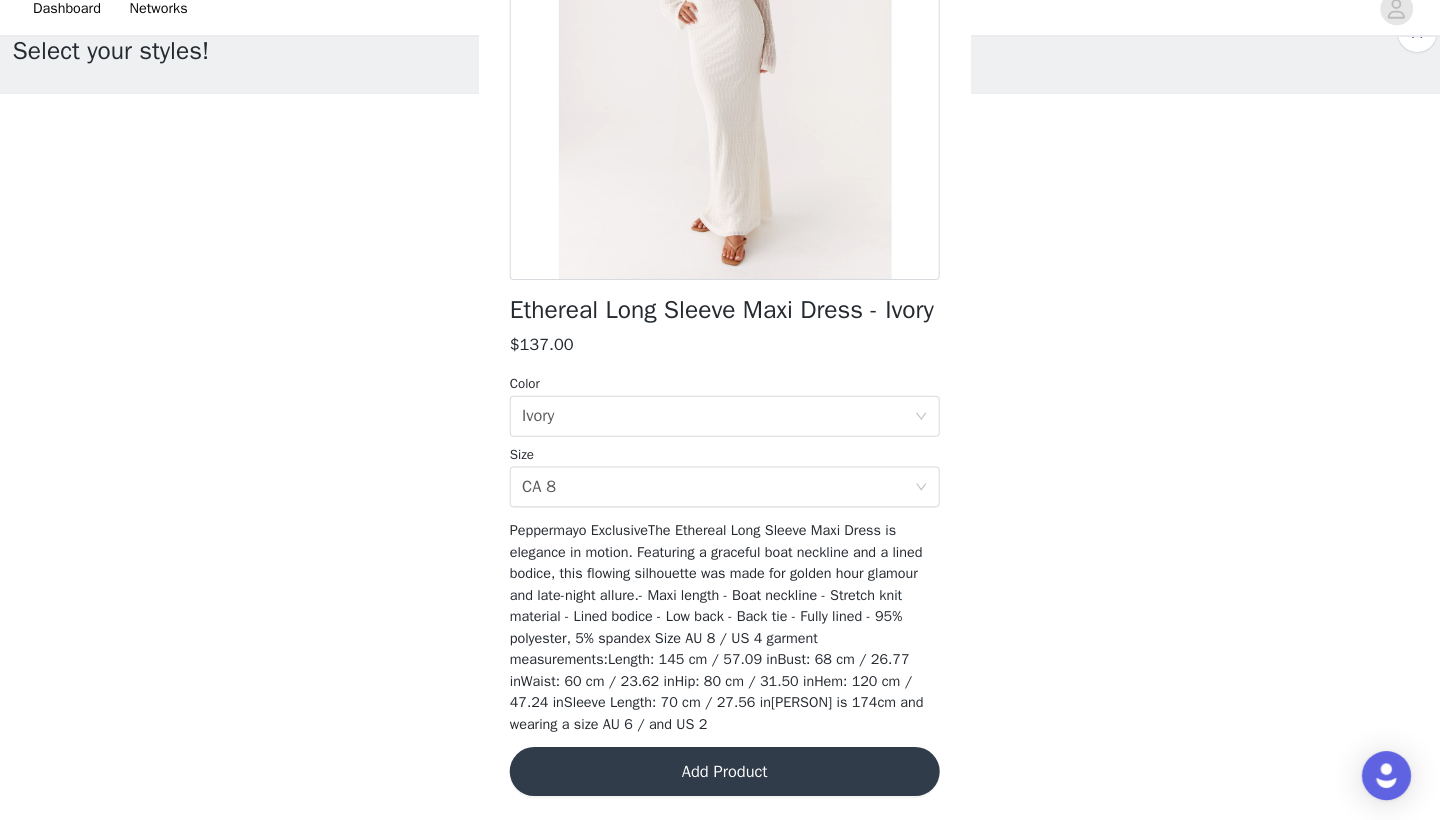 scroll, scrollTop: 284, scrollLeft: 0, axis: vertical 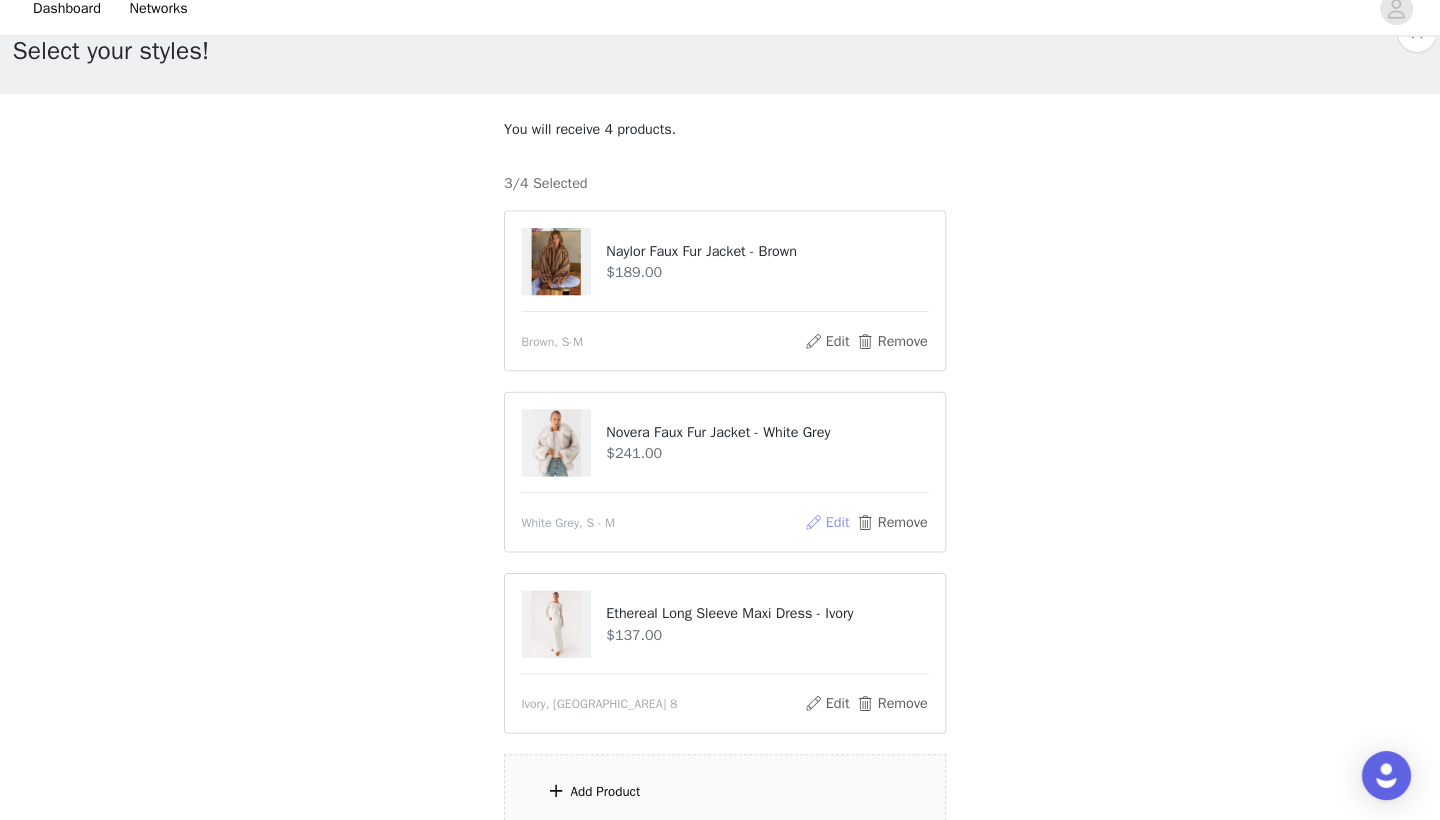 click on "Edit" at bounding box center [819, 529] 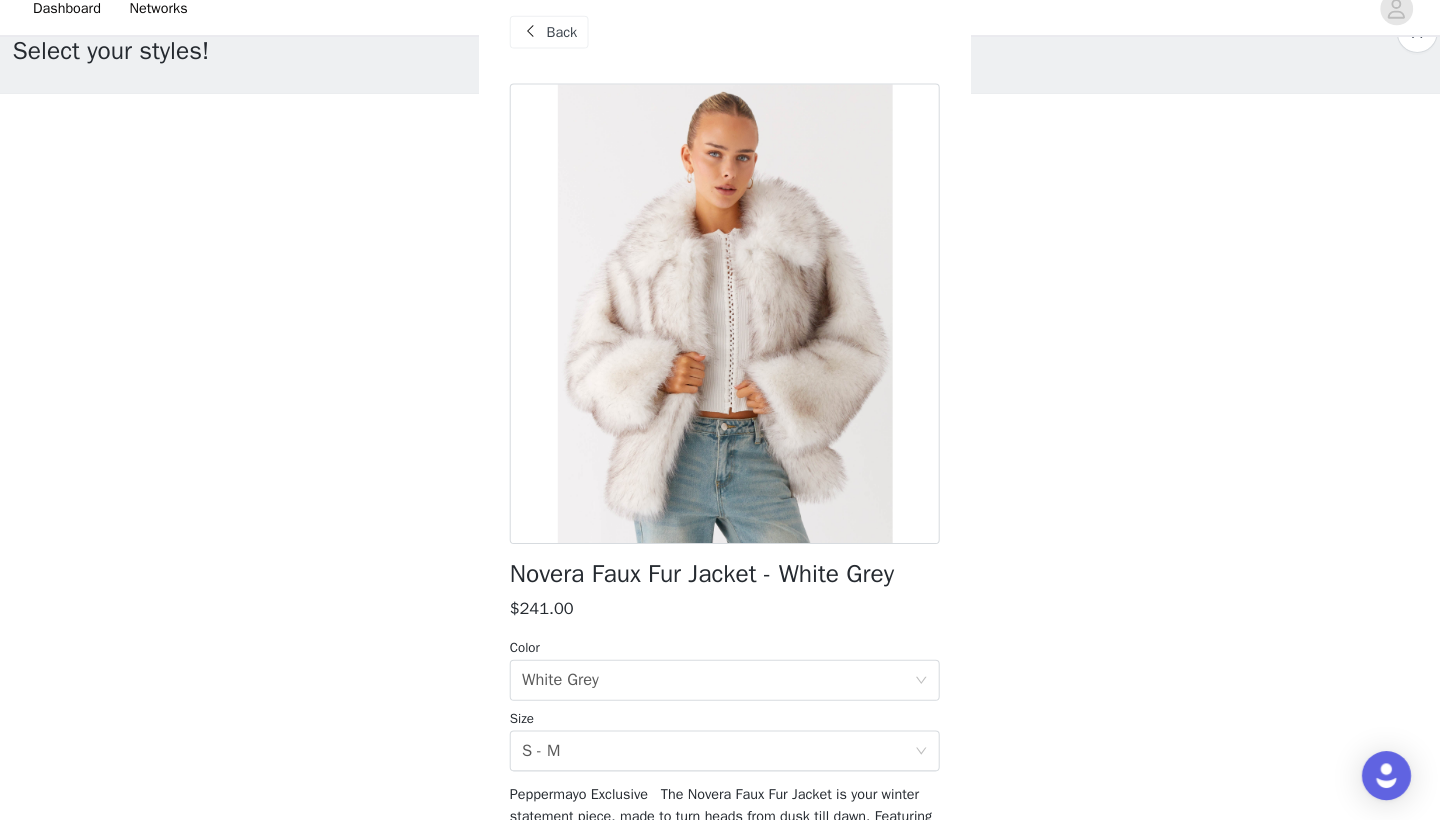 click on "Back" at bounding box center [561, 50] 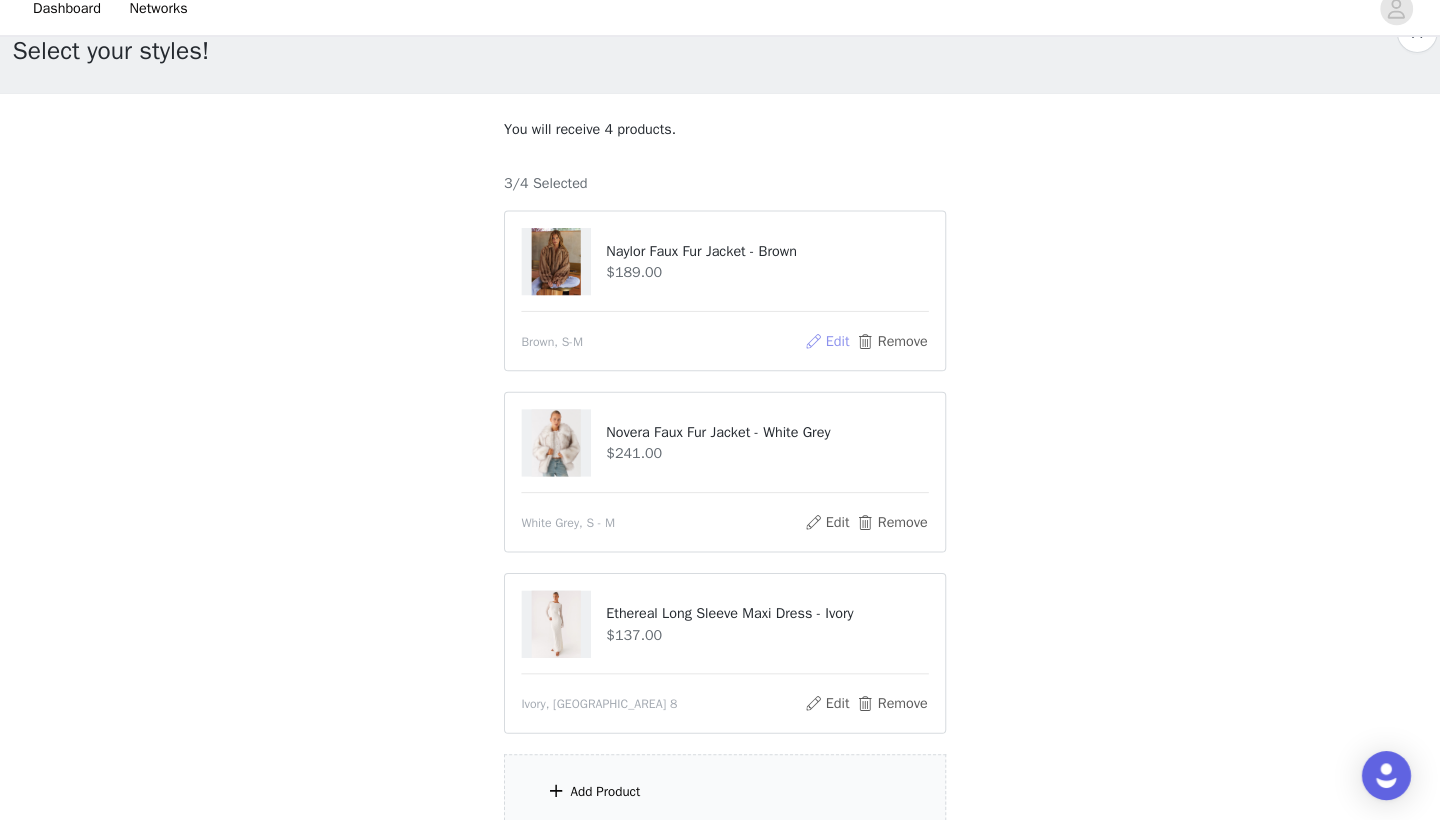click on "Edit" at bounding box center [819, 352] 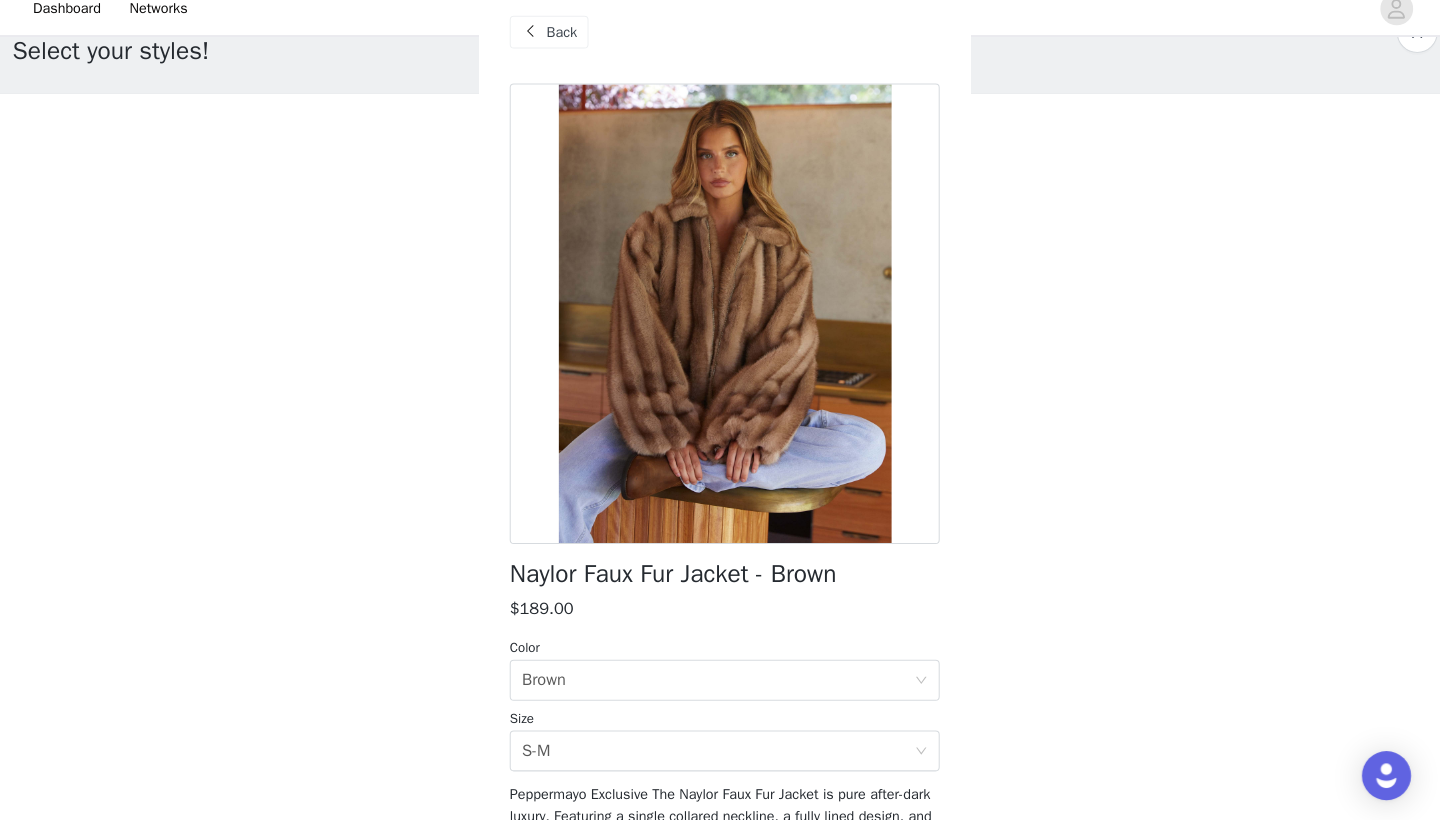 click on "Back" at bounding box center [561, 50] 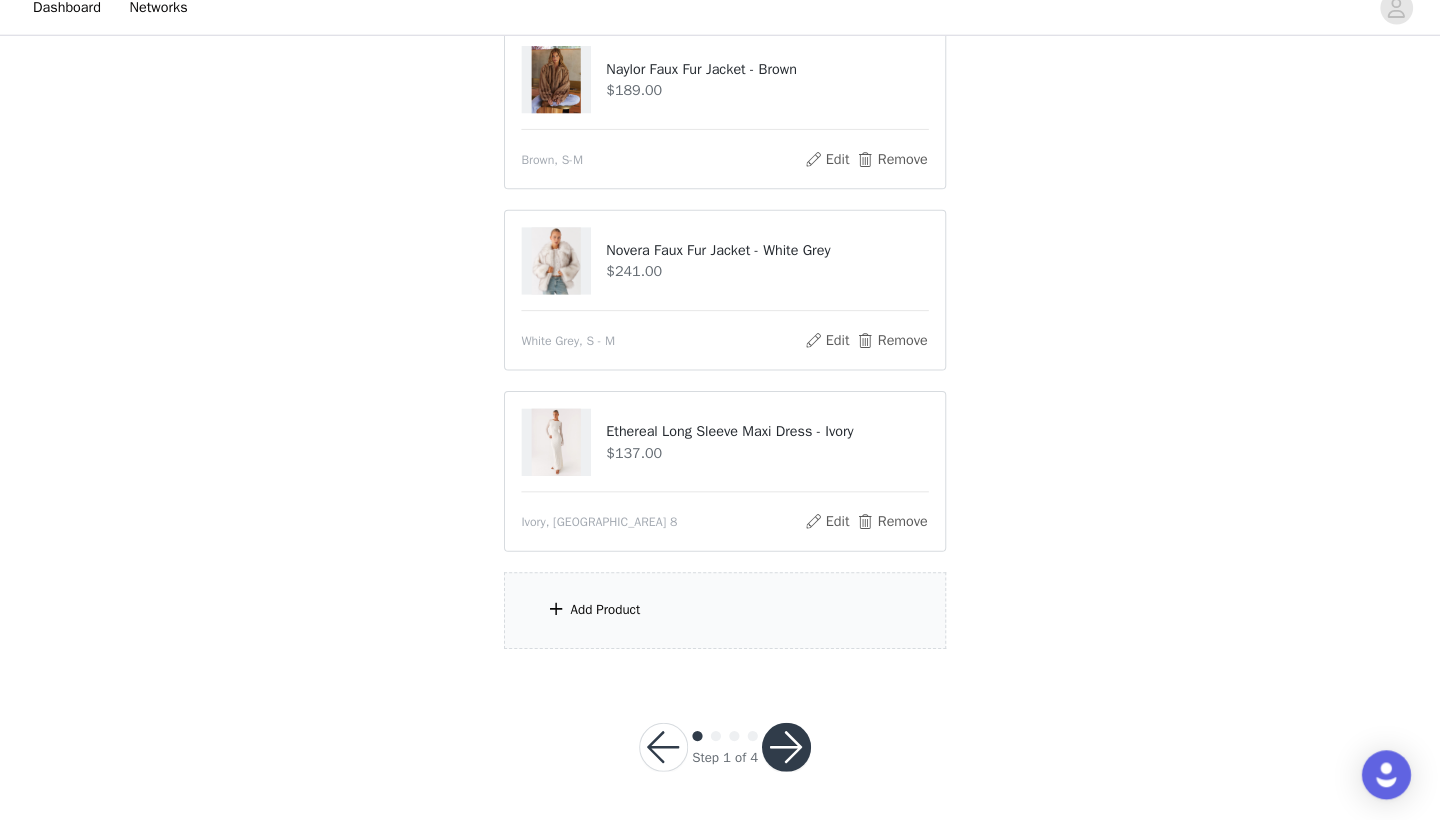 scroll, scrollTop: 229, scrollLeft: 0, axis: vertical 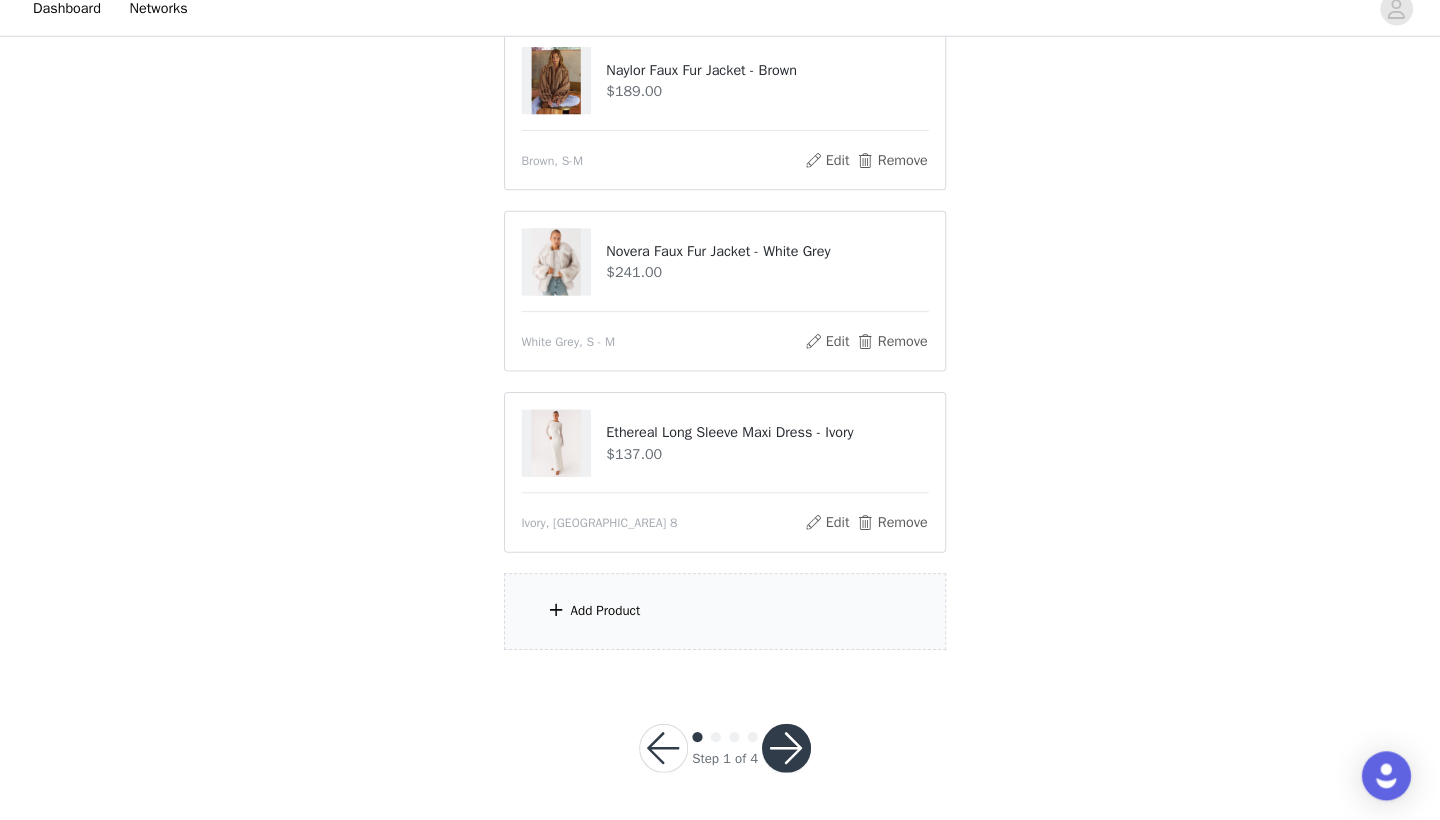 click on "Add Product" at bounding box center (603, 615) 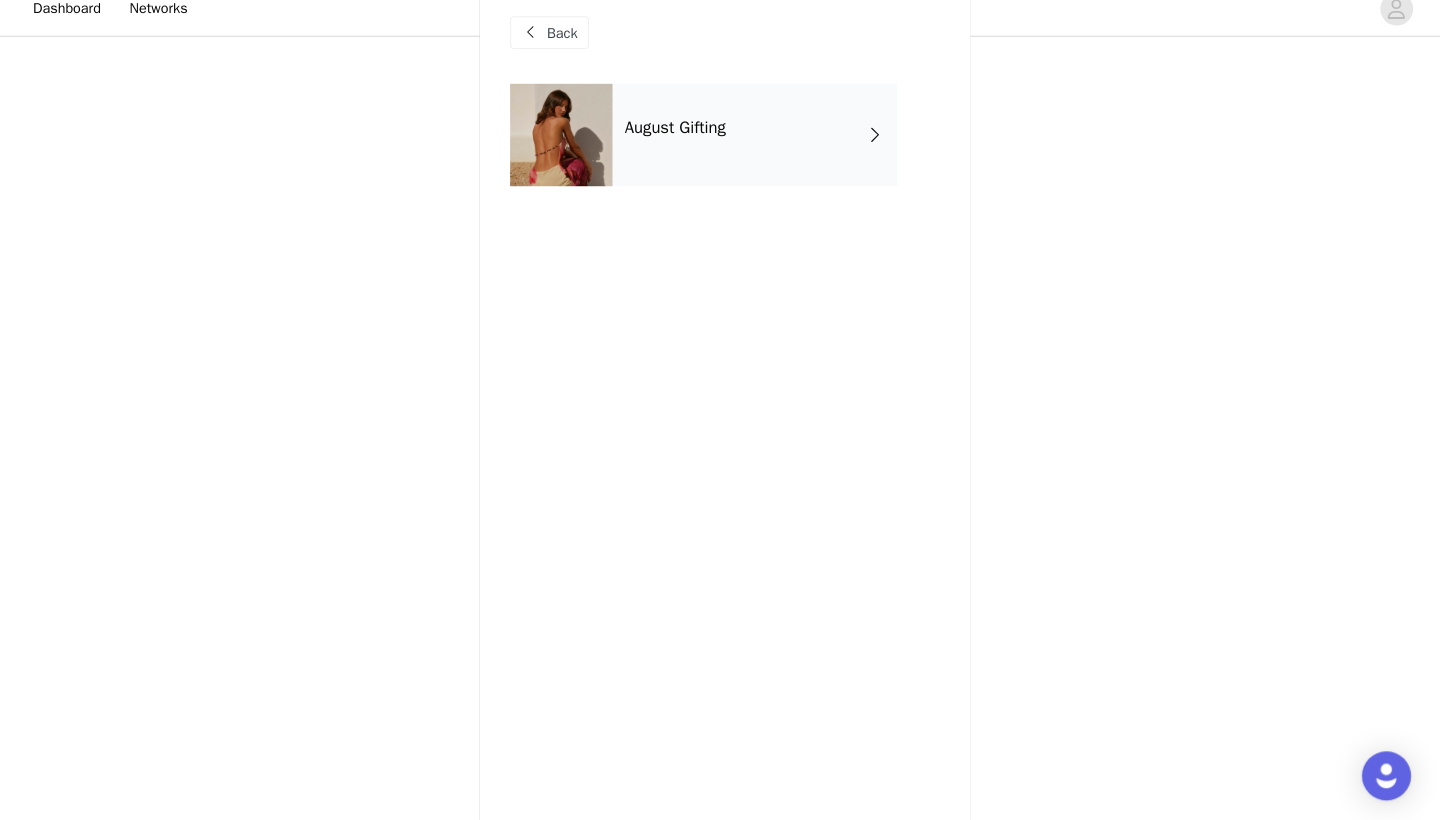 click on "August Gifting" at bounding box center (749, 150) 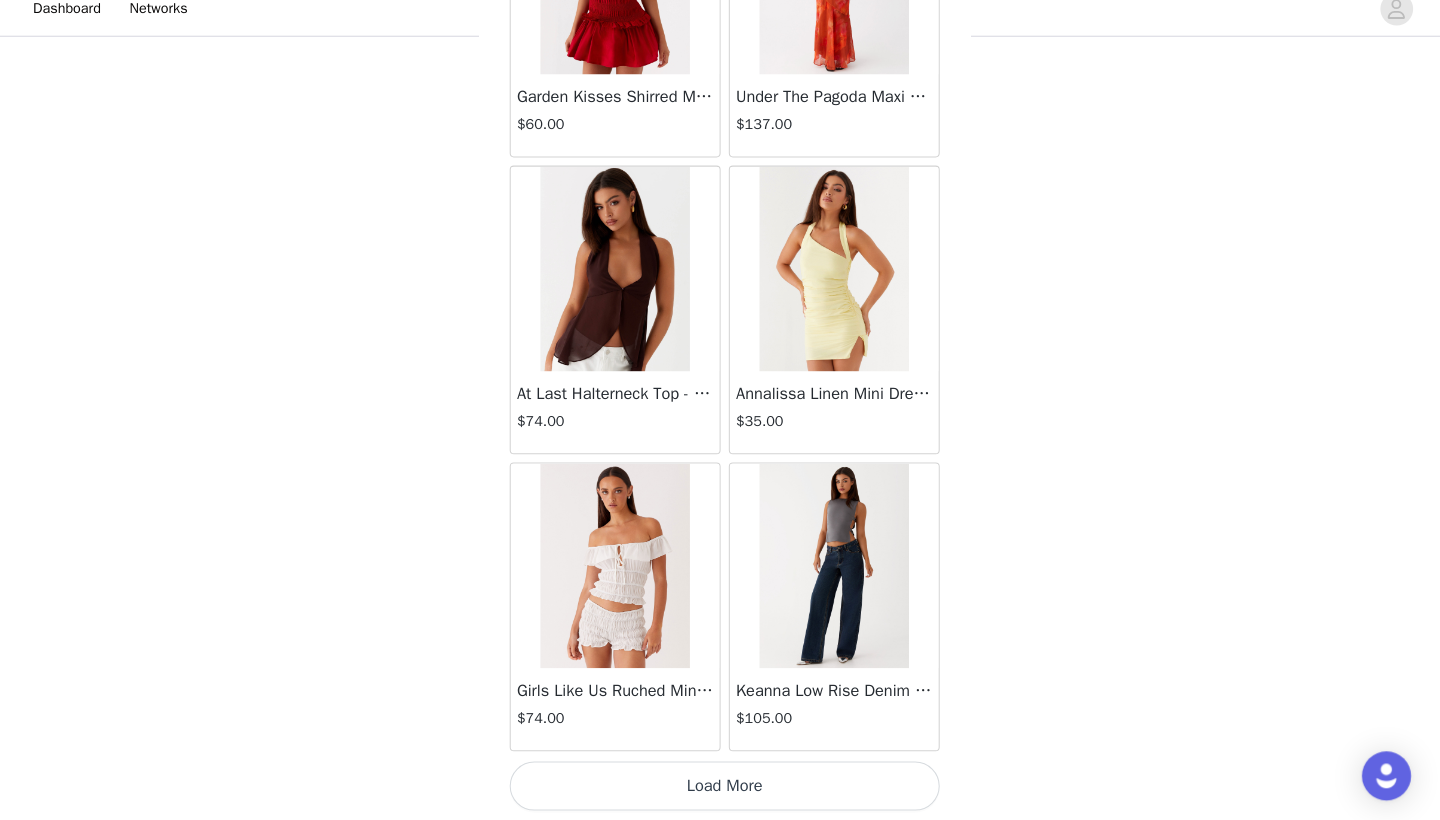 scroll, scrollTop: 2240, scrollLeft: 0, axis: vertical 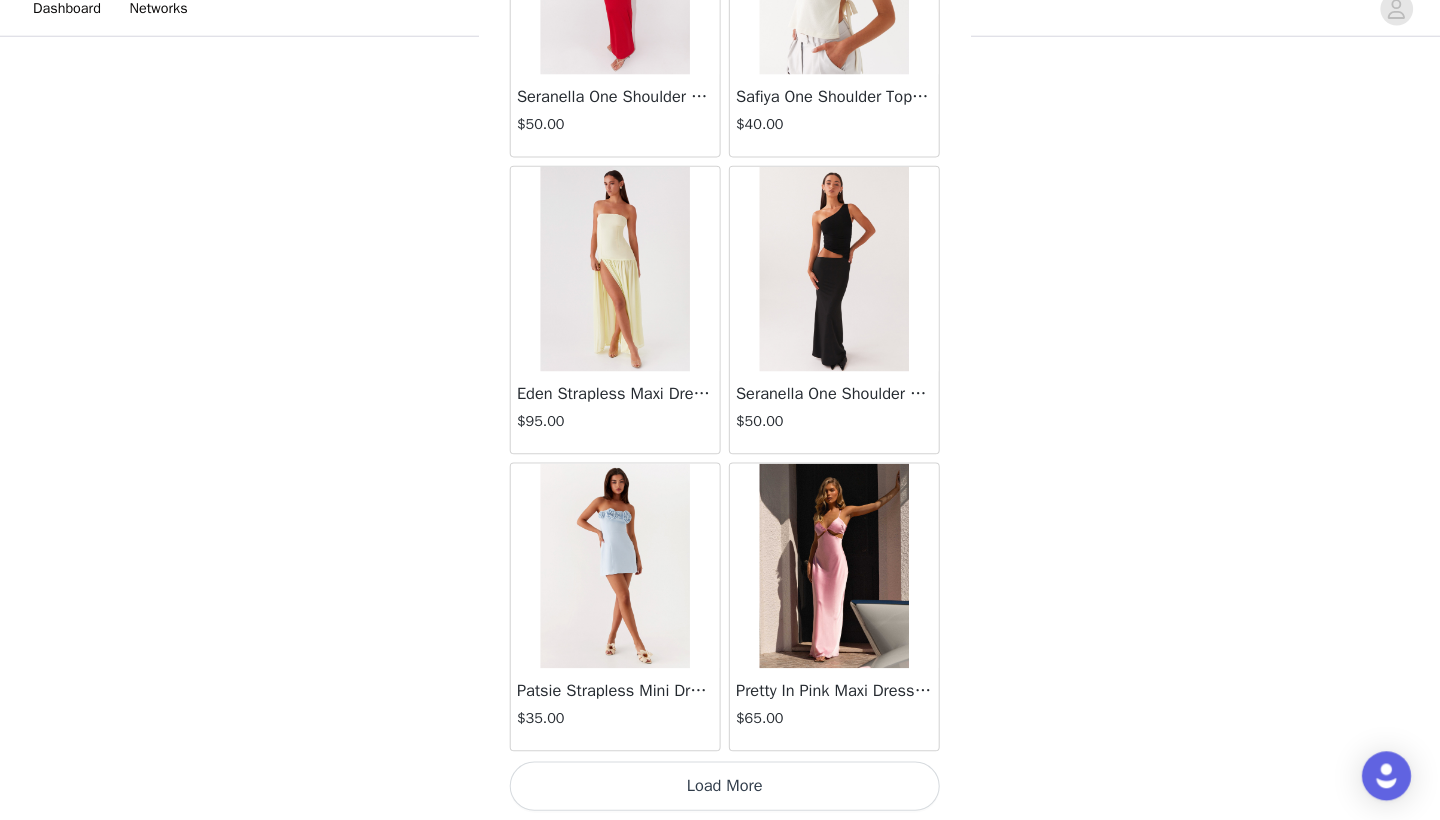 click on "Load More" at bounding box center (720, 786) 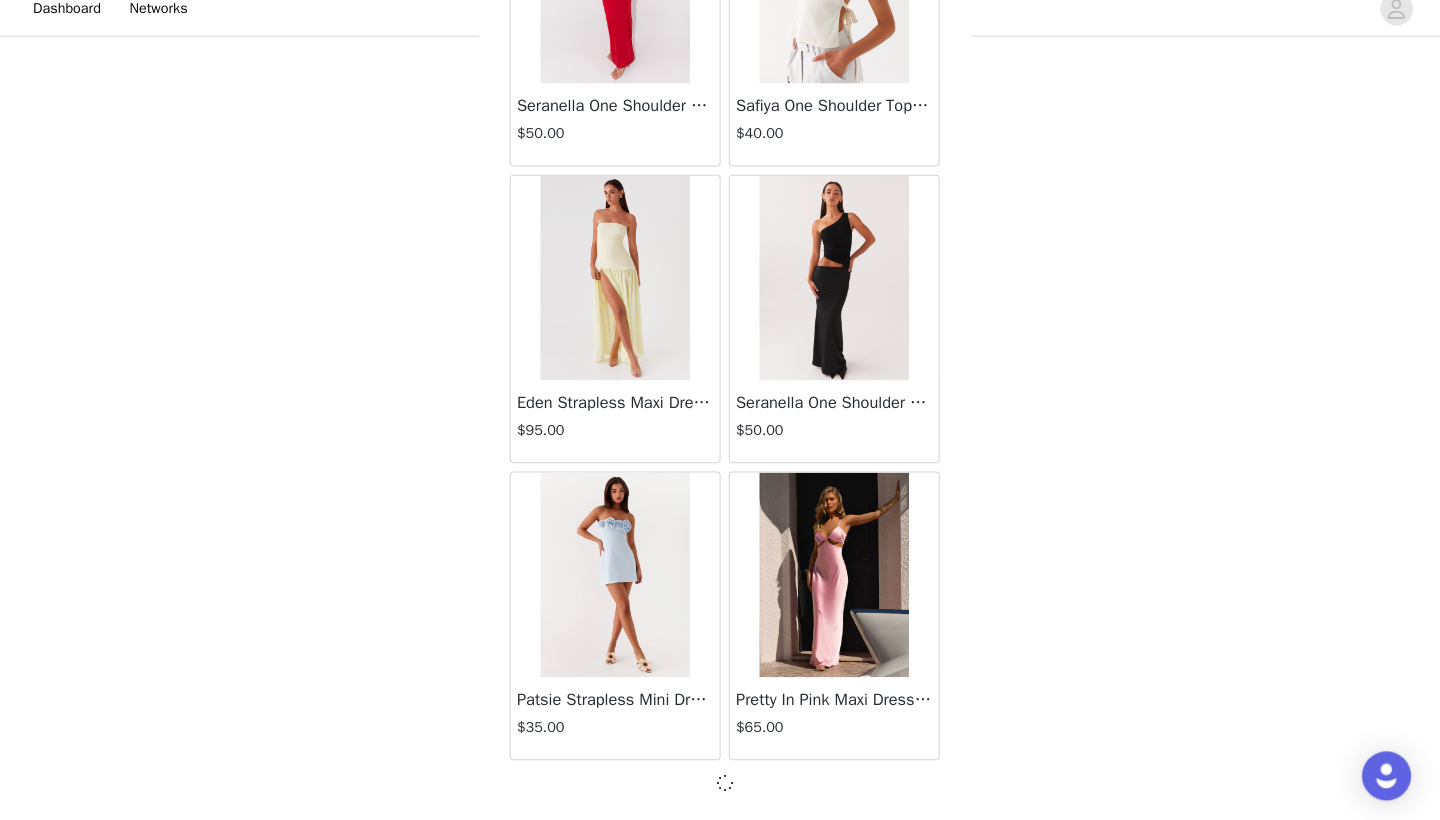 scroll, scrollTop: 5131, scrollLeft: 0, axis: vertical 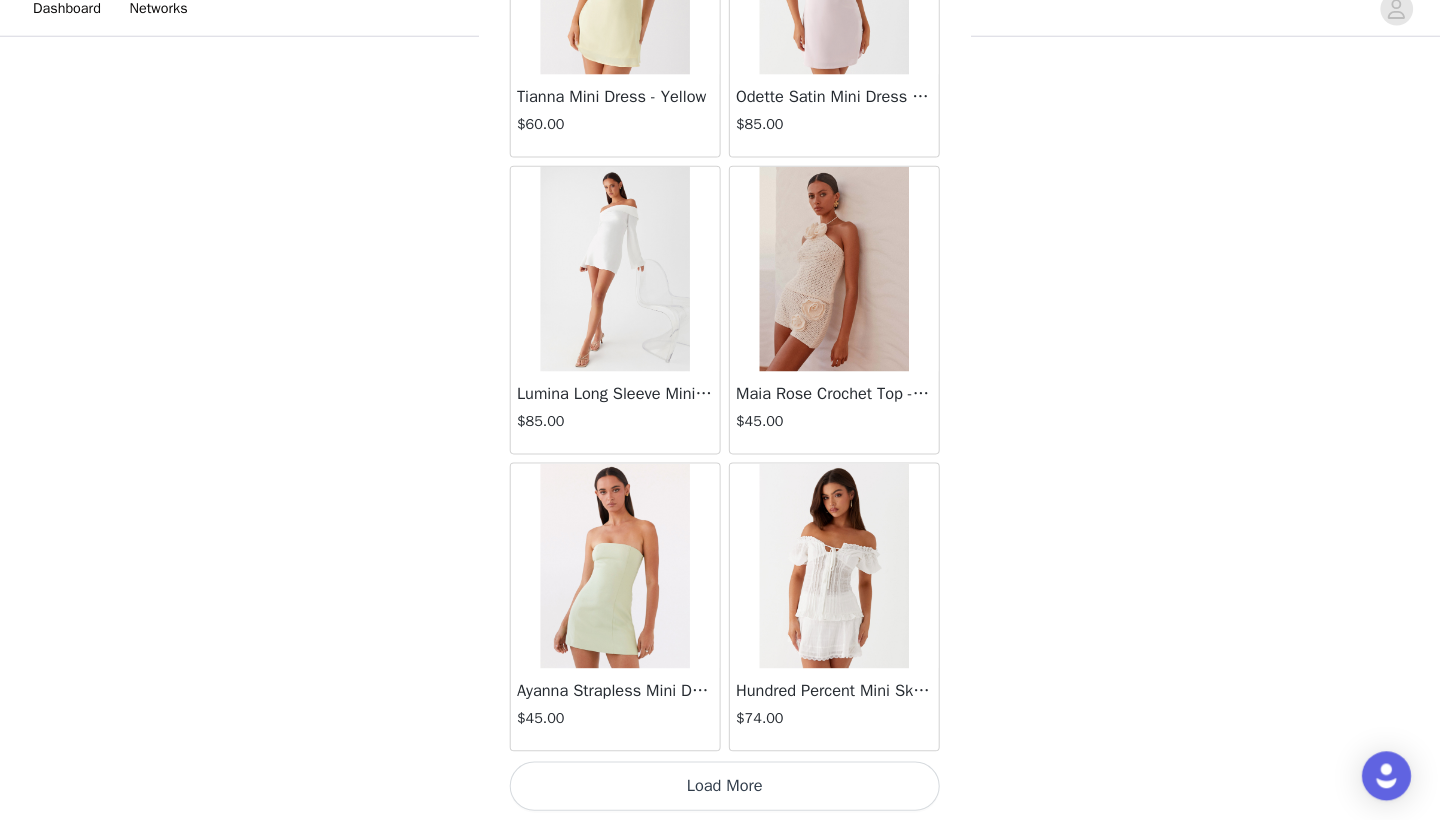 click on "Load More" at bounding box center (720, 786) 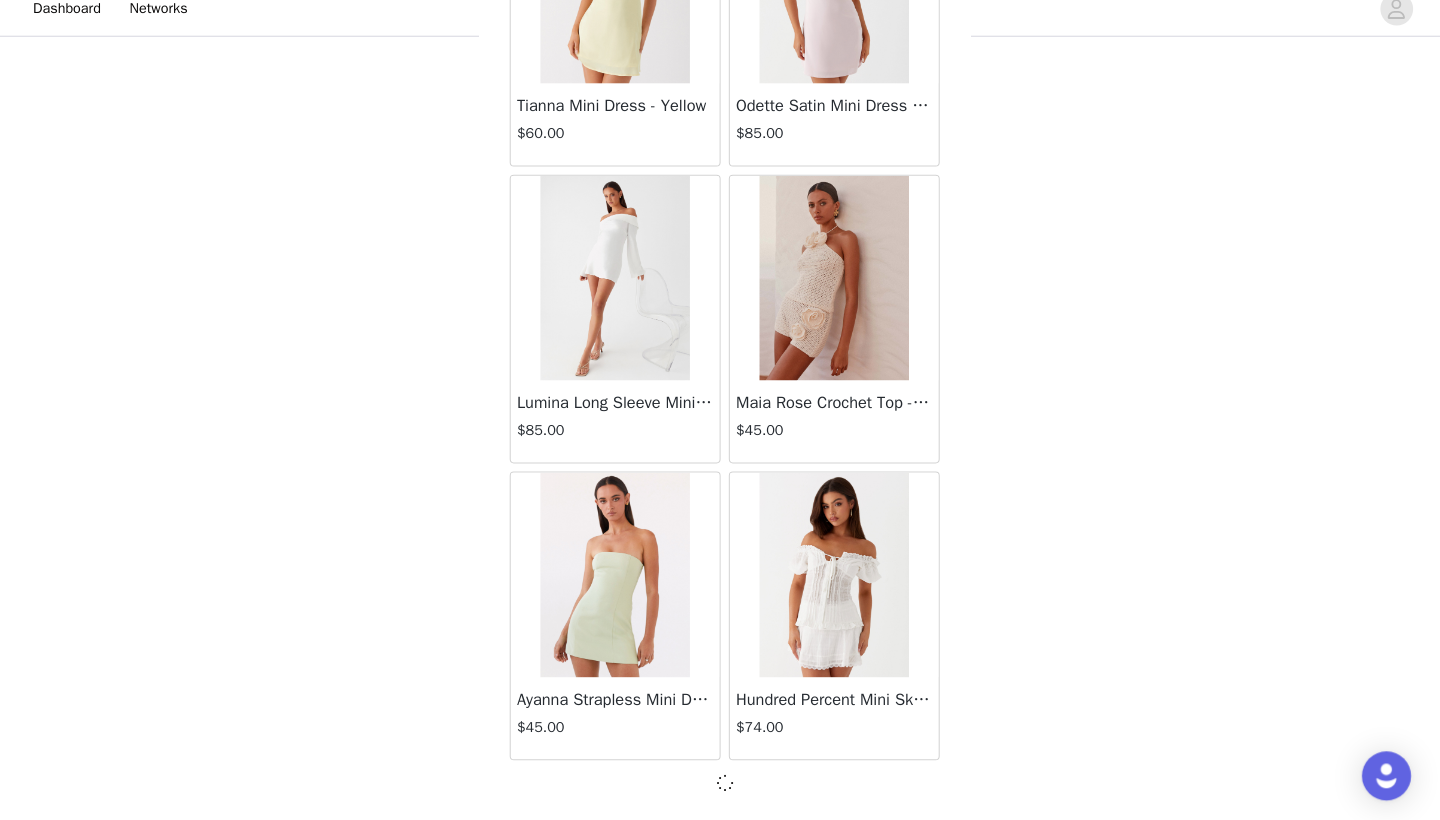 scroll, scrollTop: 8031, scrollLeft: 0, axis: vertical 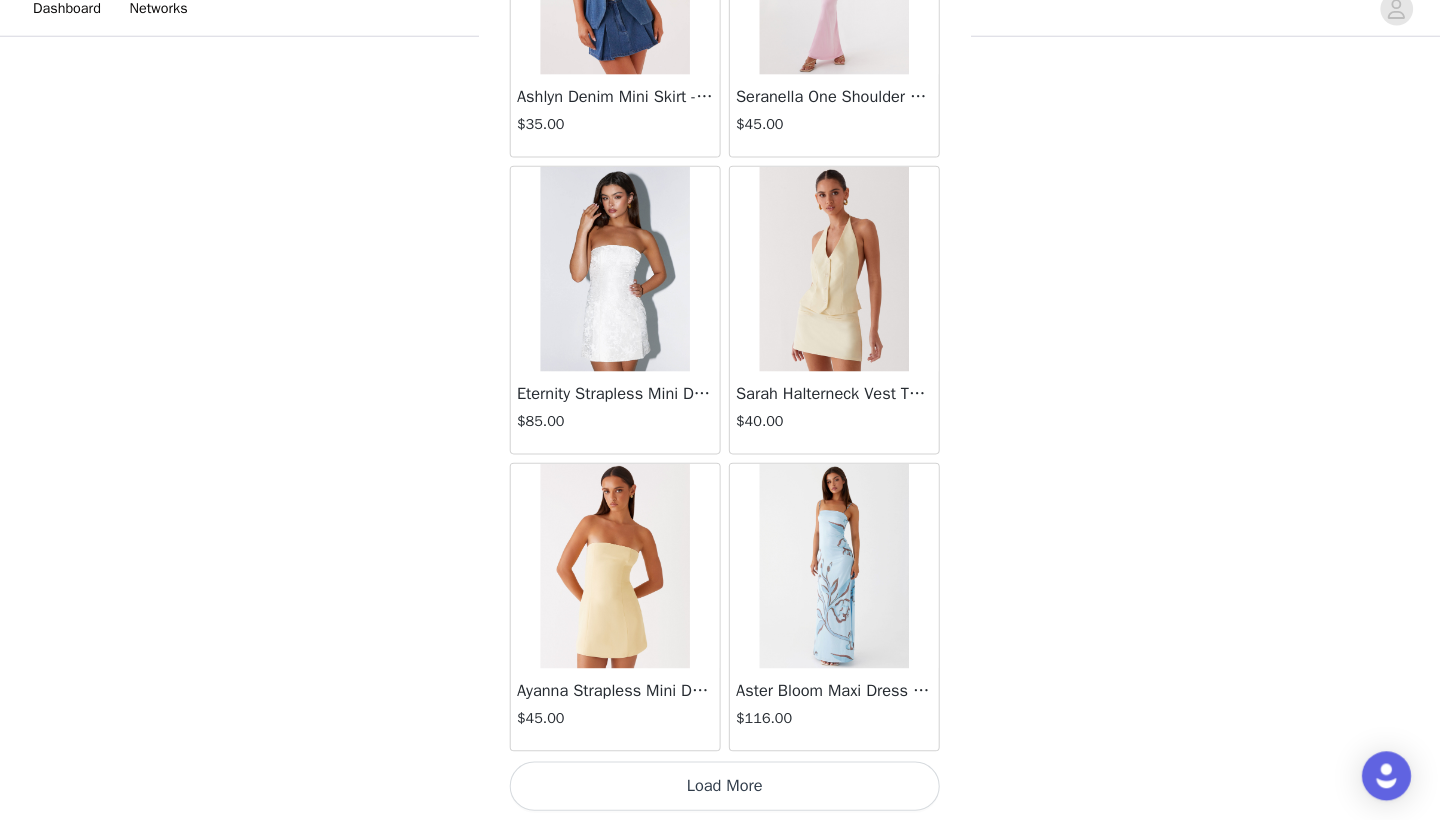click on "Load More" at bounding box center (720, 786) 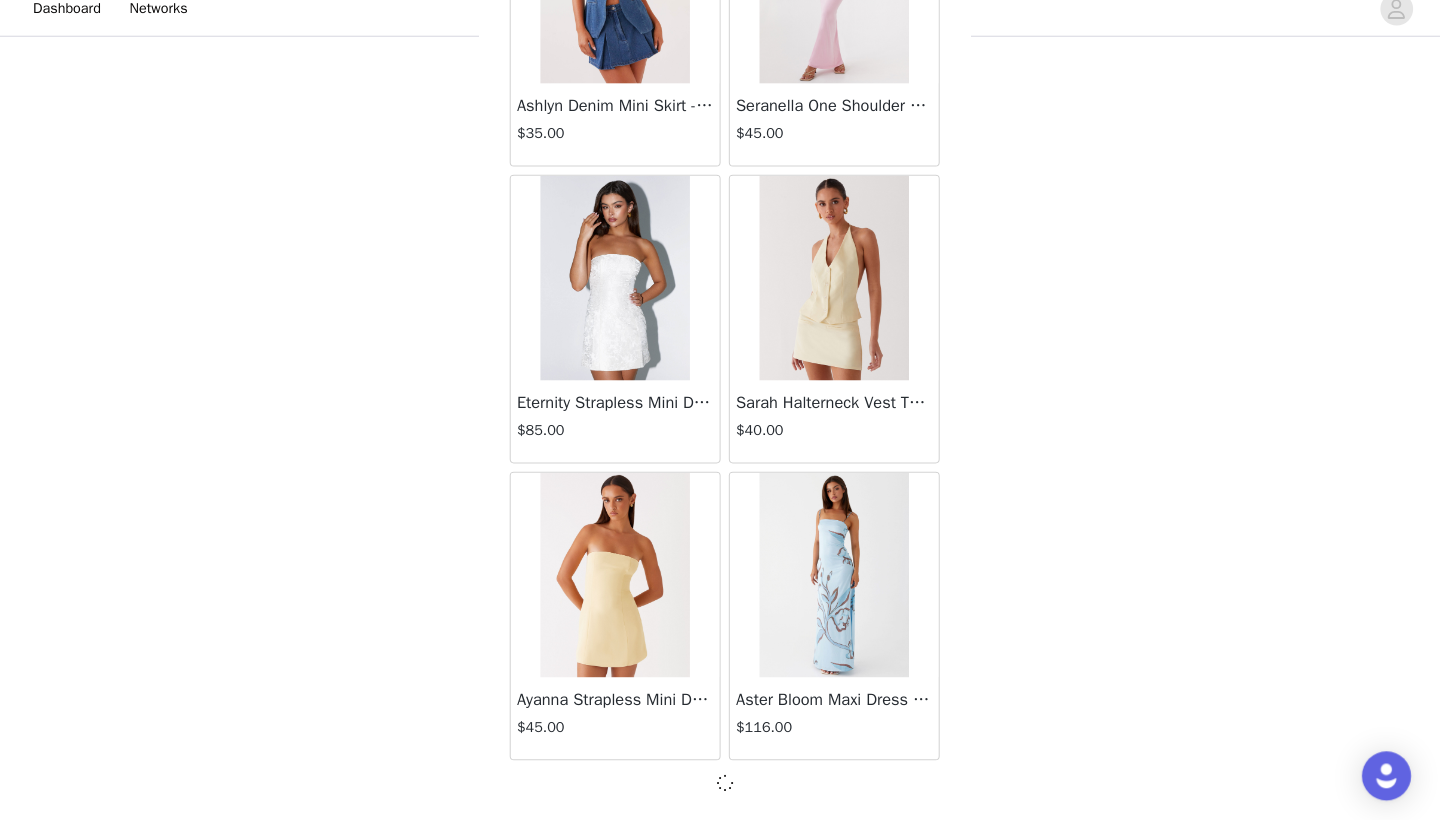 scroll, scrollTop: 10931, scrollLeft: 0, axis: vertical 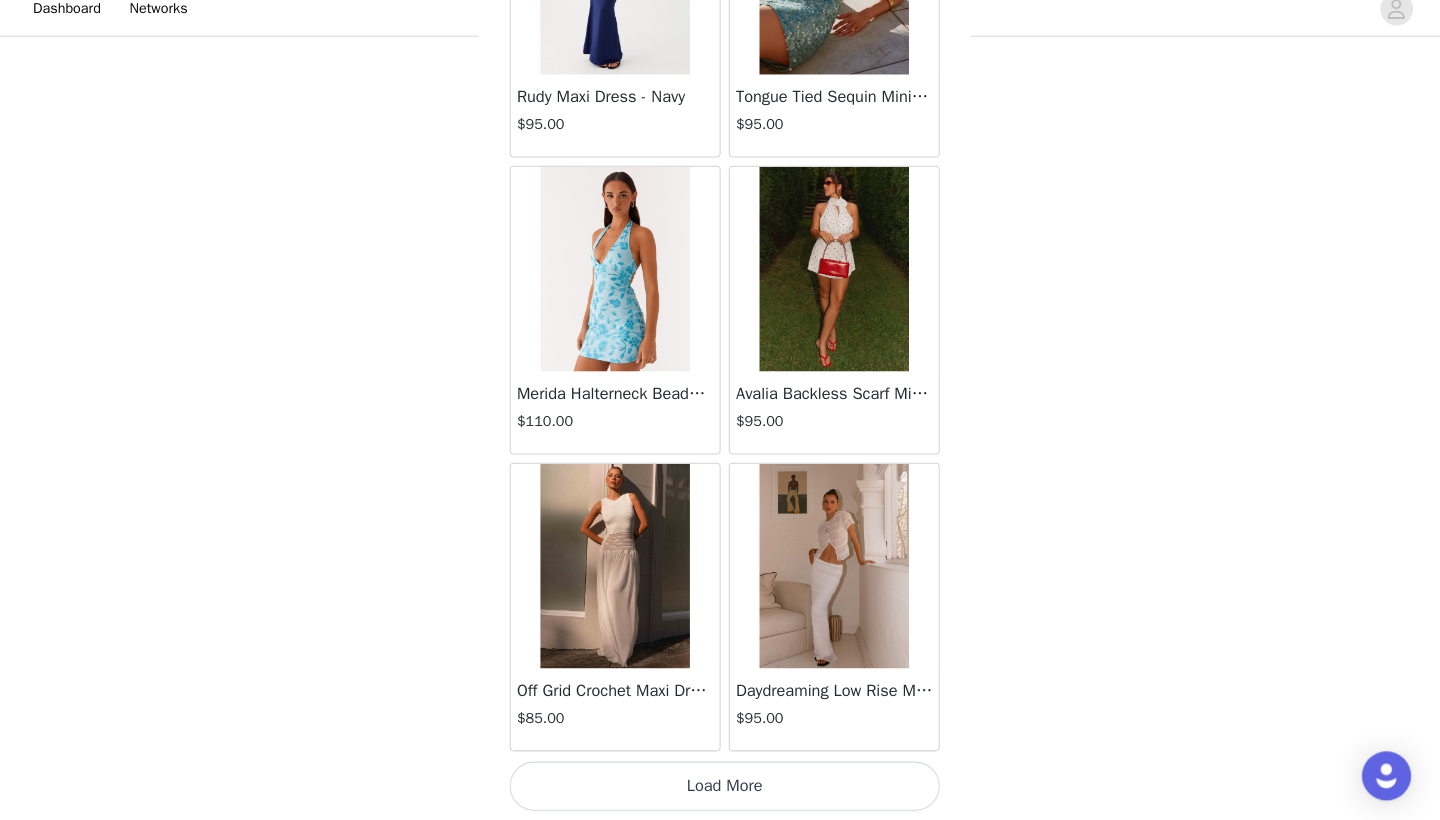 click on "Load More" at bounding box center (720, 786) 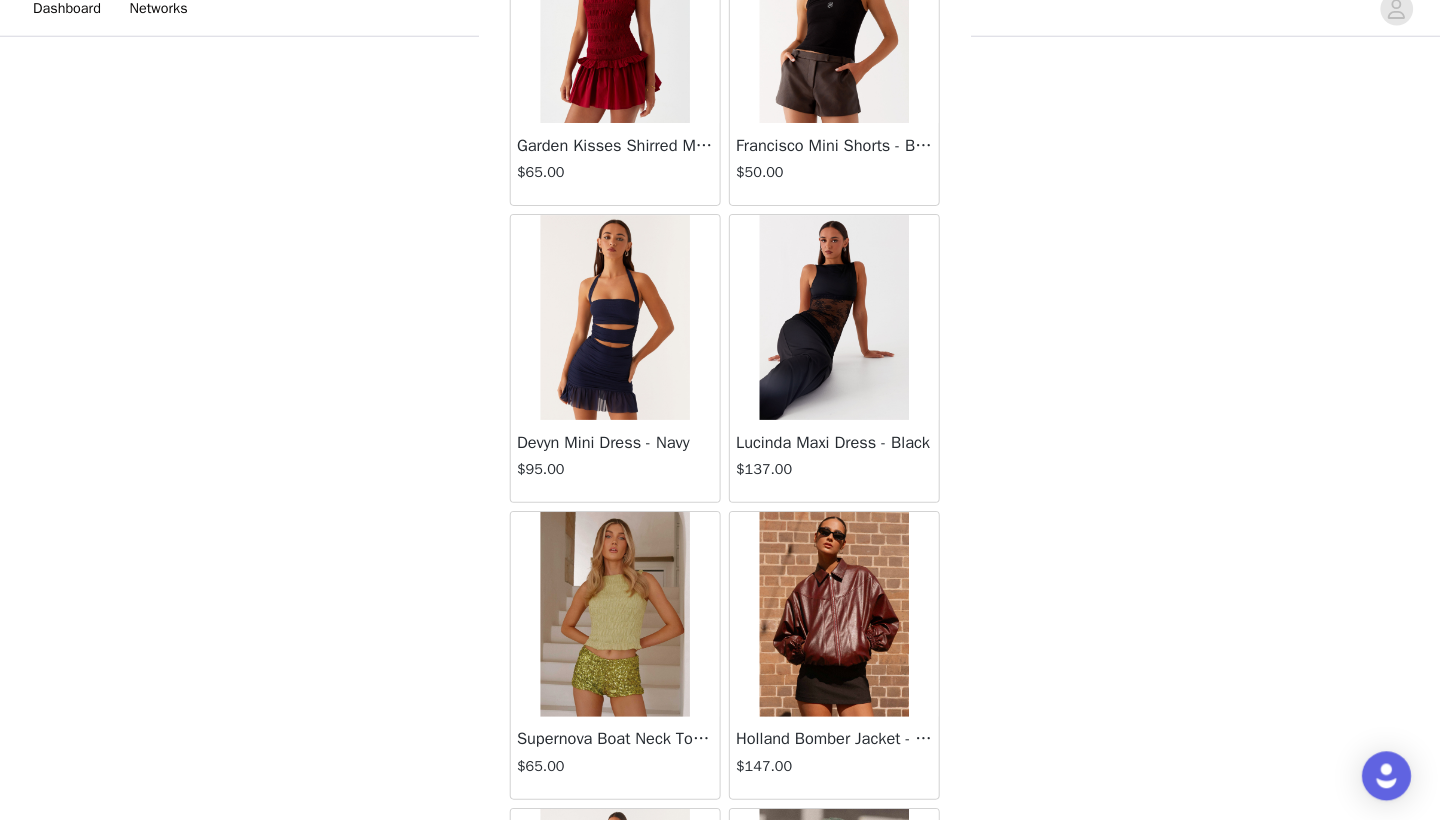 scroll, scrollTop: 15837, scrollLeft: 0, axis: vertical 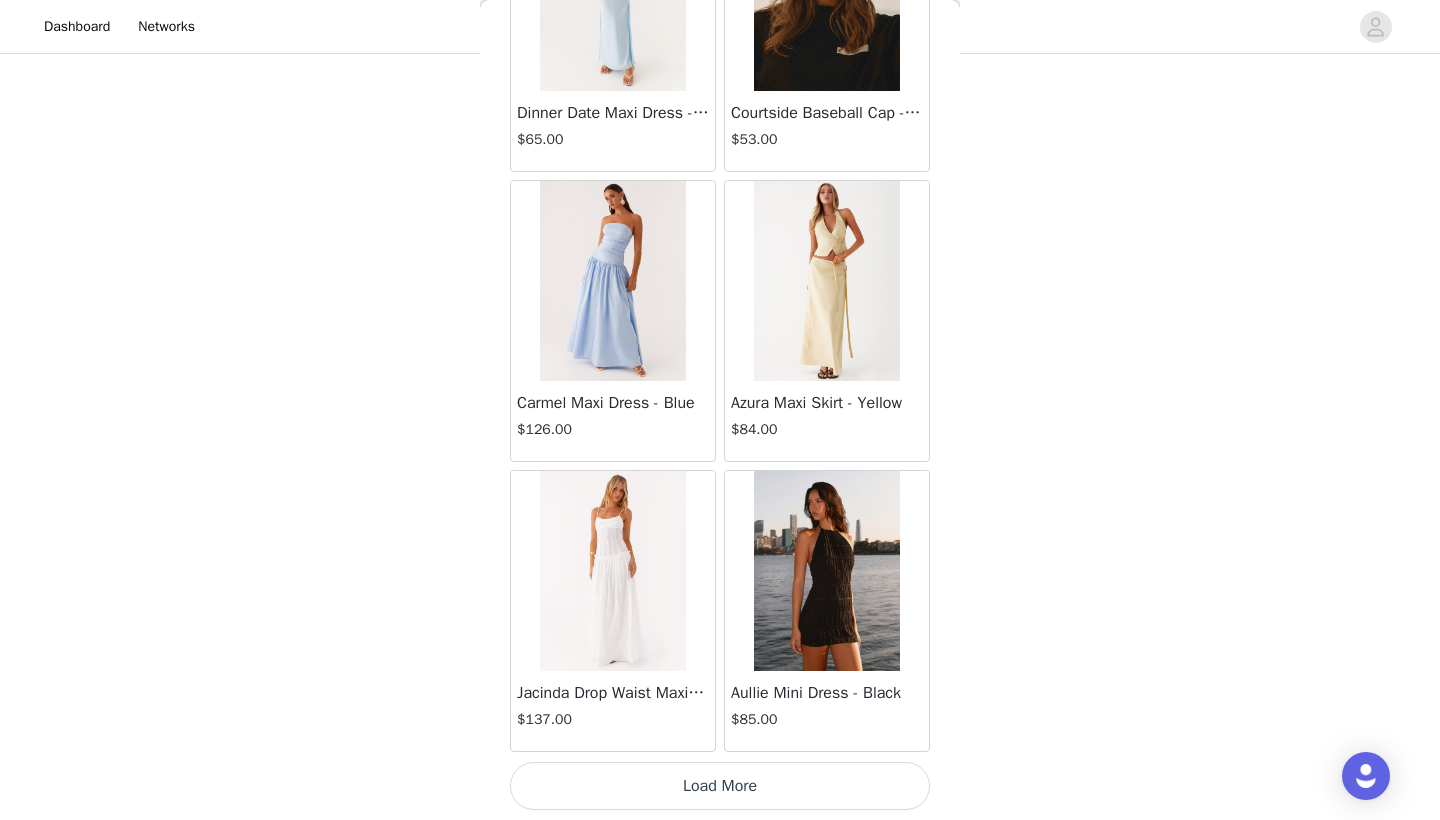 click on "Load More" at bounding box center [720, 786] 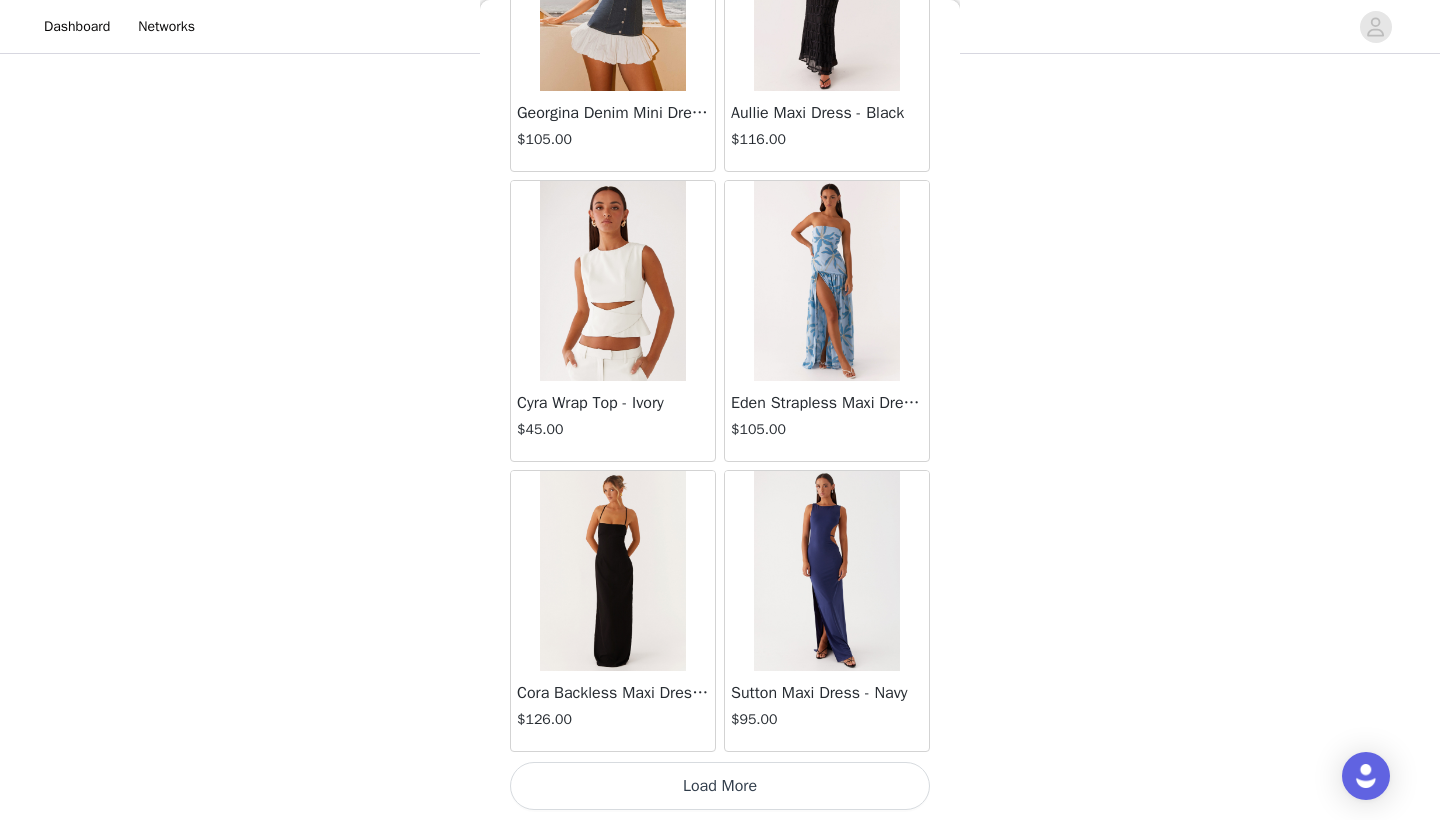 click on "Load More" at bounding box center (720, 786) 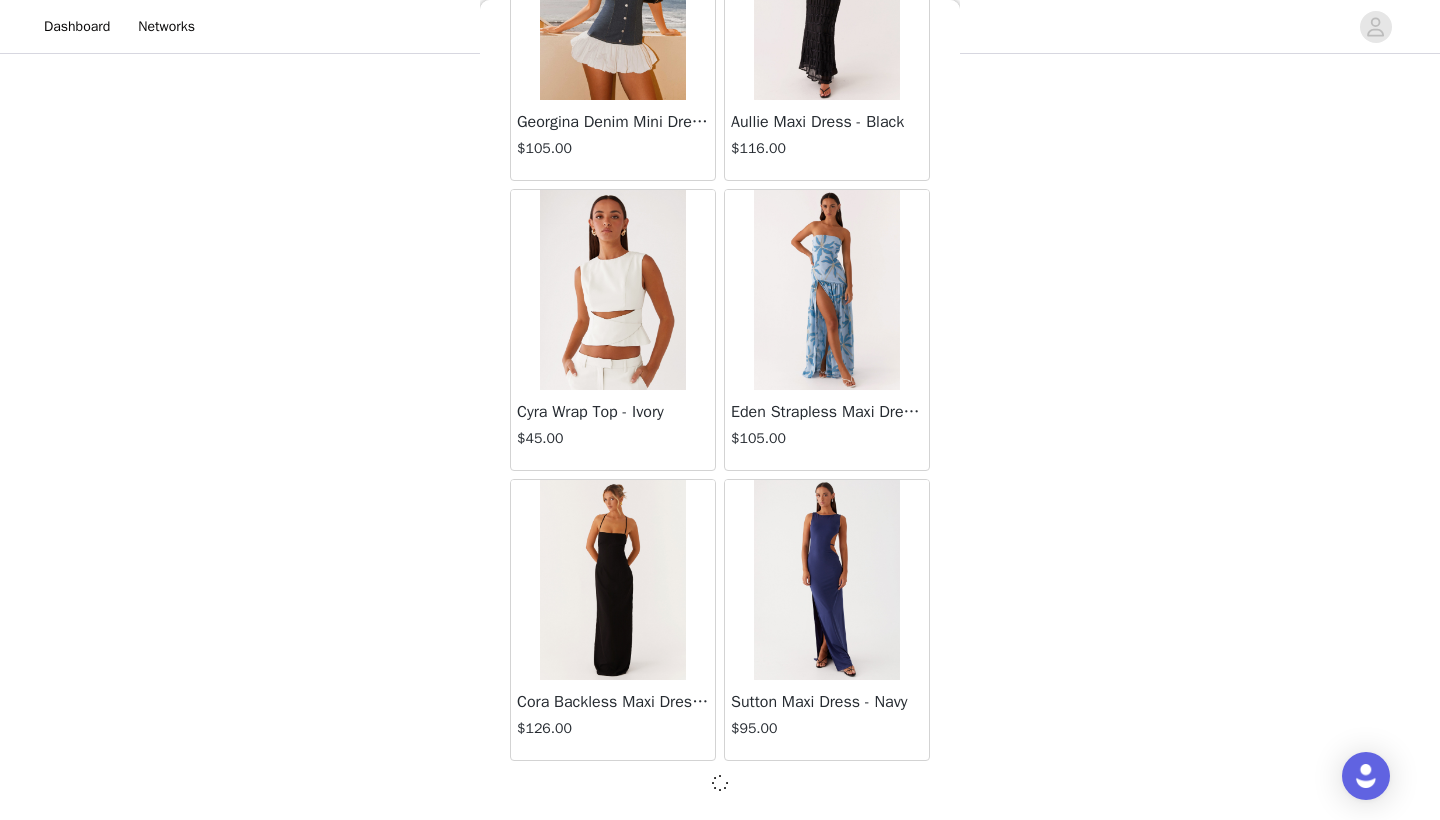 scroll, scrollTop: 19631, scrollLeft: 0, axis: vertical 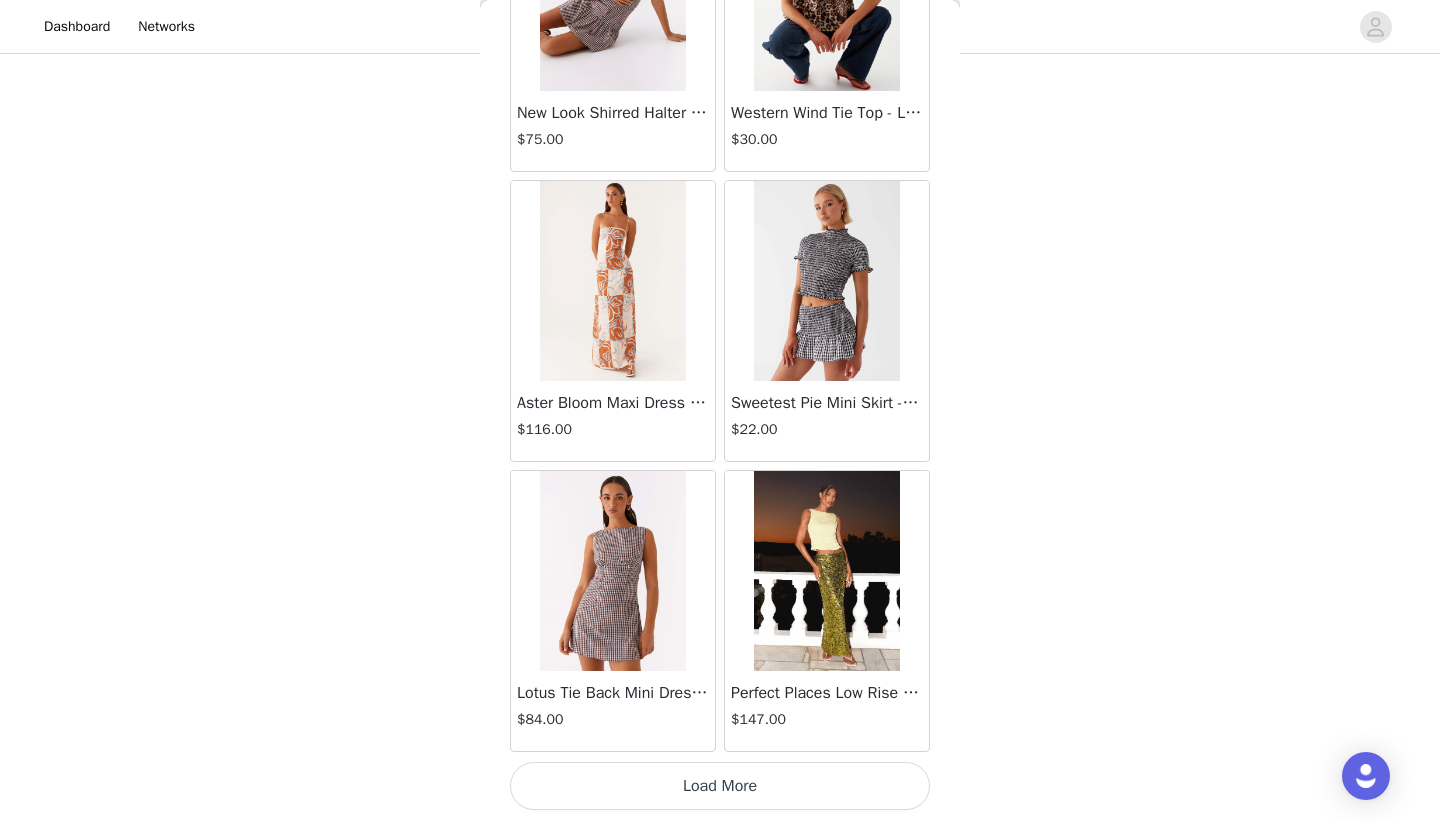 click on "Load More" at bounding box center [720, 786] 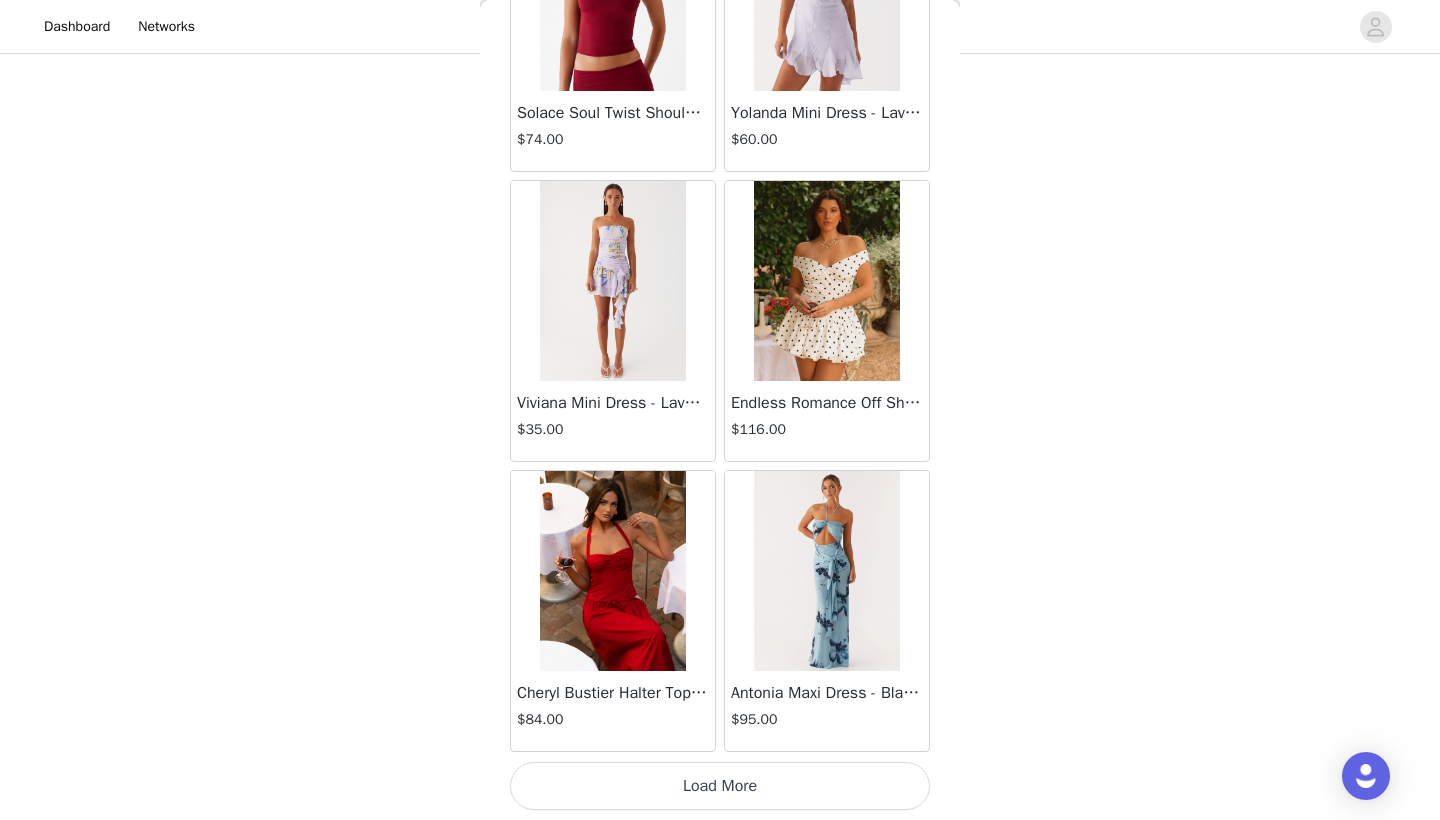 click on "Load More" at bounding box center [720, 786] 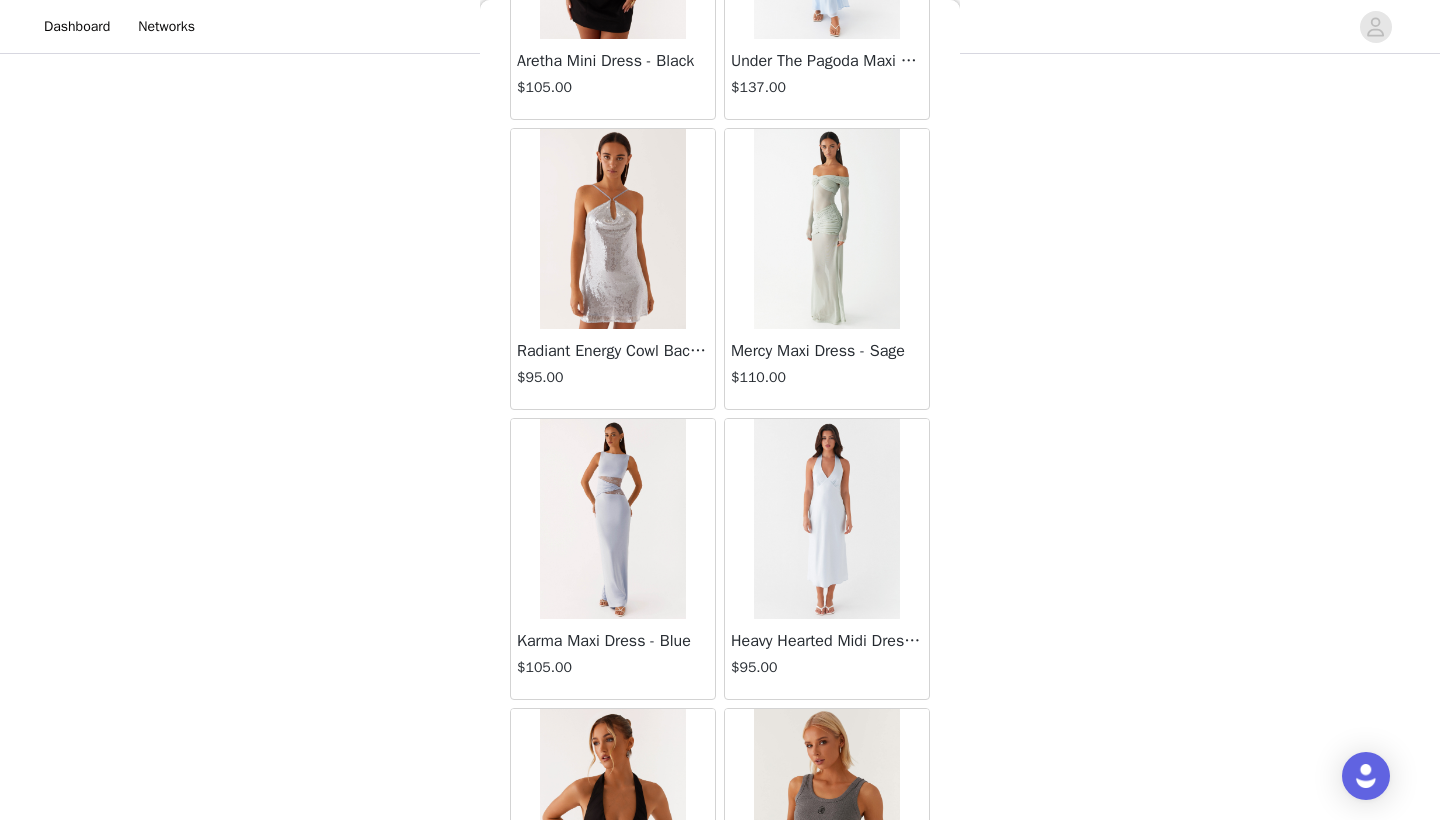 scroll, scrollTop: 27234, scrollLeft: 0, axis: vertical 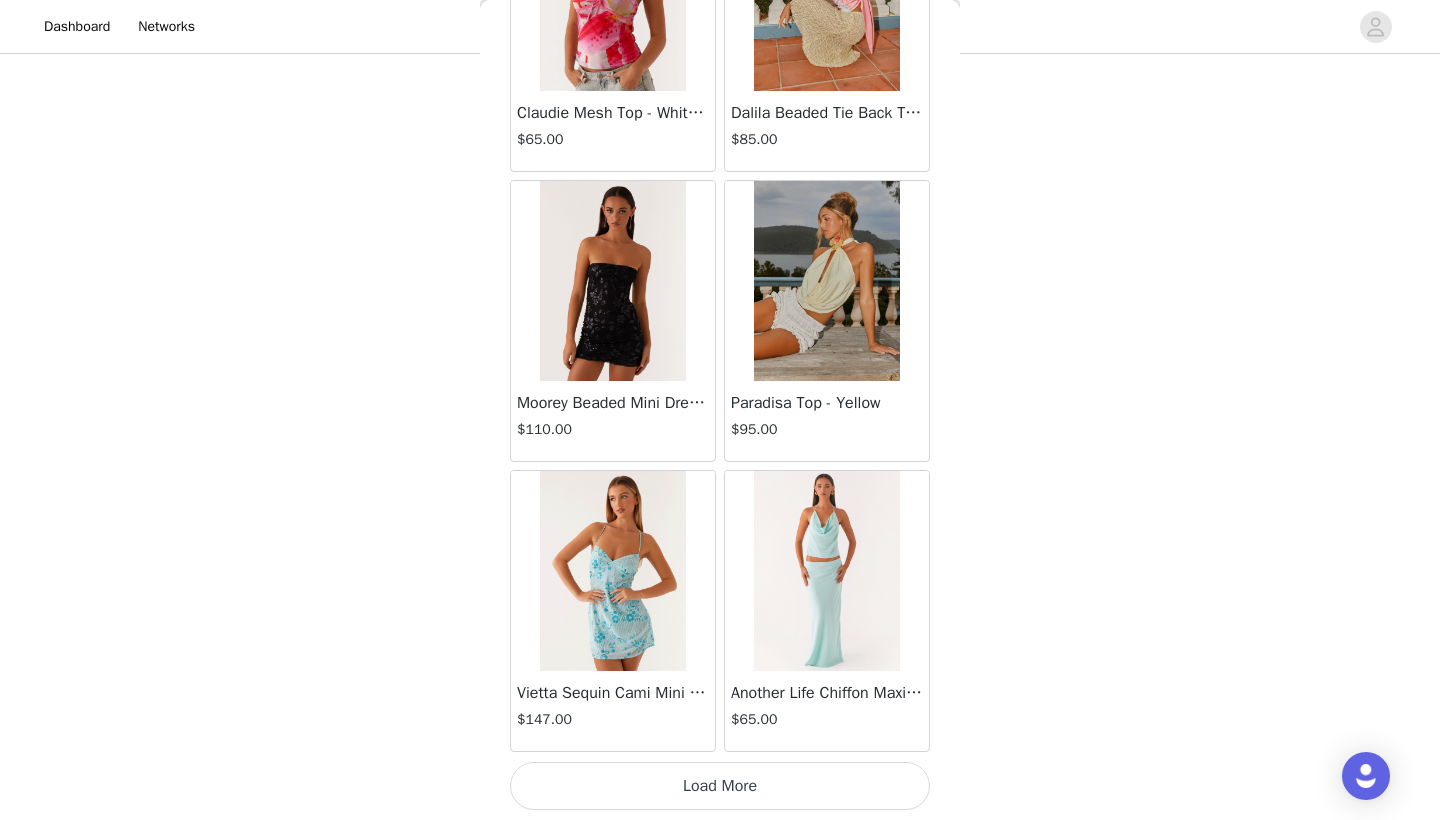 click on "Load More" at bounding box center (720, 786) 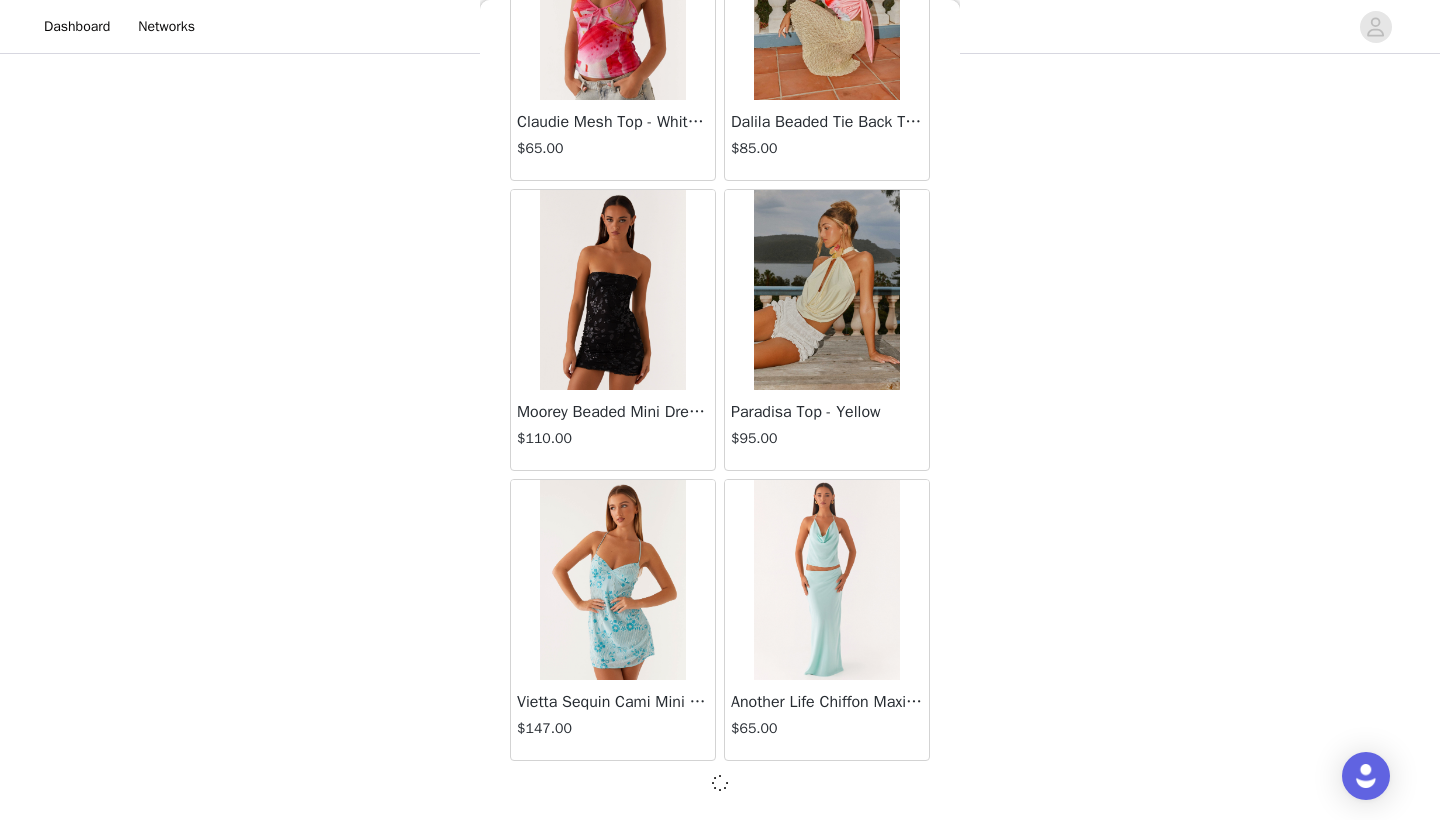 scroll, scrollTop: 28331, scrollLeft: 0, axis: vertical 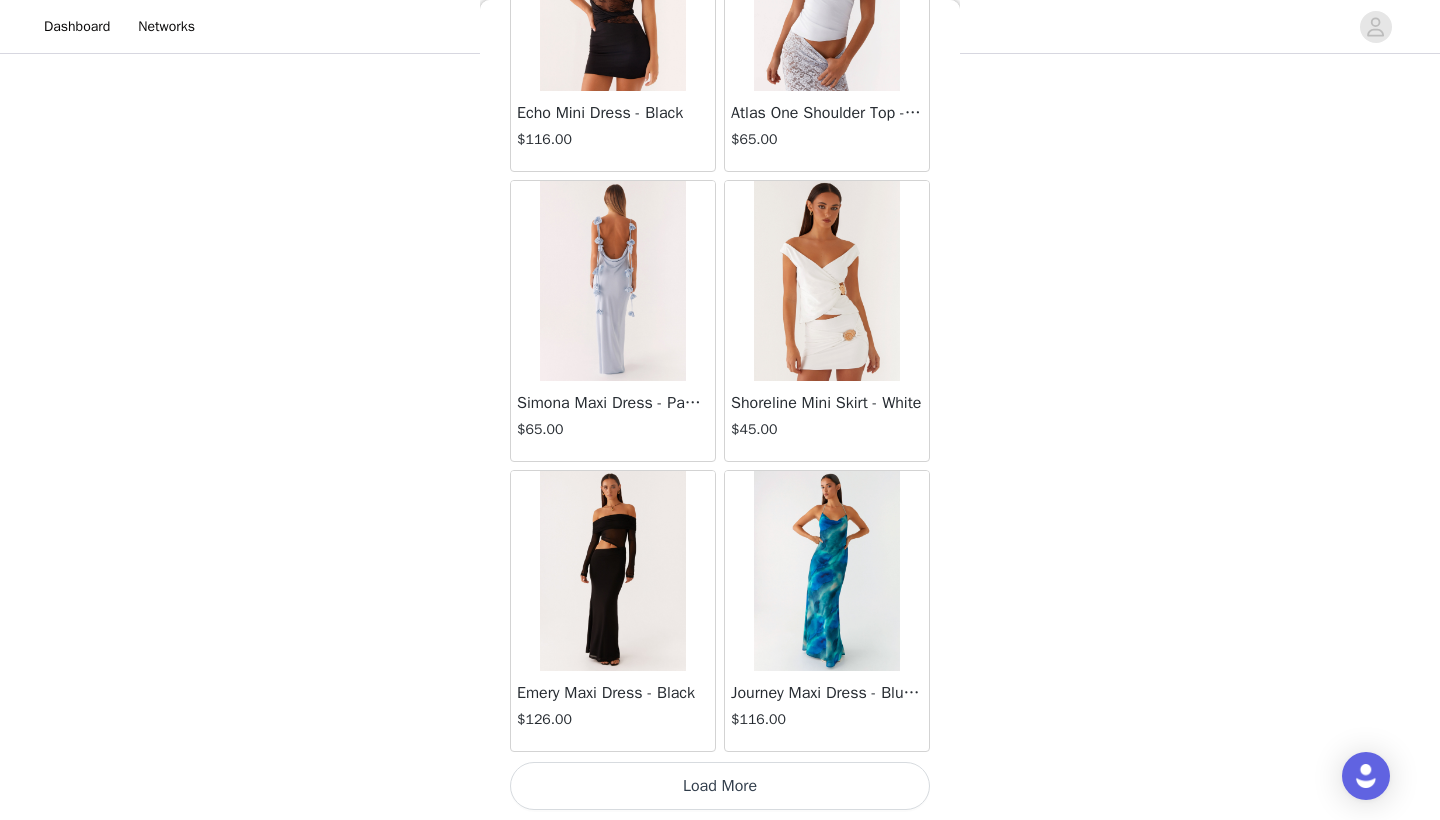 click on "Load More" at bounding box center [720, 786] 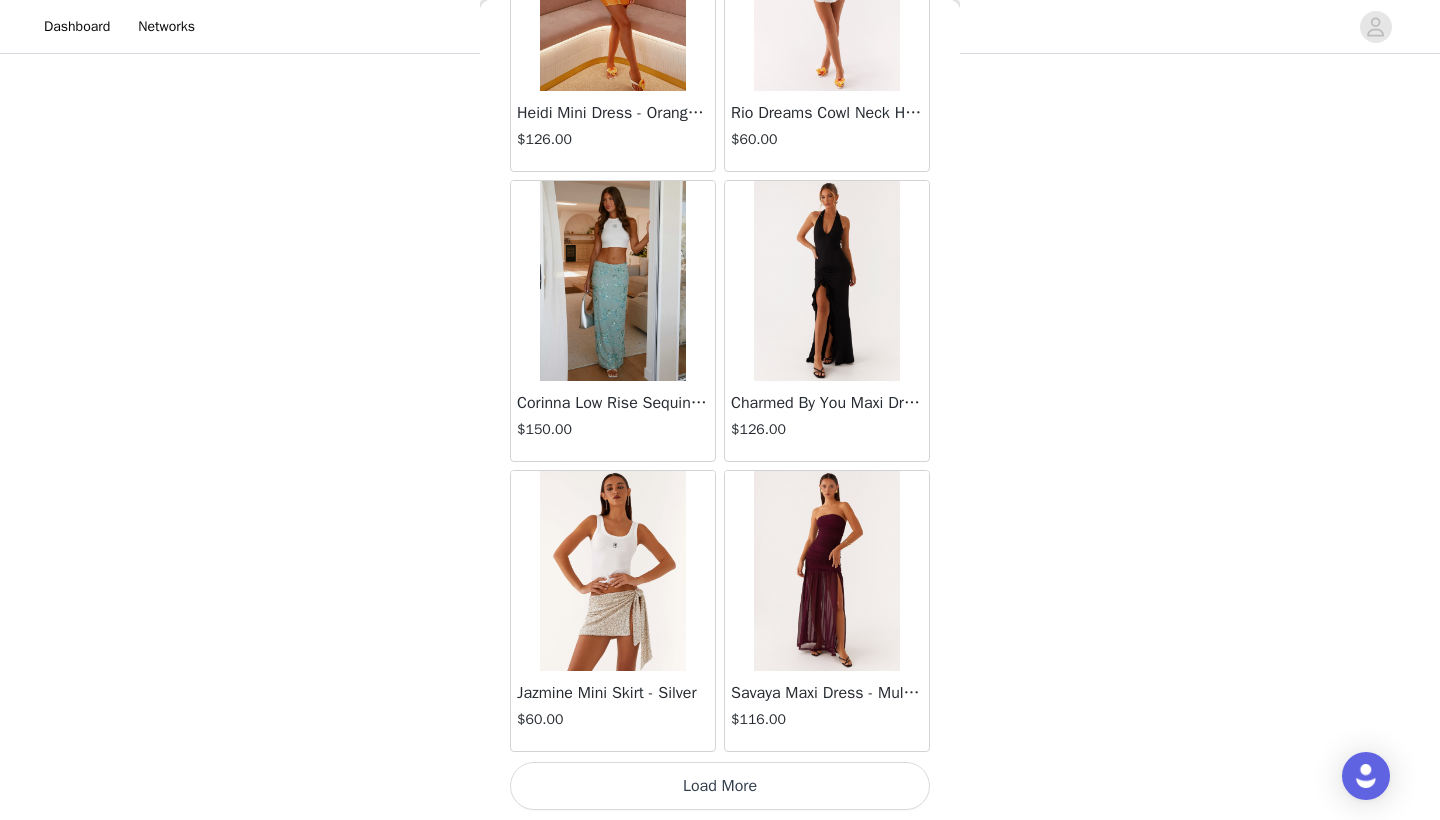 click on "Load More" at bounding box center [720, 786] 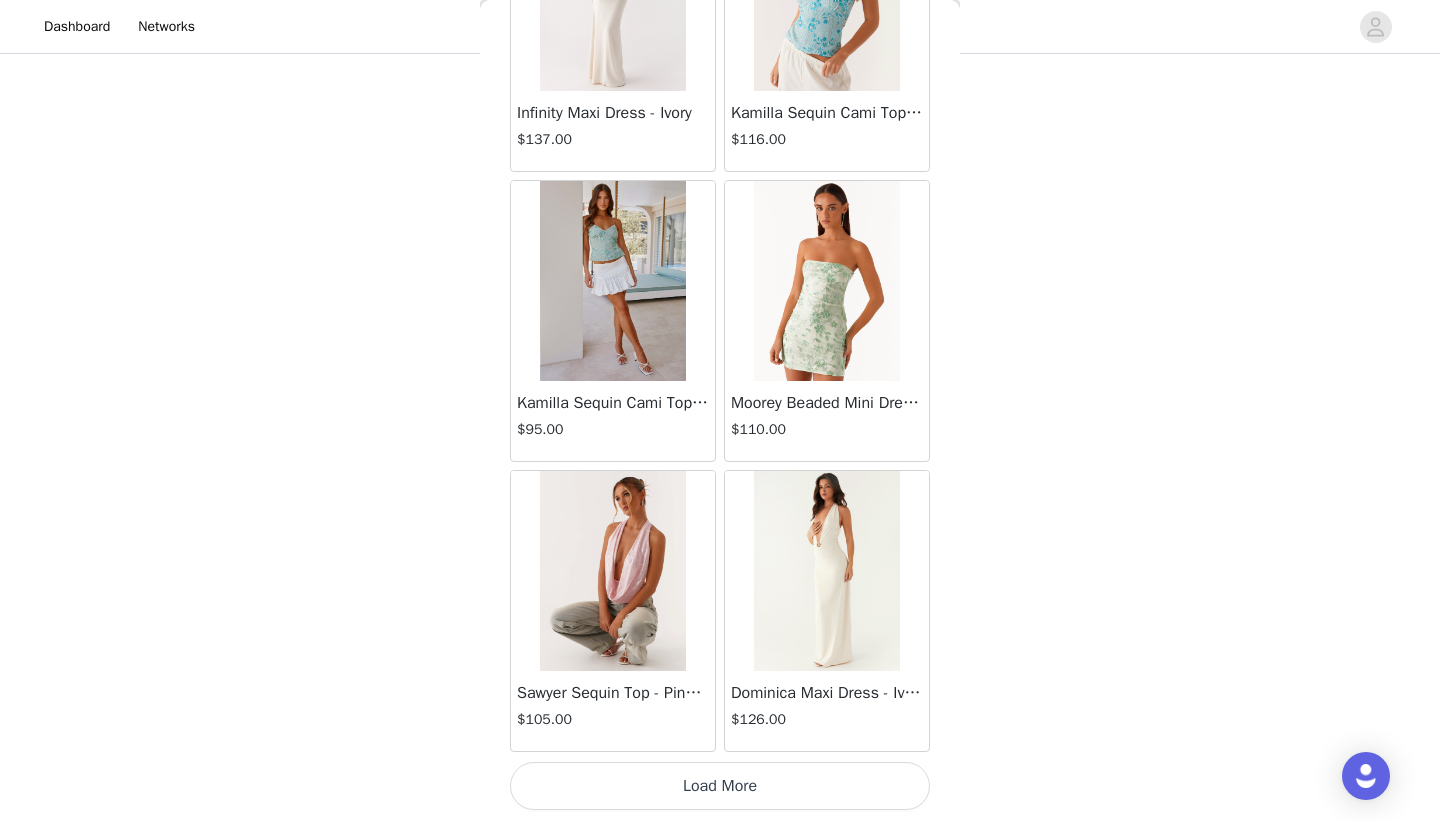 click on "Load More" at bounding box center (720, 786) 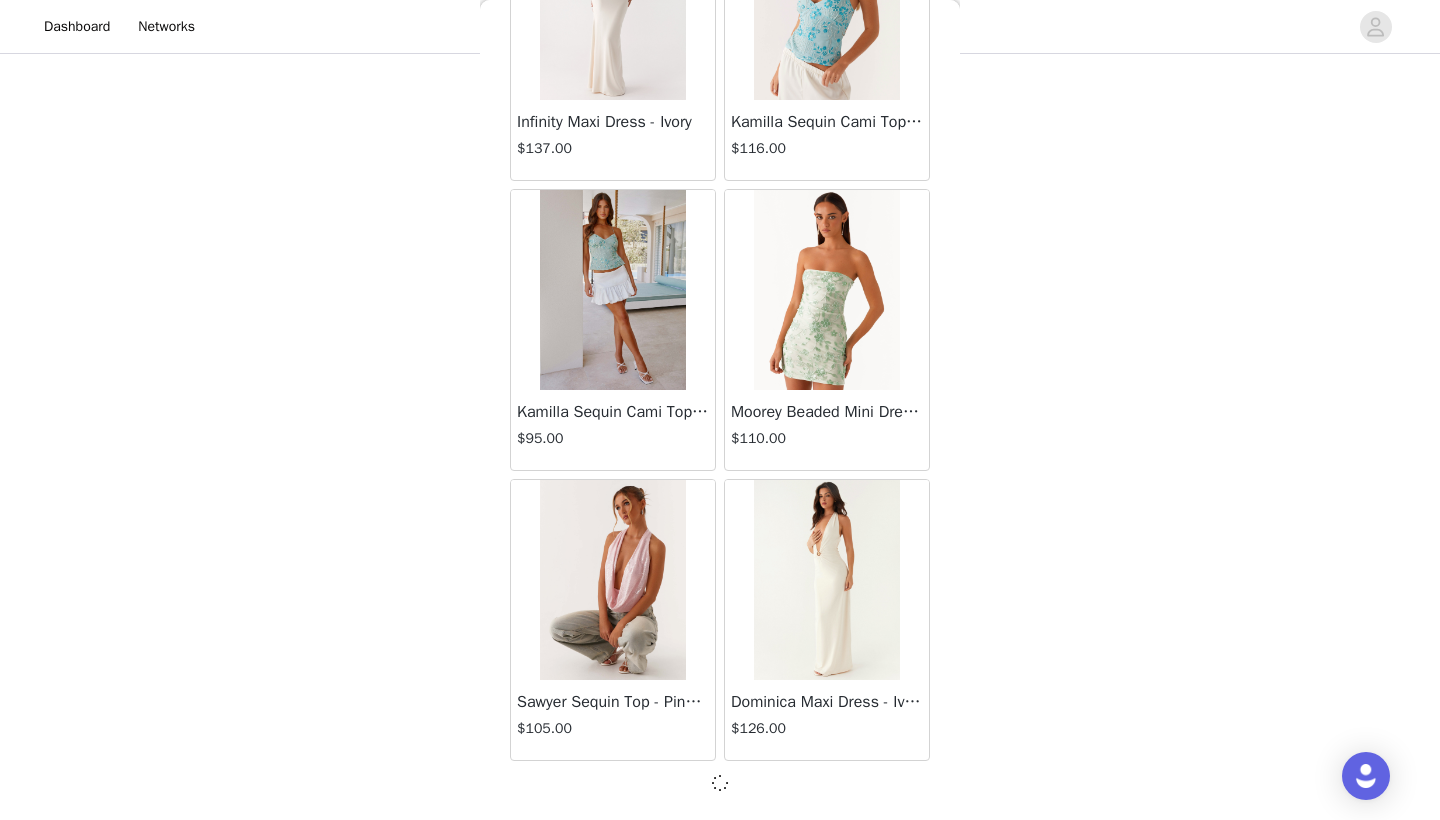 scroll, scrollTop: 37031, scrollLeft: 0, axis: vertical 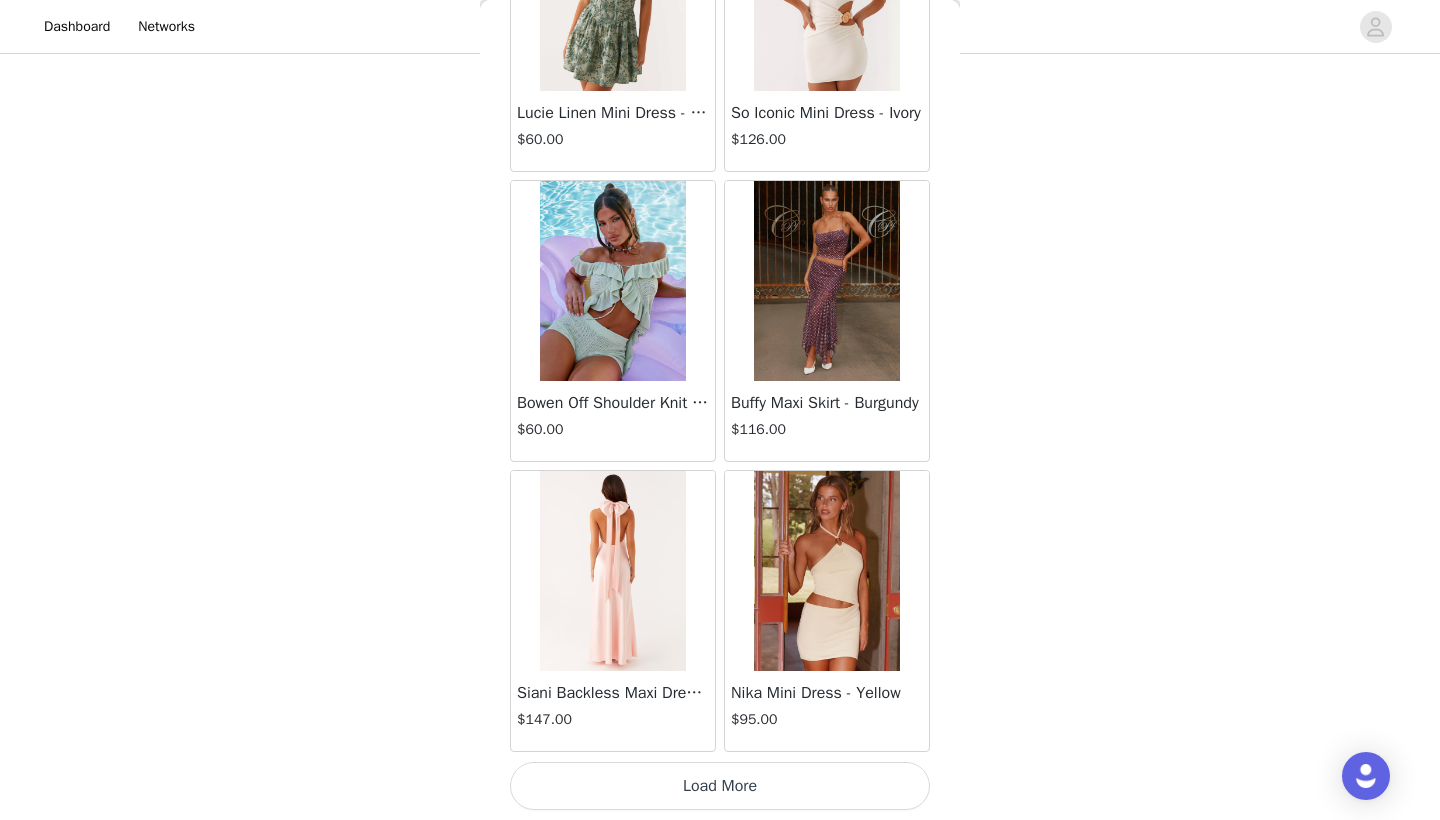 click on "Load More" at bounding box center [720, 786] 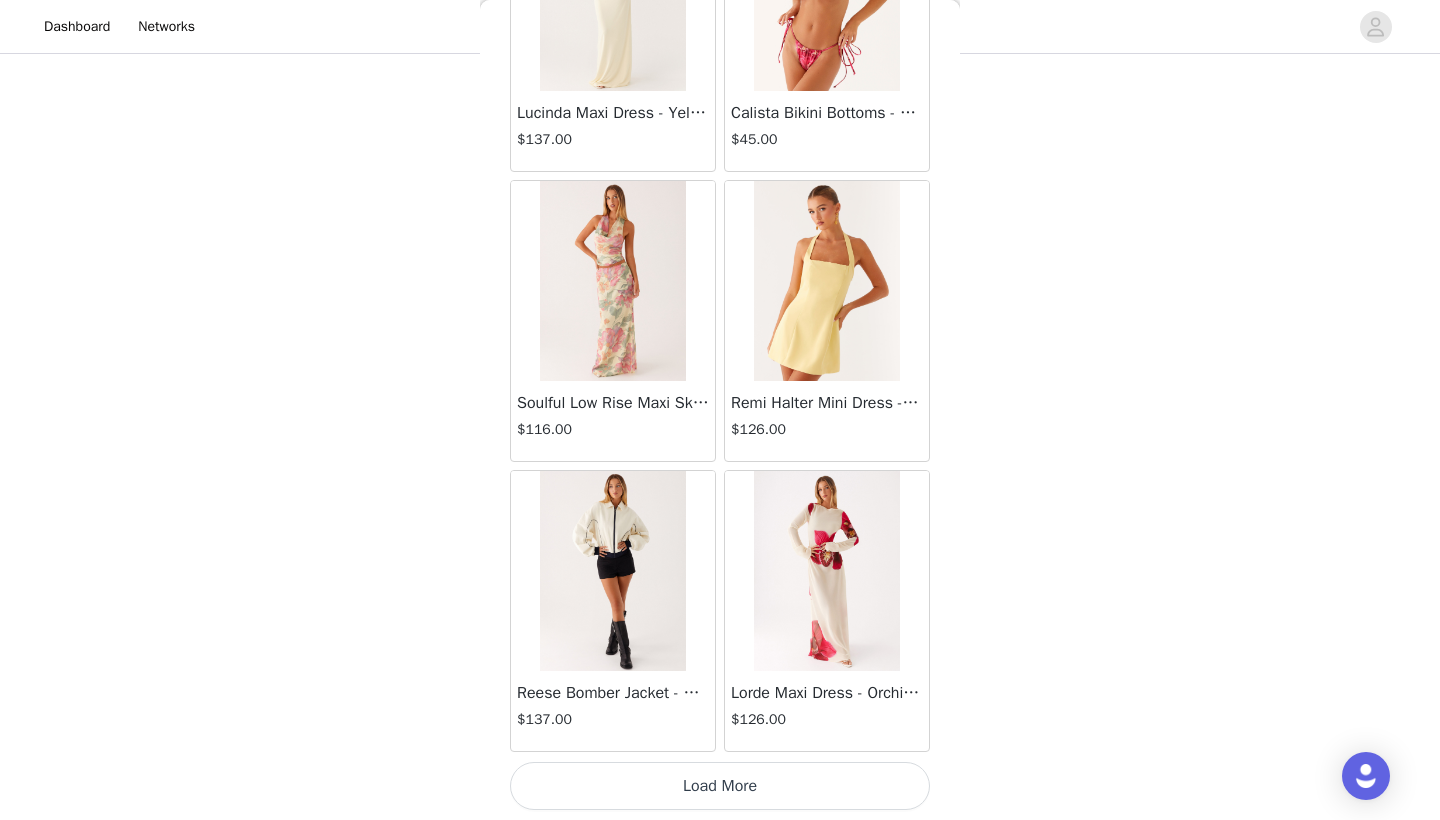scroll, scrollTop: 42840, scrollLeft: 0, axis: vertical 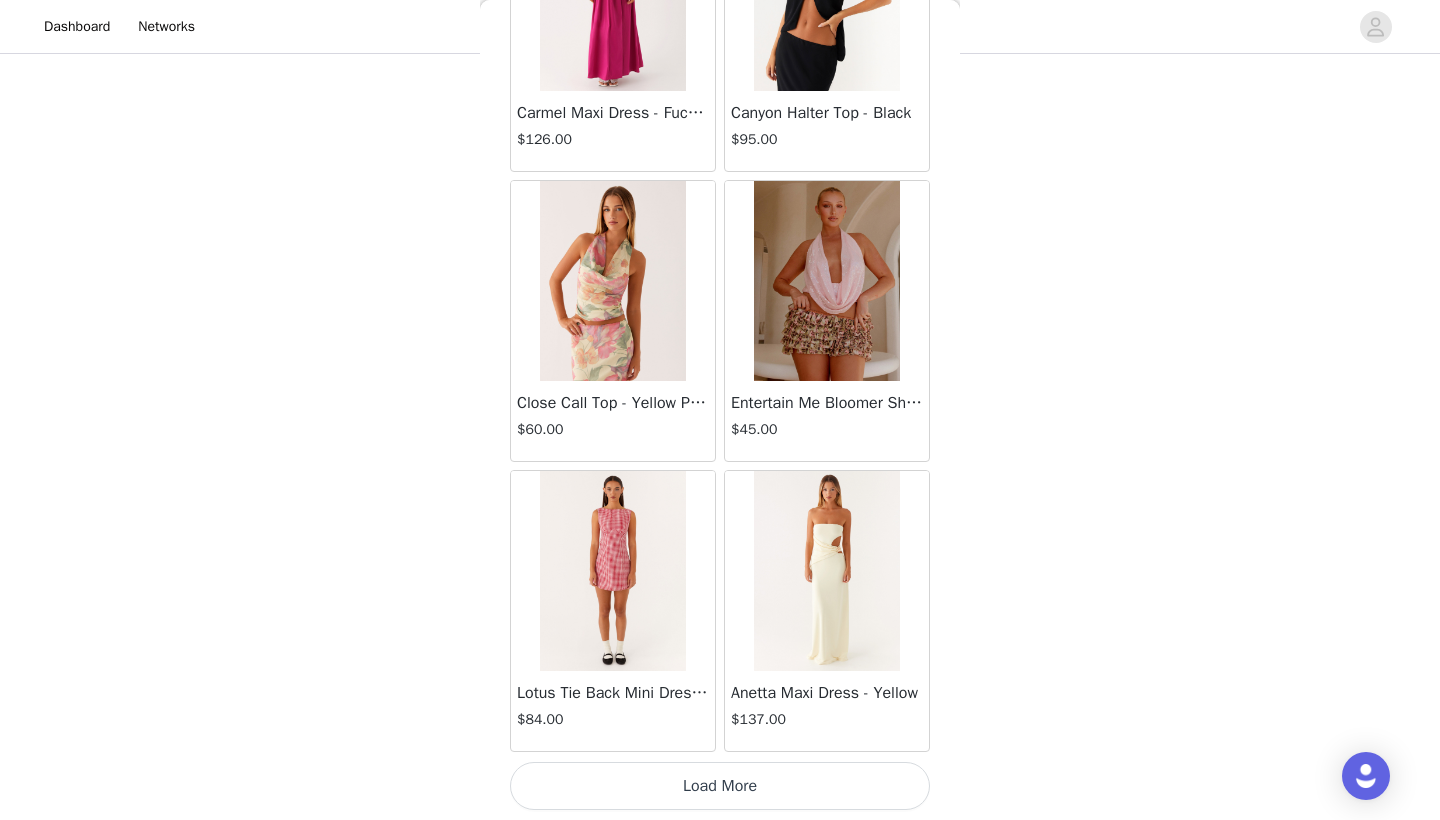 click on "Load More" at bounding box center (720, 786) 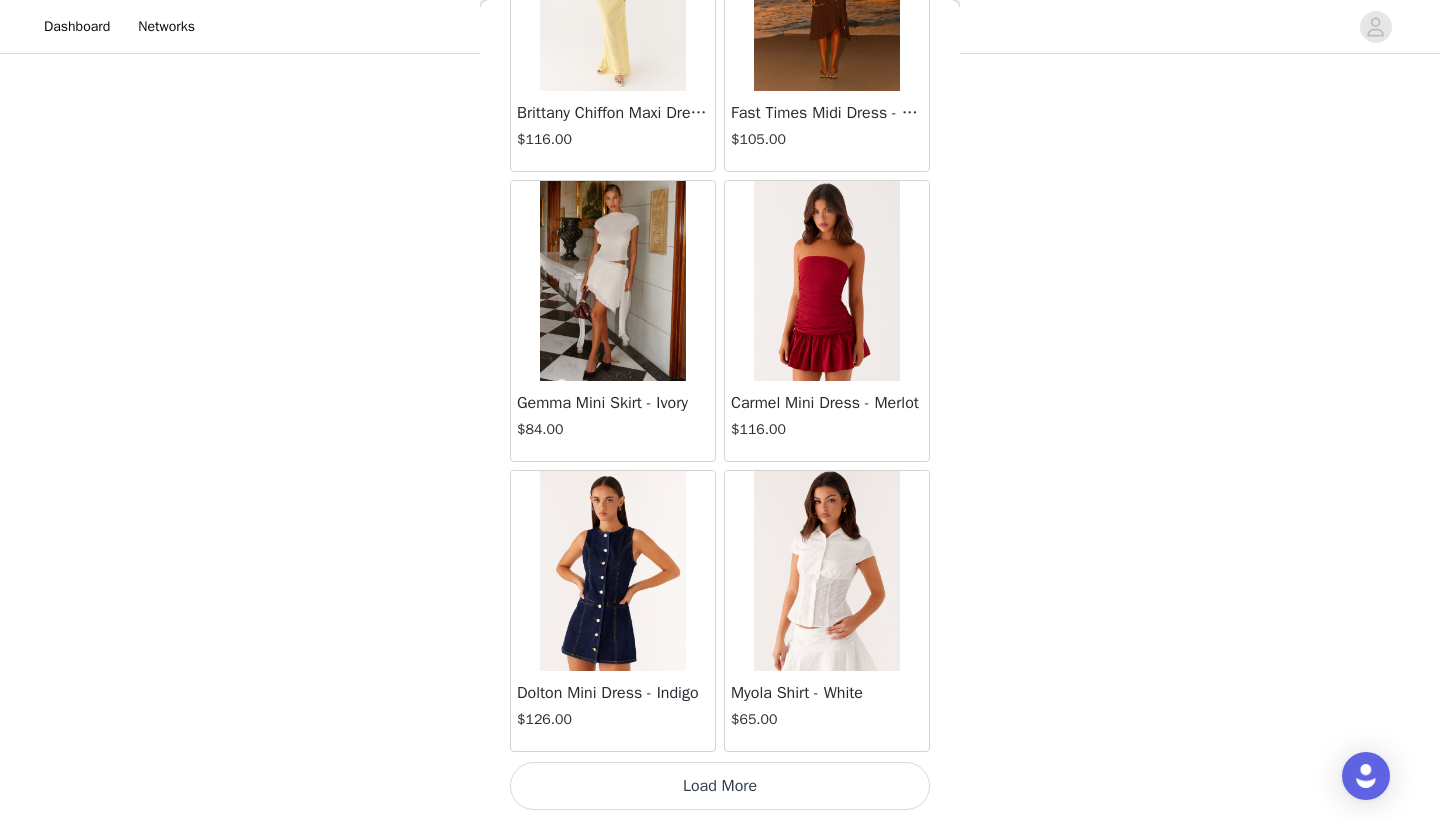 scroll, scrollTop: 48640, scrollLeft: 0, axis: vertical 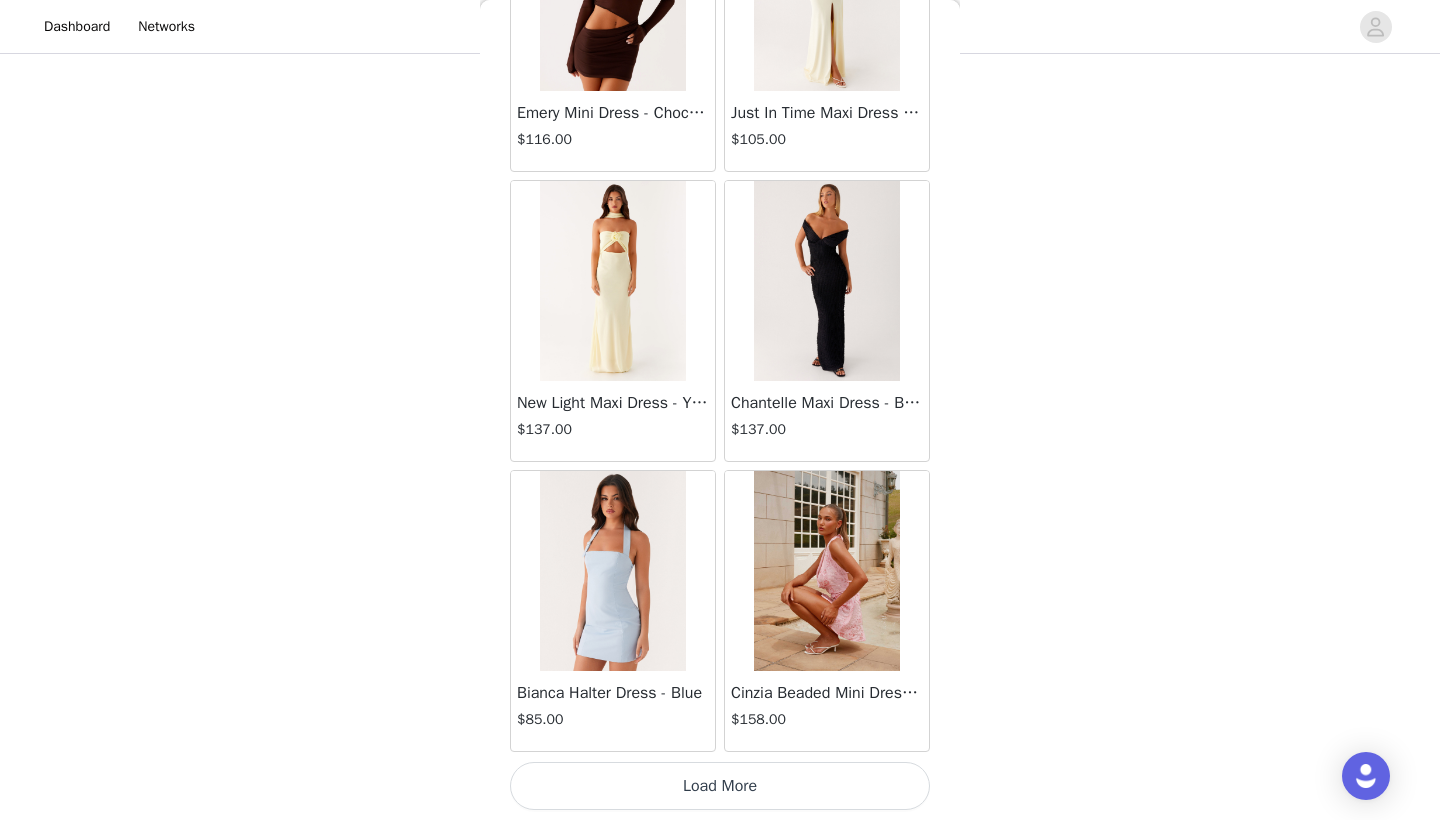 click on "Load More" at bounding box center (720, 786) 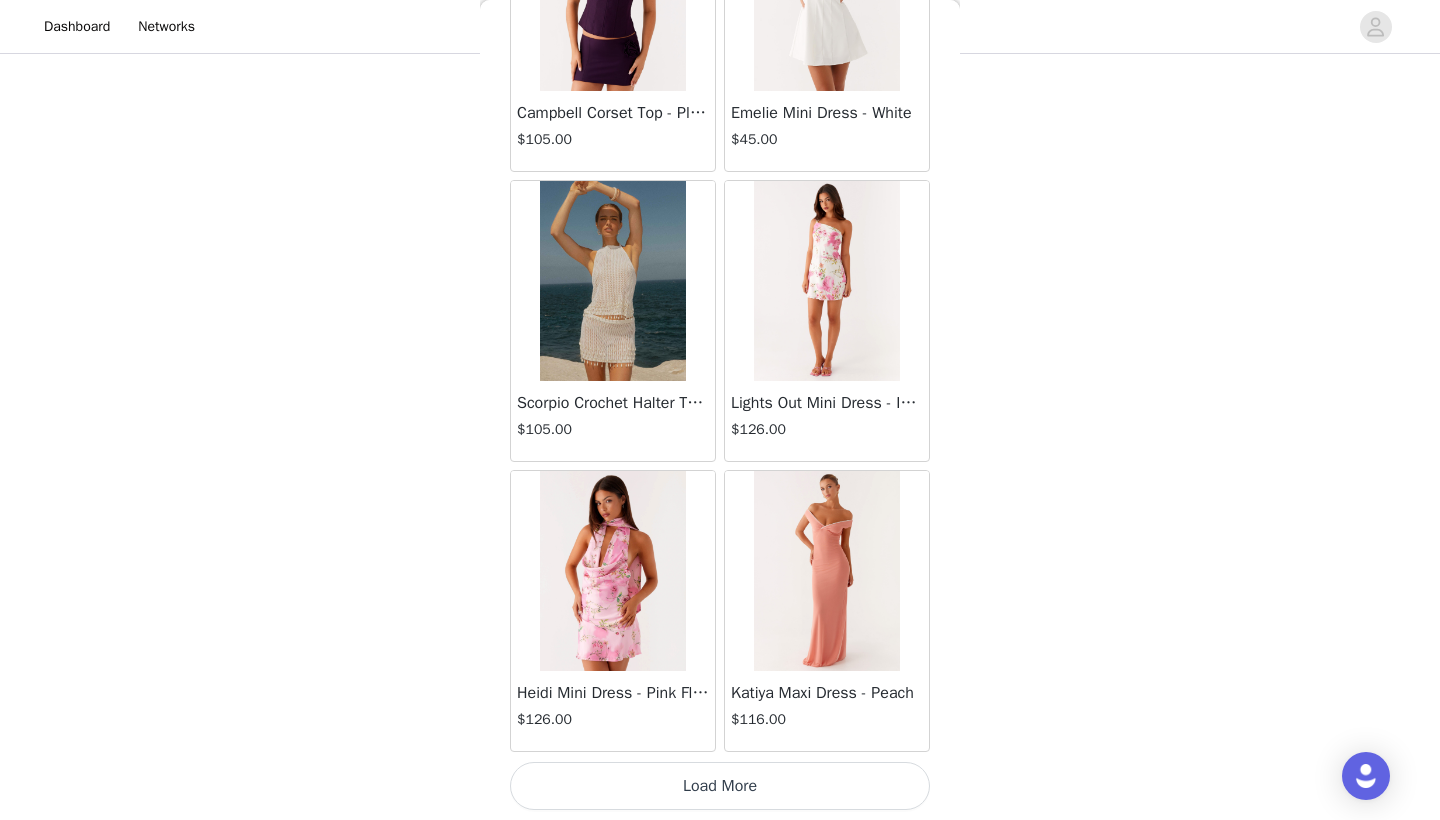 scroll, scrollTop: 54440, scrollLeft: 0, axis: vertical 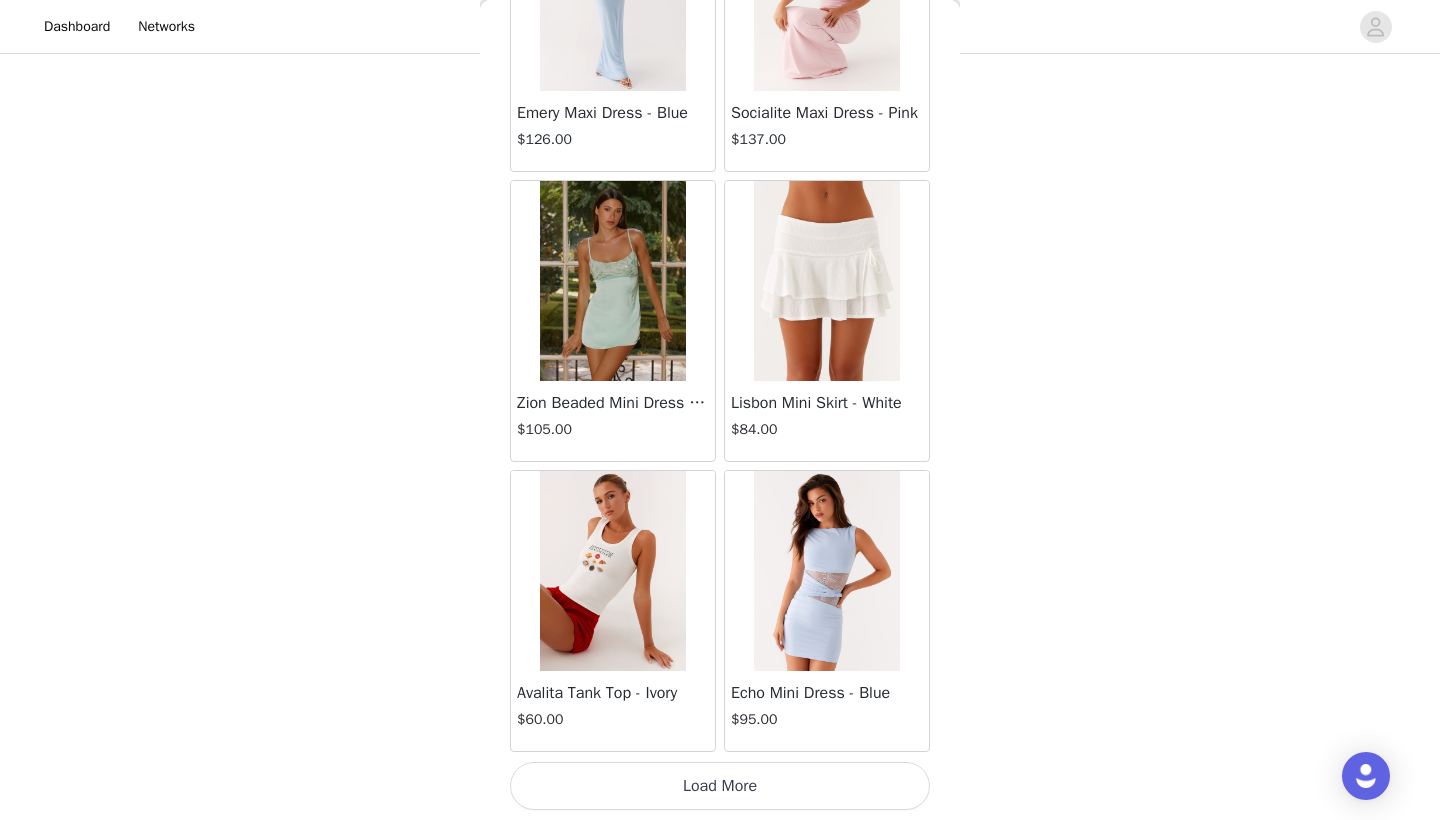 click on "Load More" at bounding box center (720, 786) 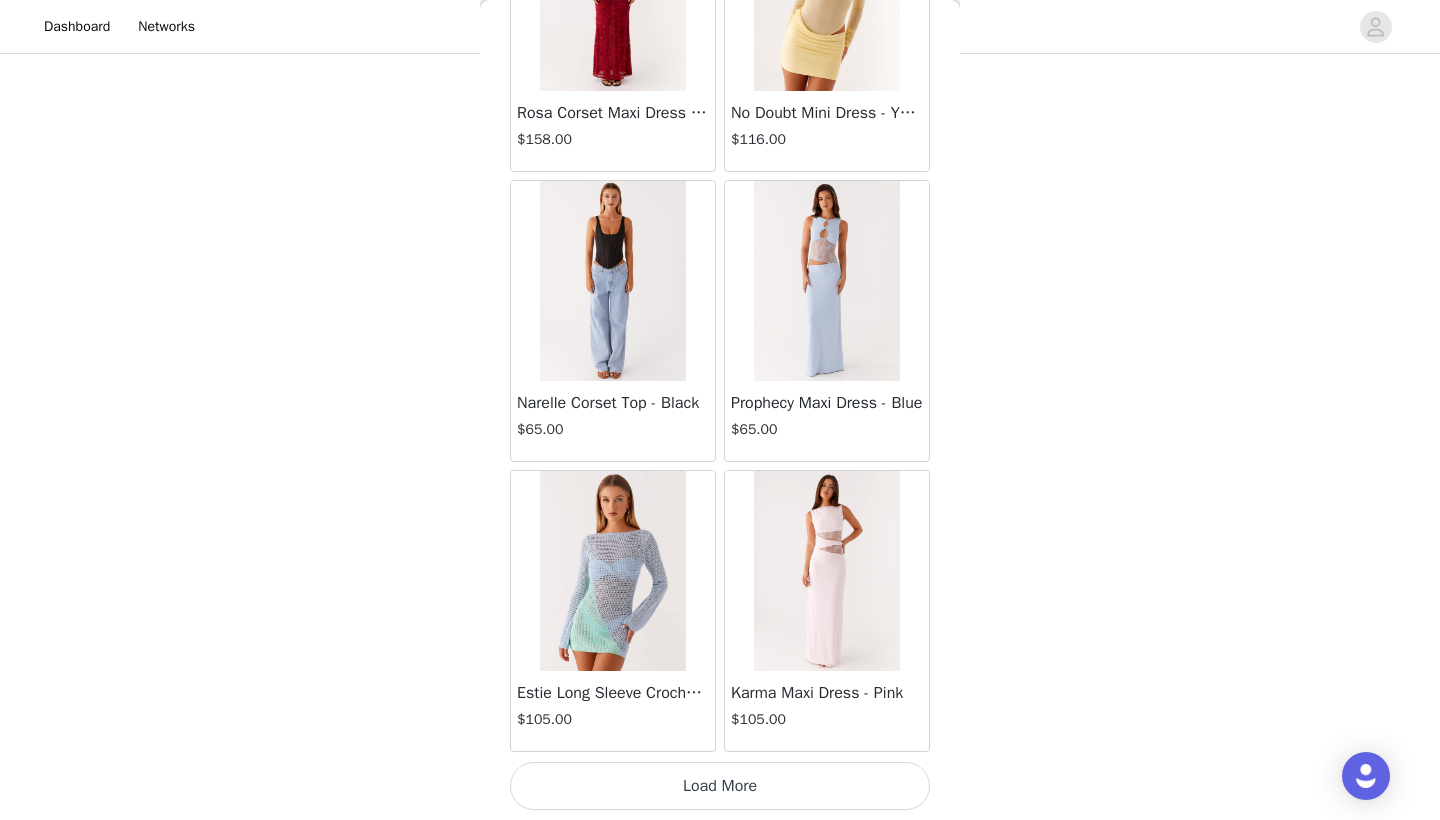 scroll, scrollTop: 60240, scrollLeft: 0, axis: vertical 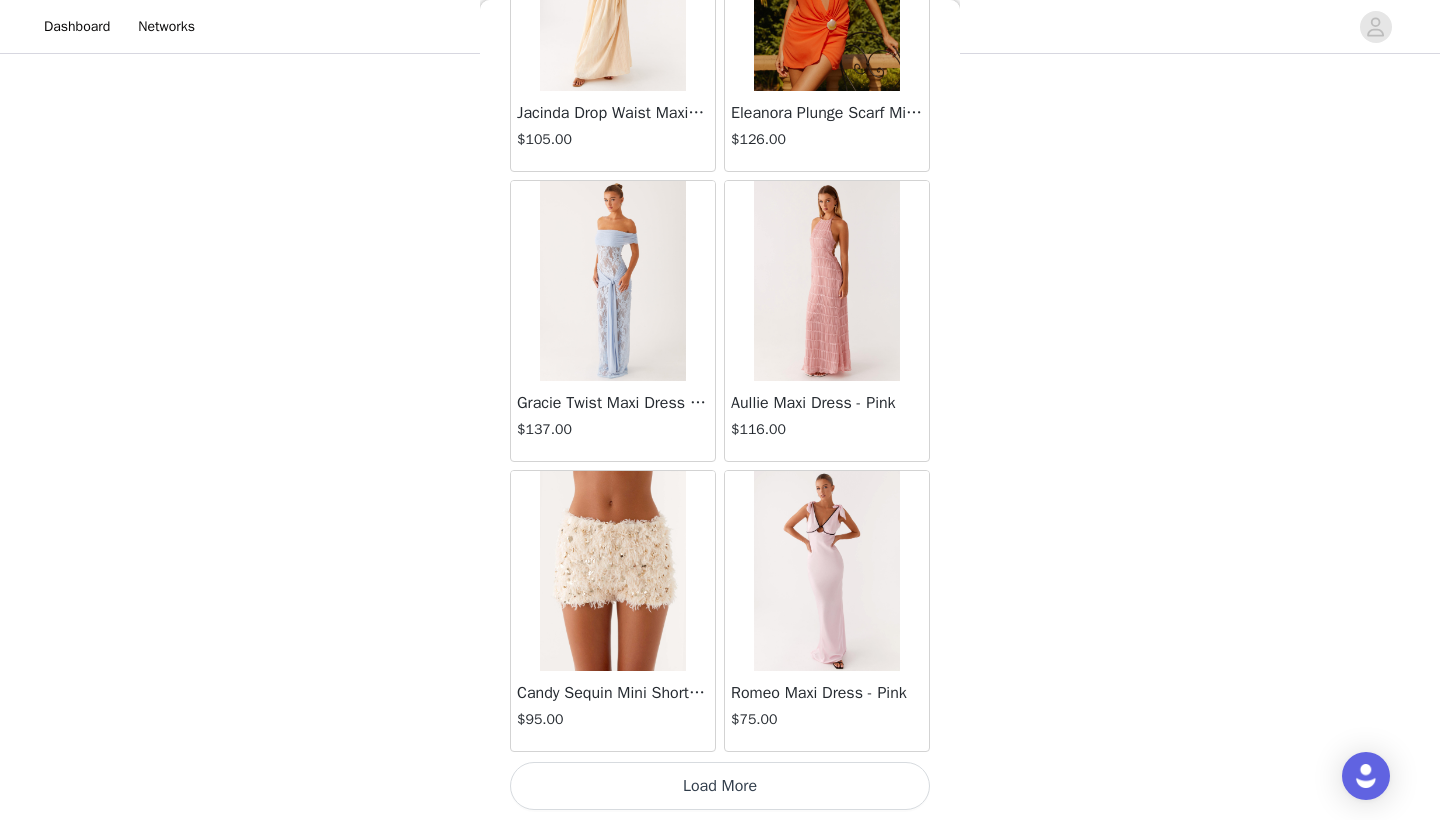 click on "Load More" at bounding box center (720, 786) 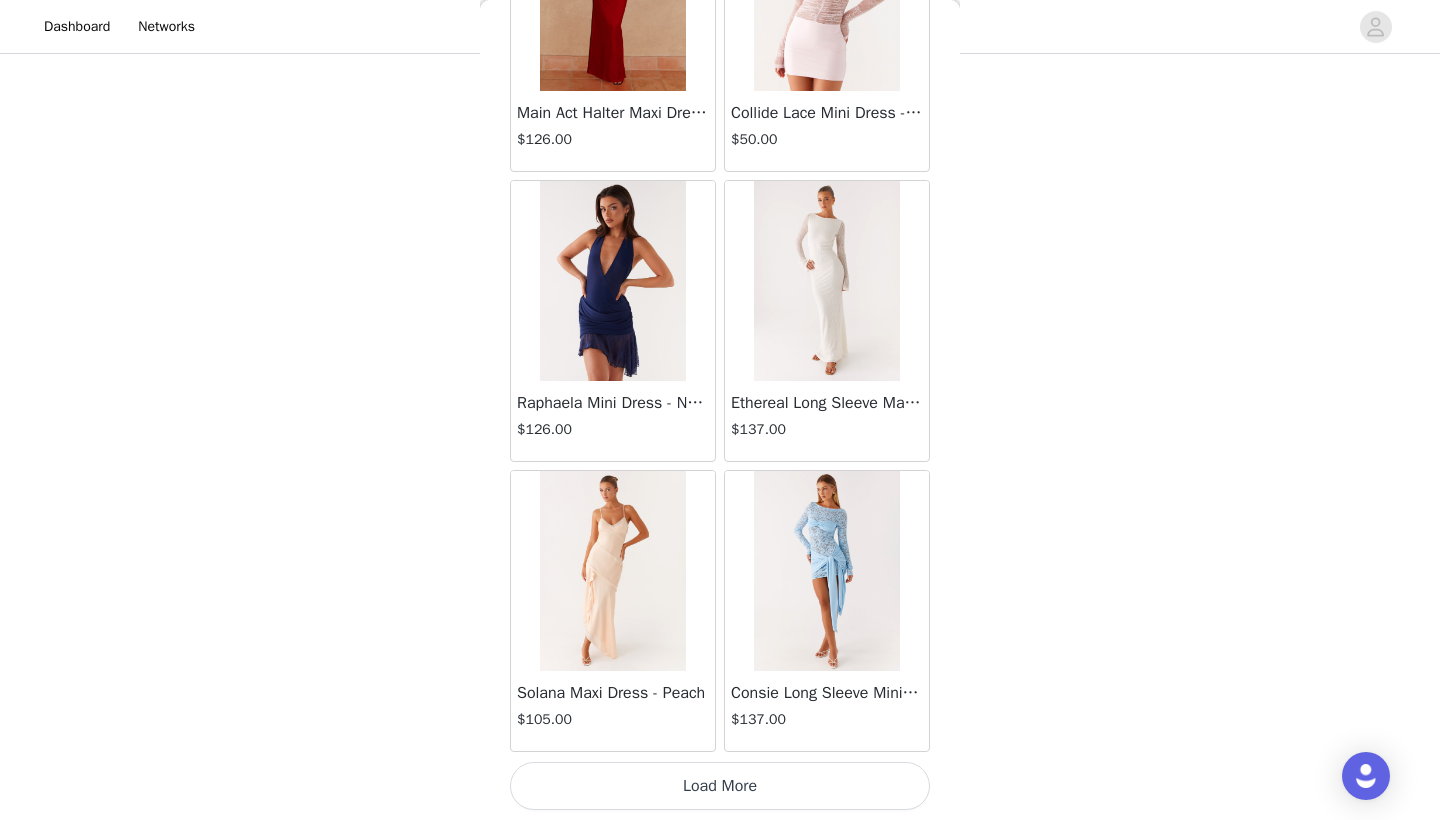 click on "Load More" at bounding box center (720, 786) 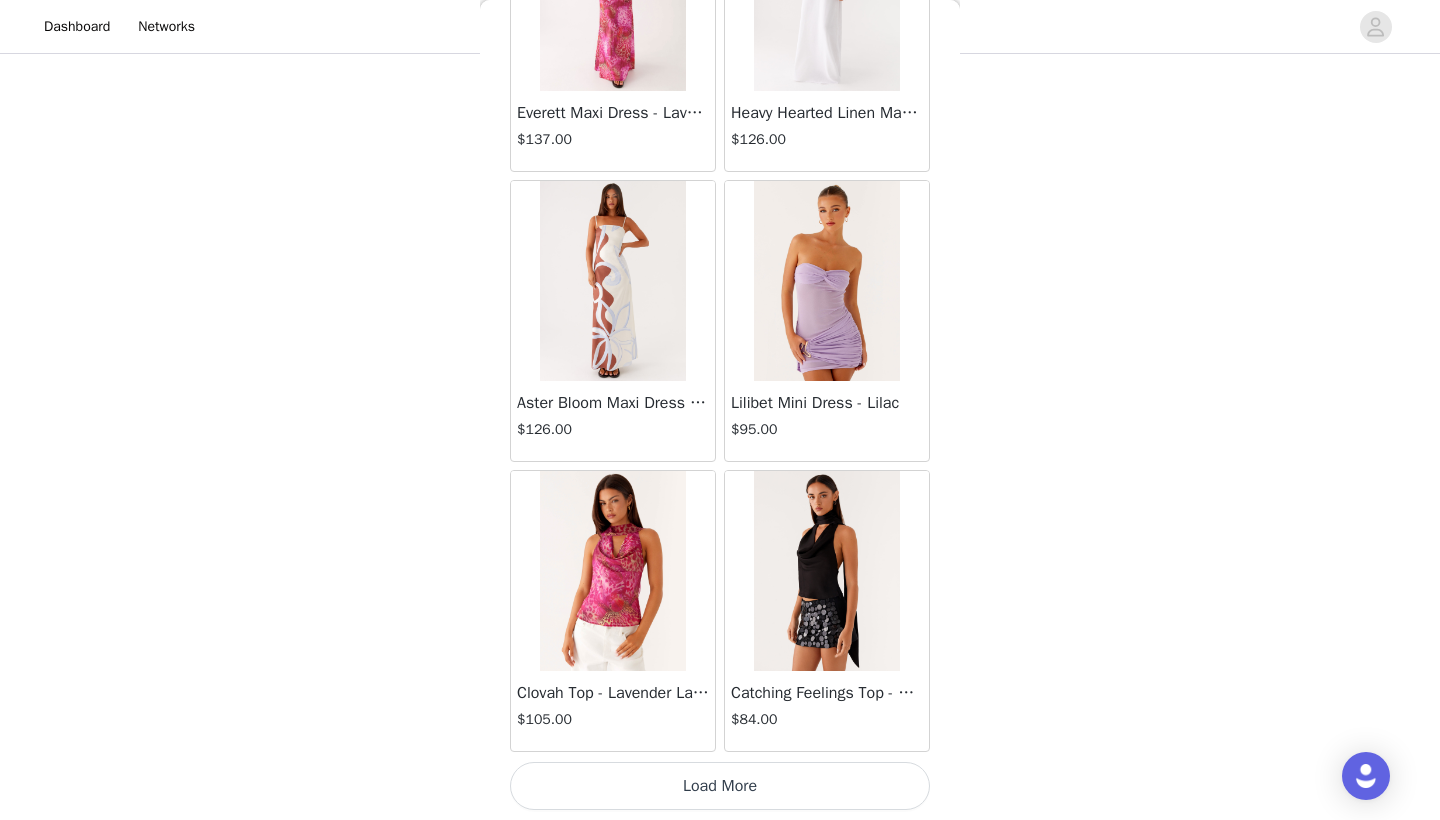 scroll, scrollTop: 68940, scrollLeft: 0, axis: vertical 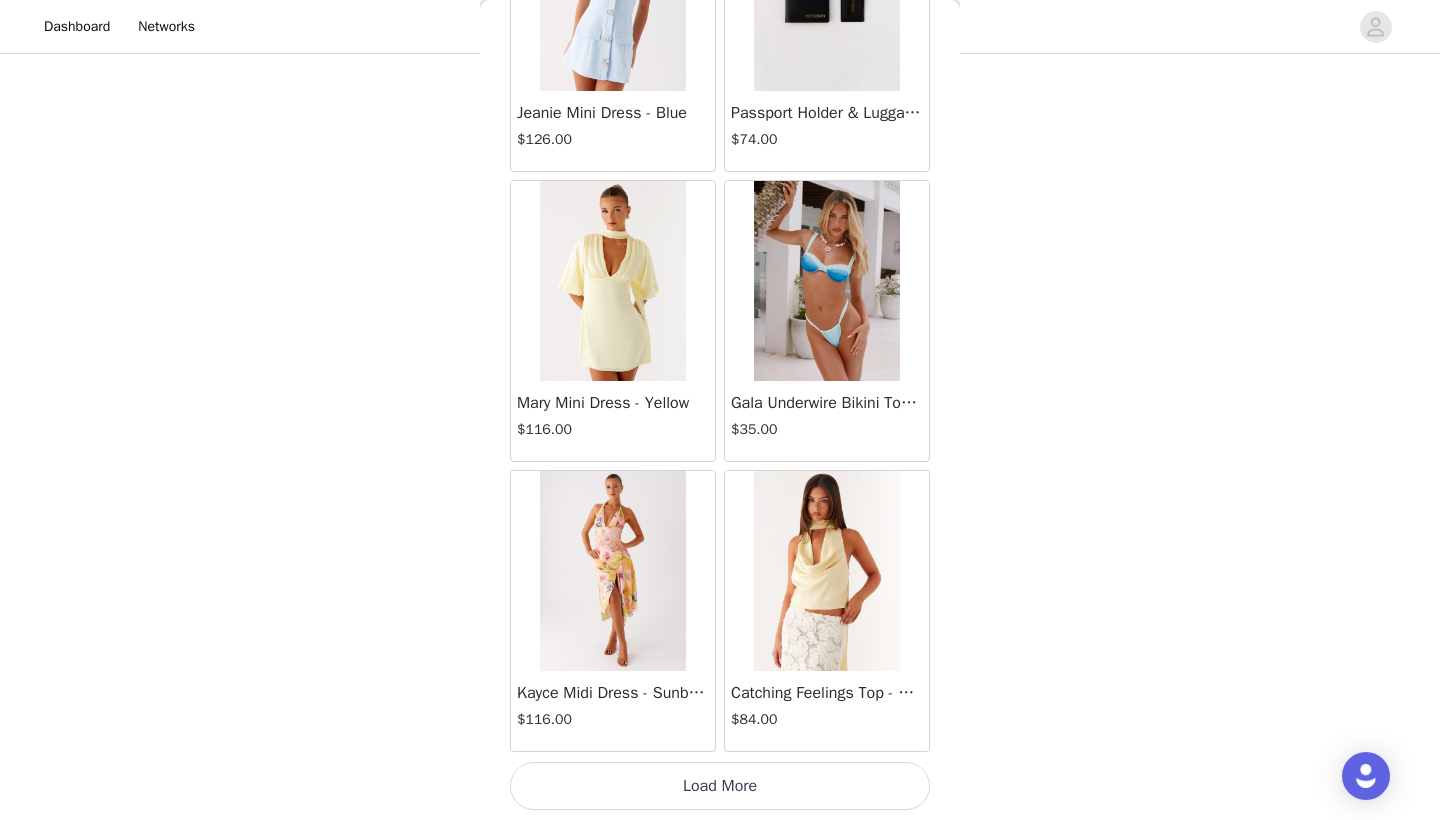 click on "Load More" at bounding box center [720, 786] 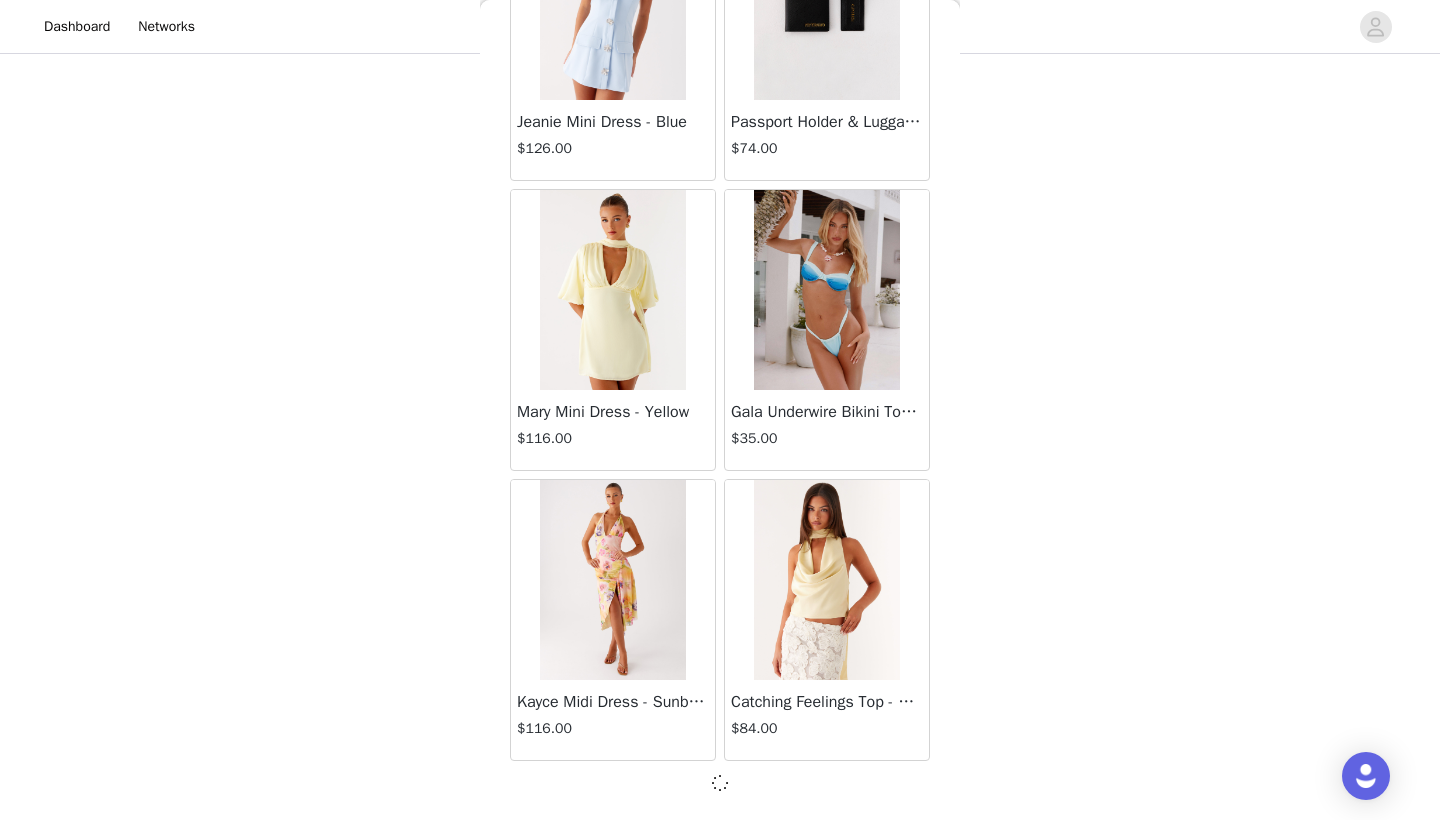 scroll, scrollTop: 71831, scrollLeft: 0, axis: vertical 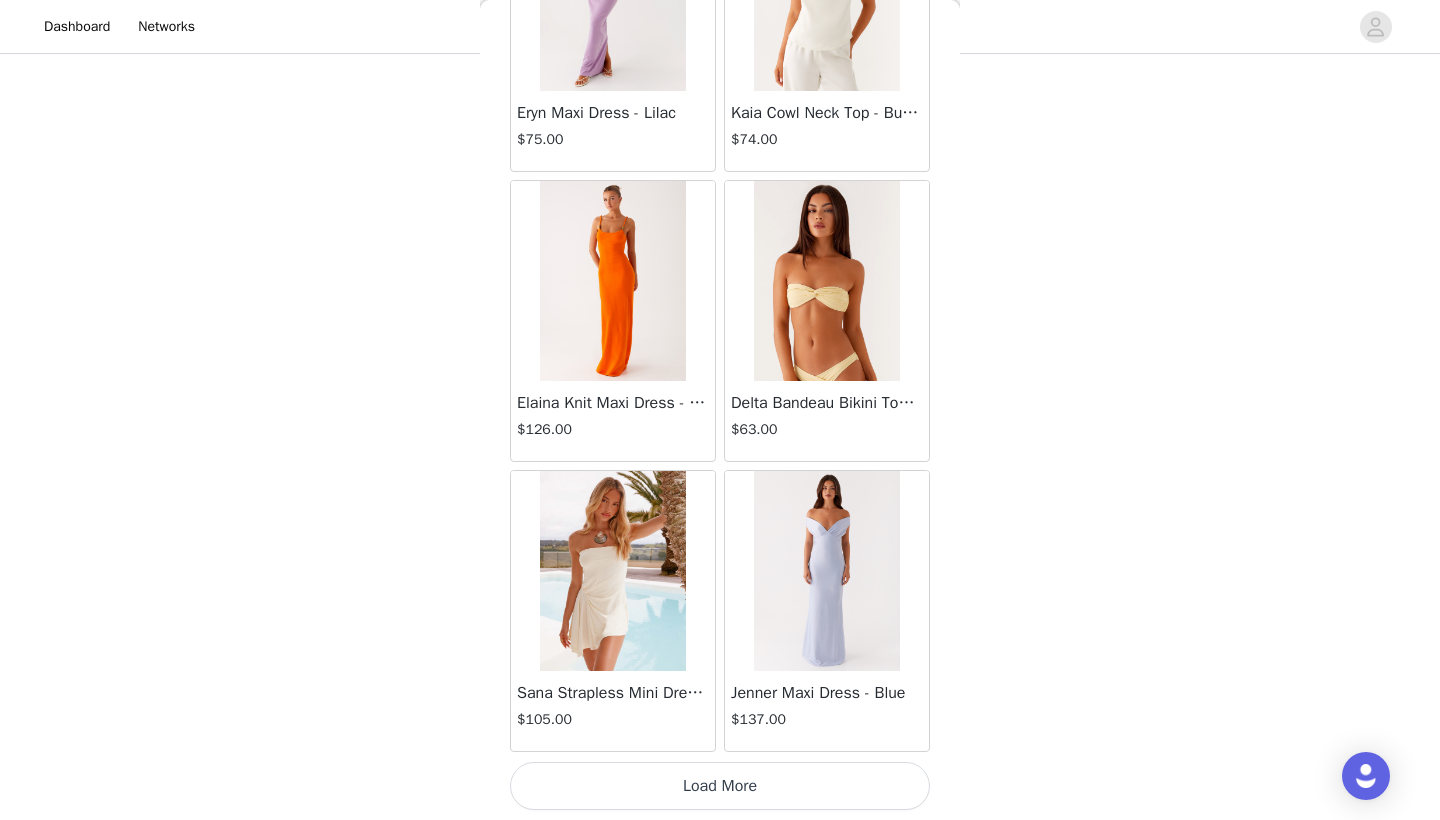 click on "Load More" at bounding box center [720, 786] 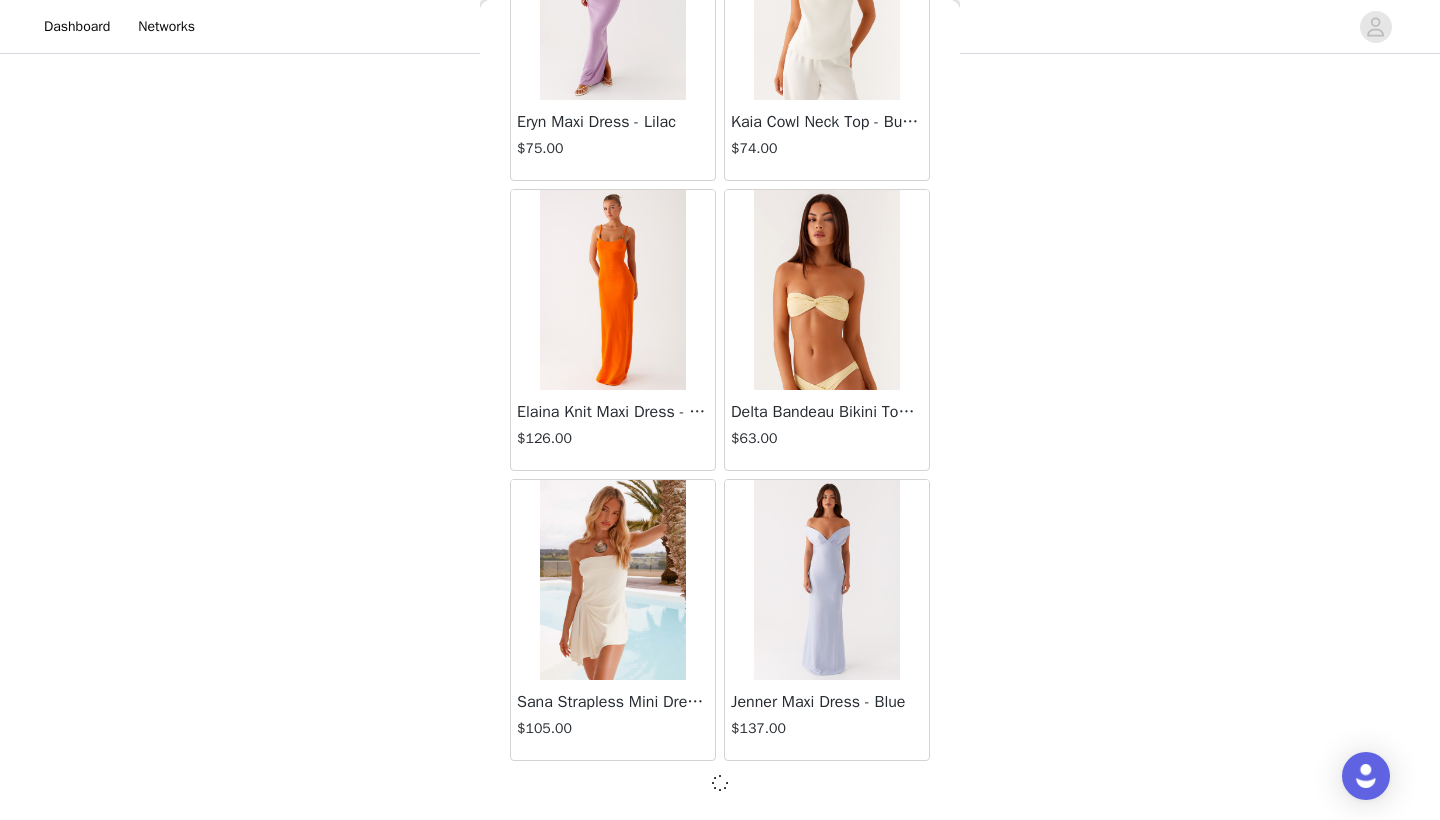scroll, scrollTop: 74731, scrollLeft: 0, axis: vertical 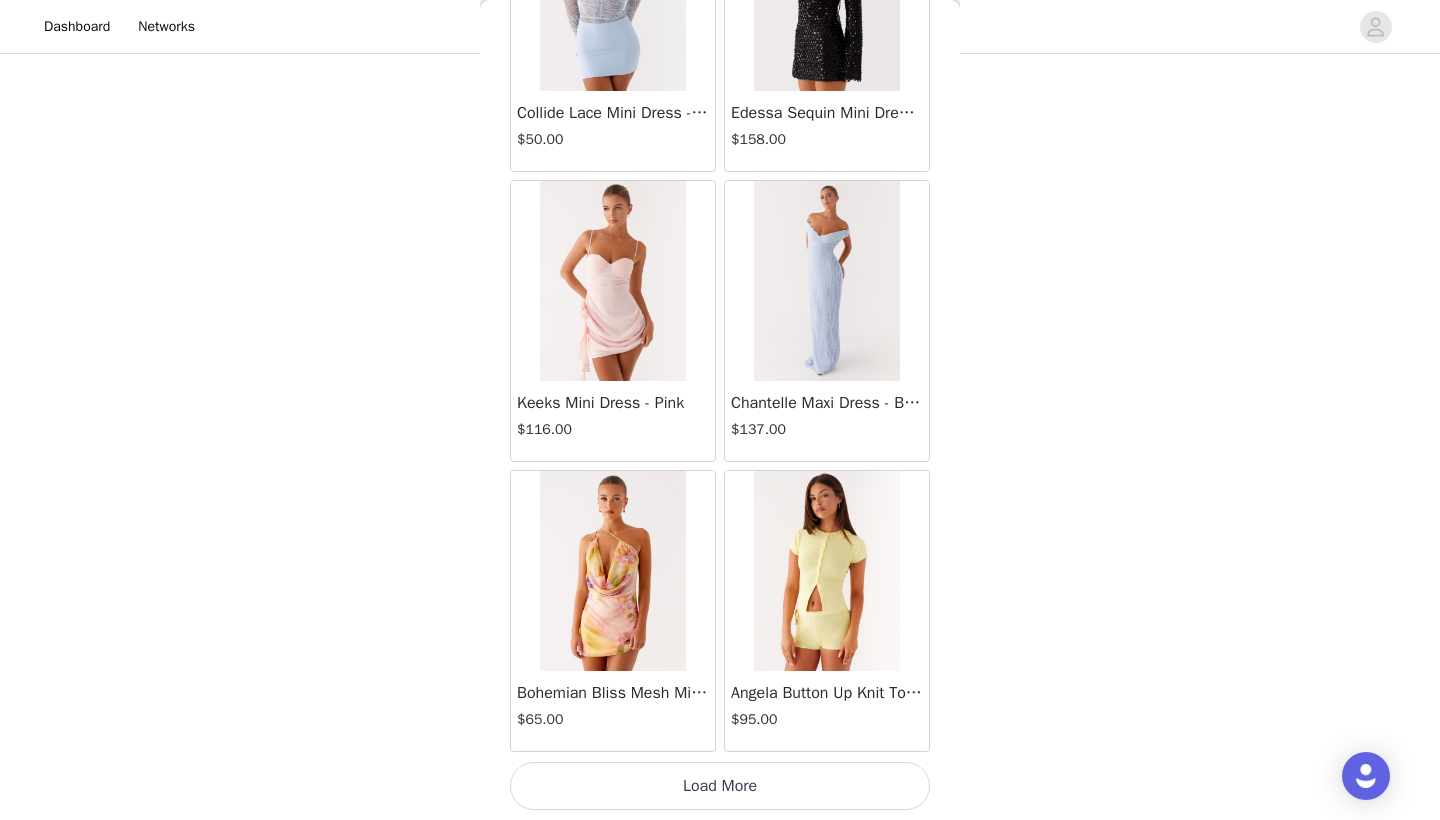 click on "Load More" at bounding box center (720, 786) 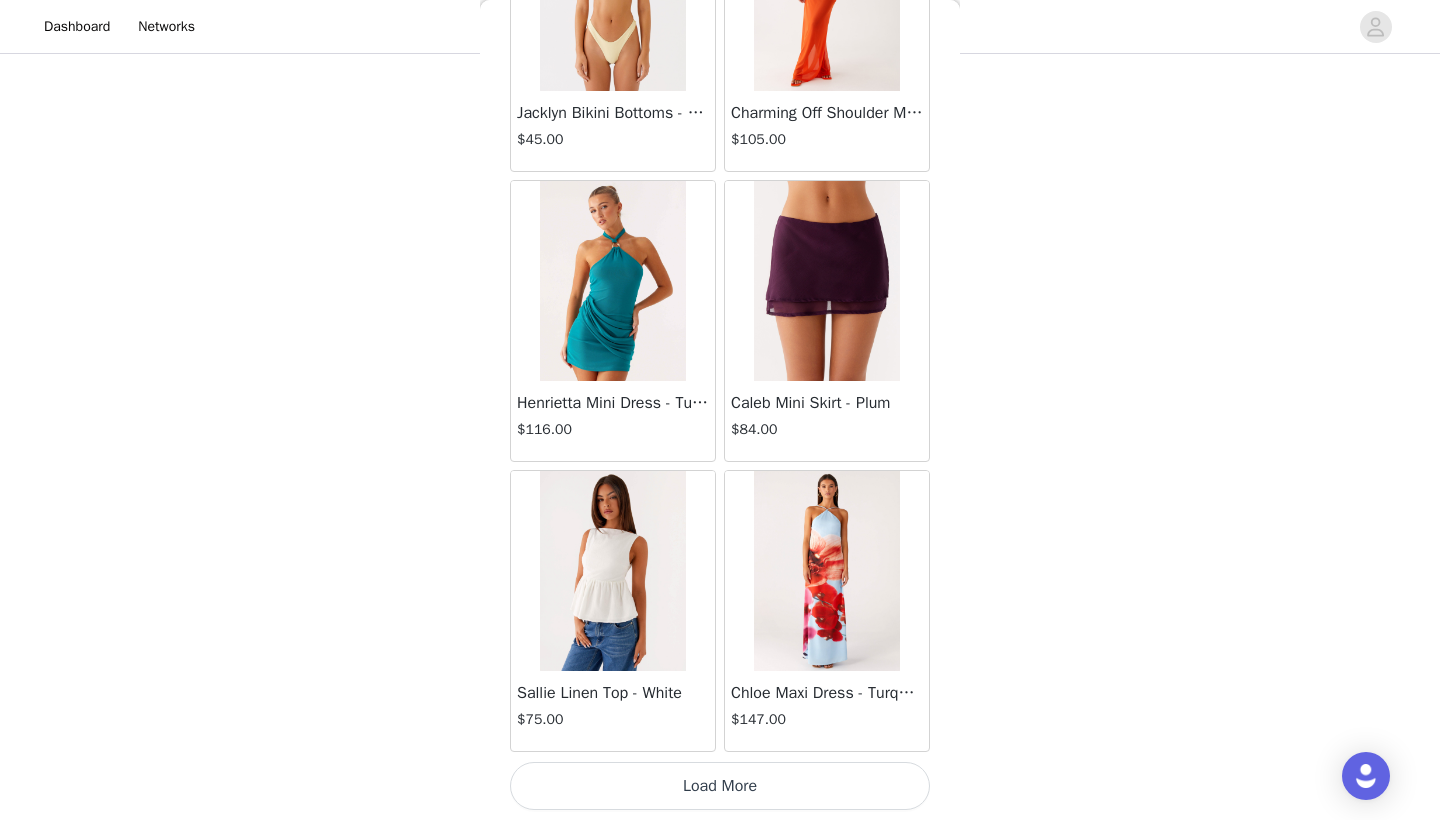 scroll, scrollTop: 80540, scrollLeft: 0, axis: vertical 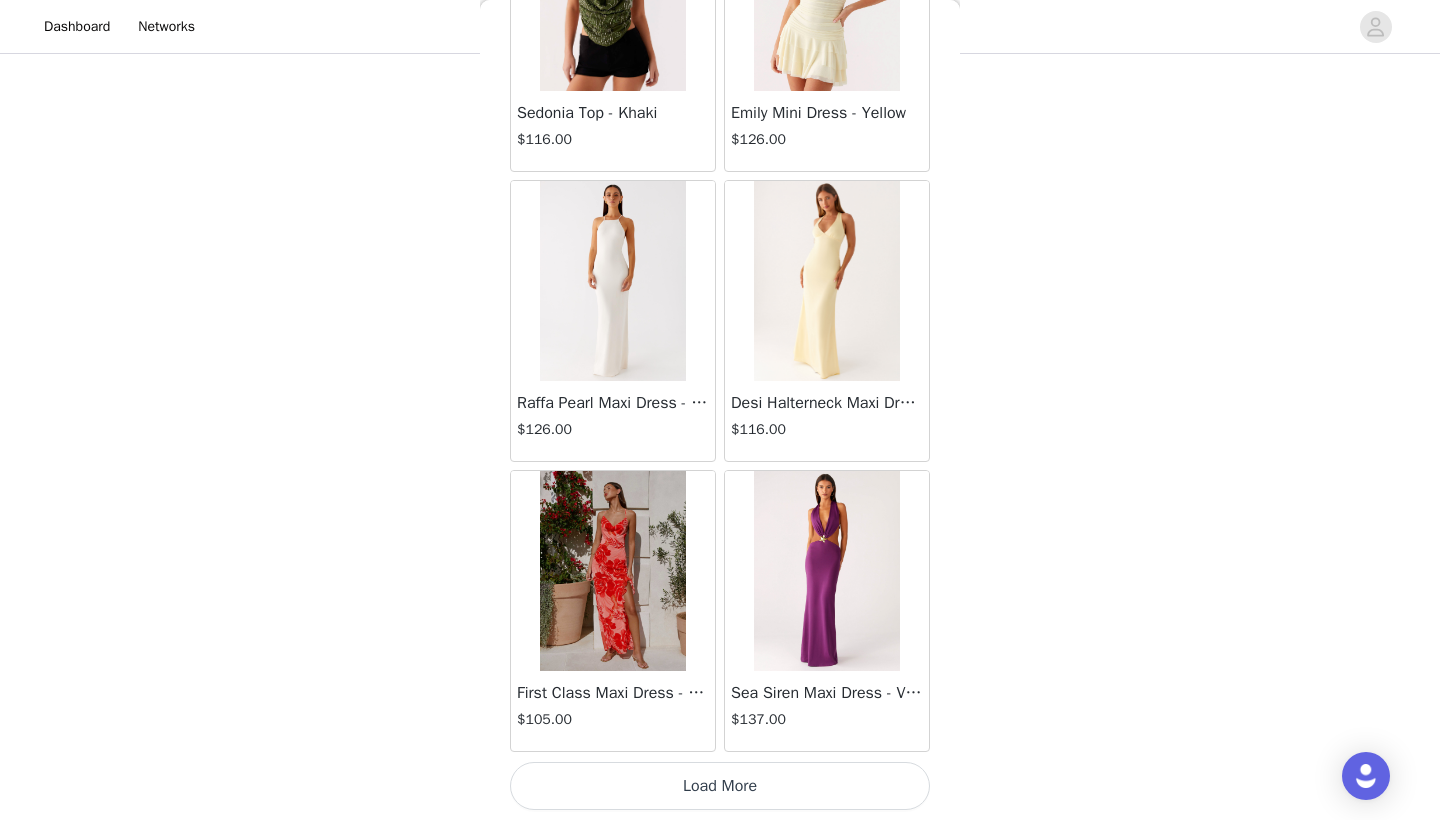 click on "Load More" at bounding box center [720, 786] 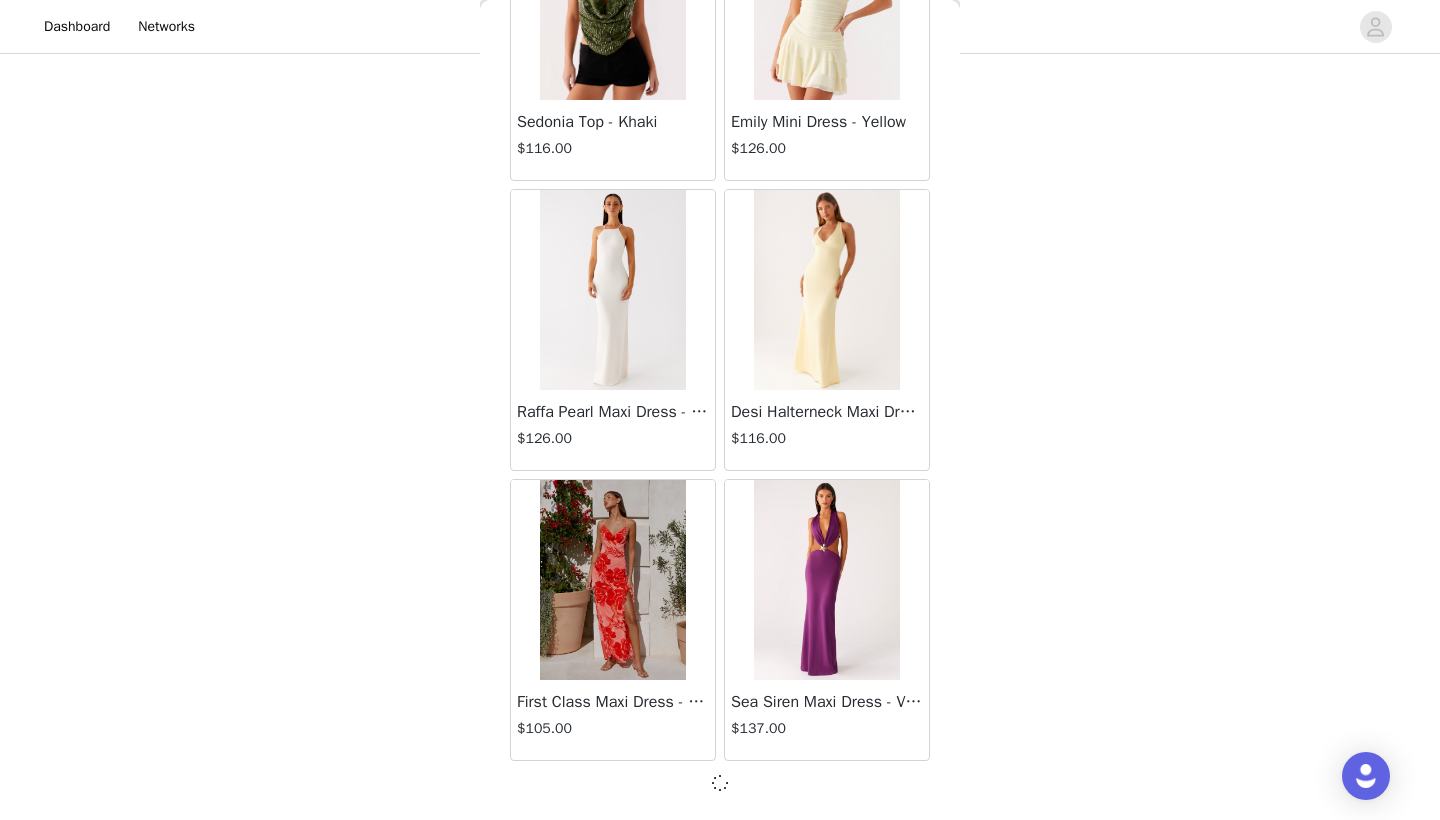 scroll, scrollTop: 83431, scrollLeft: 0, axis: vertical 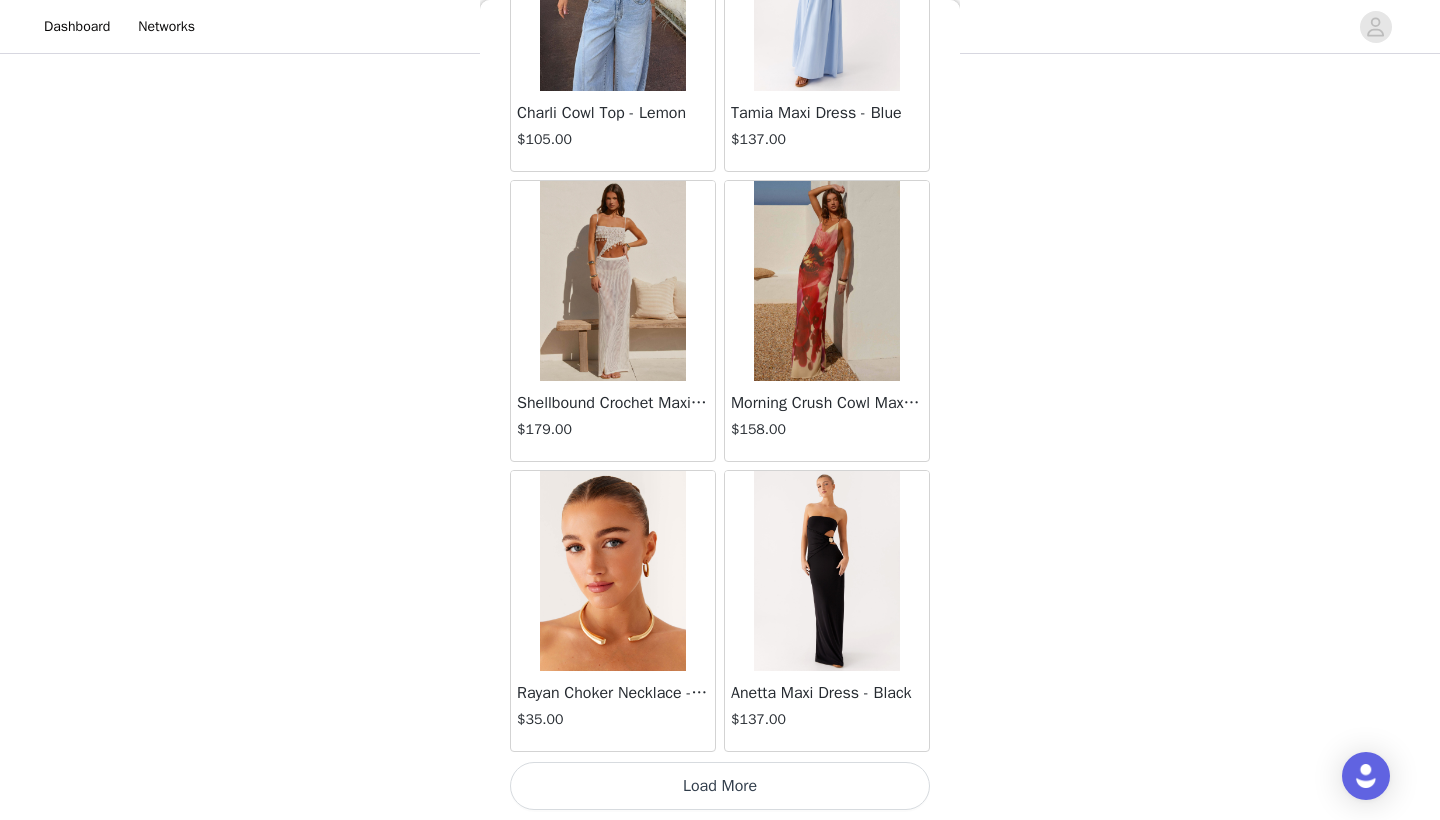 click on "Load More" at bounding box center [720, 786] 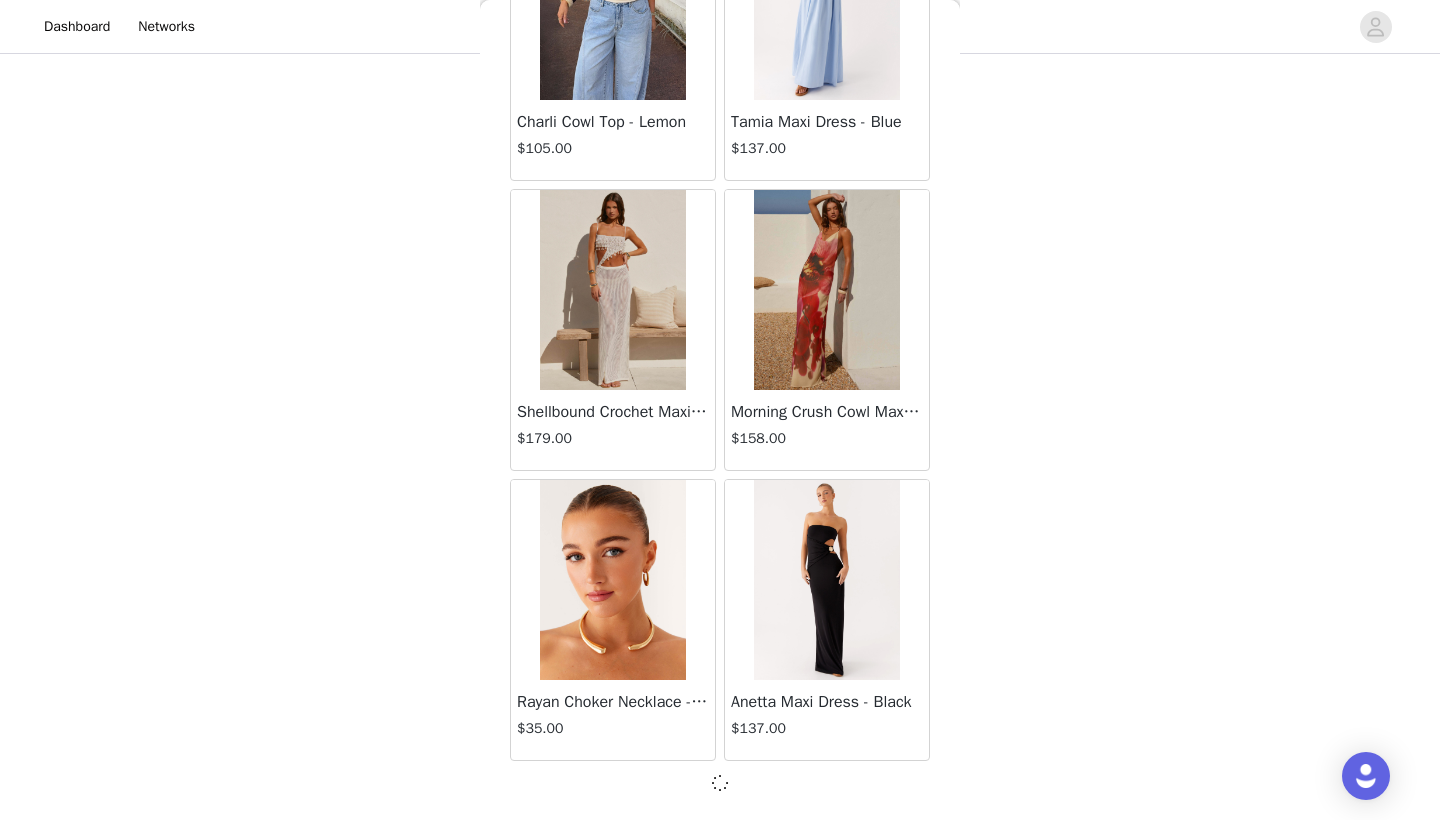 scroll, scrollTop: 86331, scrollLeft: 0, axis: vertical 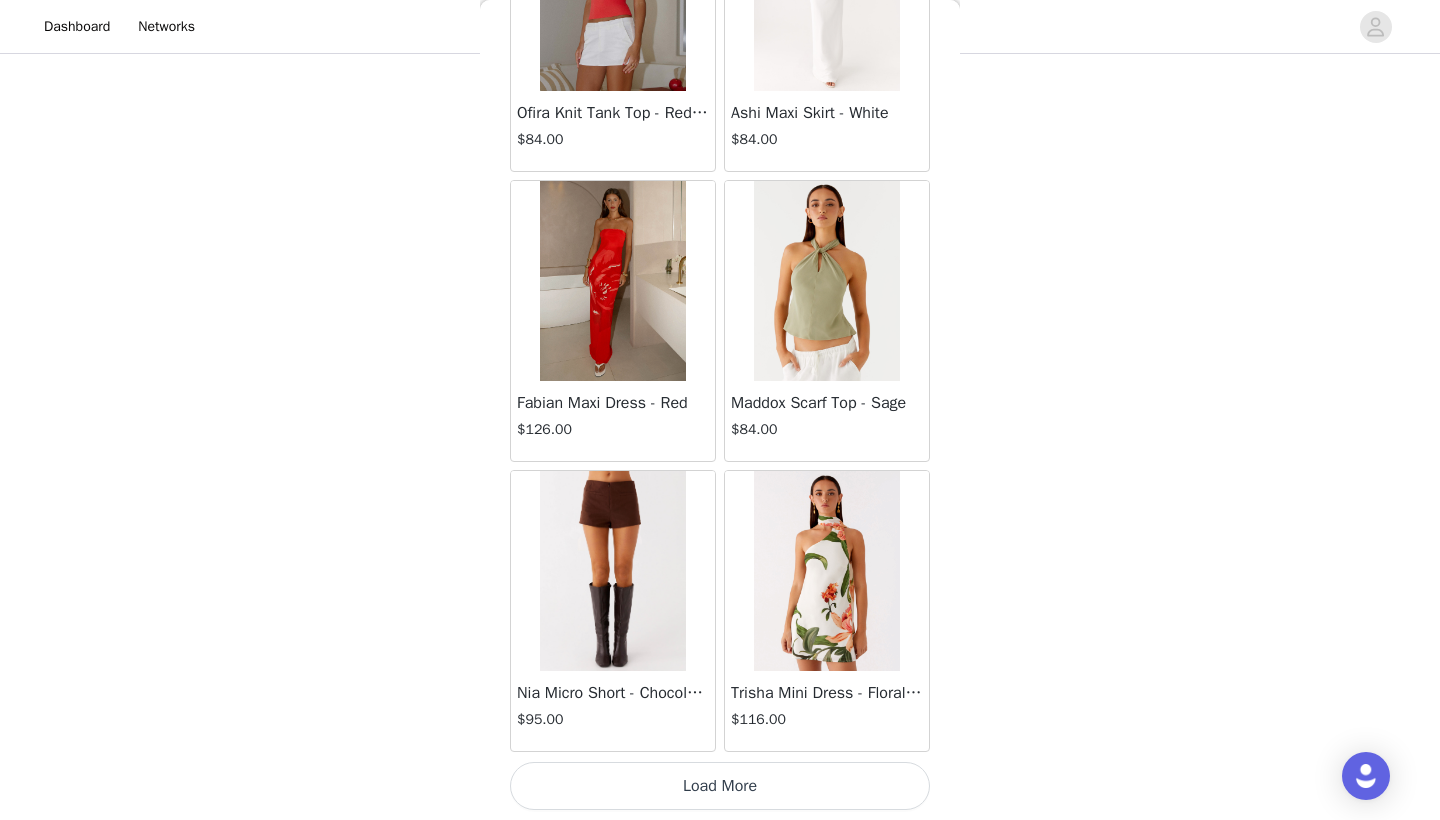 click on "Load More" at bounding box center (720, 786) 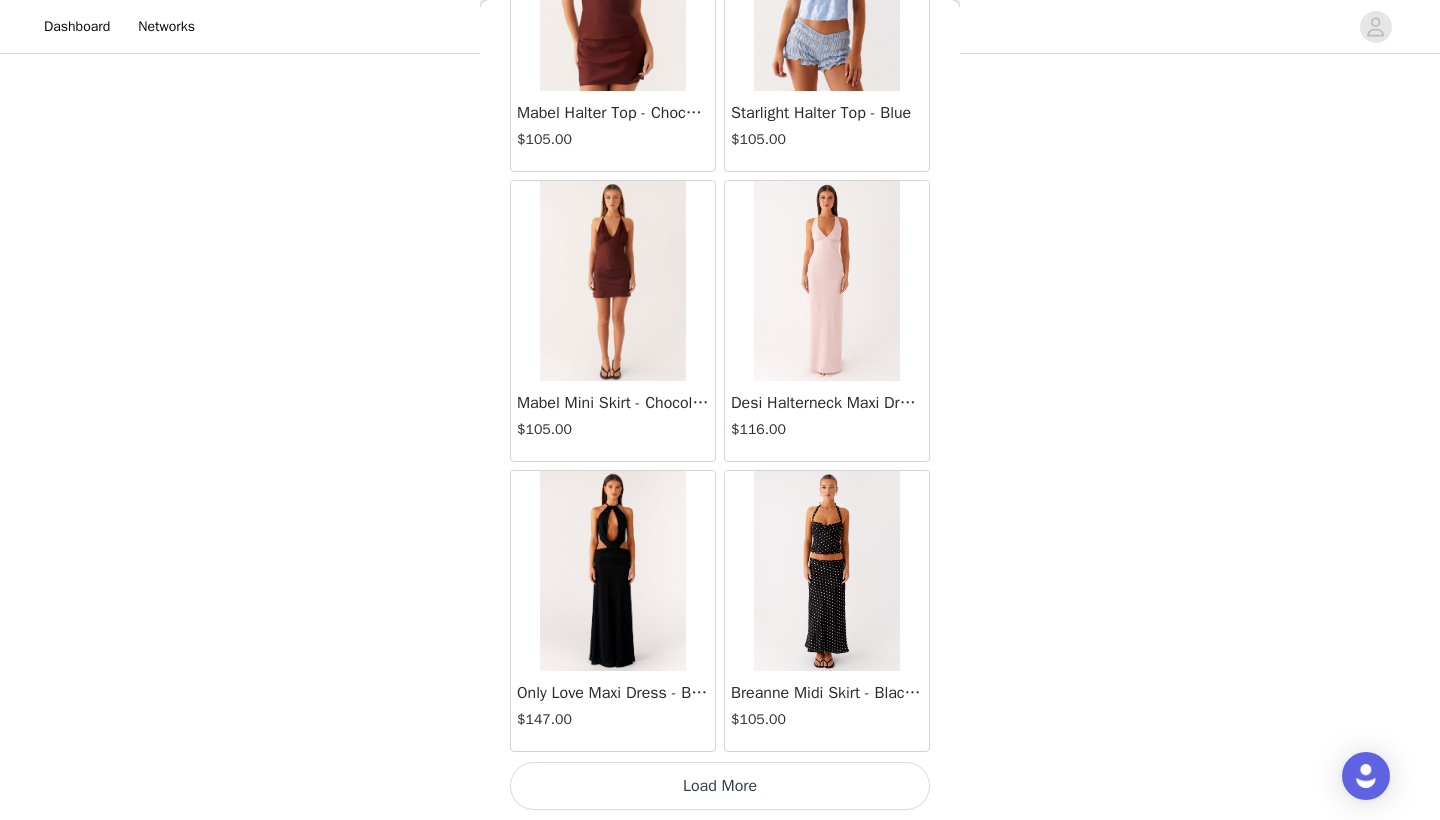 scroll, scrollTop: 92140, scrollLeft: 0, axis: vertical 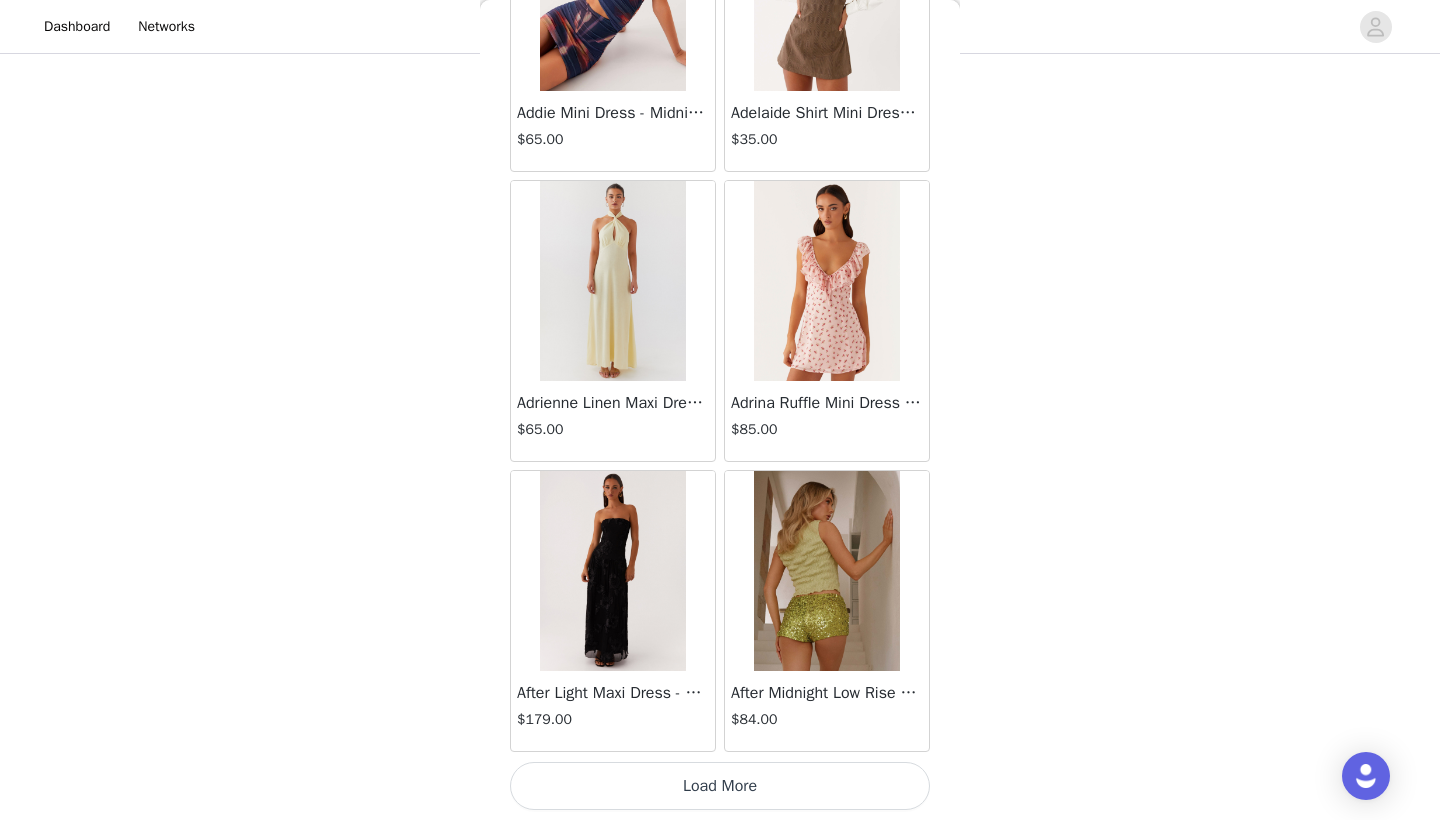 click on "Load More" at bounding box center (720, 786) 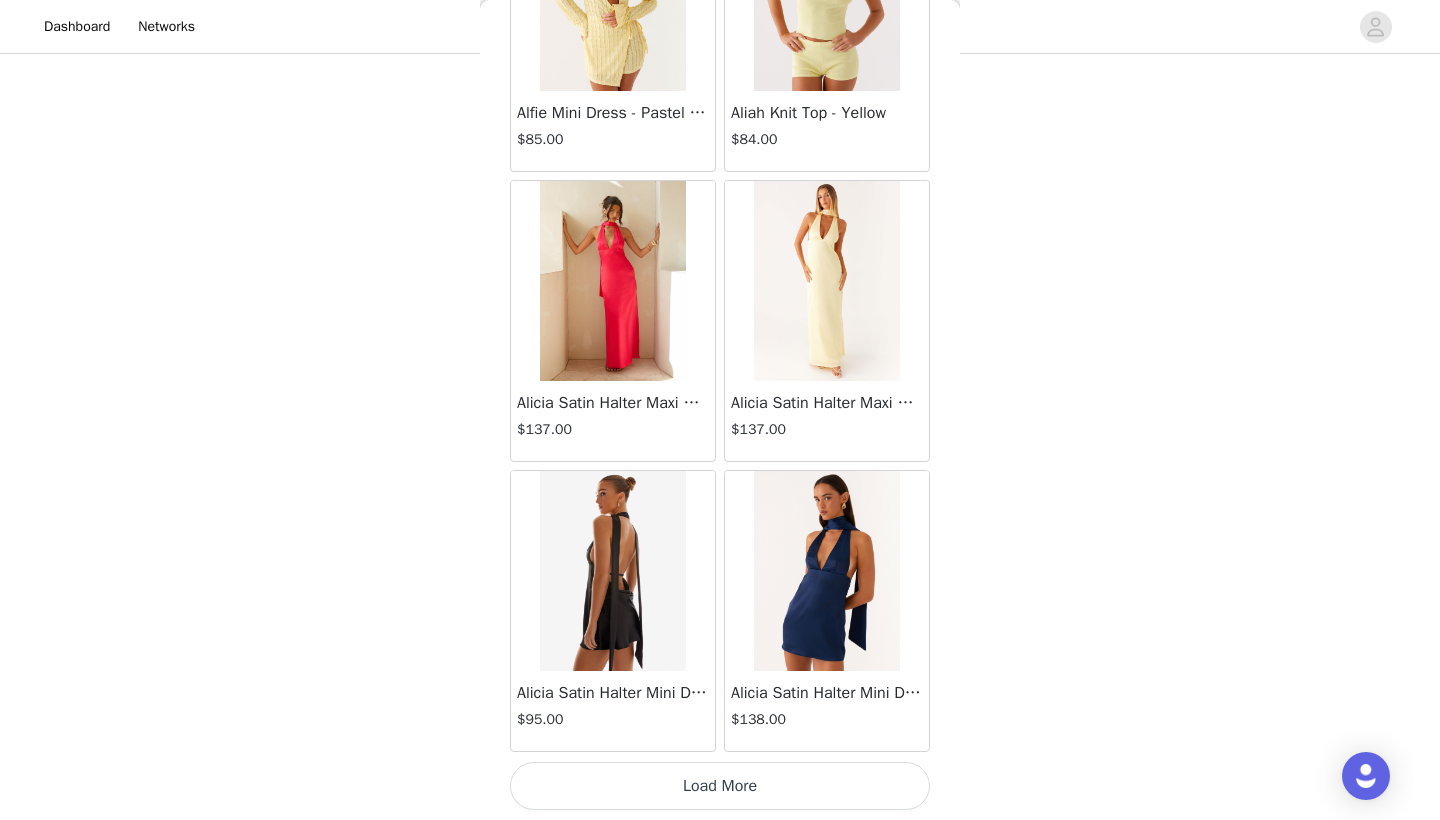 scroll, scrollTop: 97940, scrollLeft: 0, axis: vertical 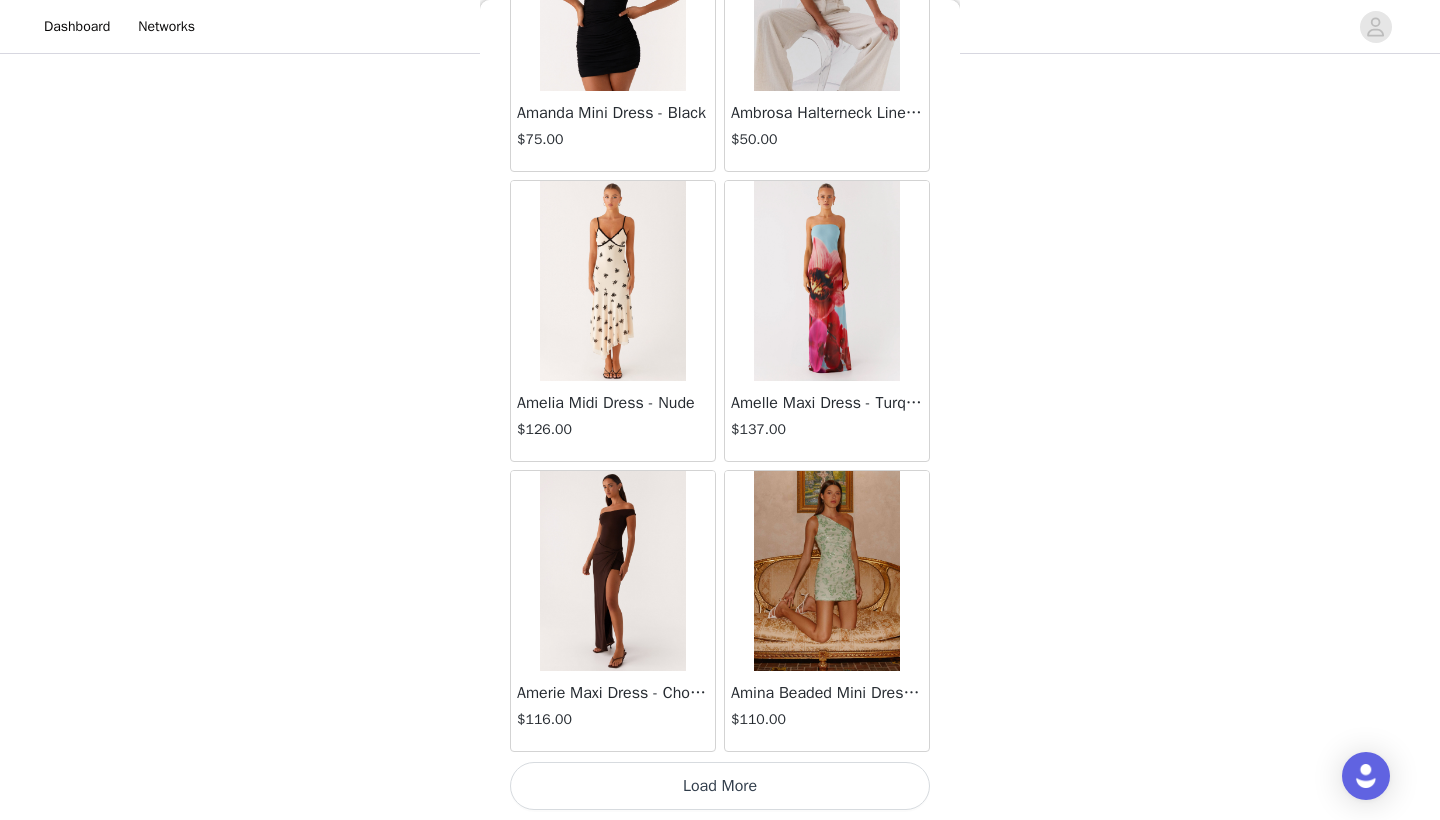 click on "Load More" at bounding box center (720, 786) 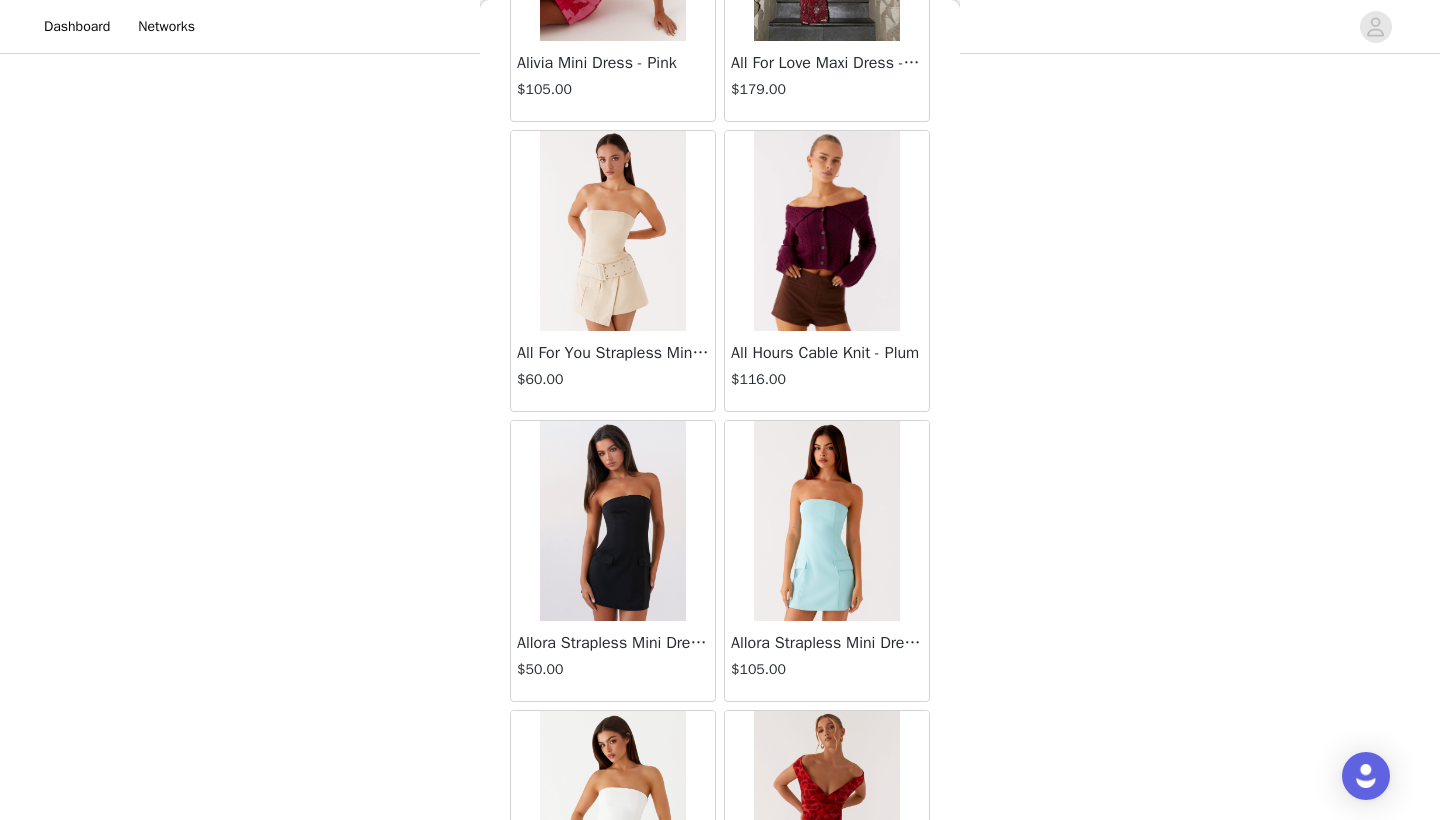 scroll, scrollTop: 99086, scrollLeft: 0, axis: vertical 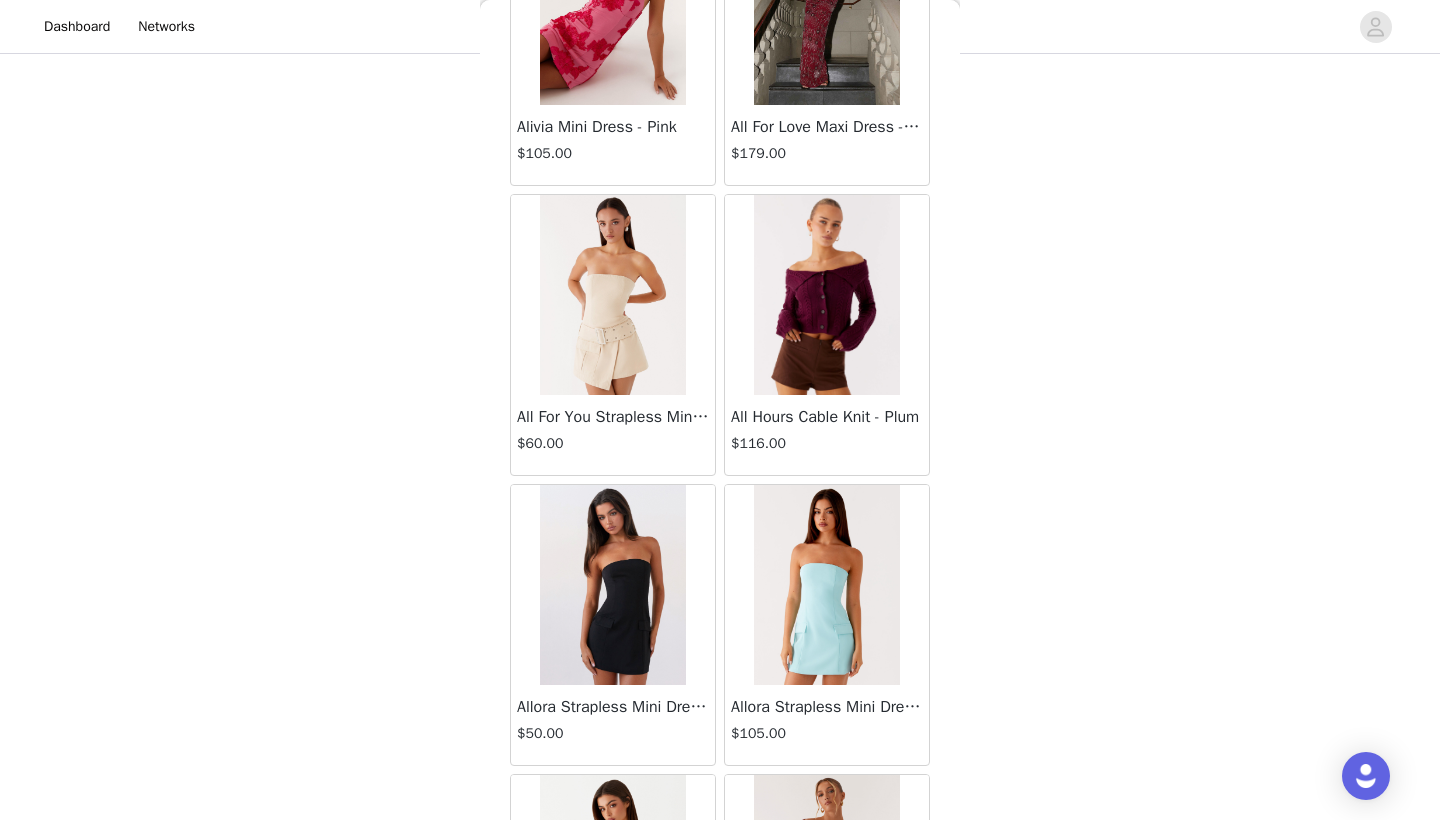 click on "All Hours Cable Knit - Plum" at bounding box center [827, 417] 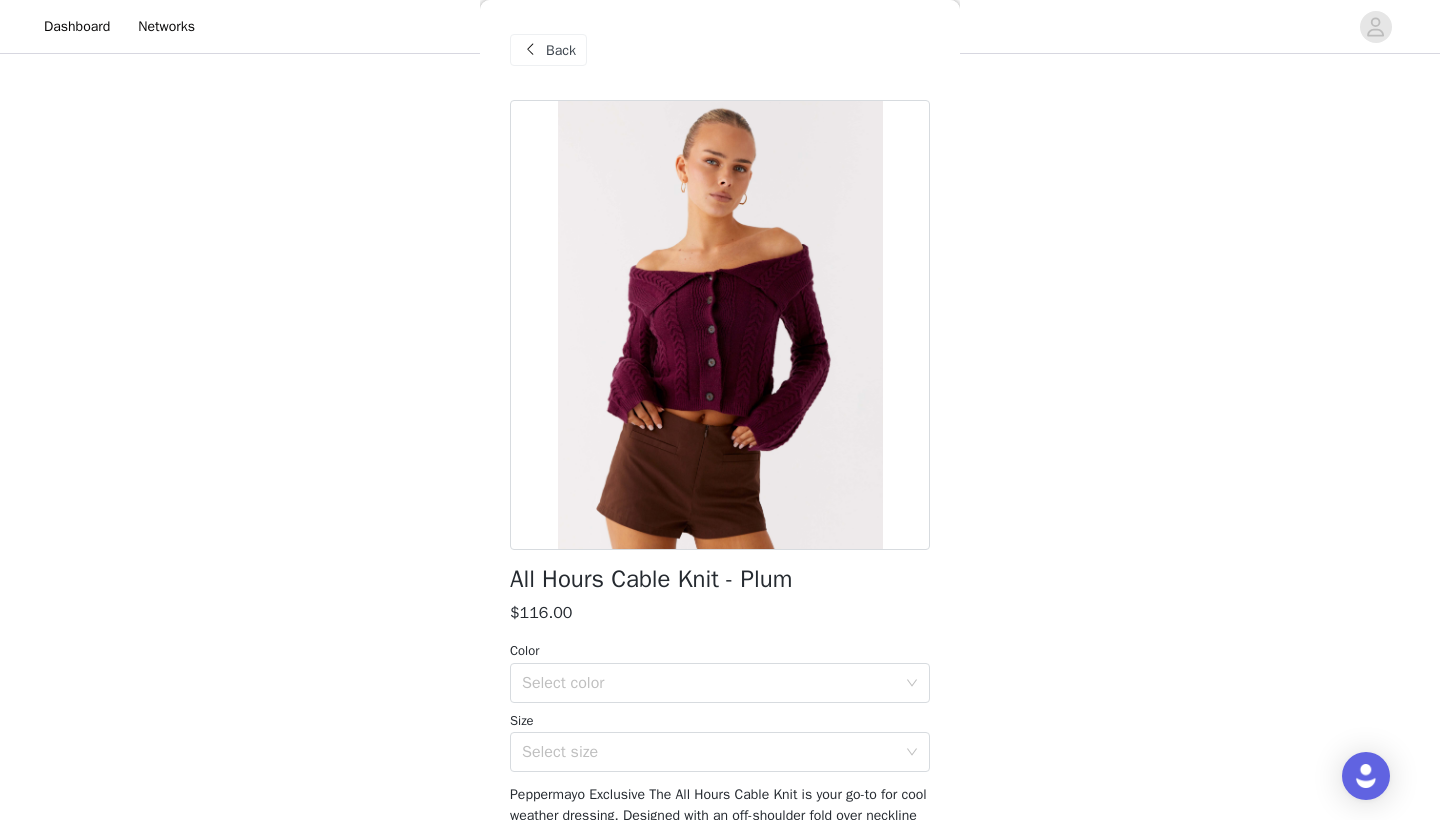 scroll, scrollTop: 0, scrollLeft: 0, axis: both 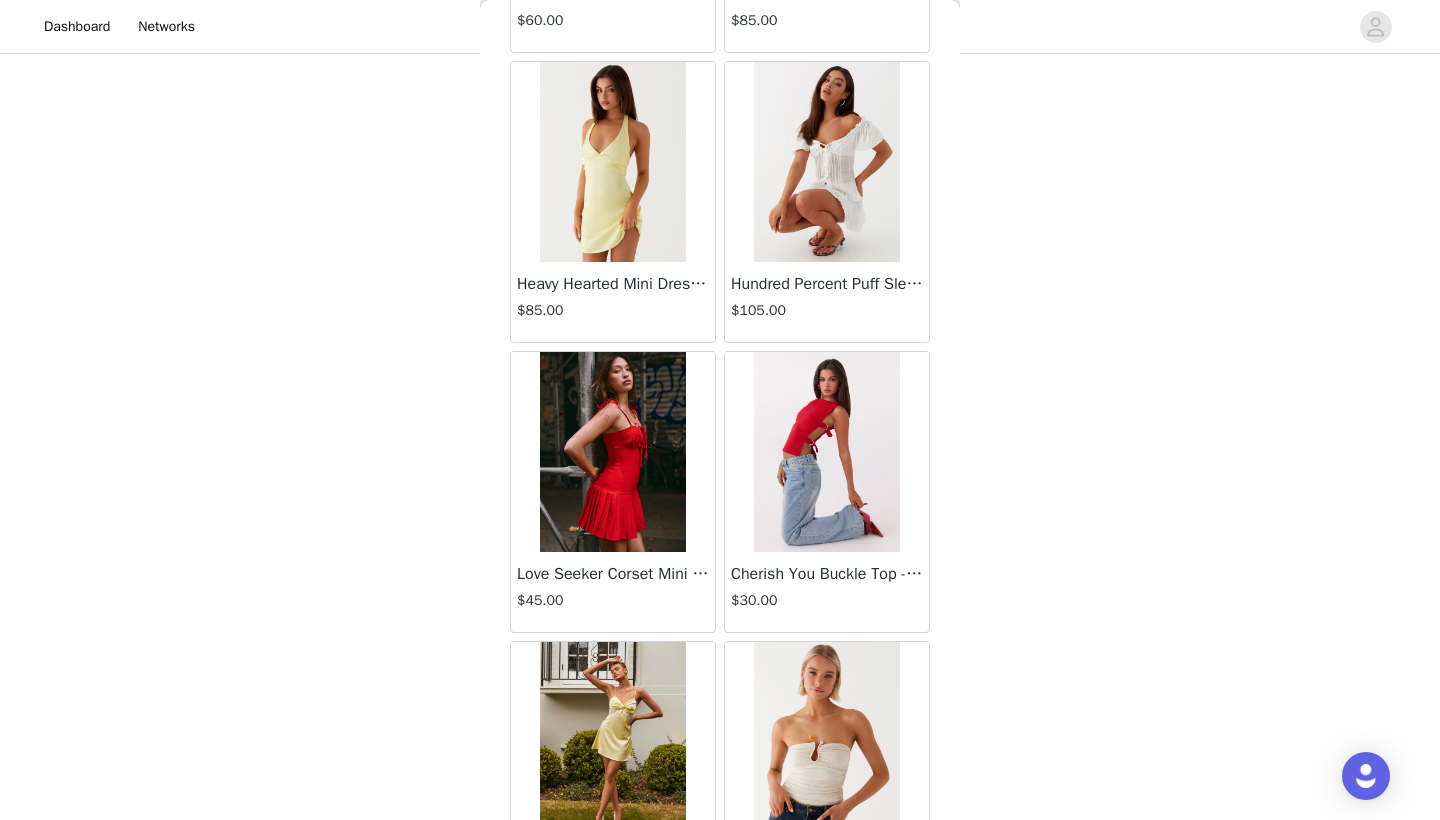 drag, startPoint x: 952, startPoint y: 15, endPoint x: 955, endPoint y: 53, distance: 38.118237 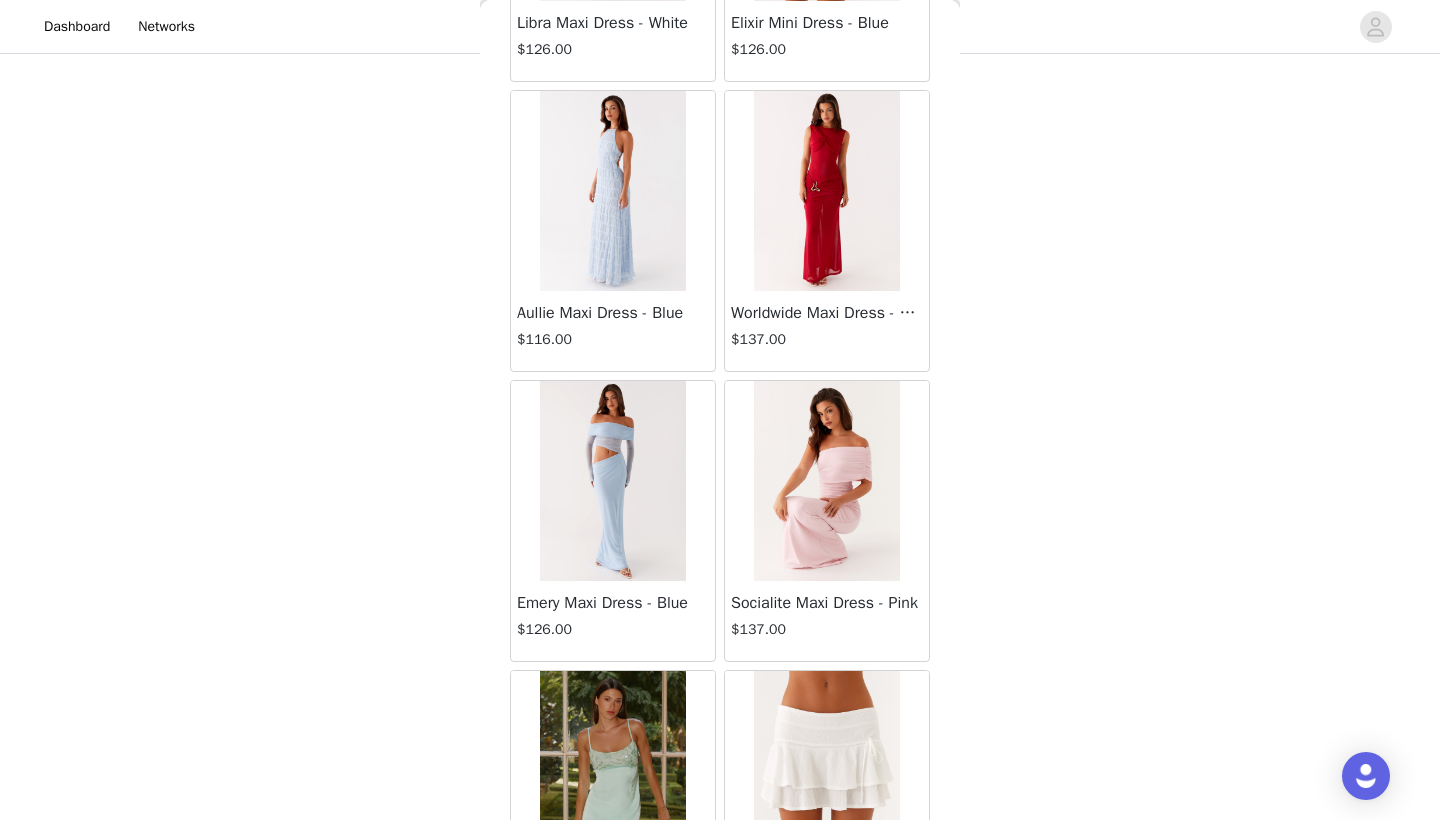 scroll, scrollTop: 56926, scrollLeft: 0, axis: vertical 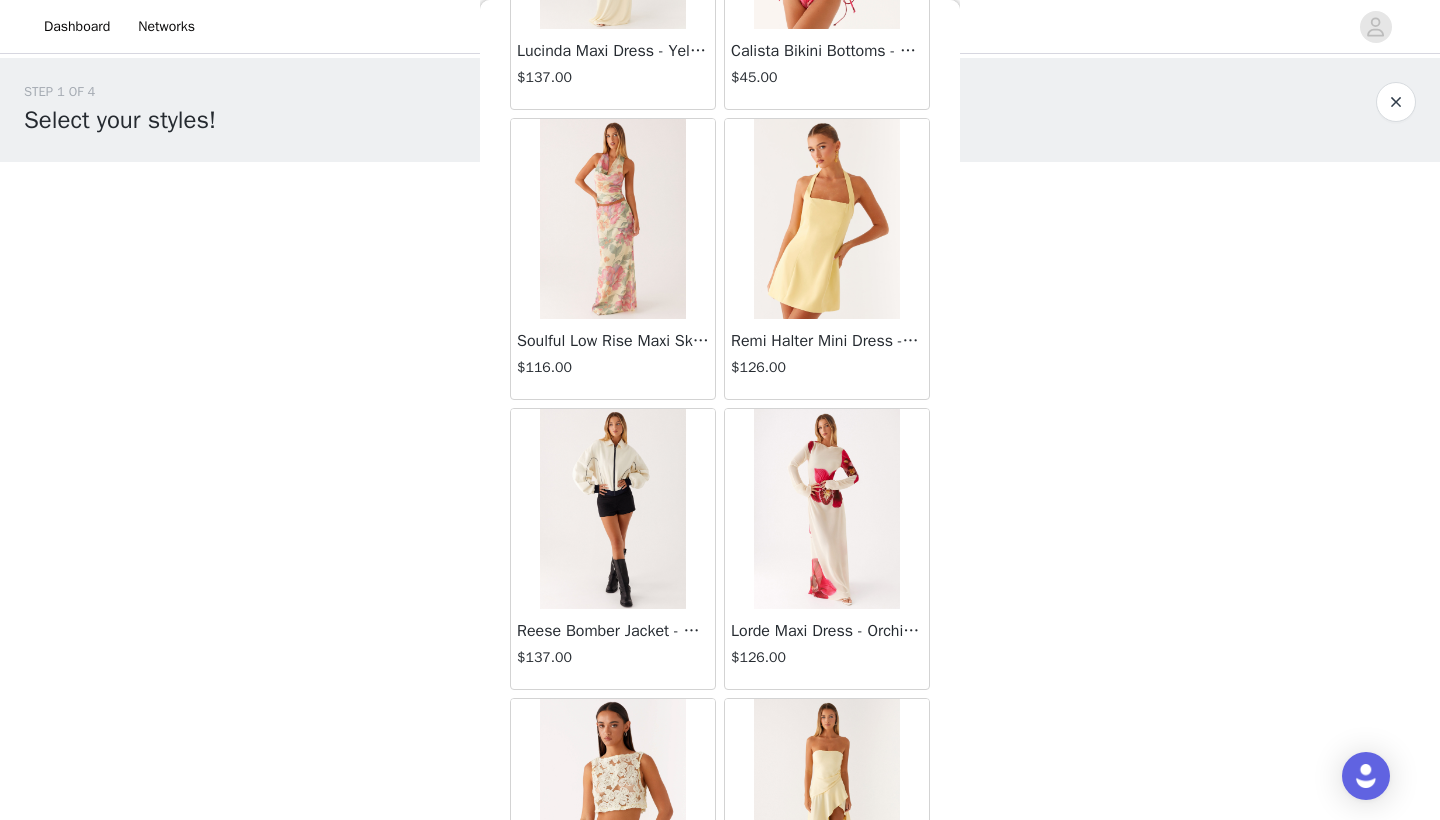 click on "Lorde Maxi Dress - Orchid Yellow   $126.00" at bounding box center [827, 649] 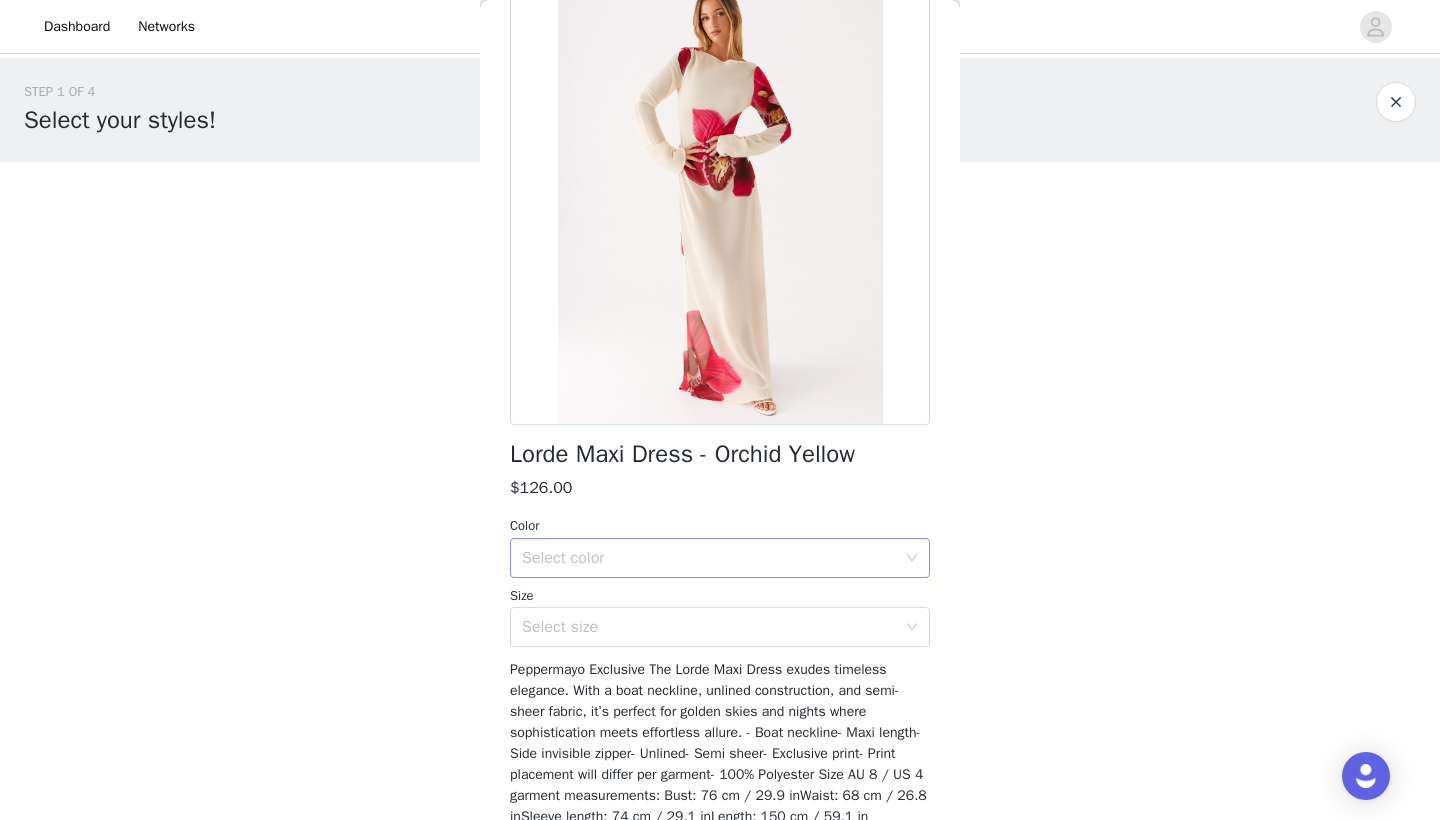 scroll, scrollTop: 121, scrollLeft: 0, axis: vertical 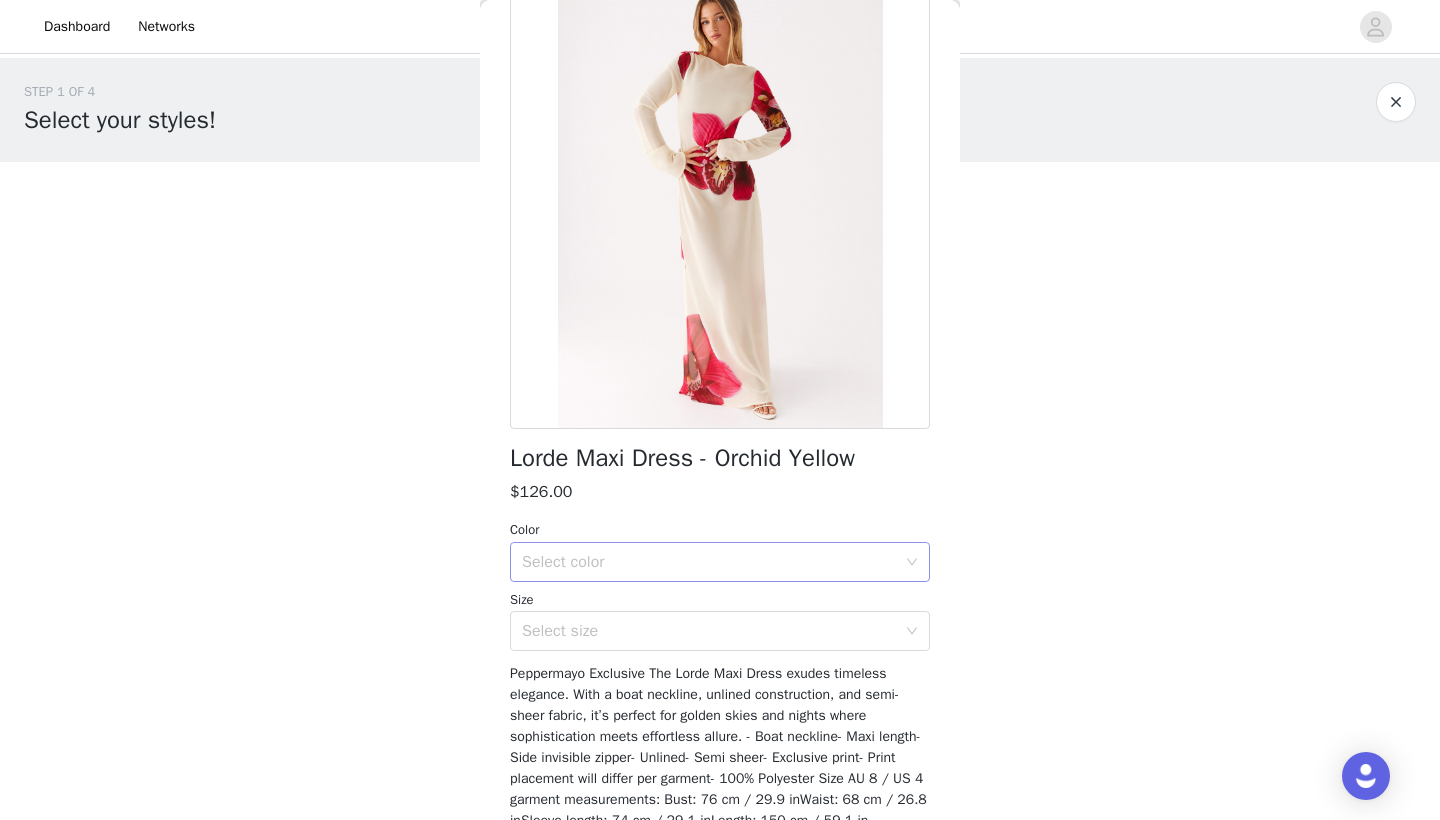 click on "Select color" at bounding box center (709, 562) 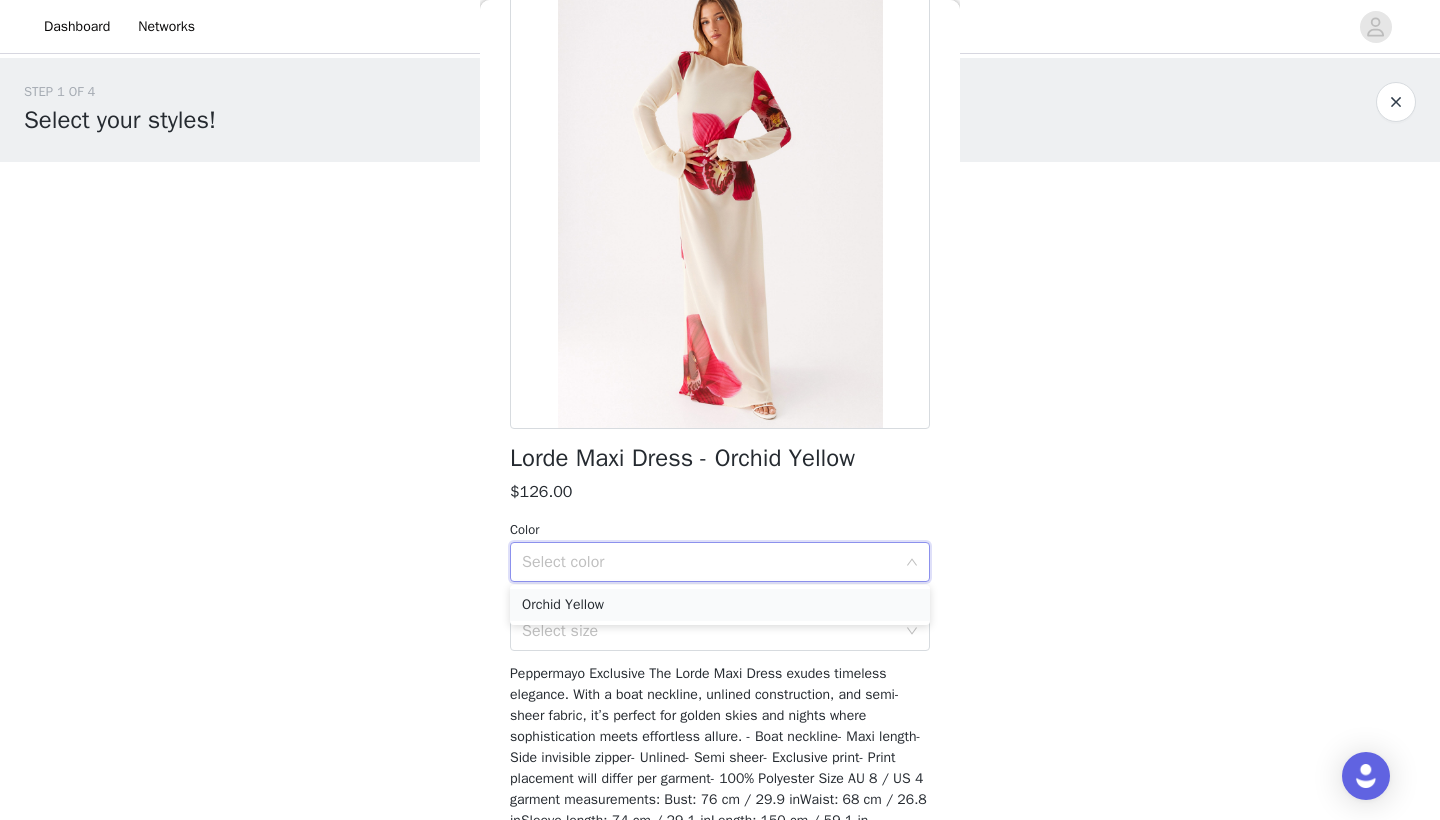 click on "Orchid Yellow" at bounding box center [720, 605] 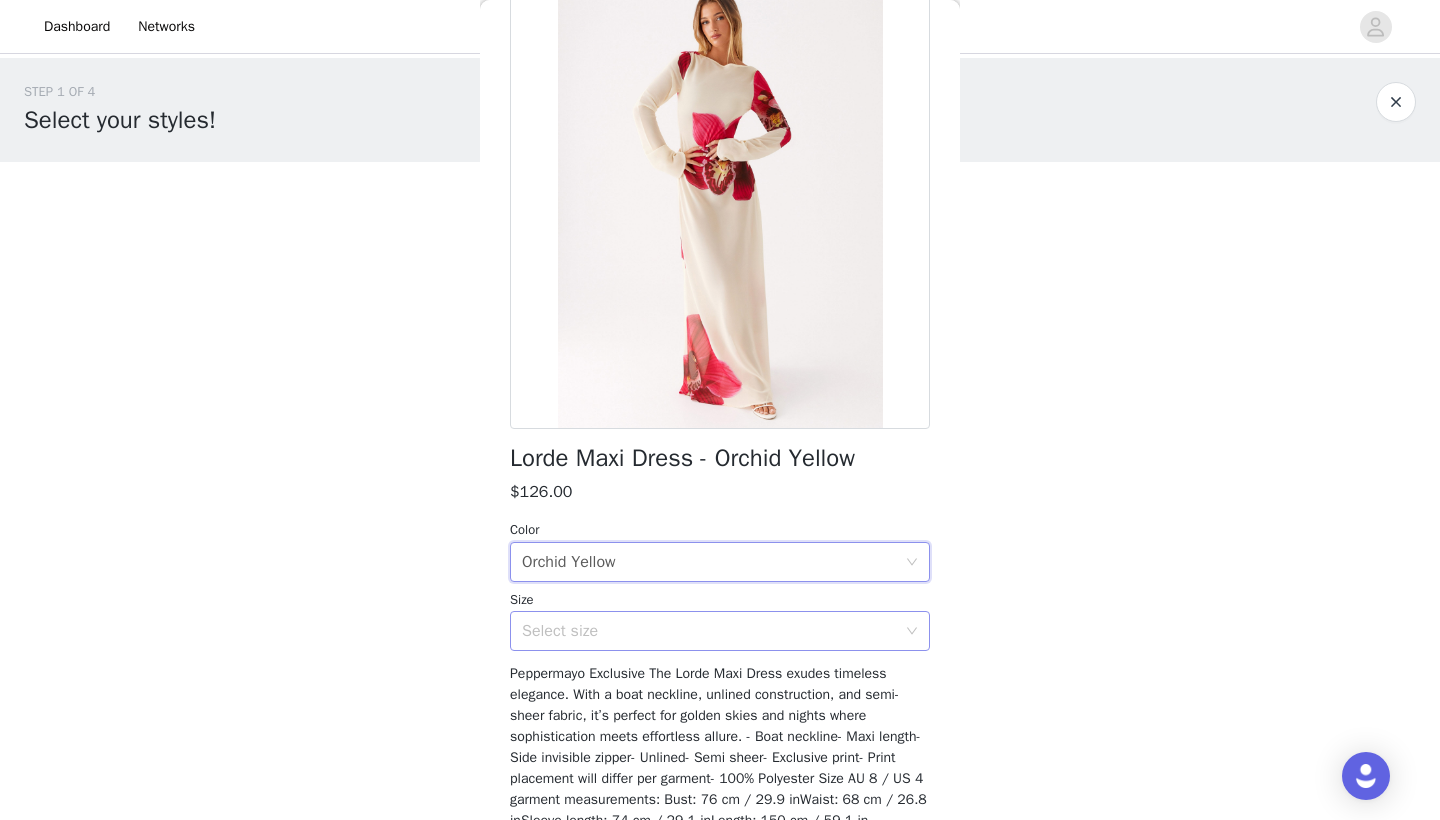 click on "Select size" at bounding box center [709, 631] 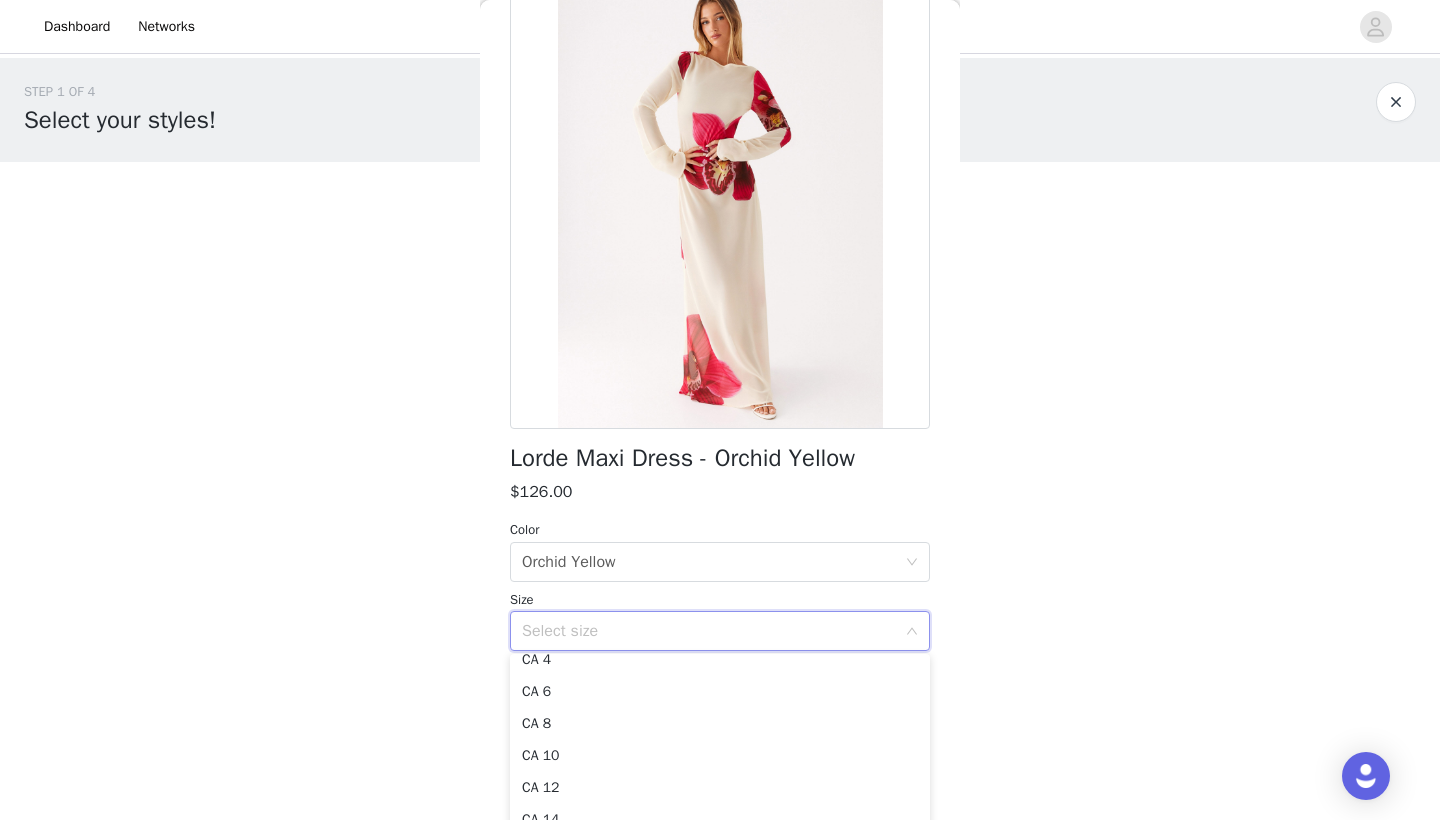 scroll, scrollTop: 78, scrollLeft: 0, axis: vertical 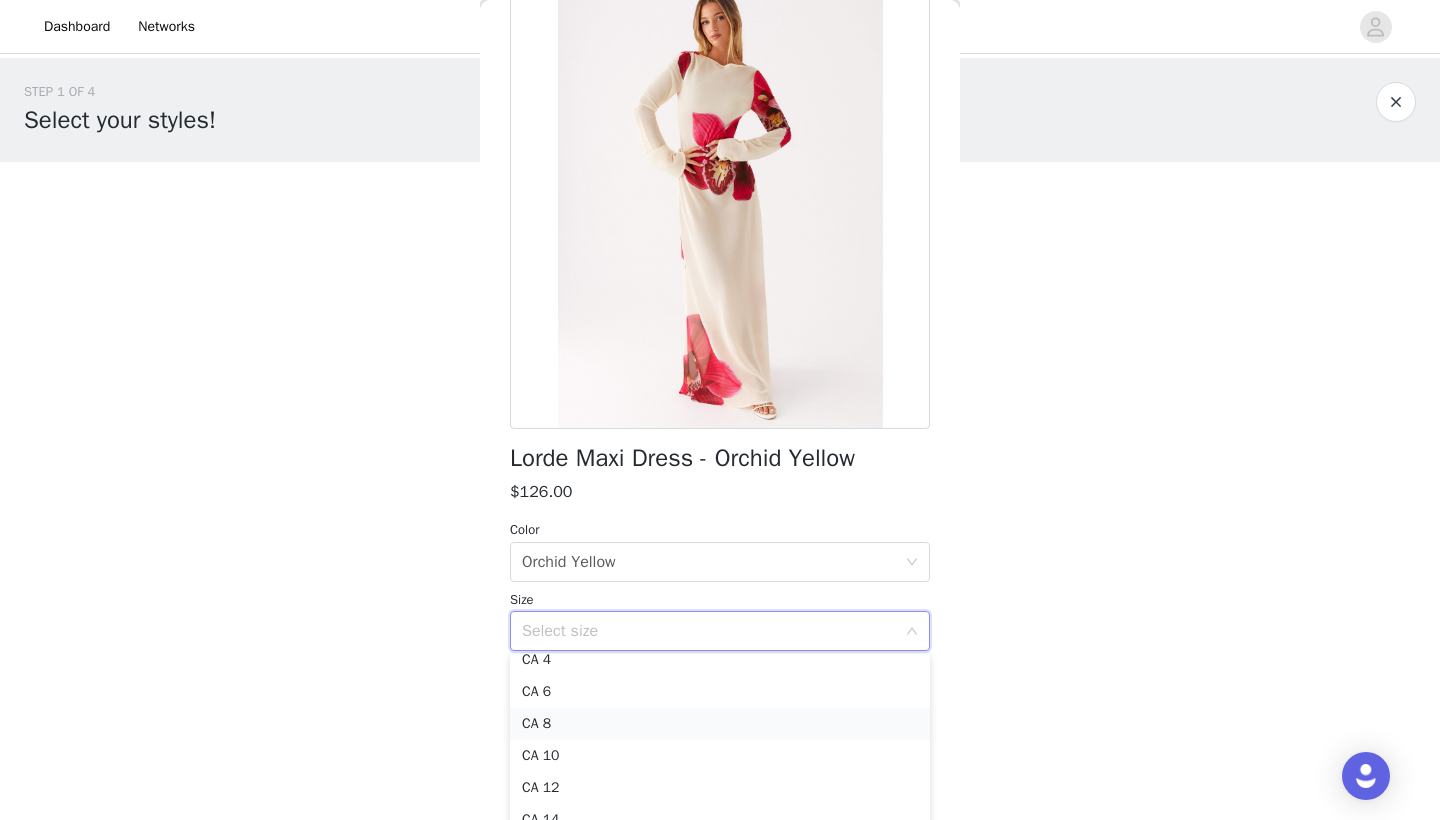click on "CA 8" at bounding box center [720, 724] 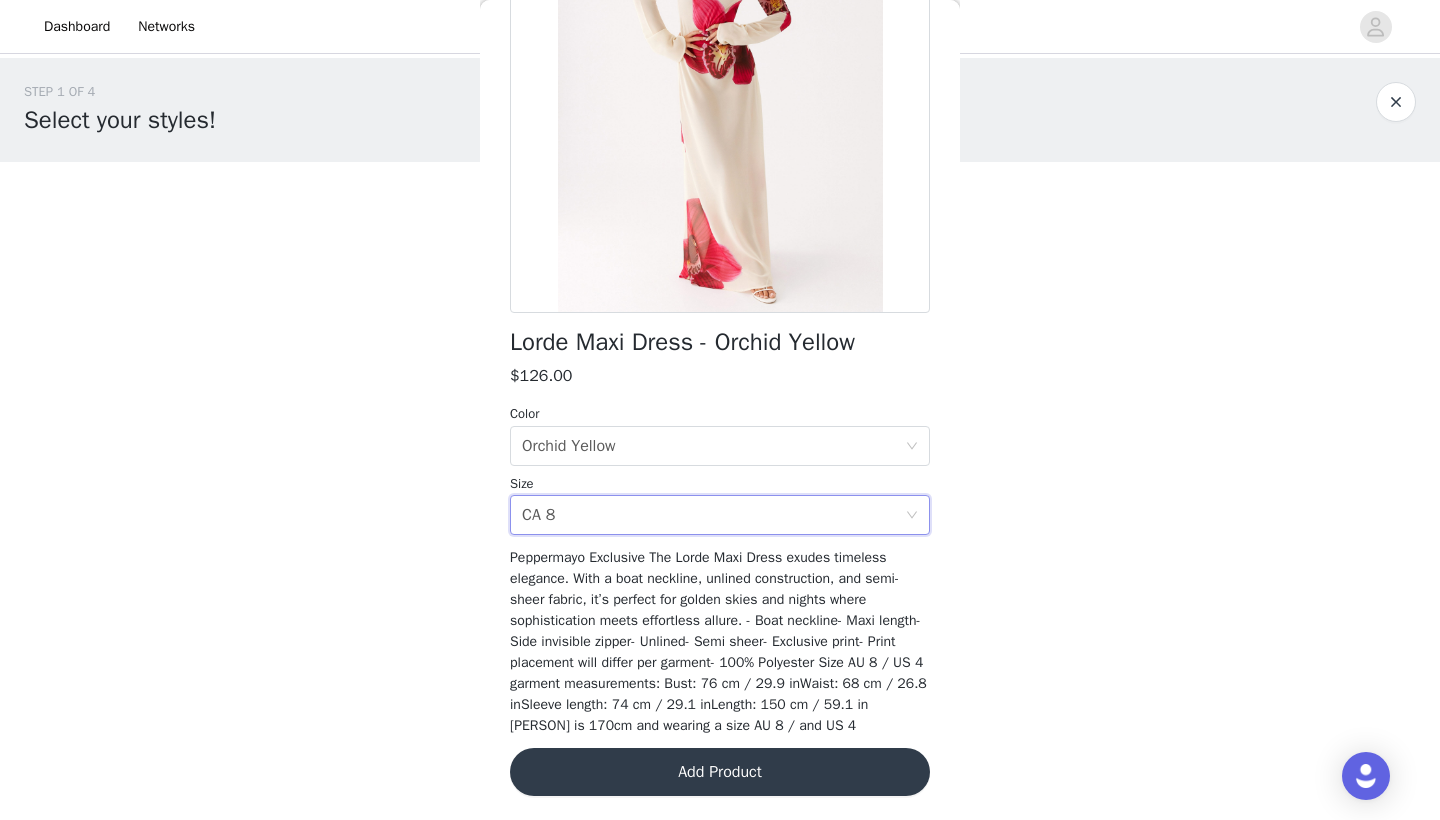scroll, scrollTop: 257, scrollLeft: 0, axis: vertical 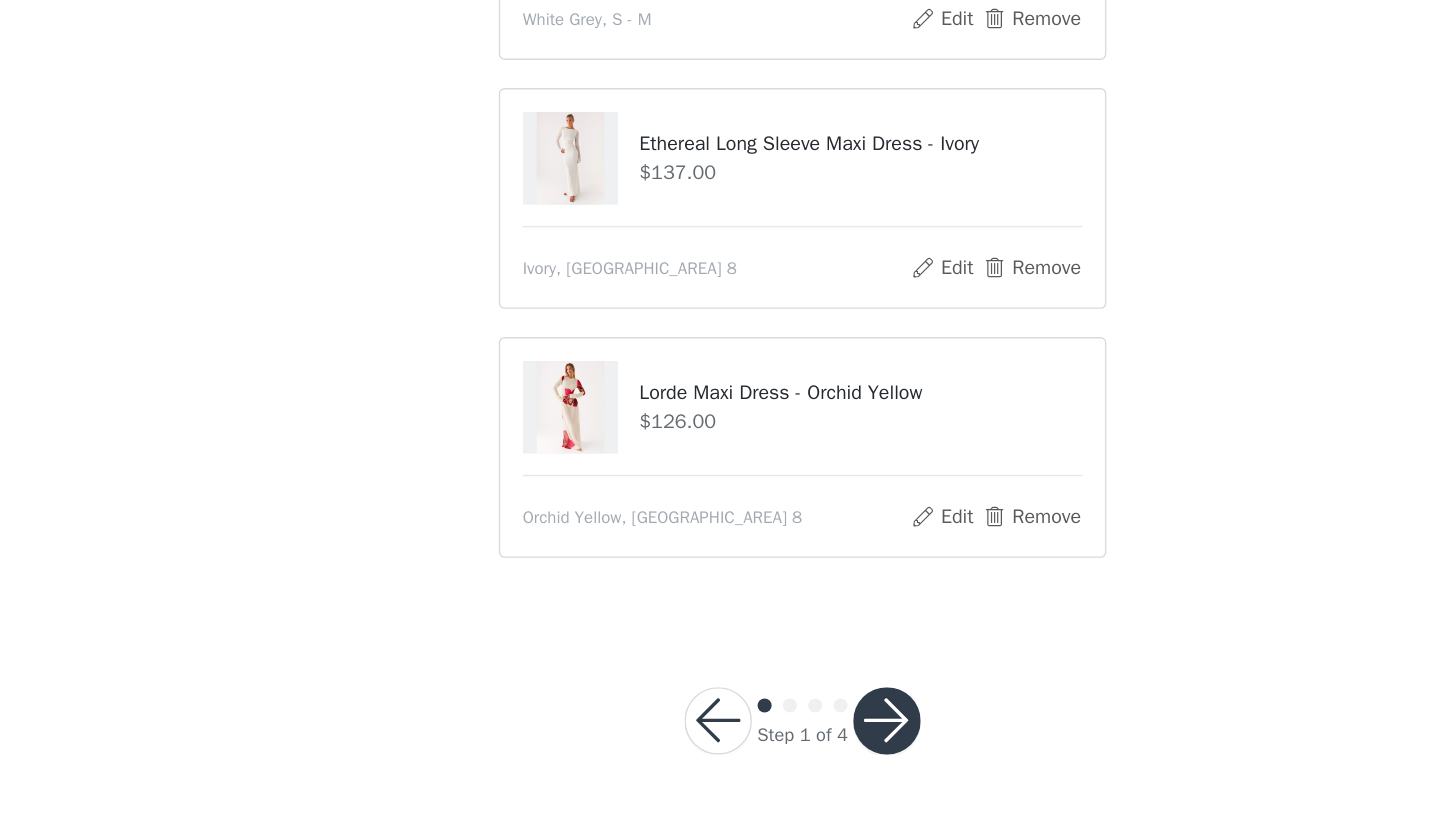 click at bounding box center [780, 749] 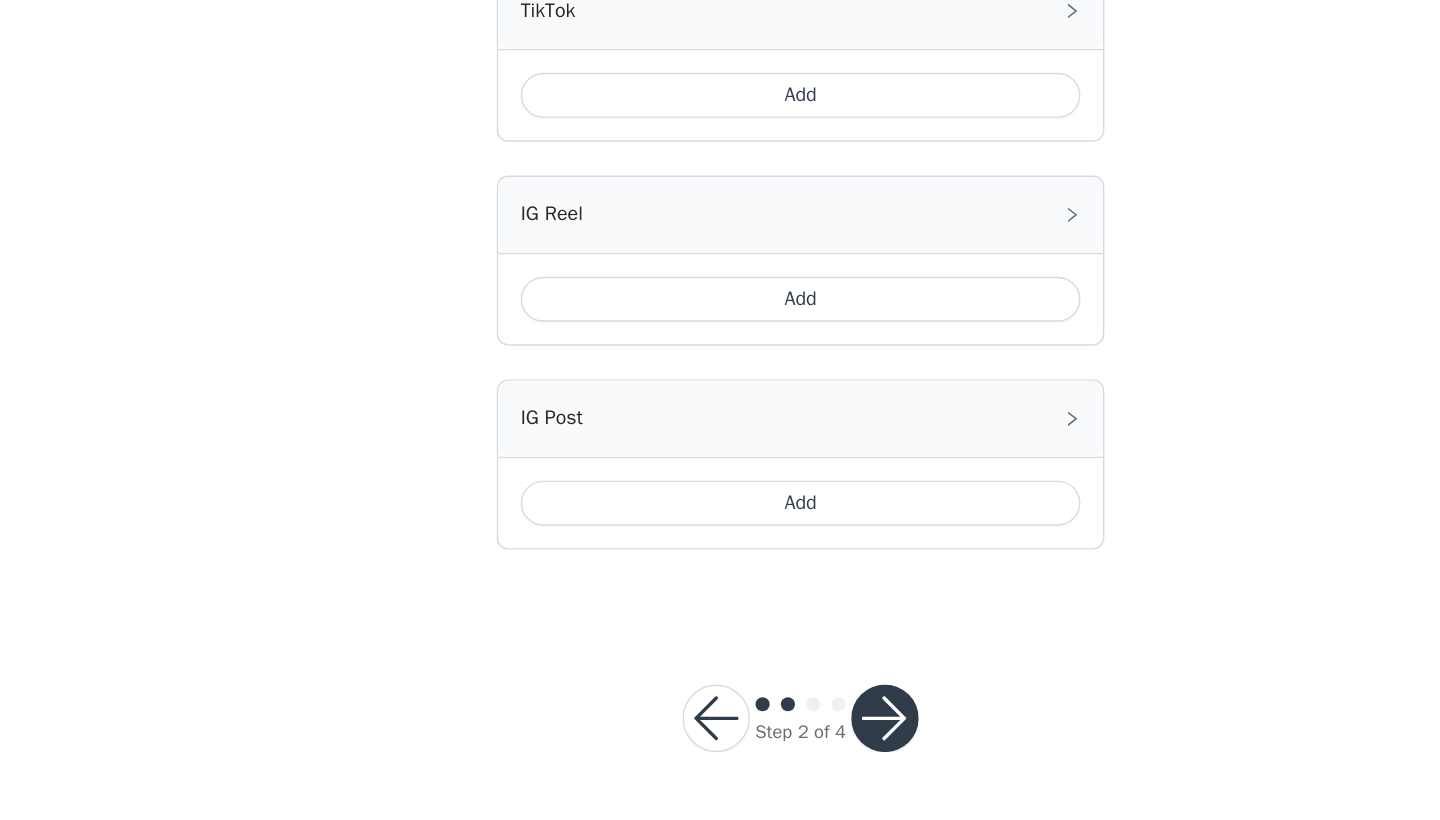 scroll, scrollTop: 1124, scrollLeft: 0, axis: vertical 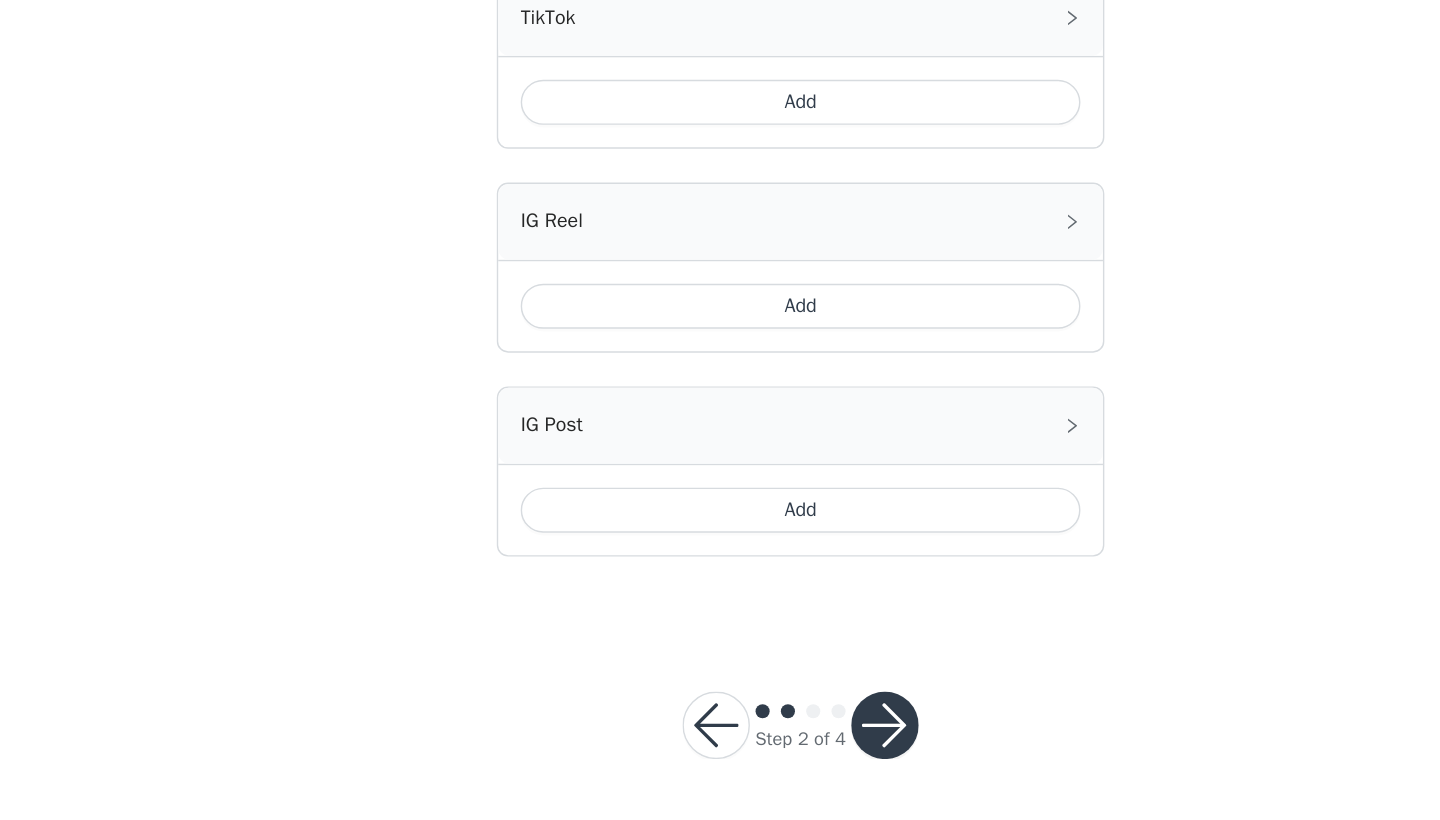 click at bounding box center [780, 752] 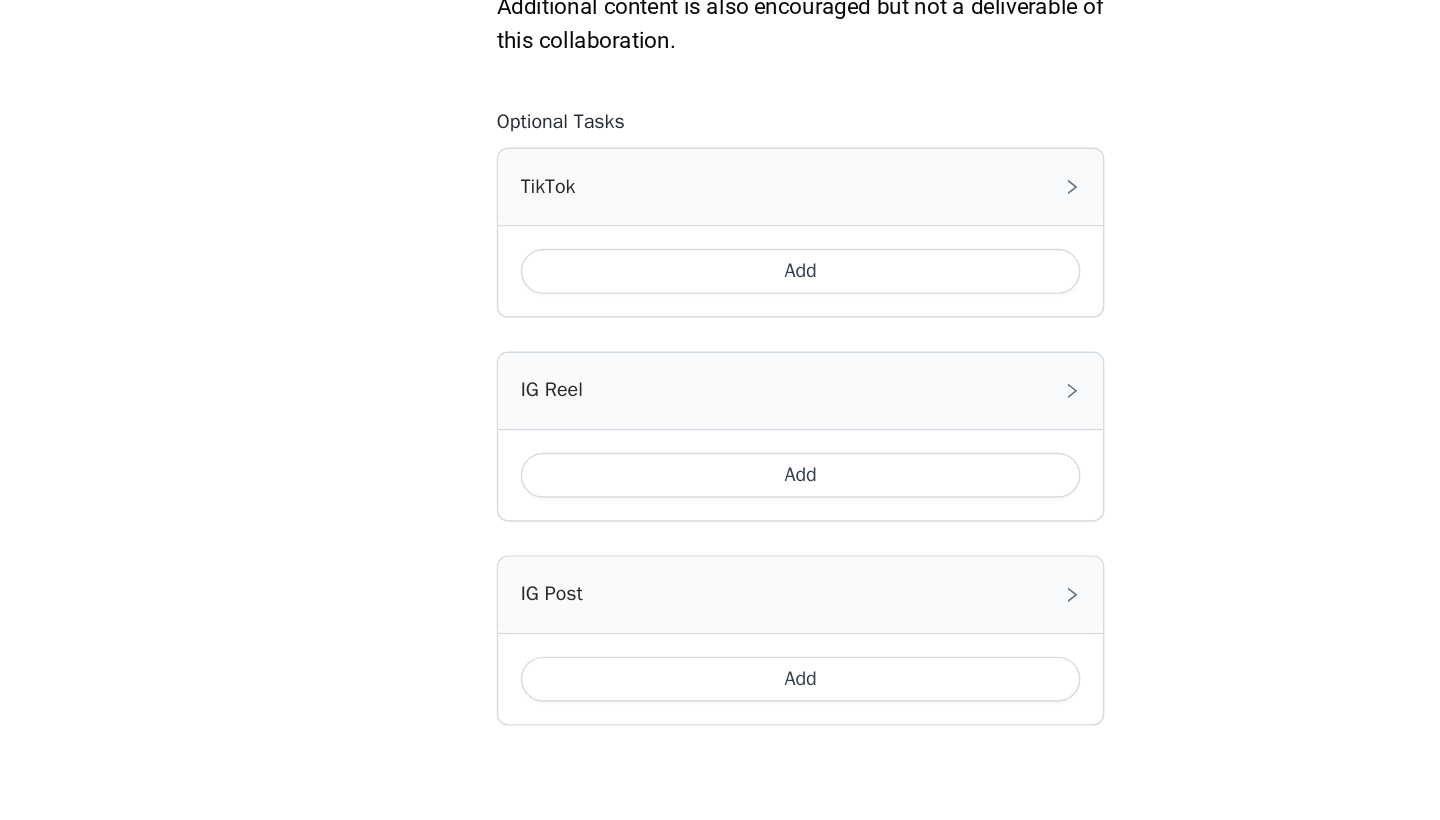 click on "Add" at bounding box center (720, 309) 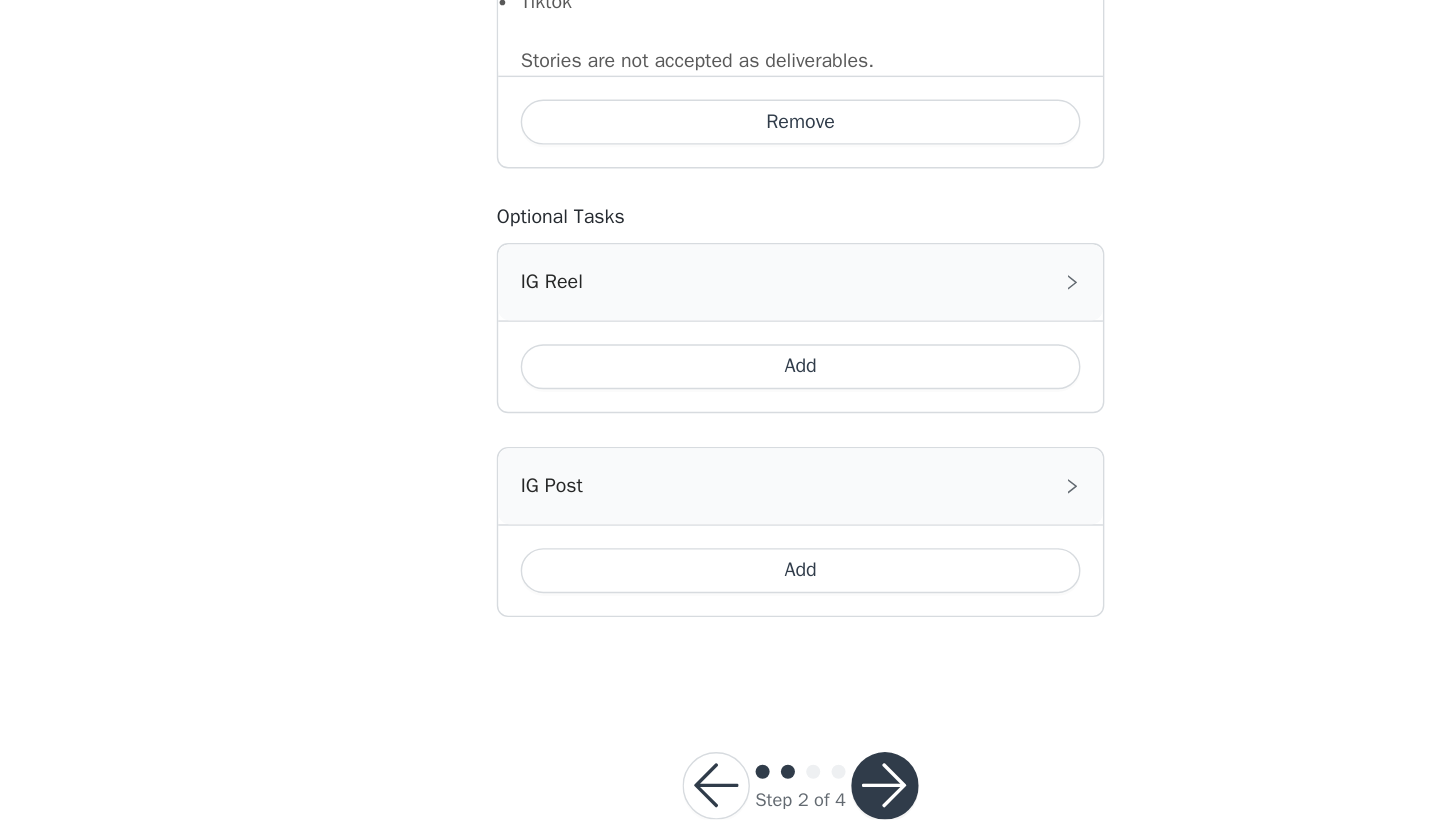 scroll, scrollTop: 1361, scrollLeft: 0, axis: vertical 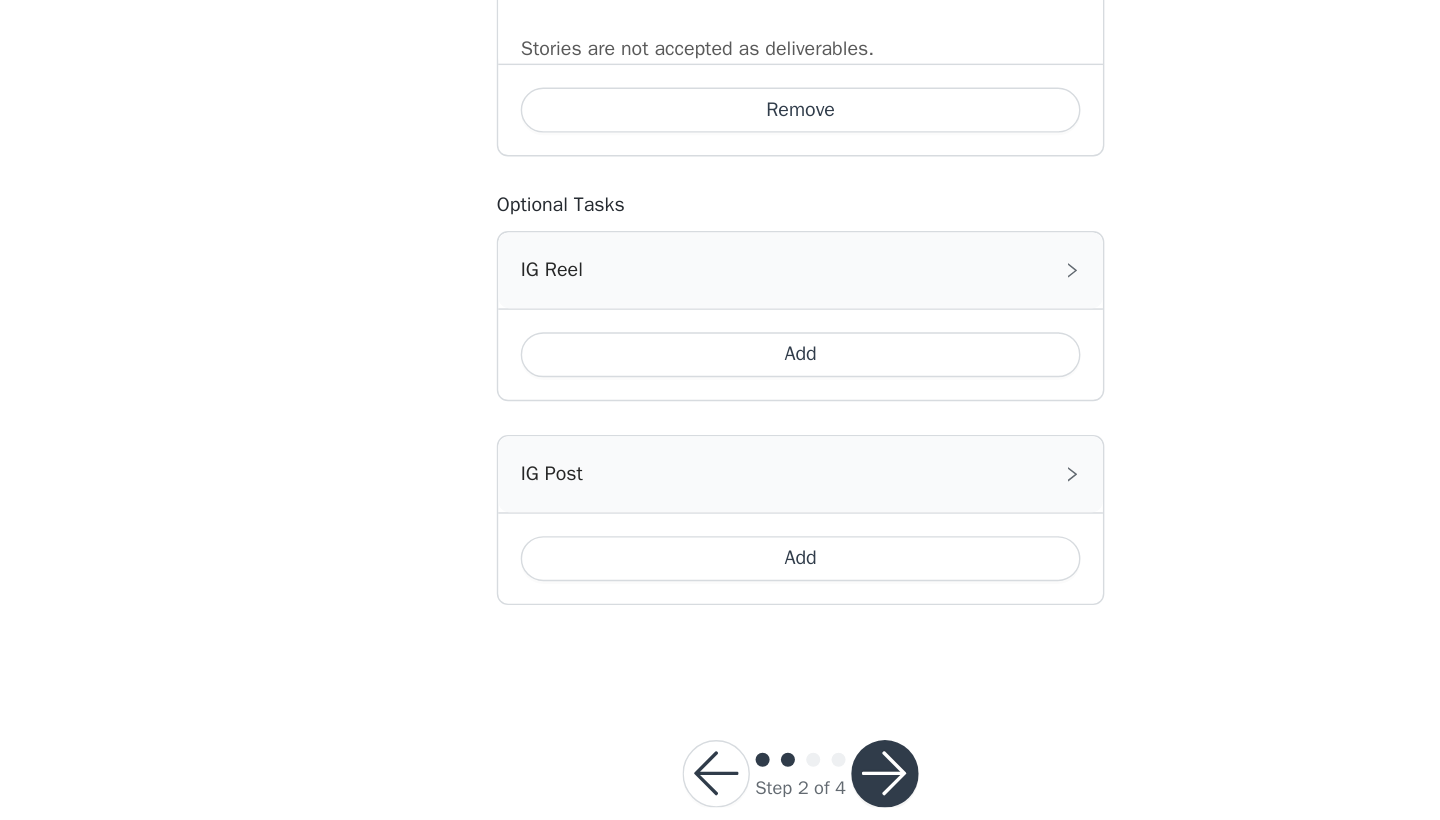 click on "Add" at bounding box center [720, 489] 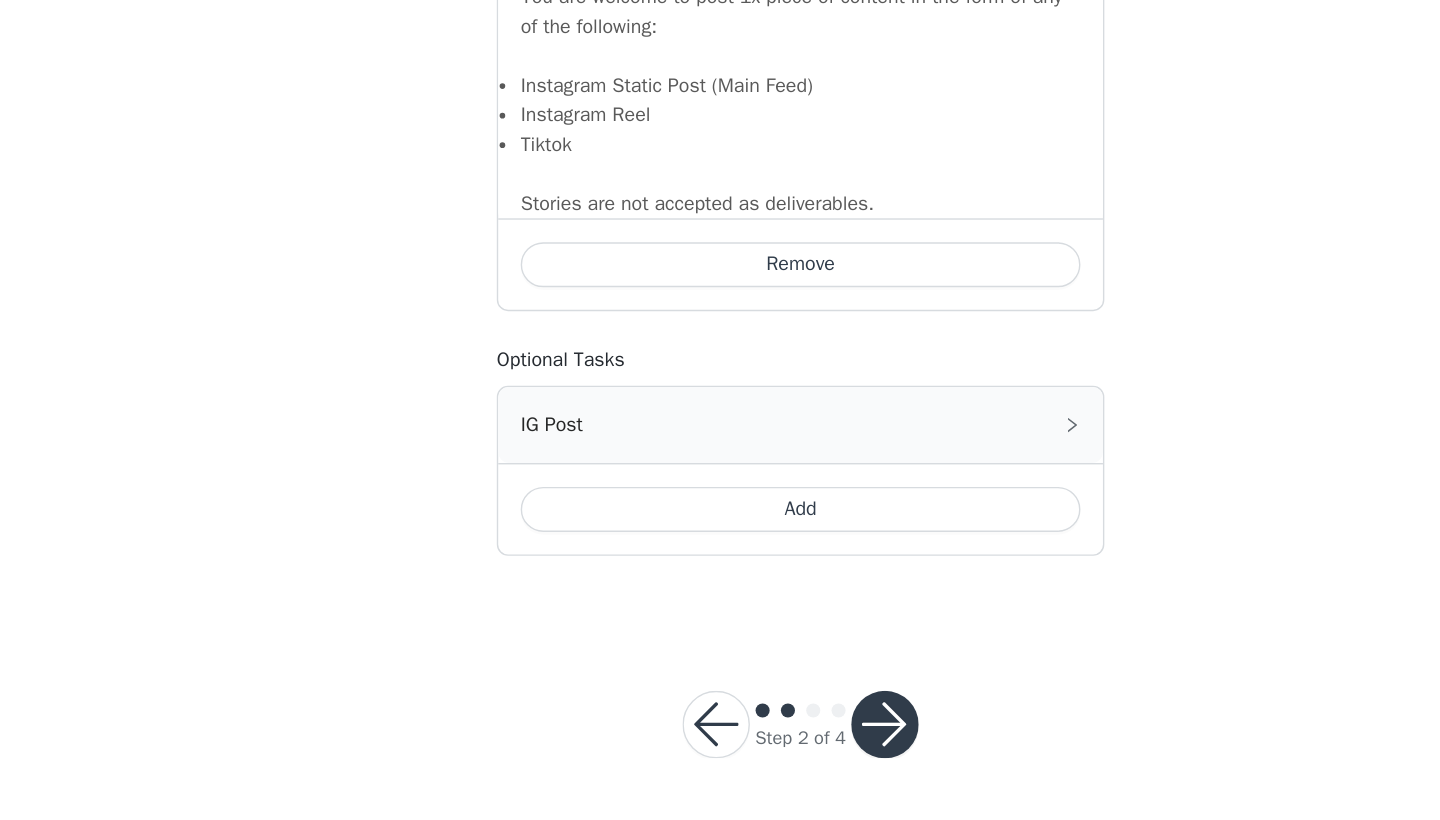 click on "Add" at bounding box center (720, 599) 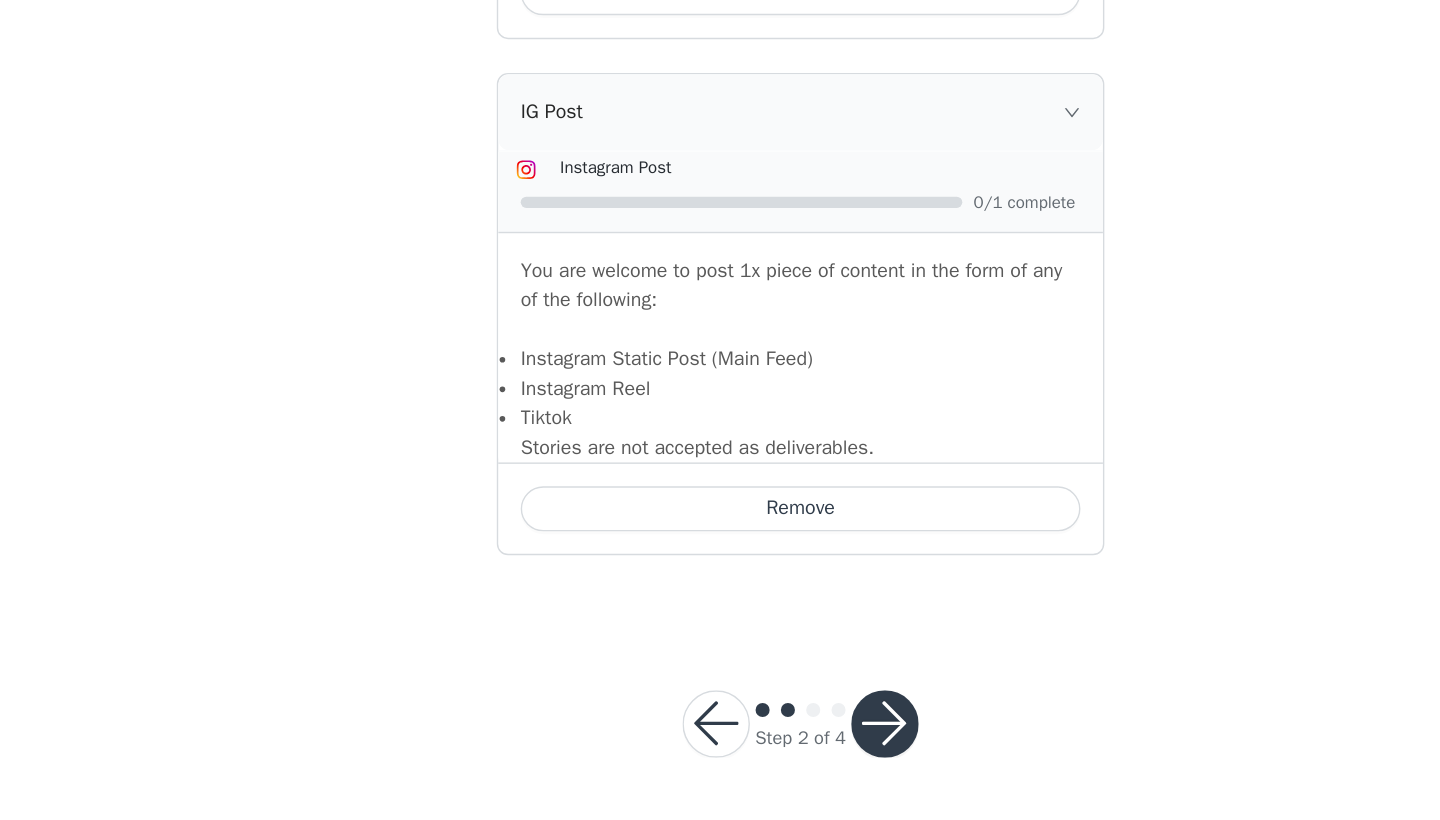 scroll, scrollTop: 1832, scrollLeft: 0, axis: vertical 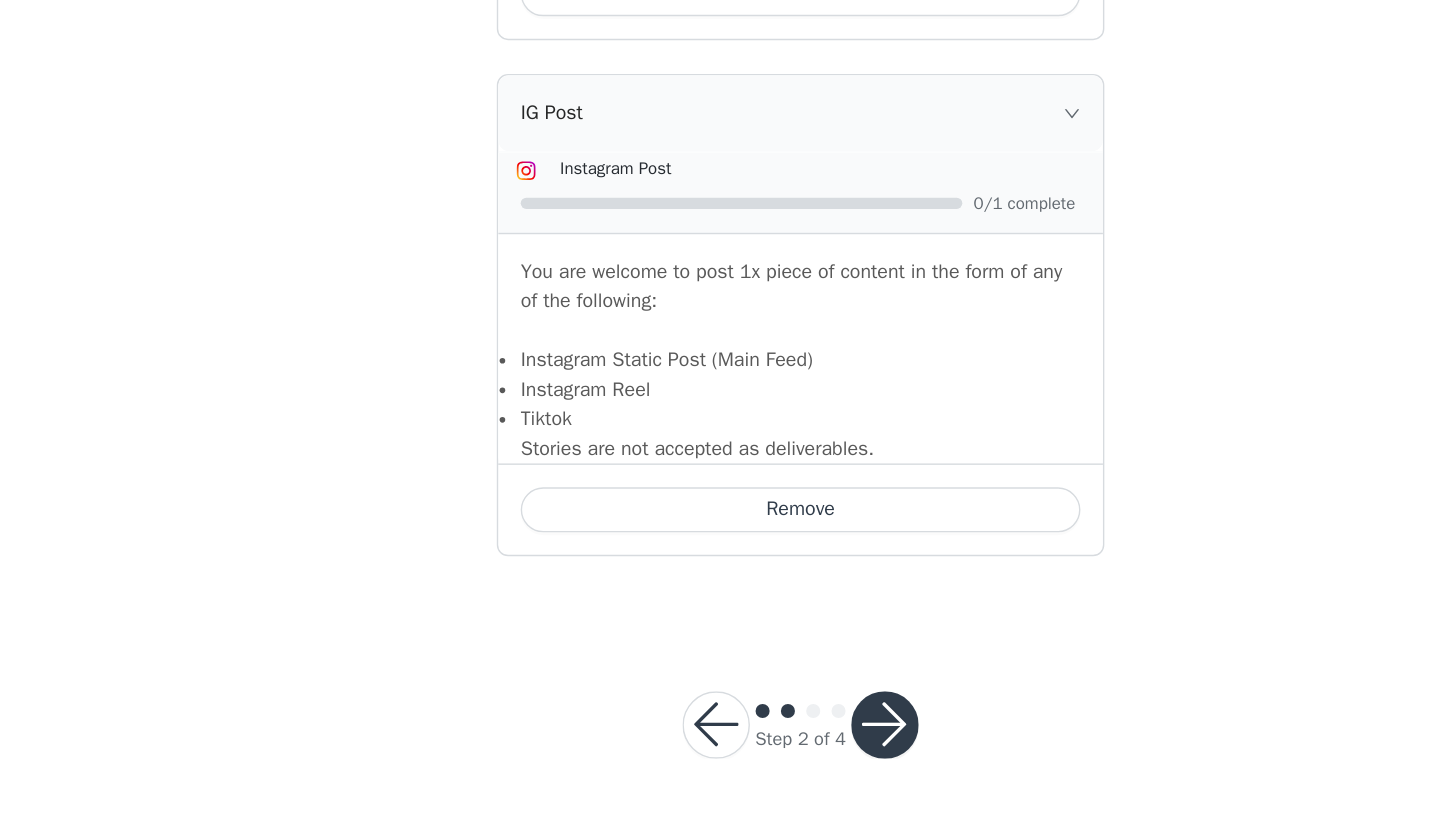 click at bounding box center (780, 752) 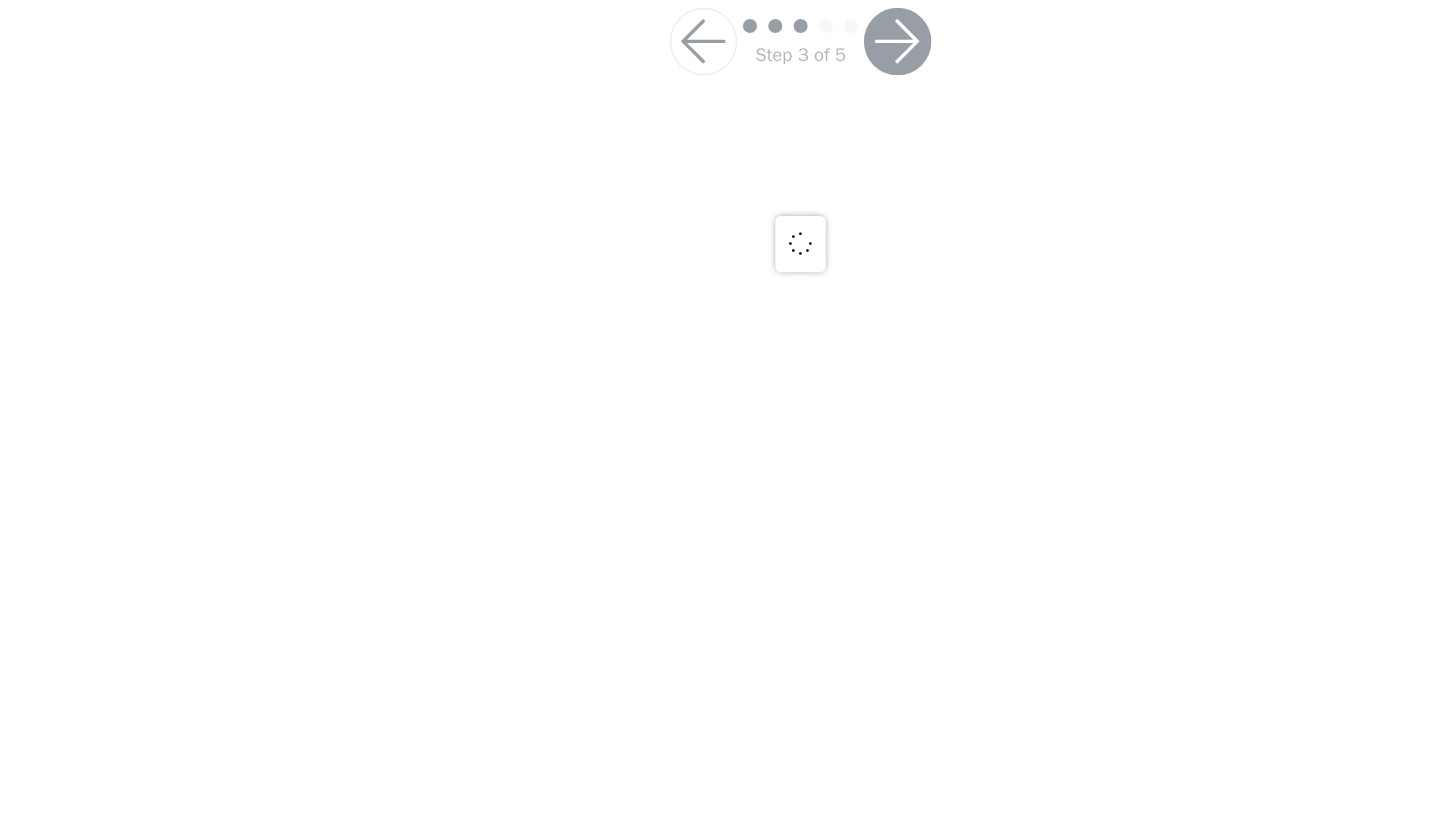 scroll, scrollTop: 0, scrollLeft: 0, axis: both 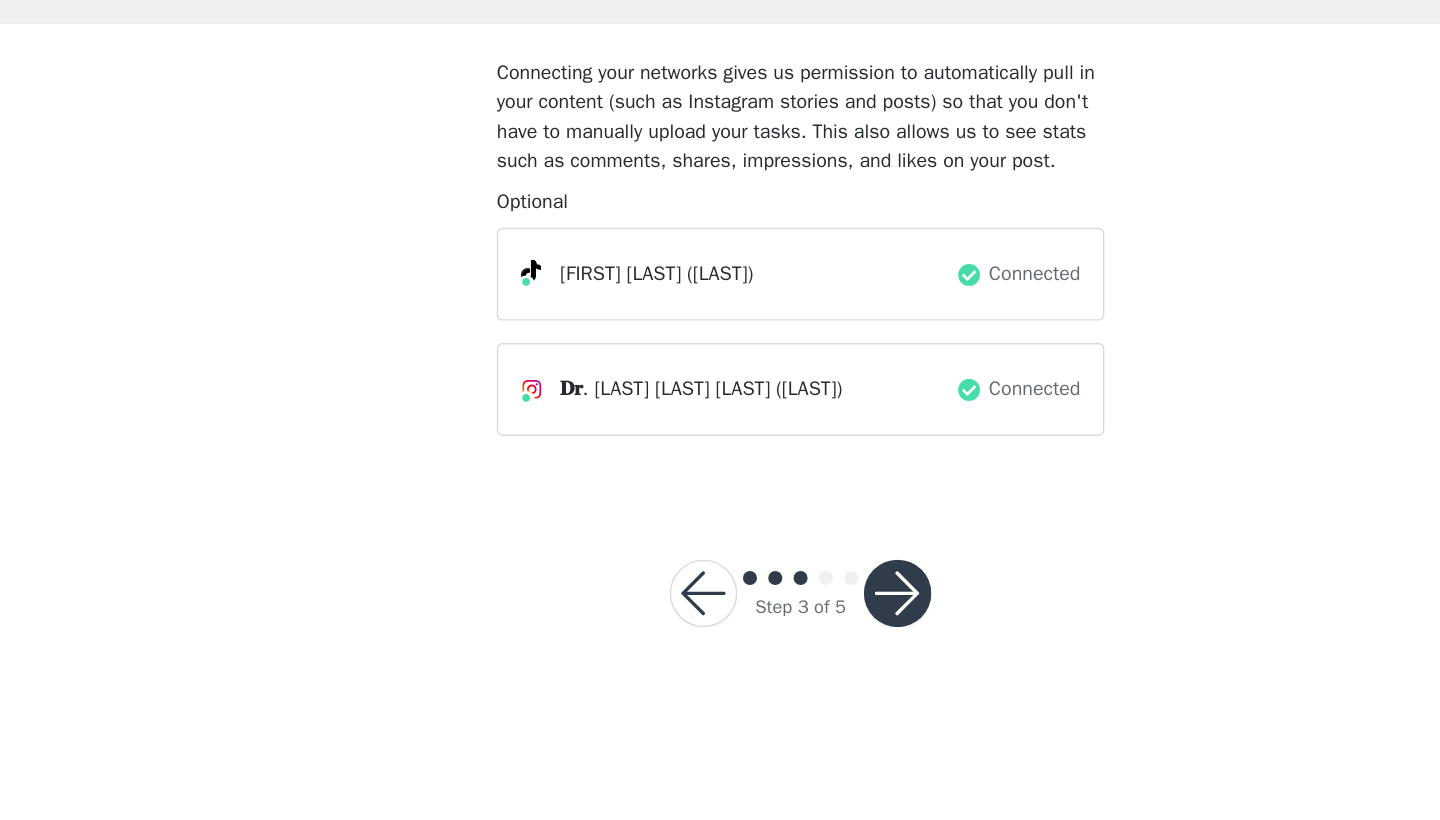click at bounding box center [789, 567] 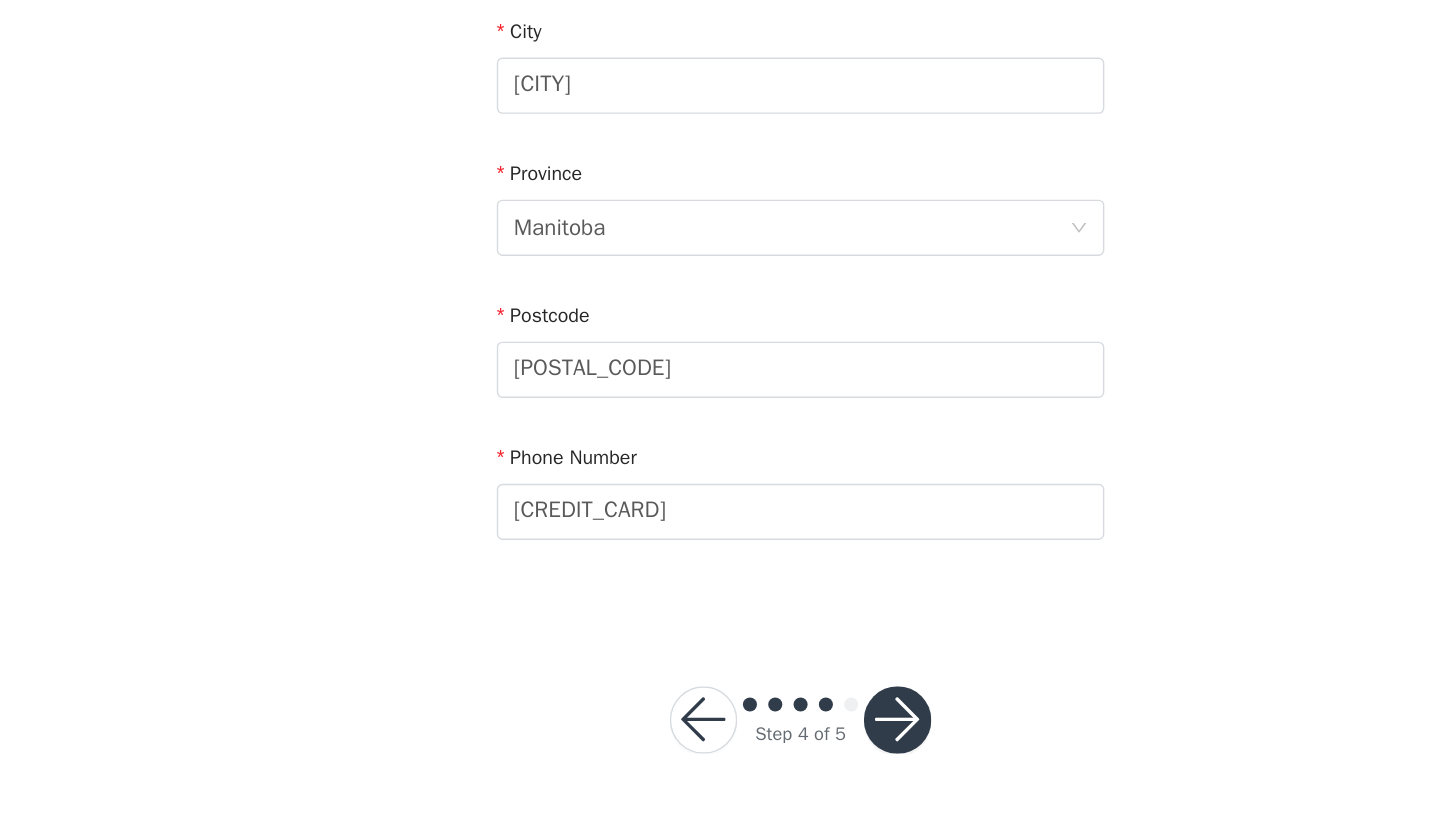 scroll, scrollTop: 543, scrollLeft: 0, axis: vertical 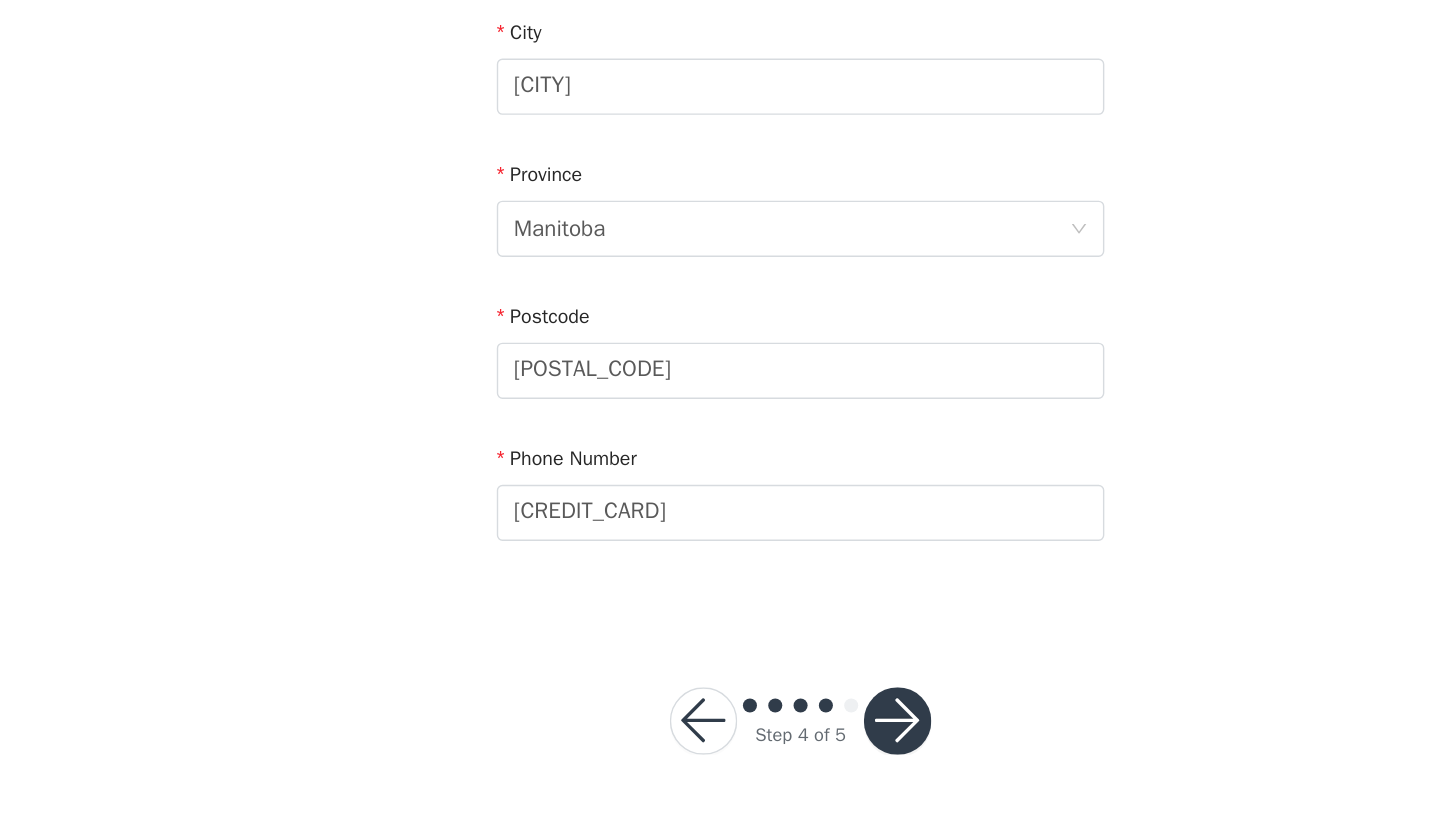 click at bounding box center (789, 749) 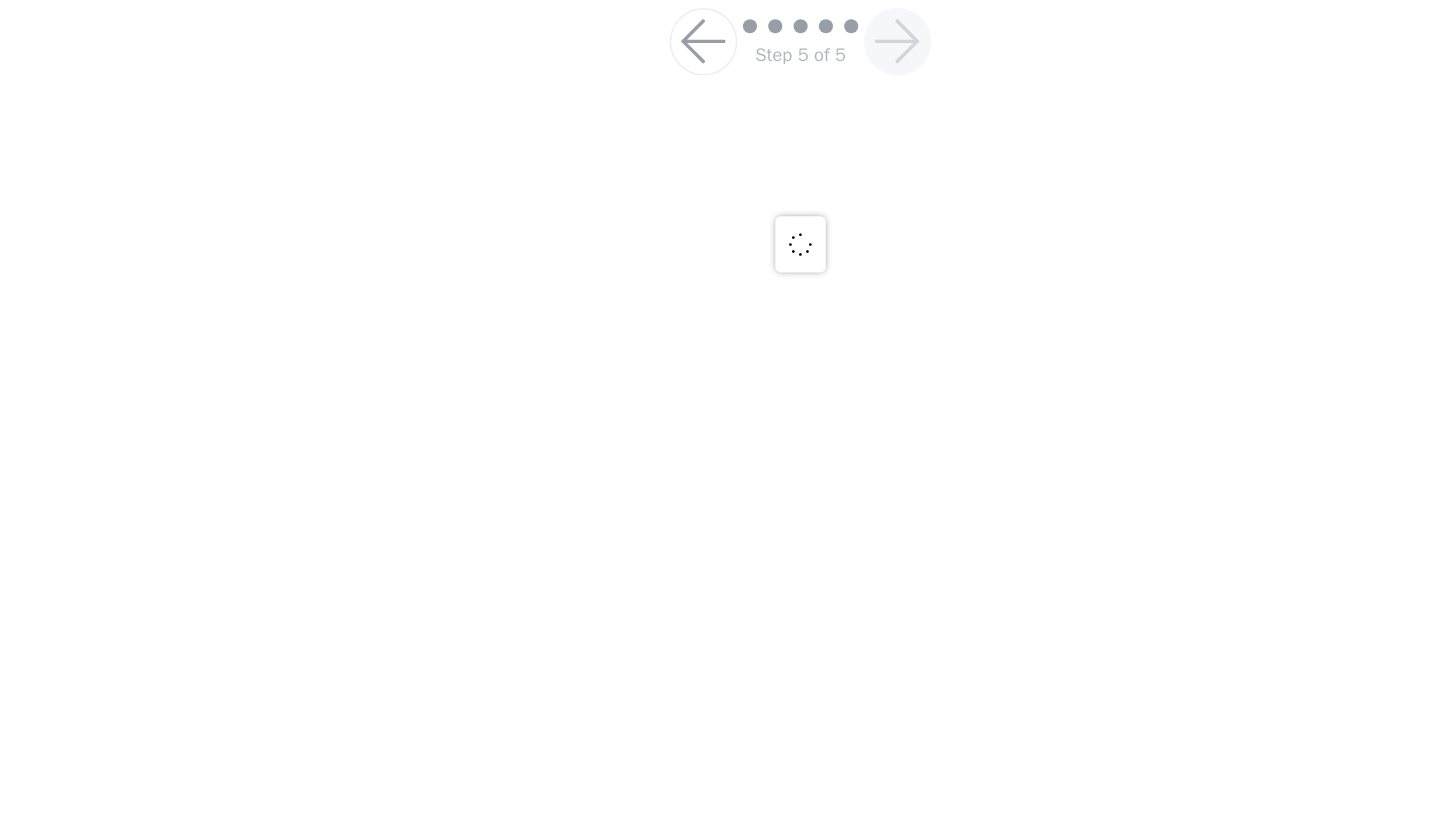 scroll, scrollTop: 0, scrollLeft: 0, axis: both 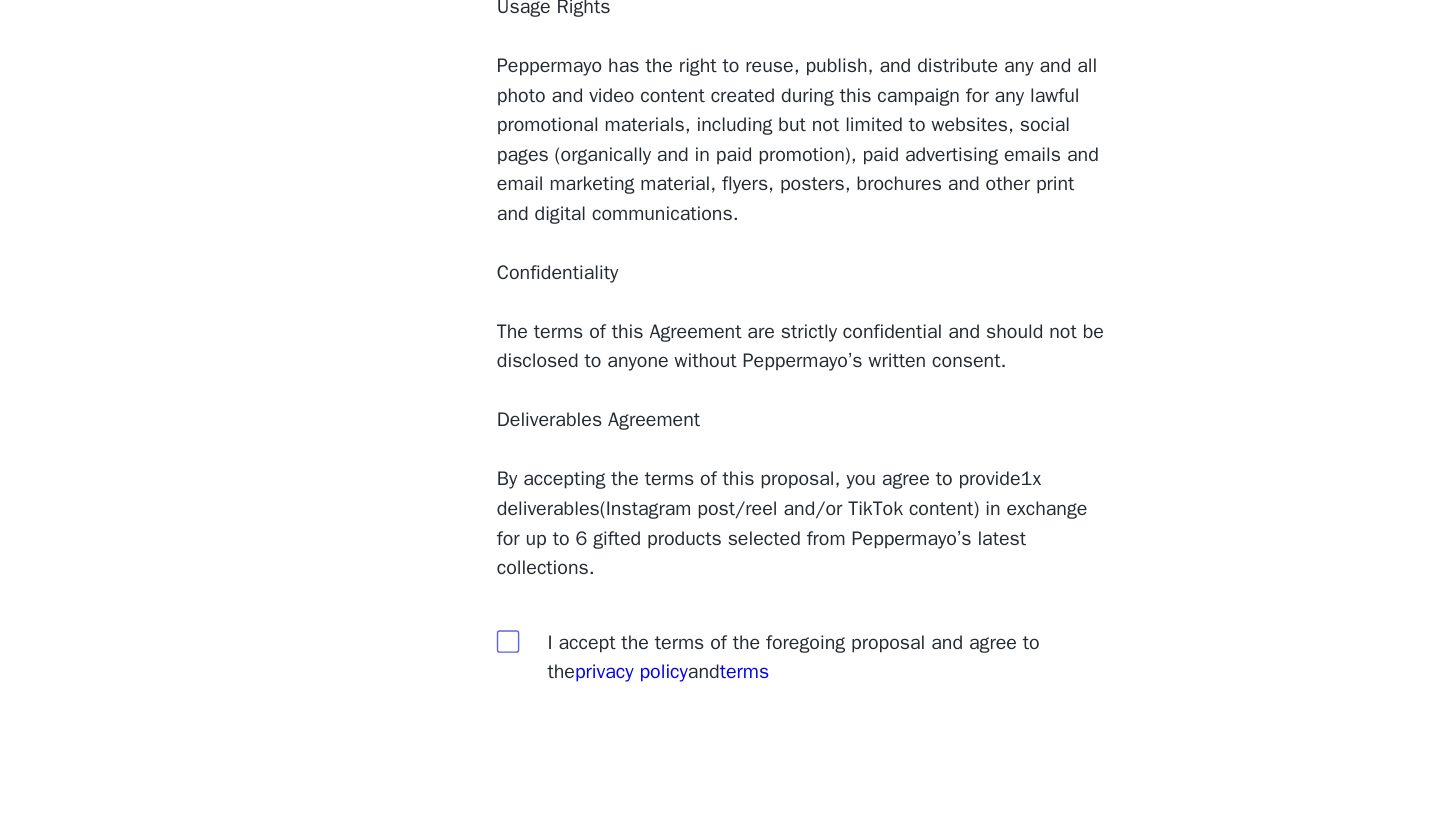 click at bounding box center (511, 692) 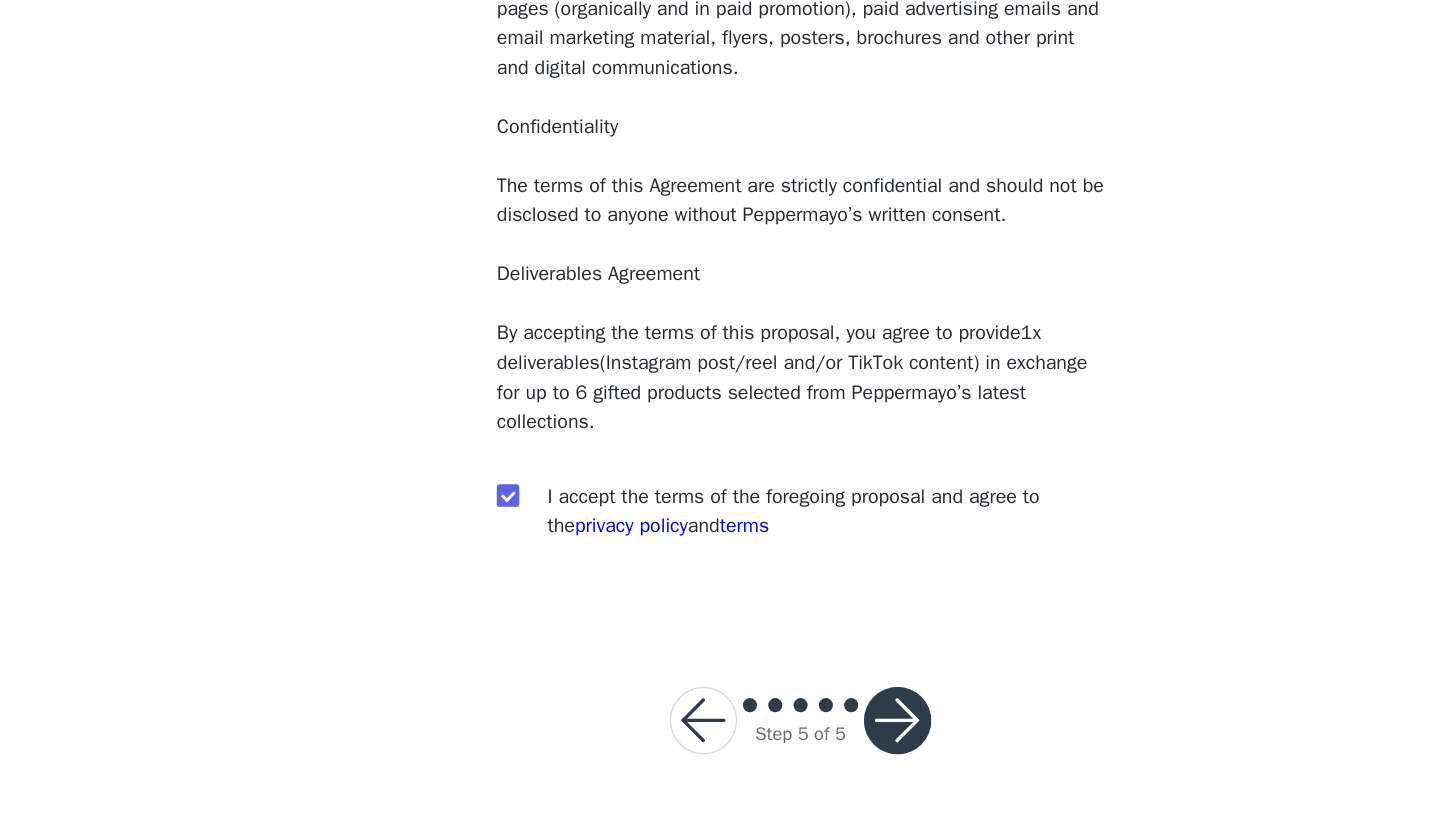 scroll, scrollTop: 104, scrollLeft: 0, axis: vertical 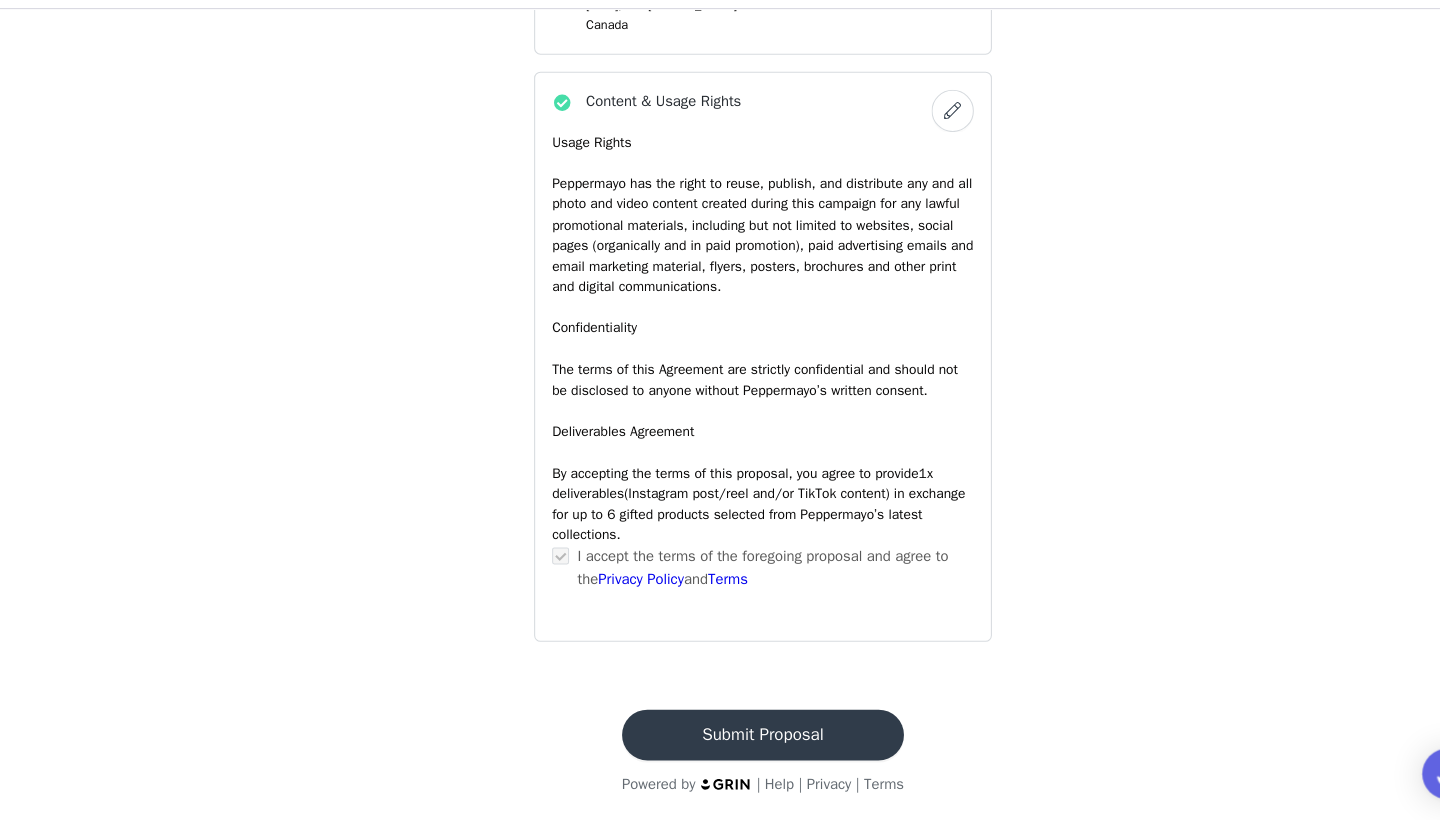 click on "Submit Proposal" at bounding box center (720, 739) 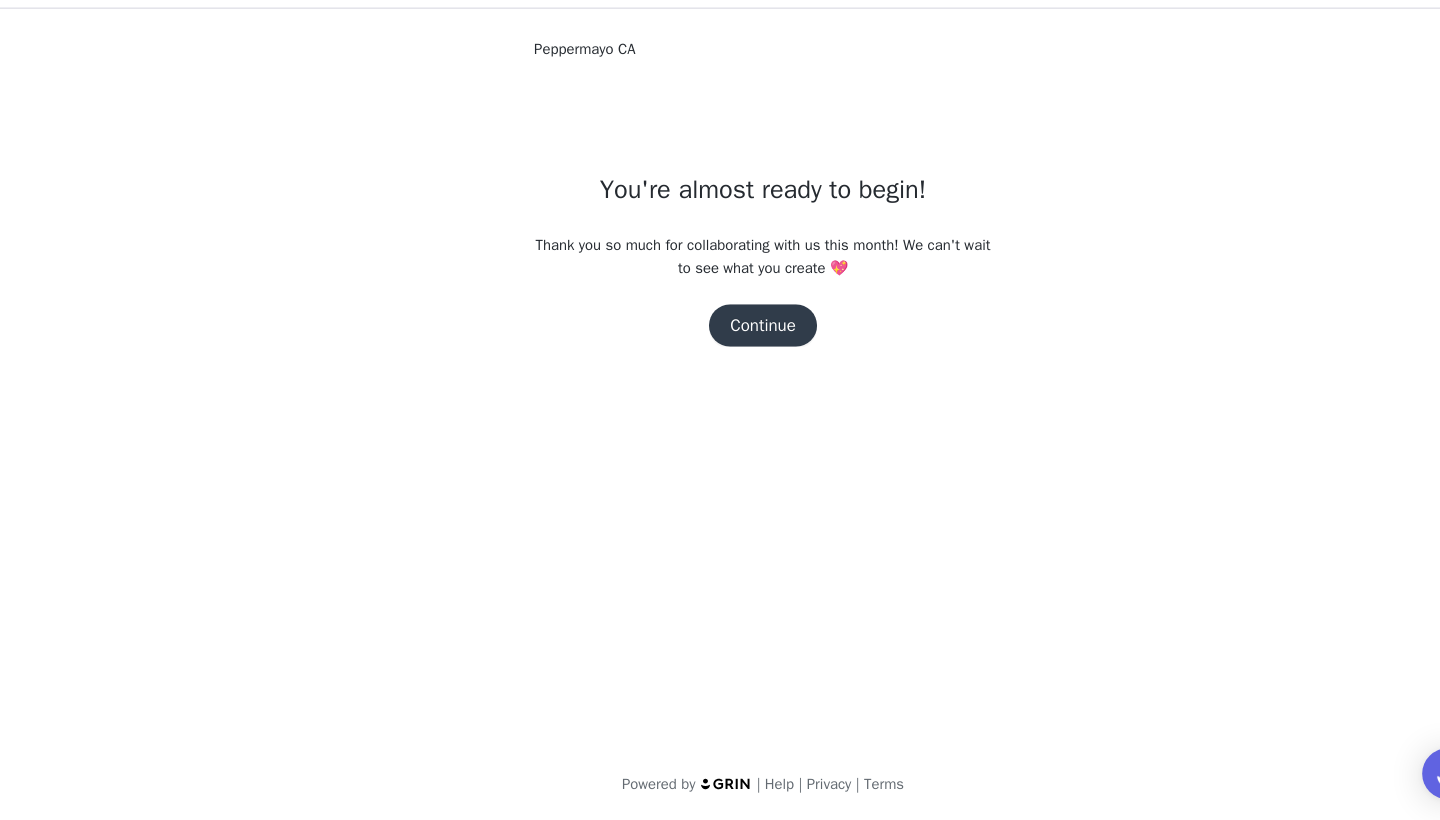 scroll, scrollTop: 0, scrollLeft: 0, axis: both 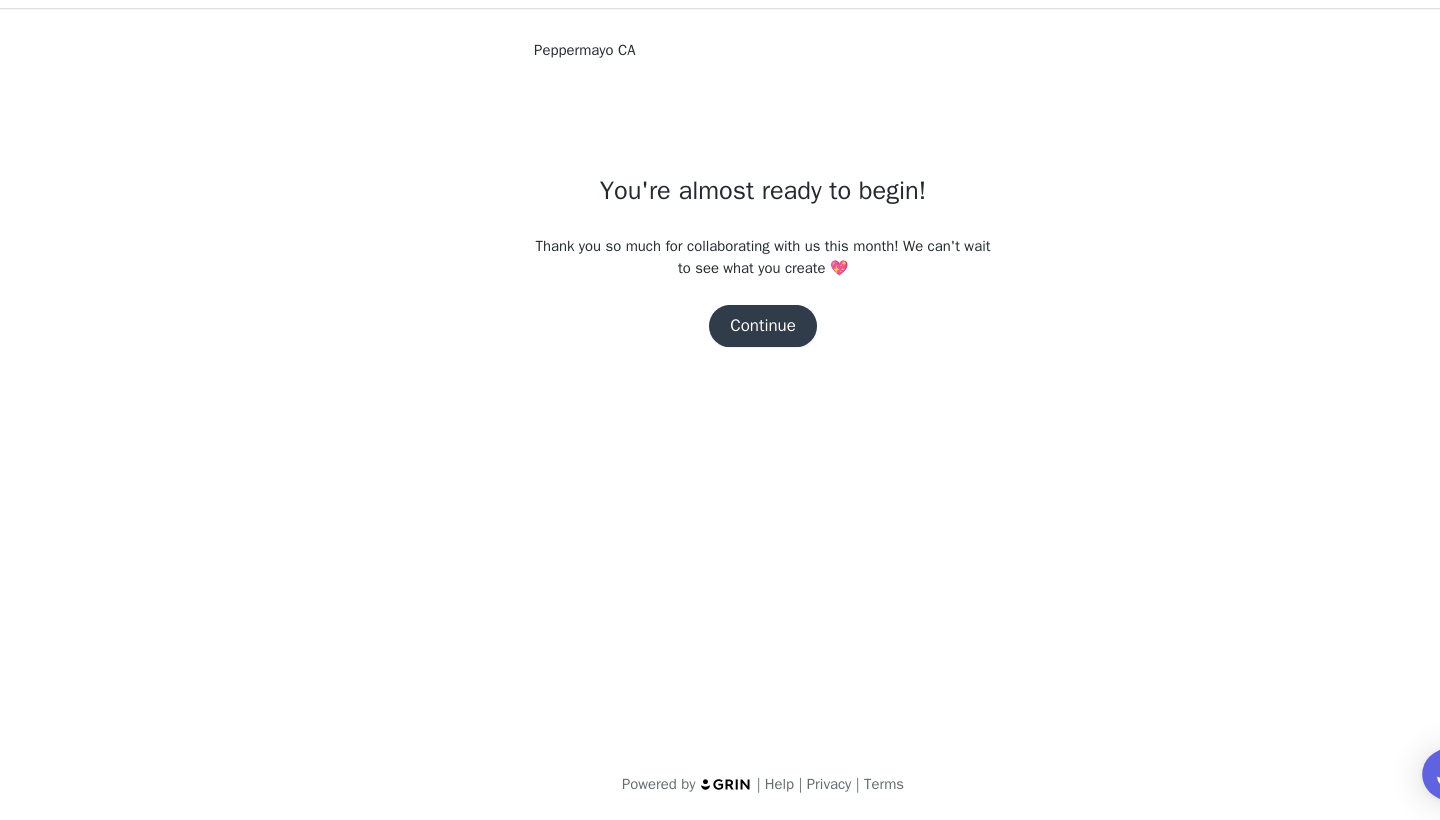 click on "Continue" at bounding box center [720, 353] 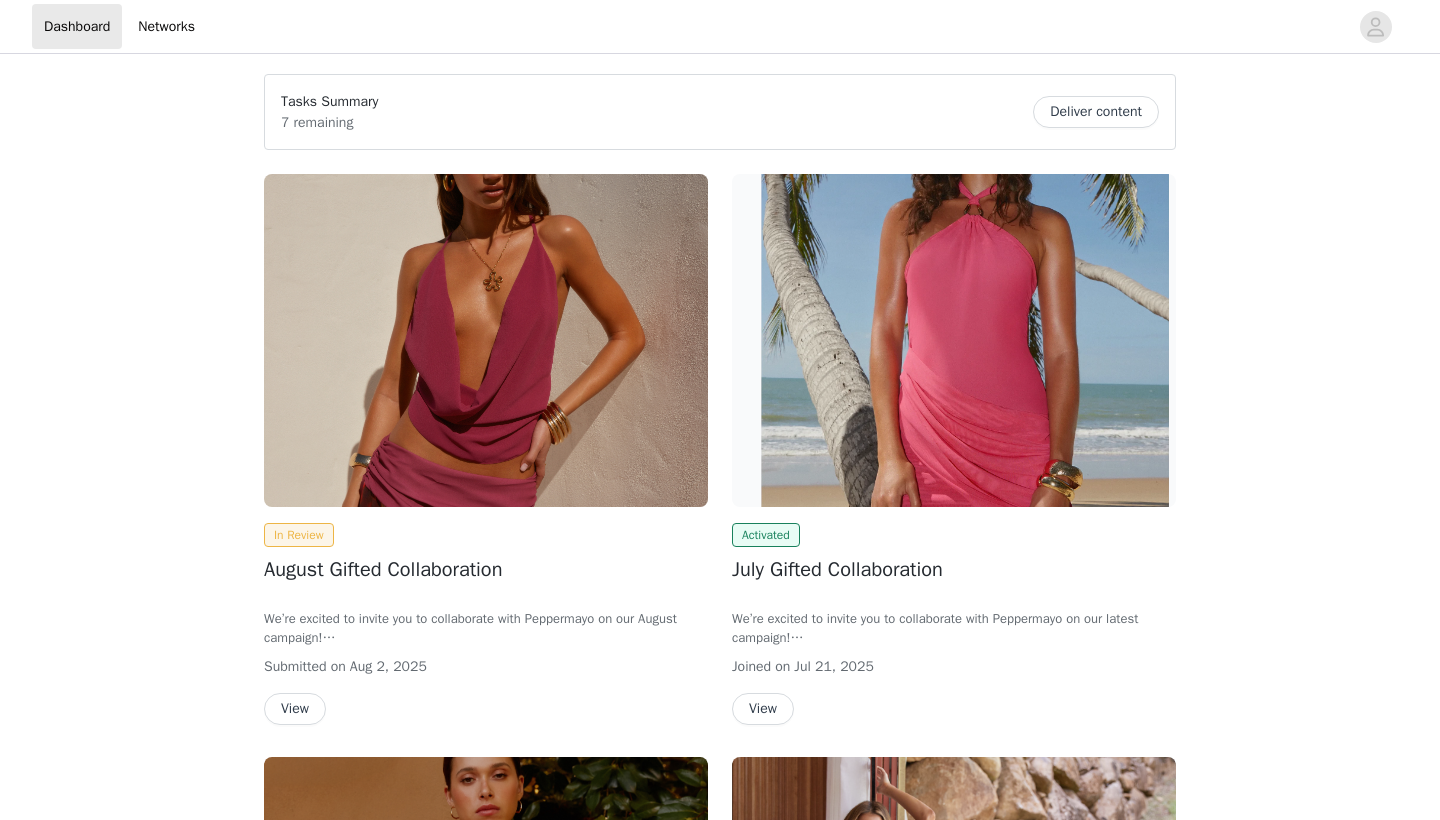 scroll, scrollTop: 0, scrollLeft: 0, axis: both 